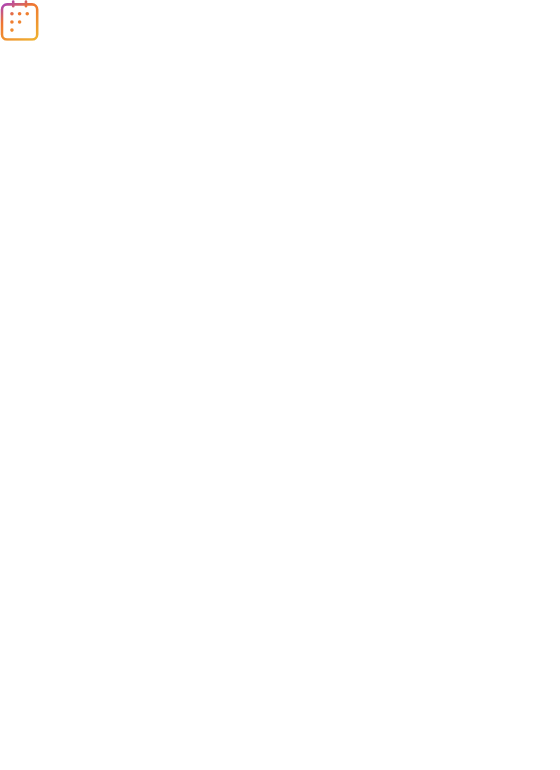 scroll, scrollTop: 0, scrollLeft: 0, axis: both 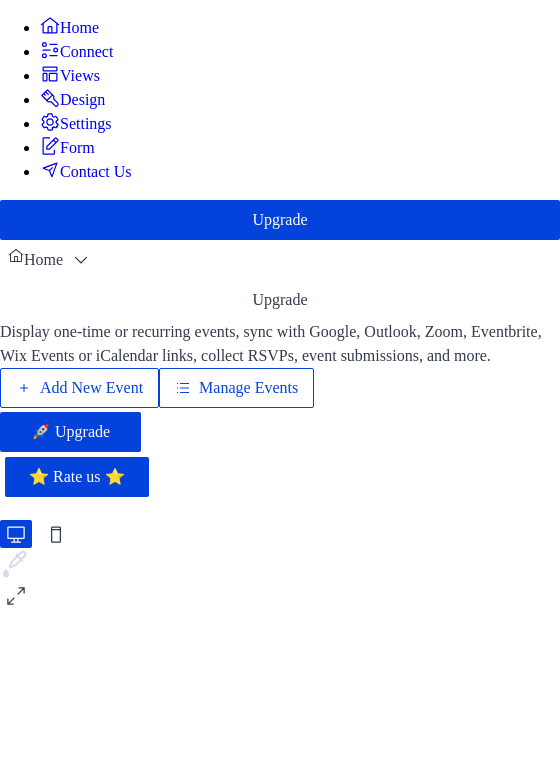 click on "Add New Event" at bounding box center (91, 388) 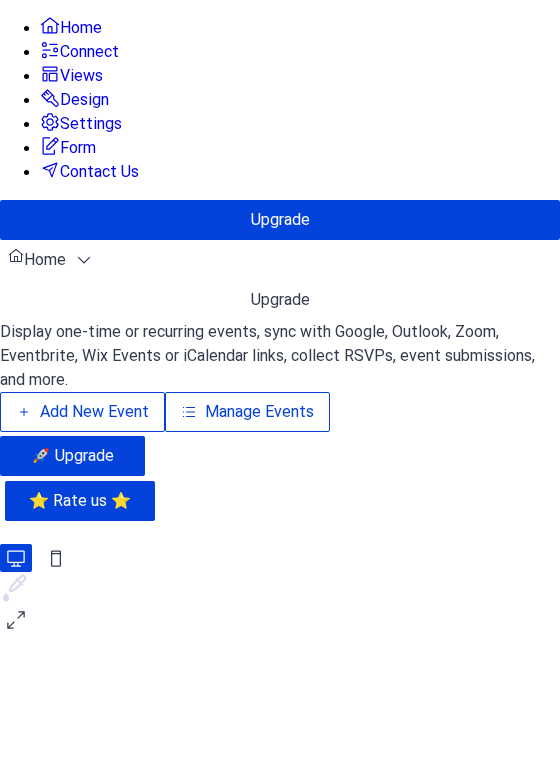 click on "Manage Events" at bounding box center [259, 412] 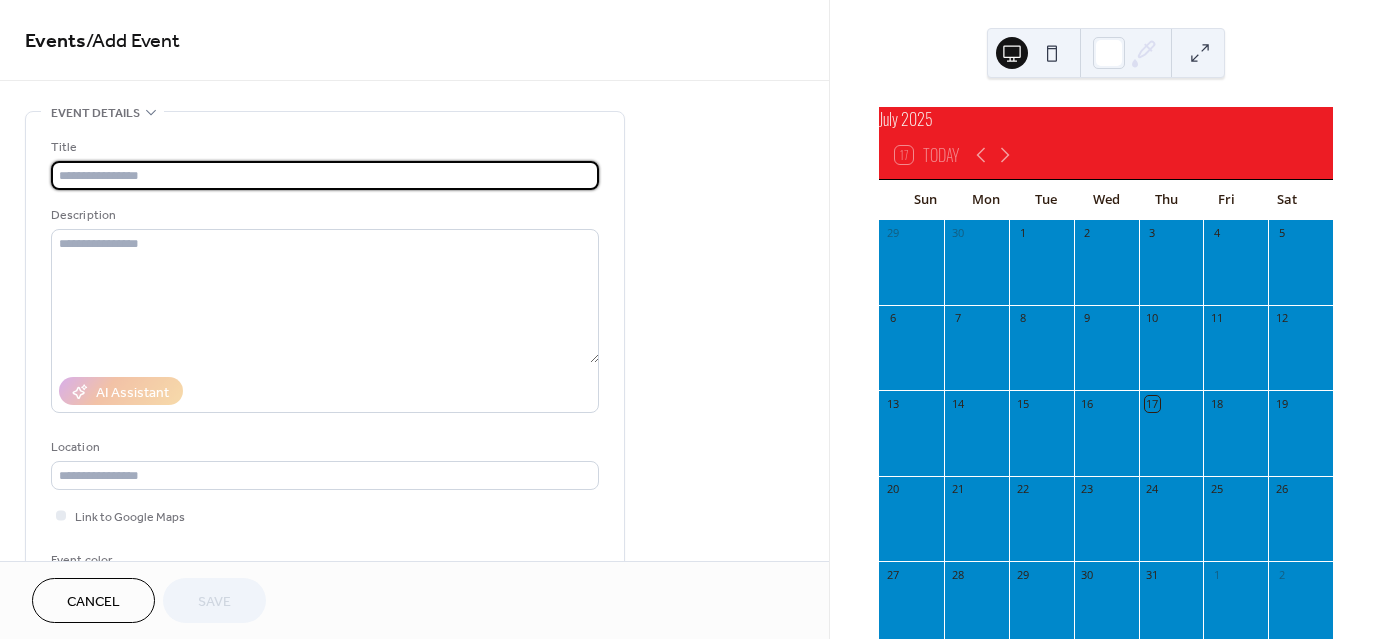 scroll, scrollTop: 0, scrollLeft: 0, axis: both 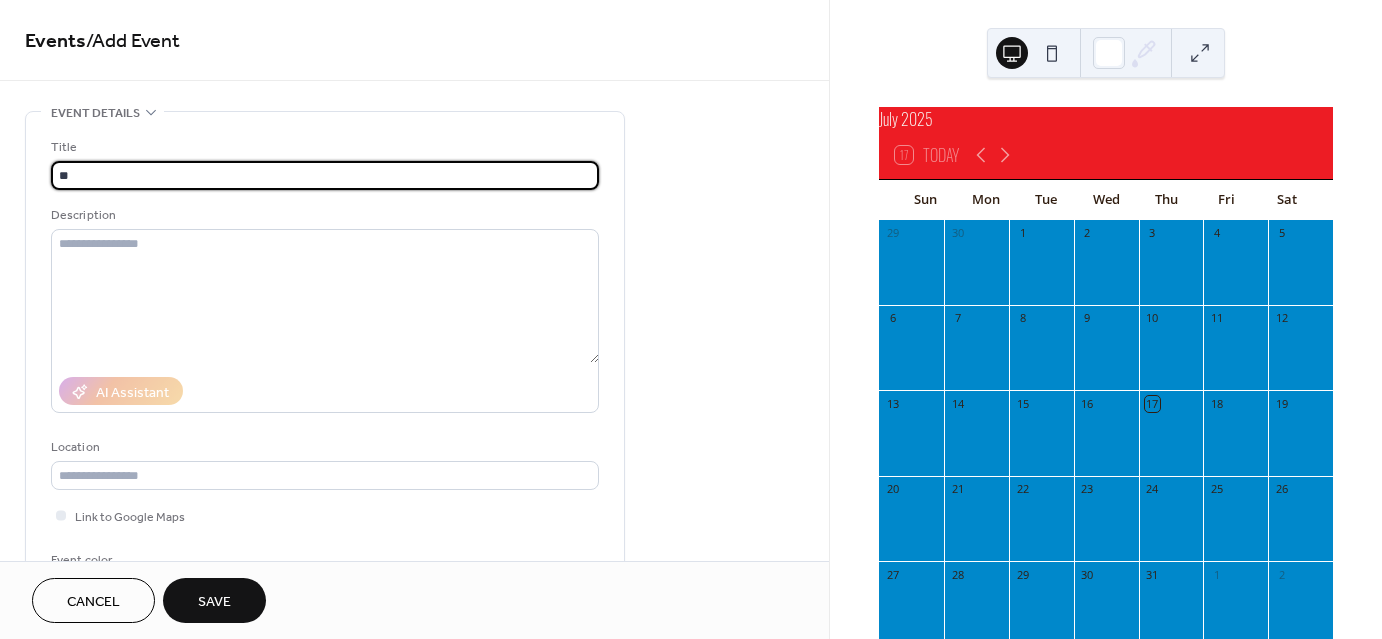 type on "*" 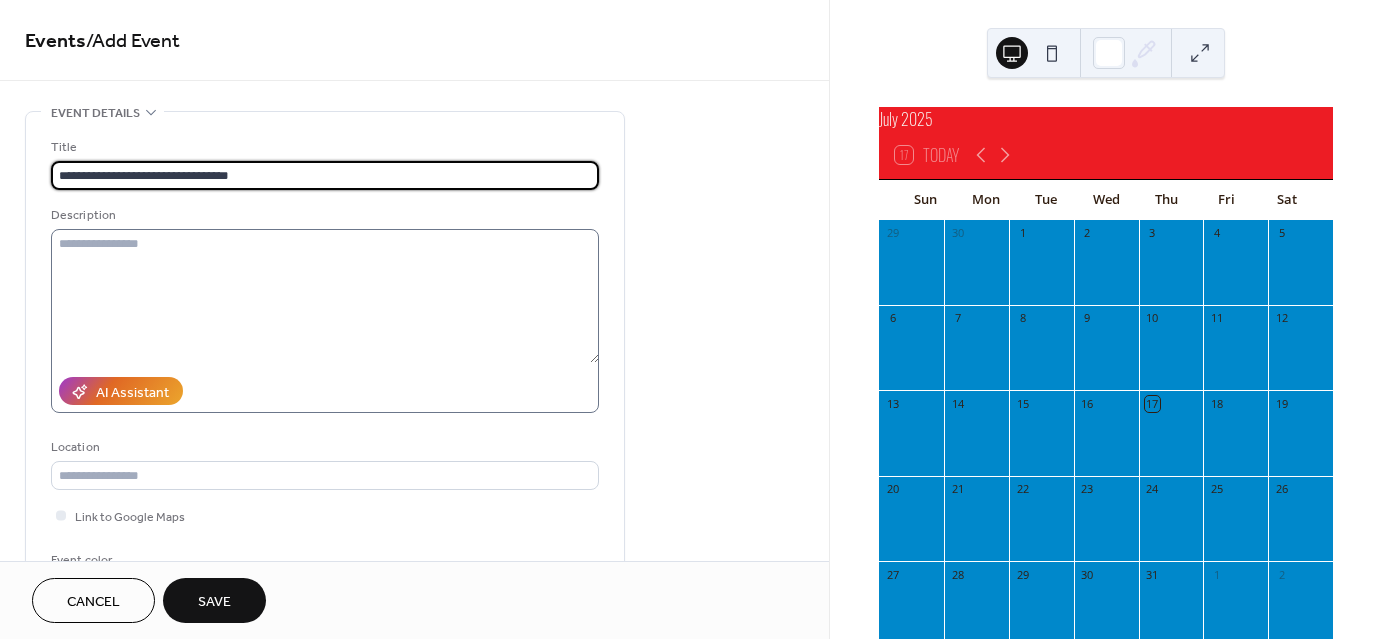 type on "**********" 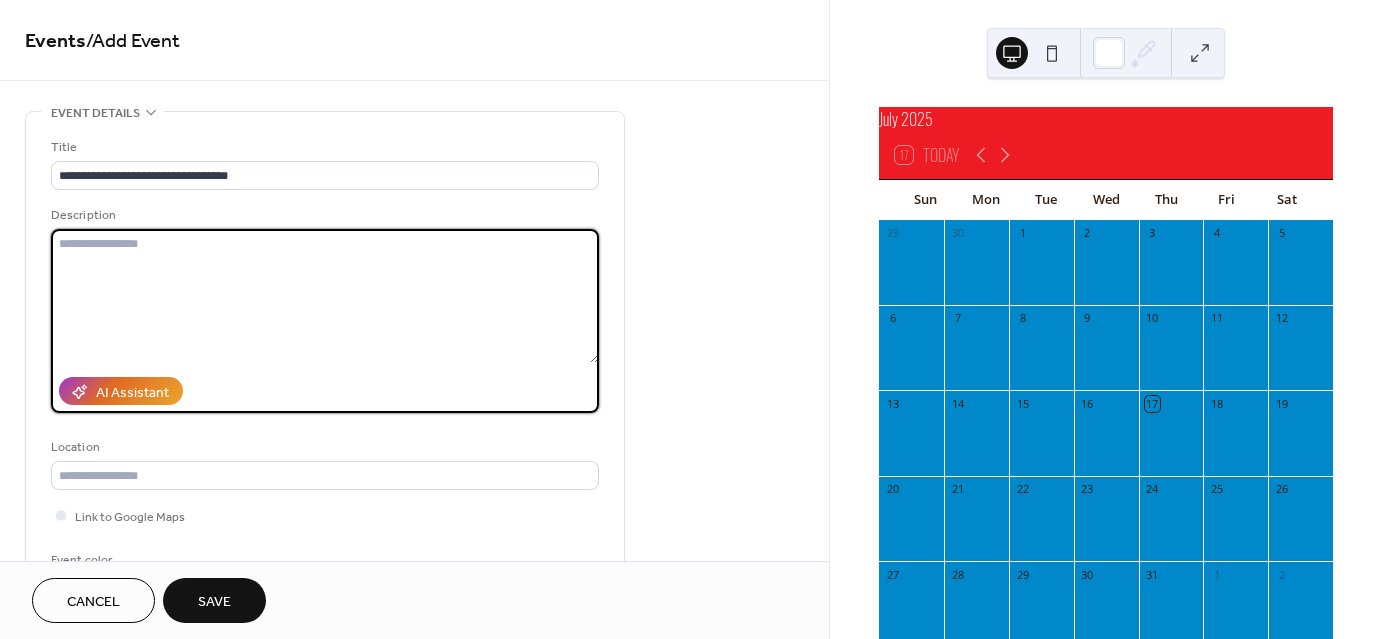 click at bounding box center [325, 296] 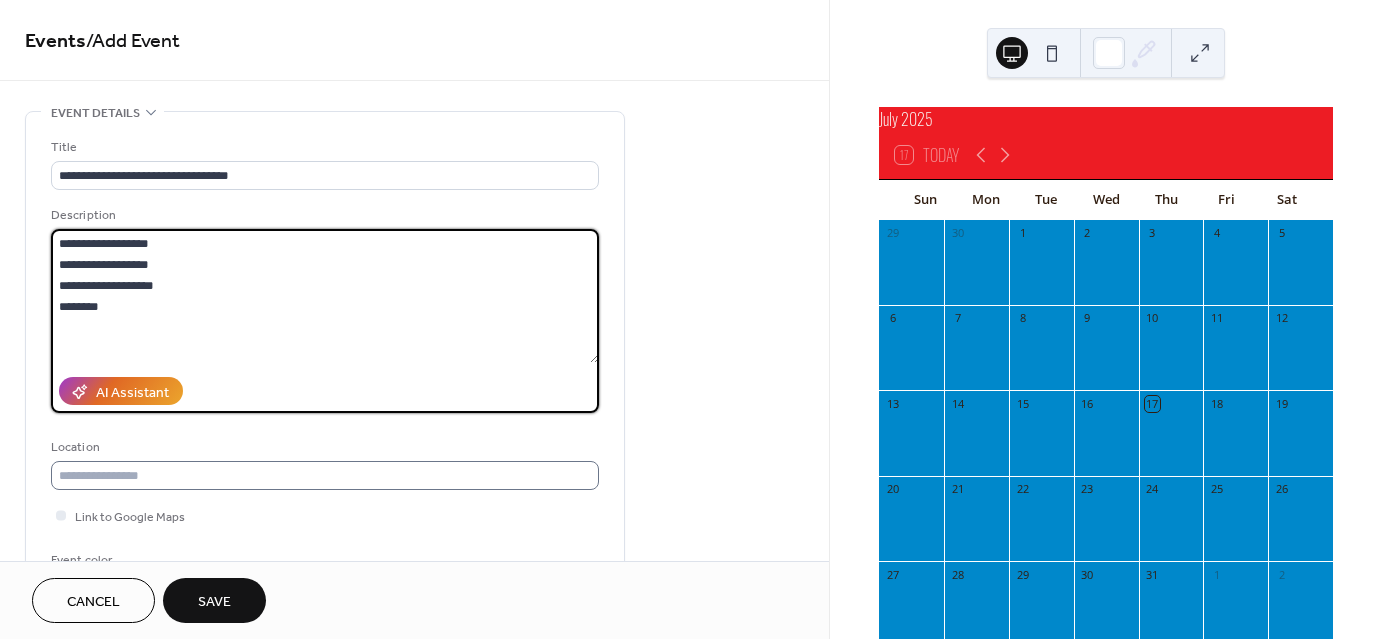type on "**********" 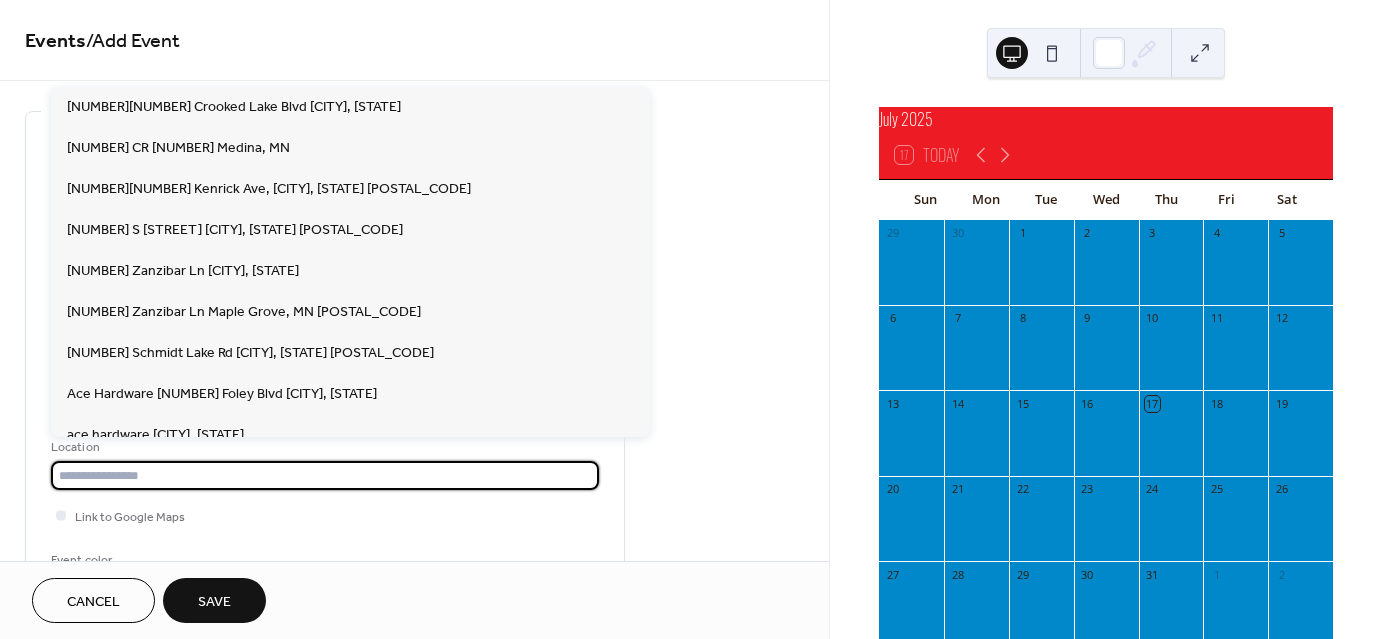 click at bounding box center [325, 475] 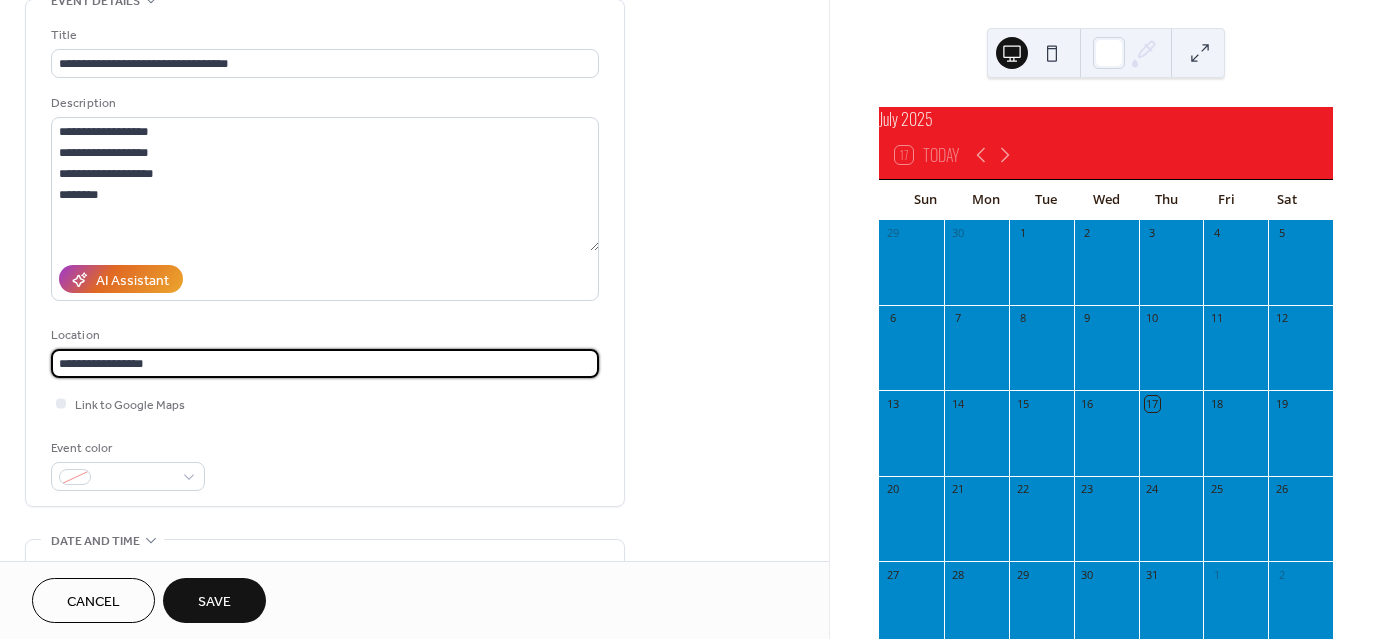 scroll, scrollTop: 119, scrollLeft: 0, axis: vertical 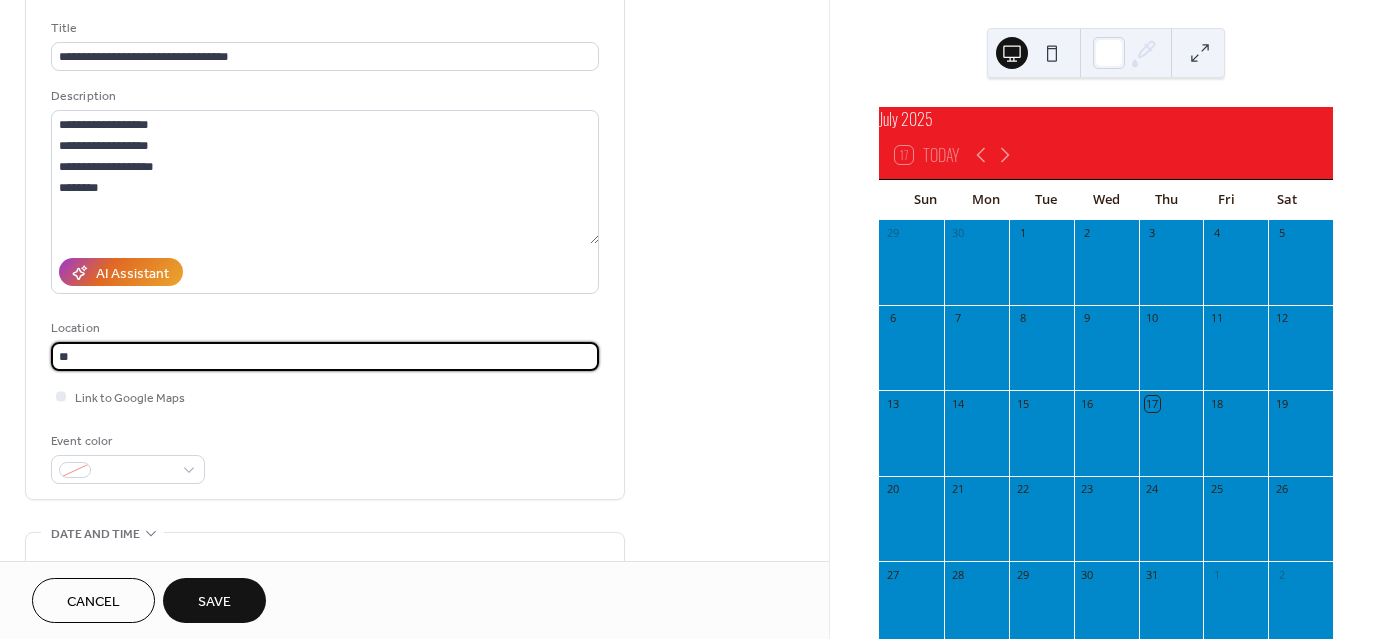 type on "*" 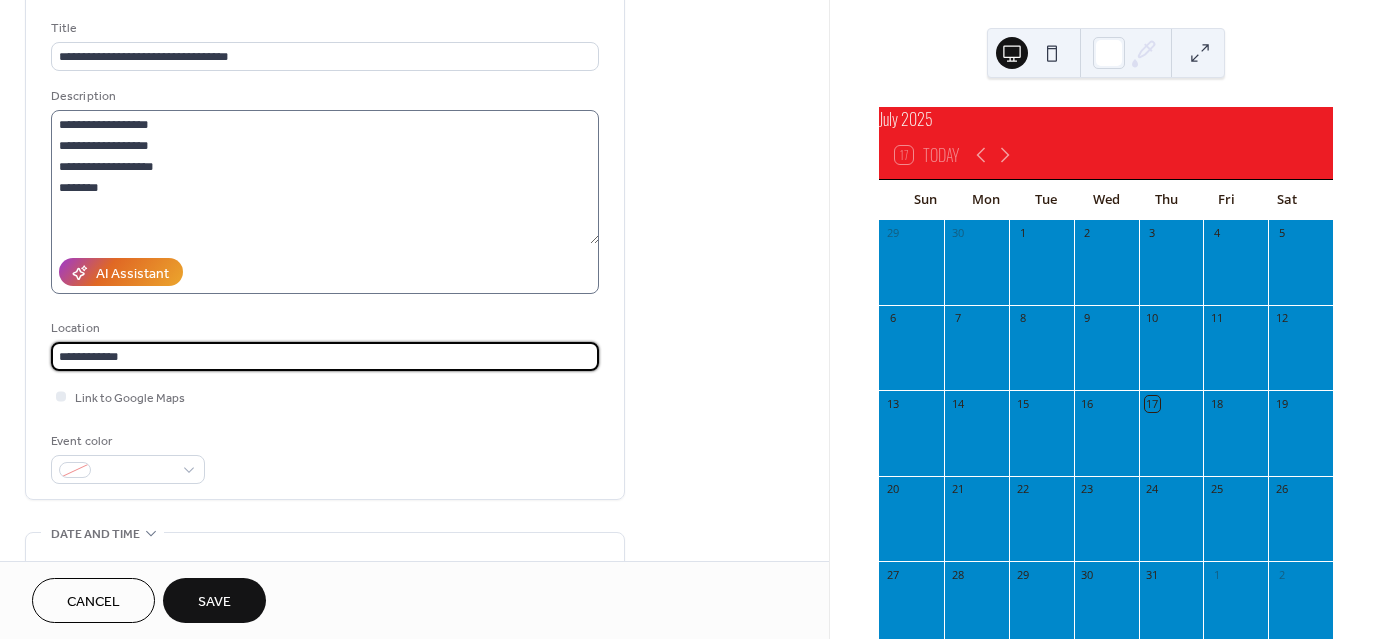 type on "**********" 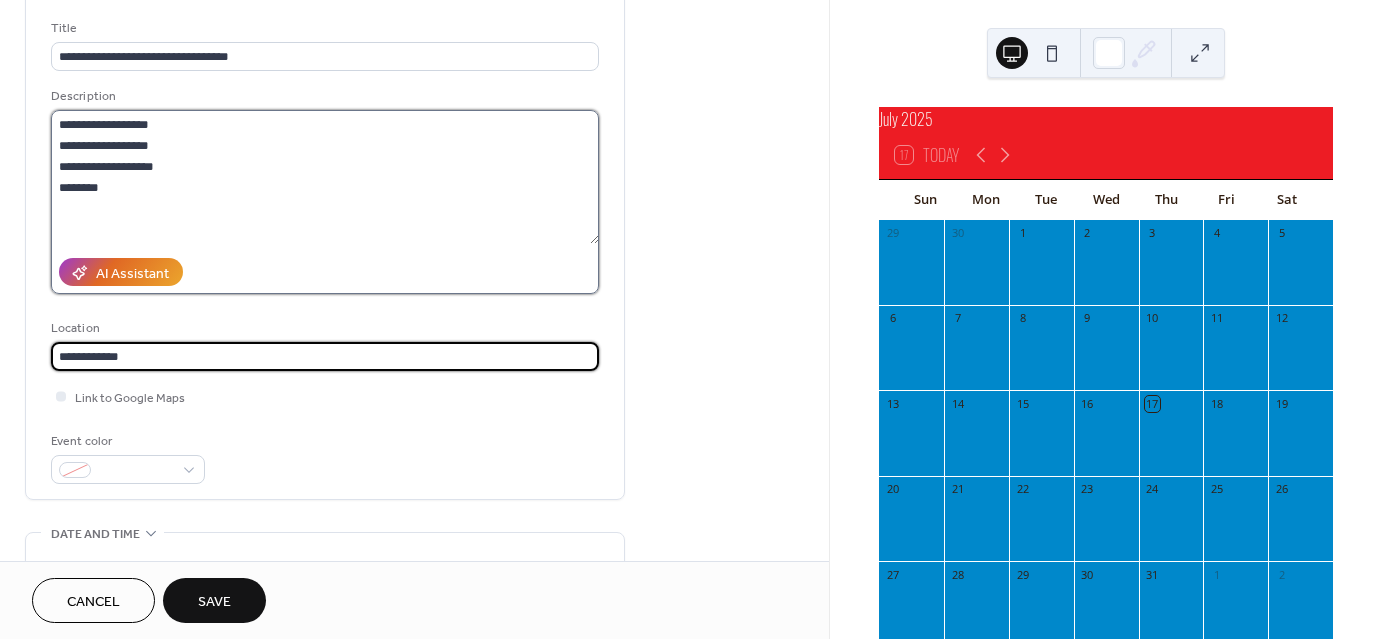 click on "**********" at bounding box center [325, 177] 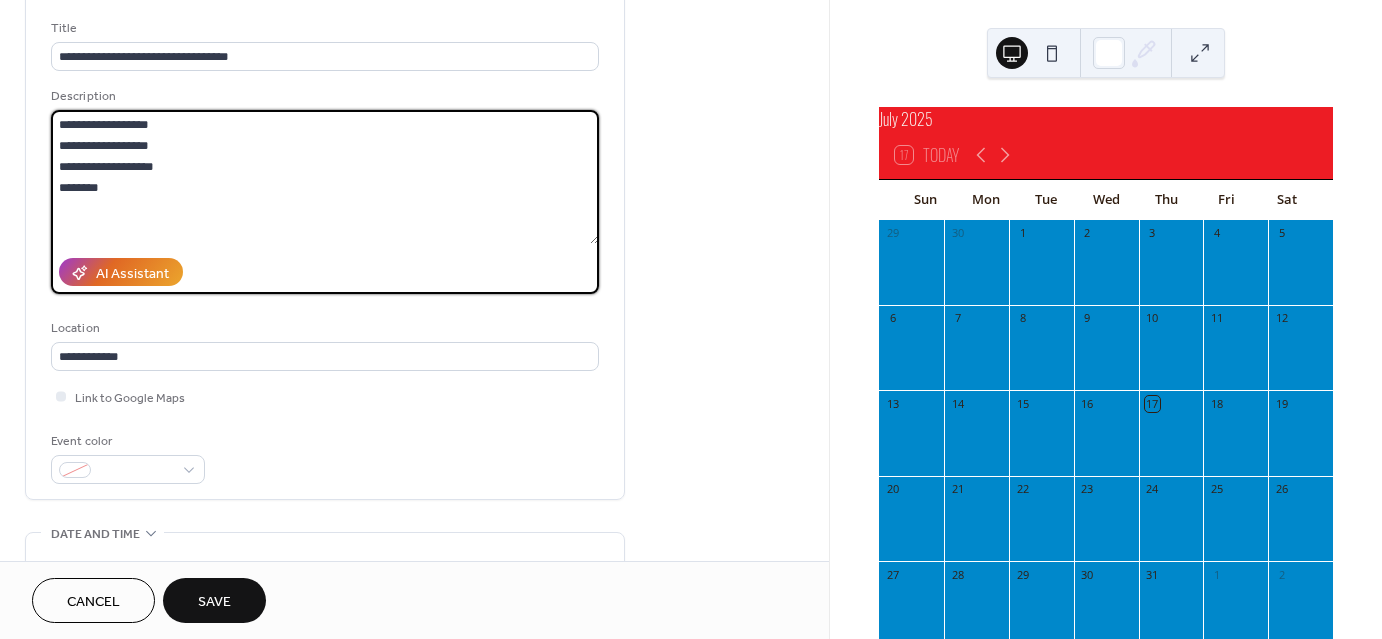 click on "**********" at bounding box center (325, 177) 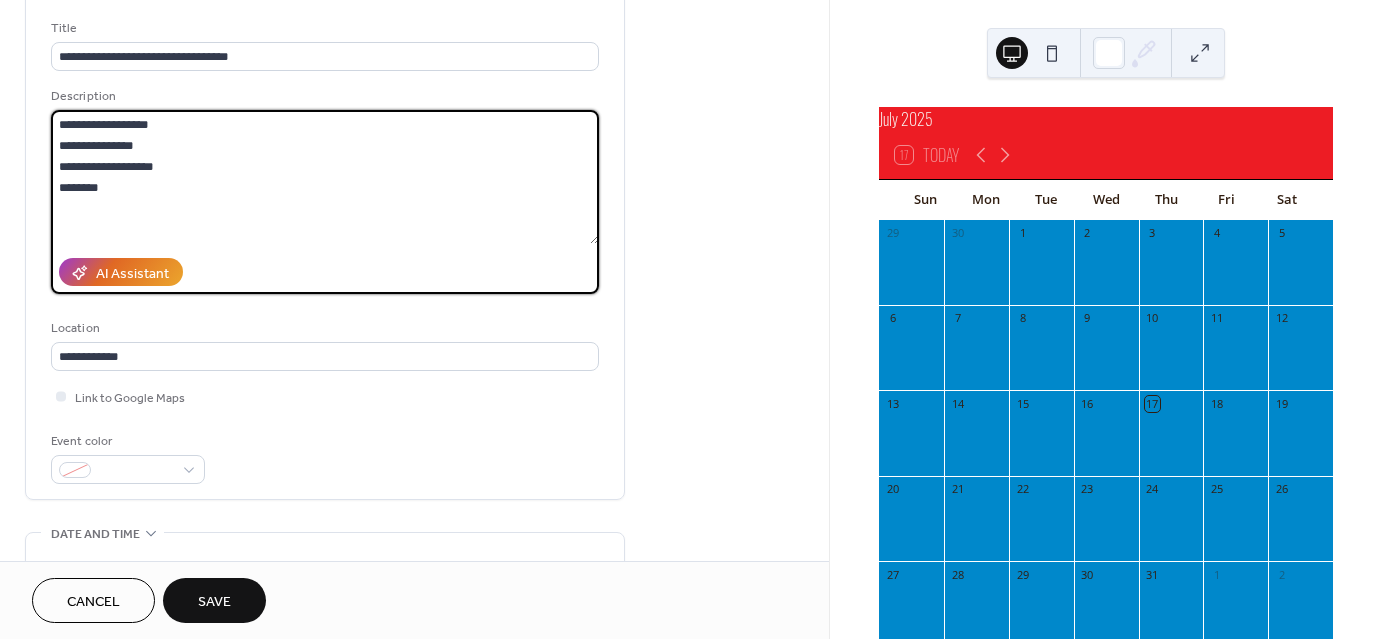 click on "**********" at bounding box center (325, 177) 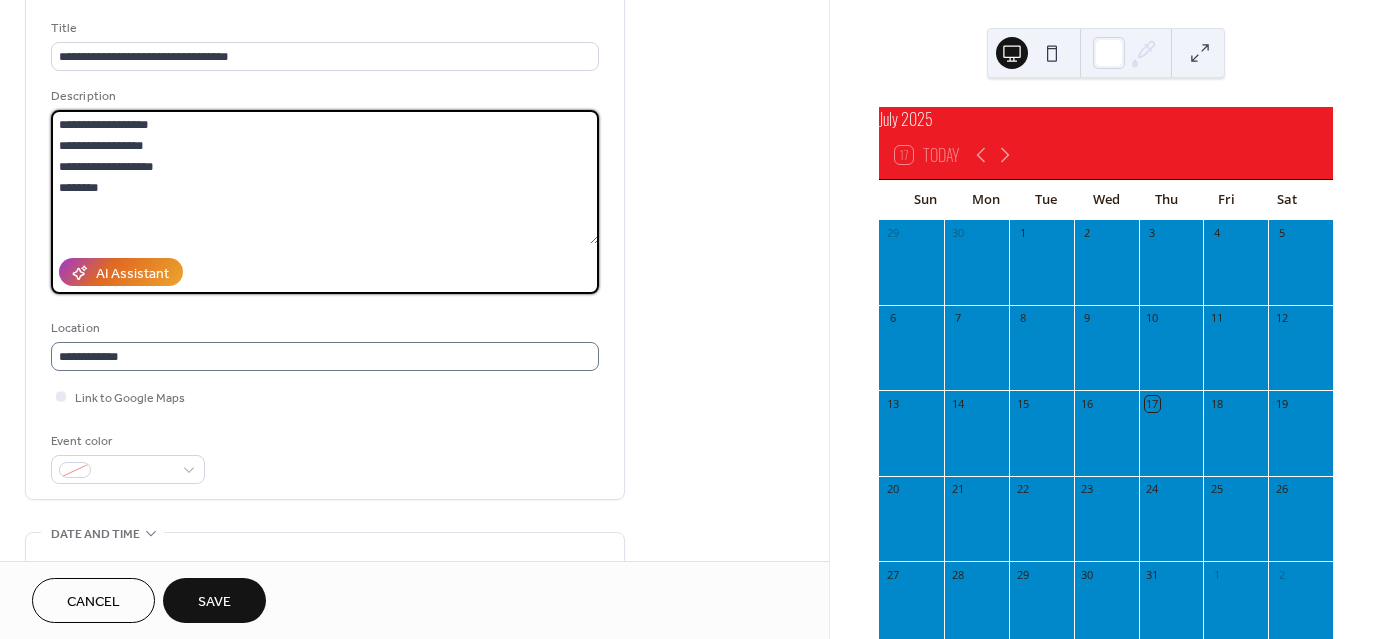 type on "**********" 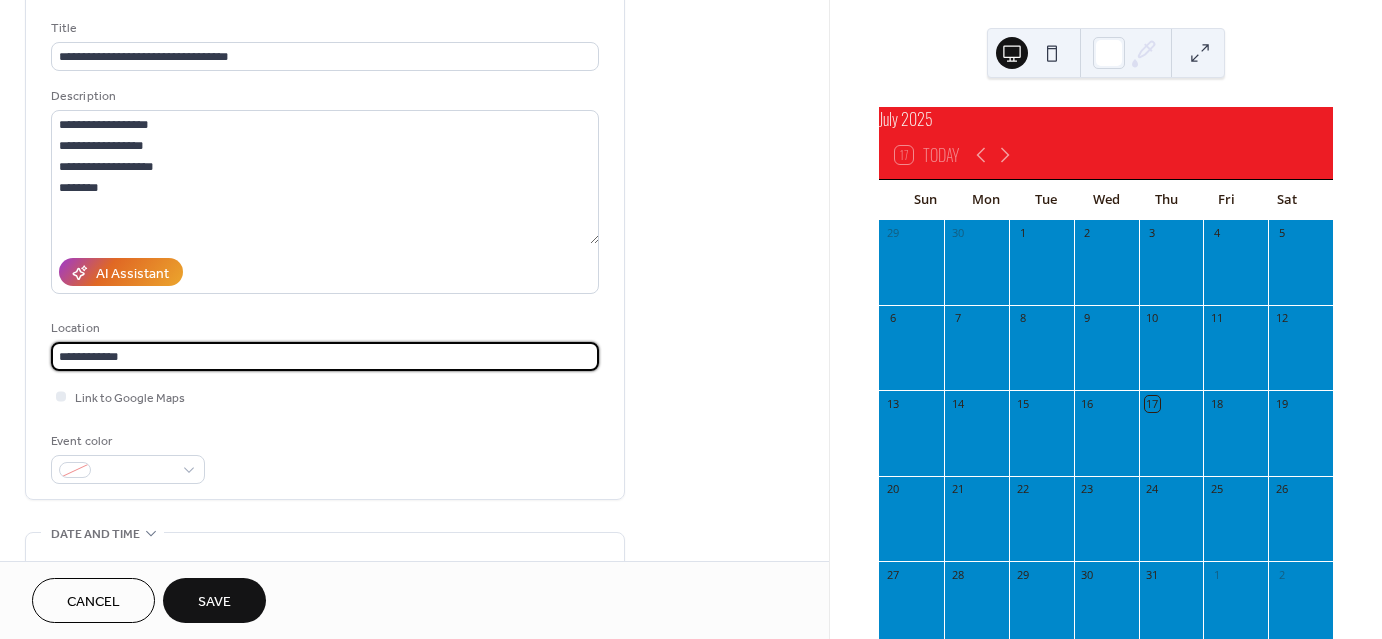 click on "**********" at bounding box center [325, 356] 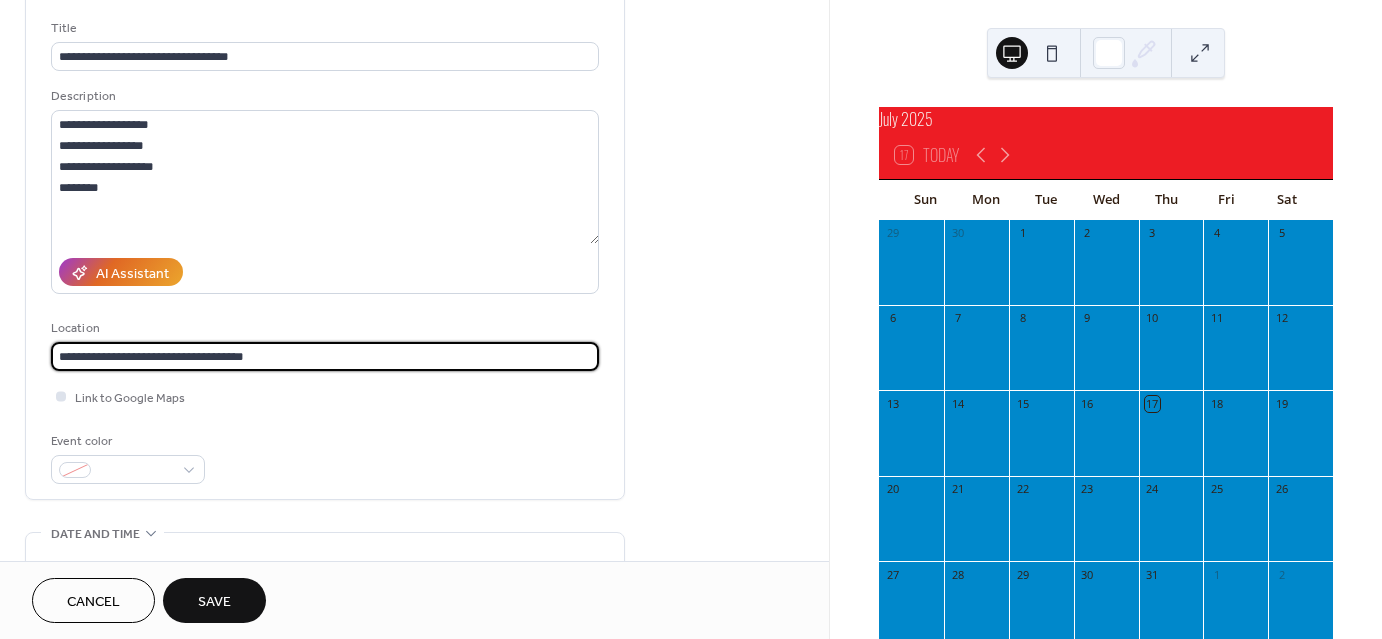 type on "**********" 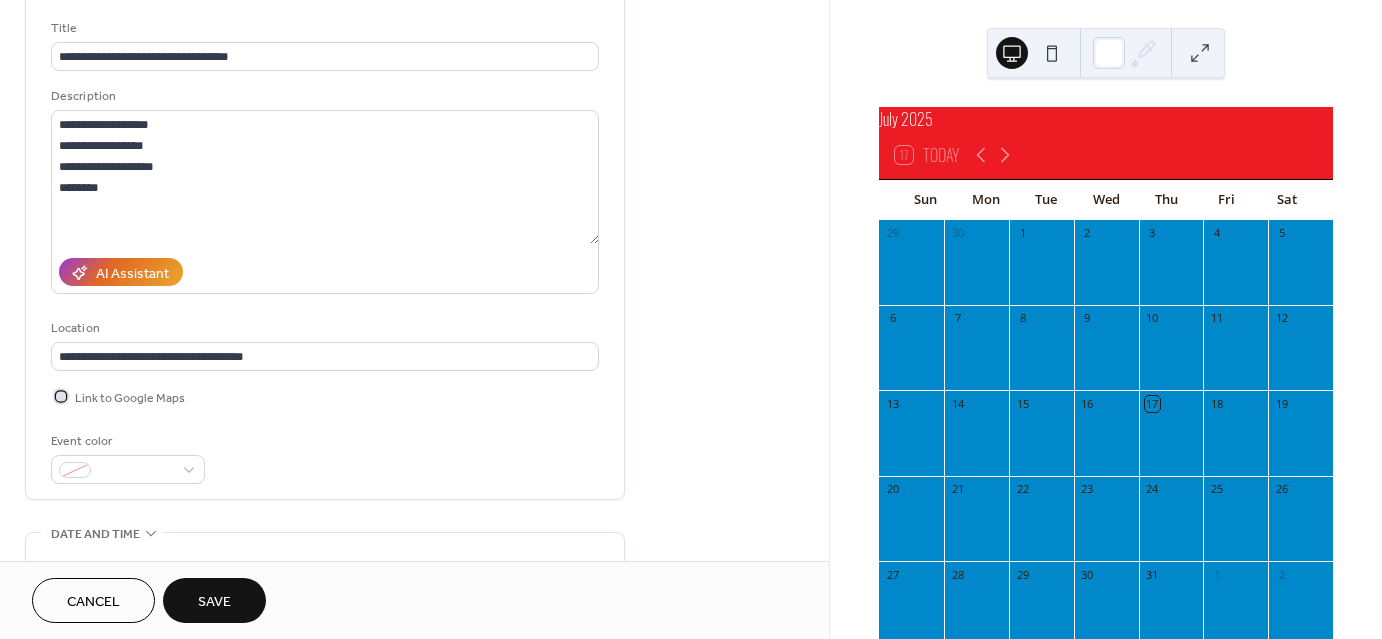 click at bounding box center (61, 396) 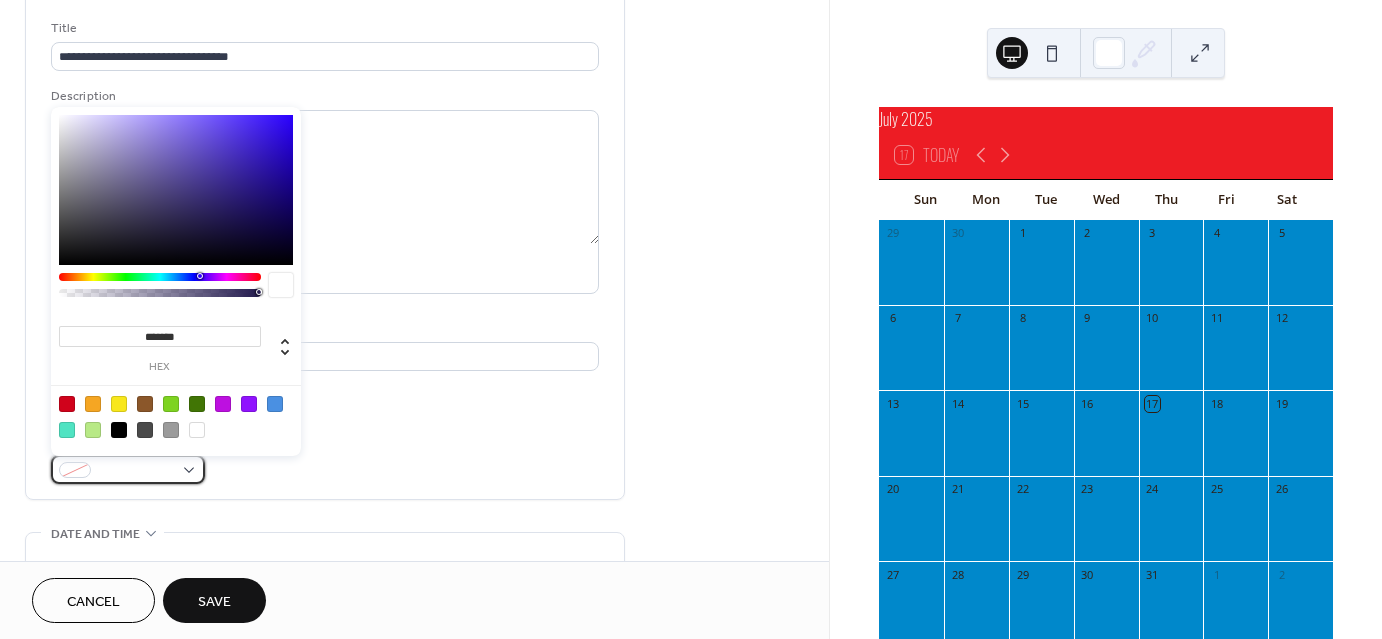 click at bounding box center [75, 470] 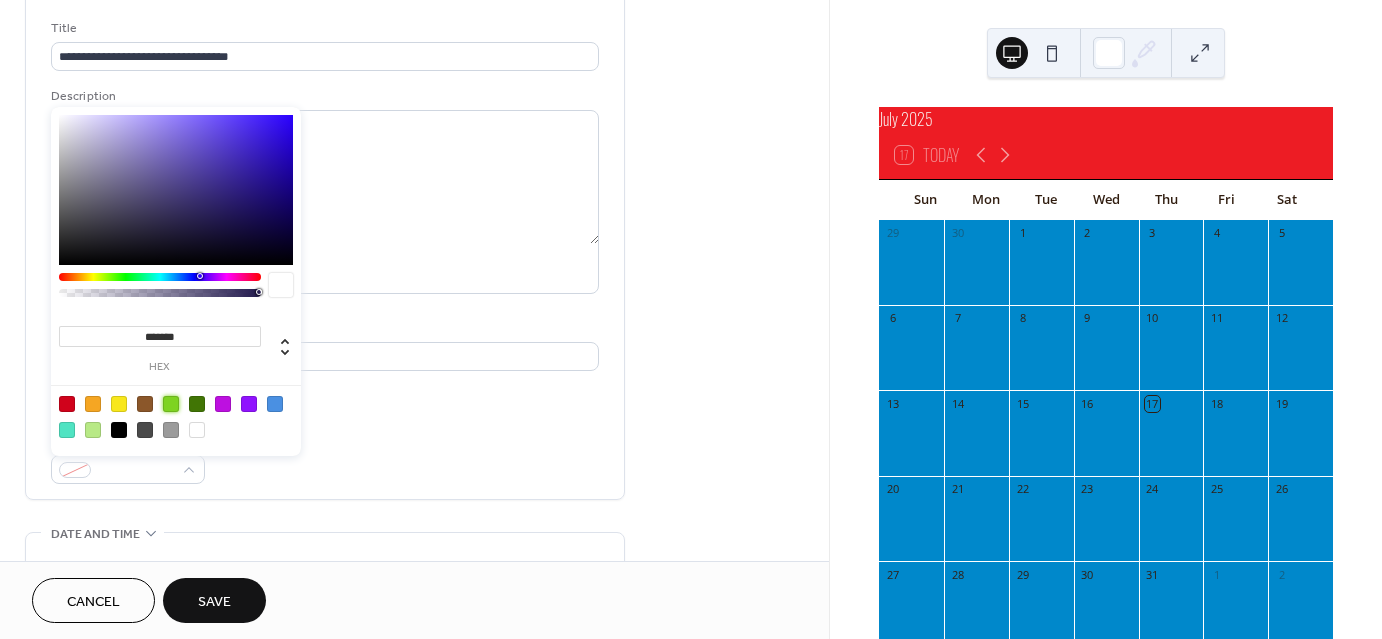 click at bounding box center (171, 404) 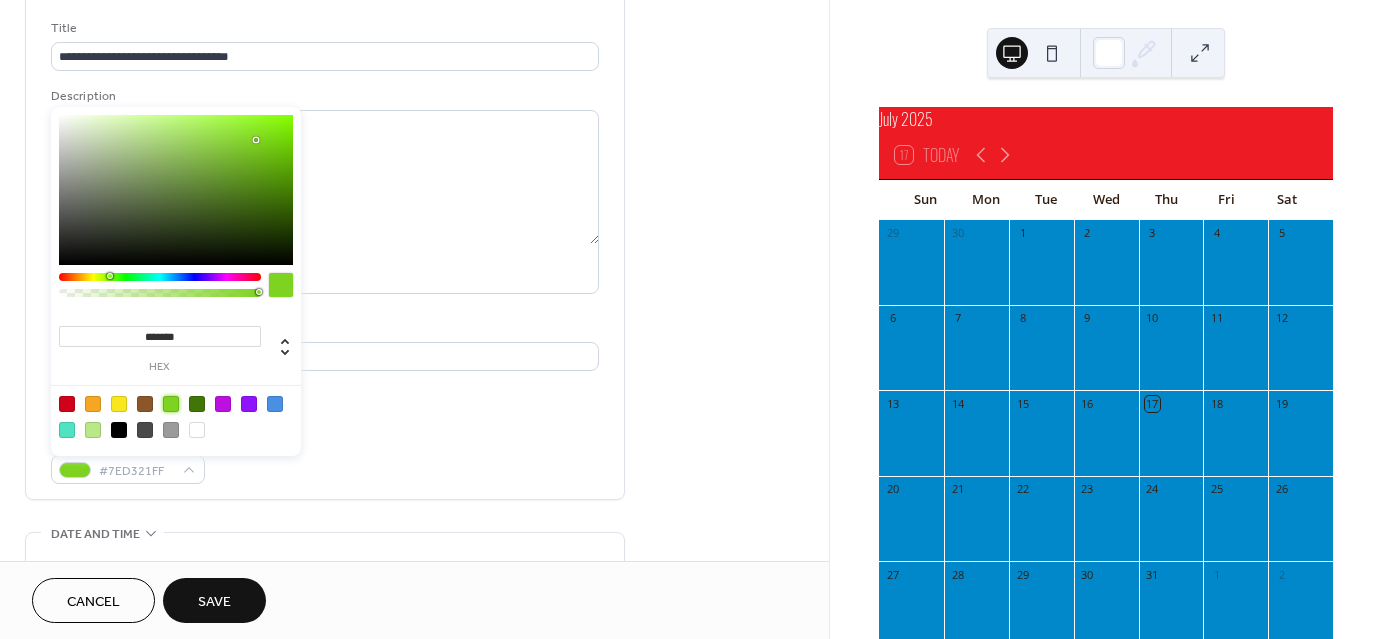 click at bounding box center [223, 404] 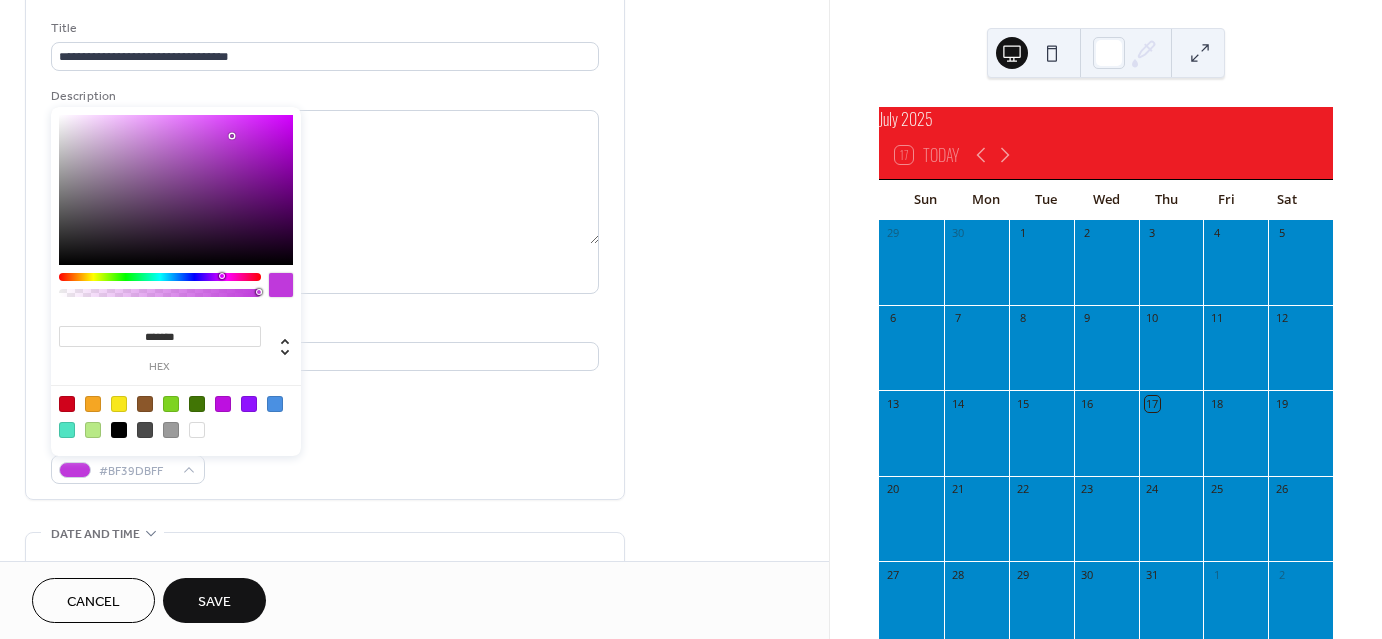 click at bounding box center [176, 190] 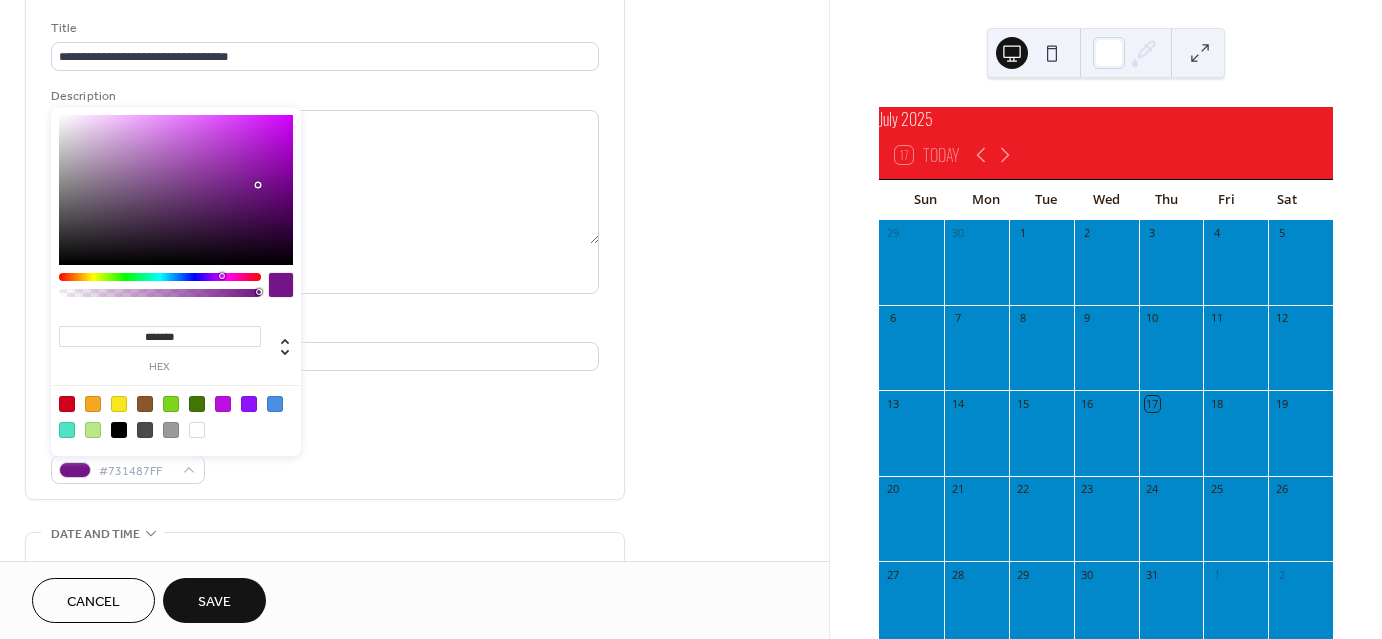 click at bounding box center (176, 190) 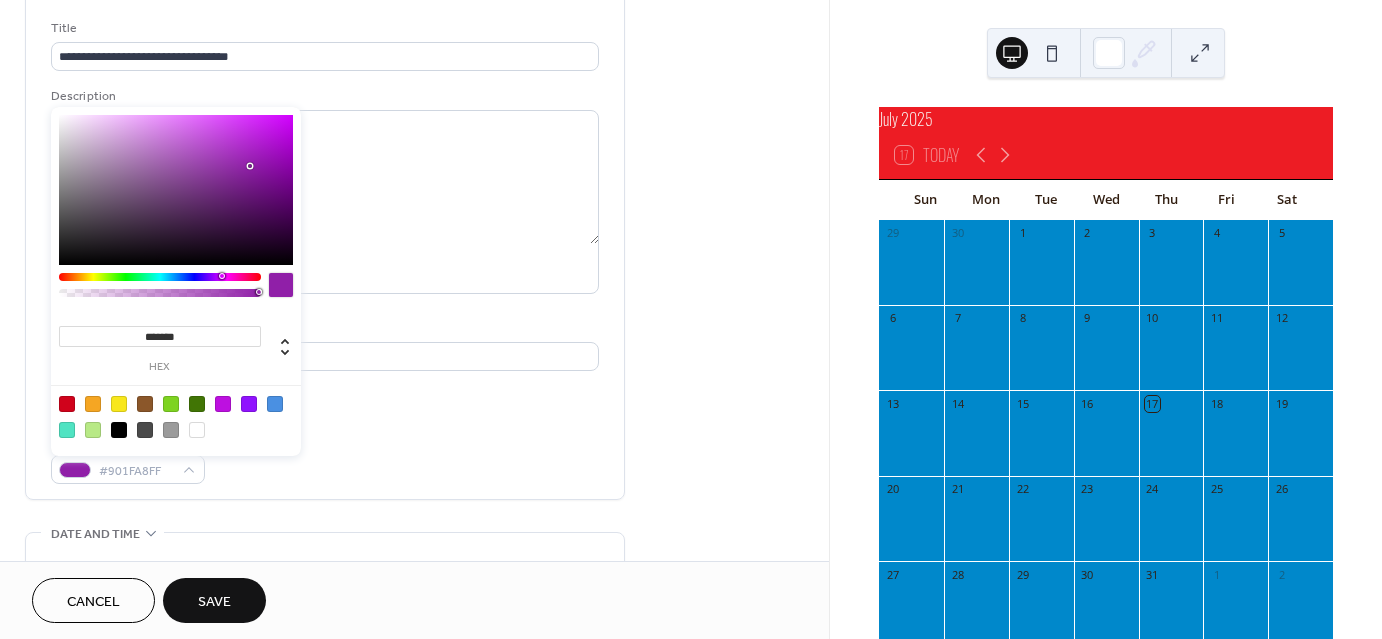 click at bounding box center (176, 190) 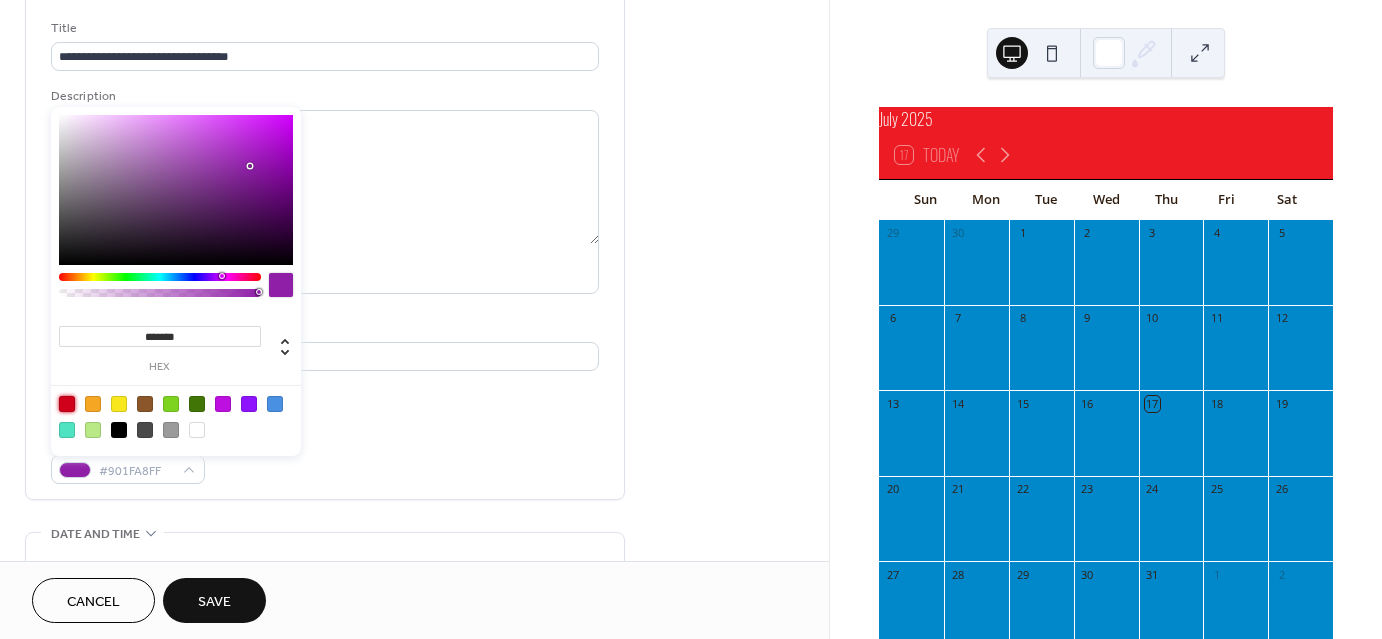 click at bounding box center [67, 404] 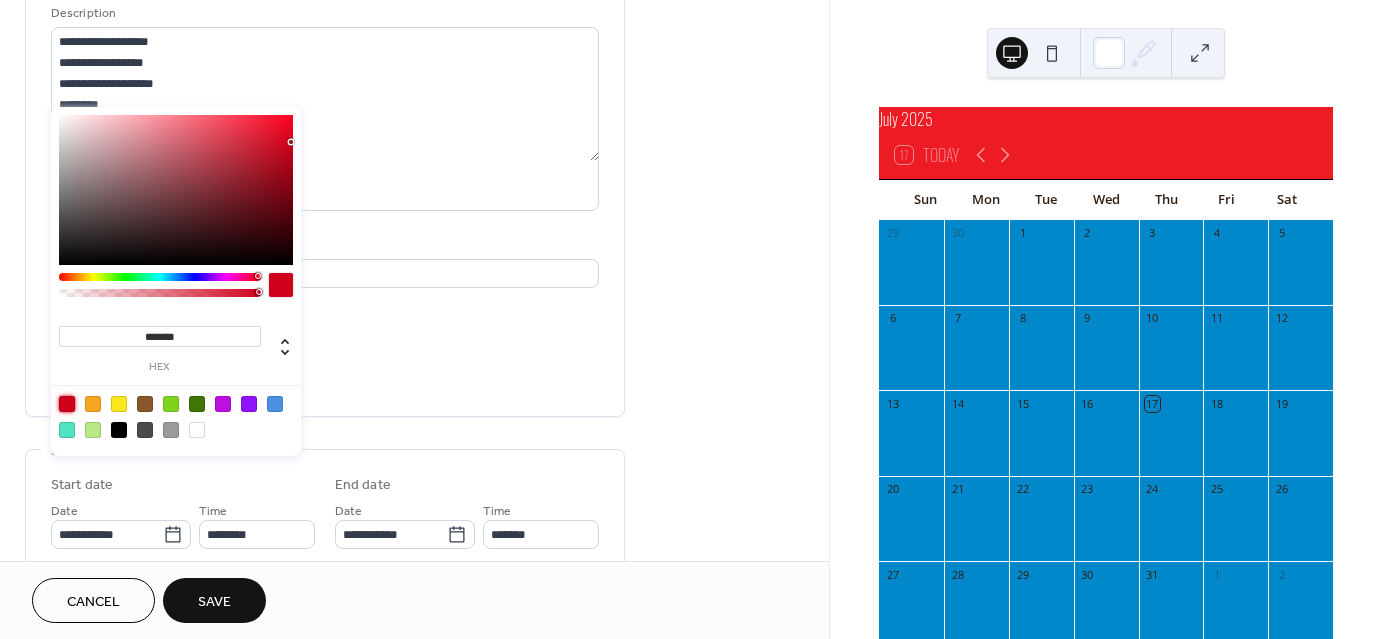 scroll, scrollTop: 204, scrollLeft: 0, axis: vertical 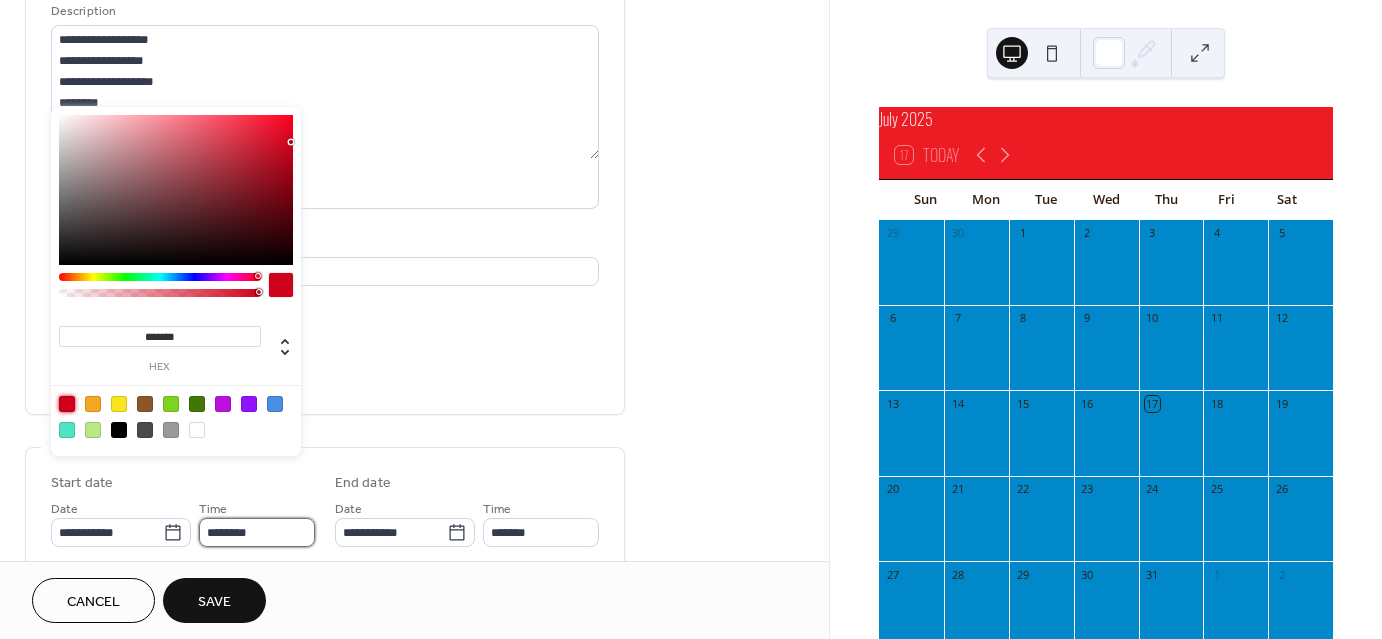 click on "********" at bounding box center (257, 532) 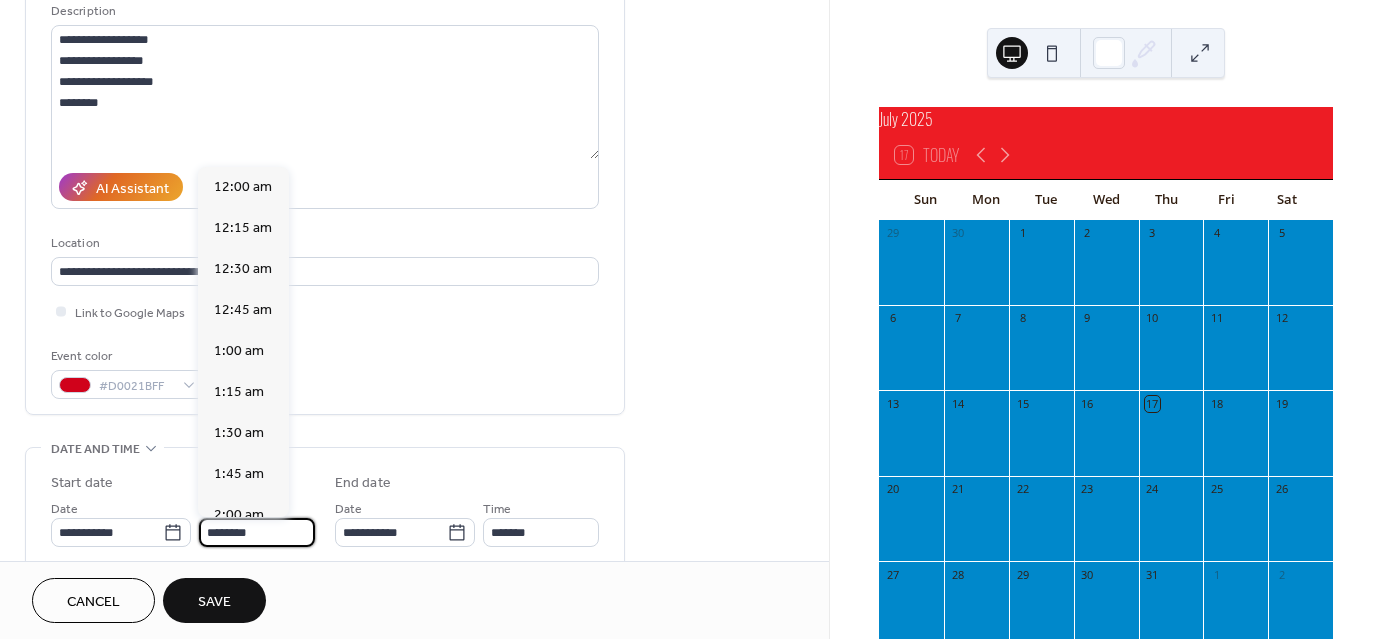 scroll, scrollTop: 1968, scrollLeft: 0, axis: vertical 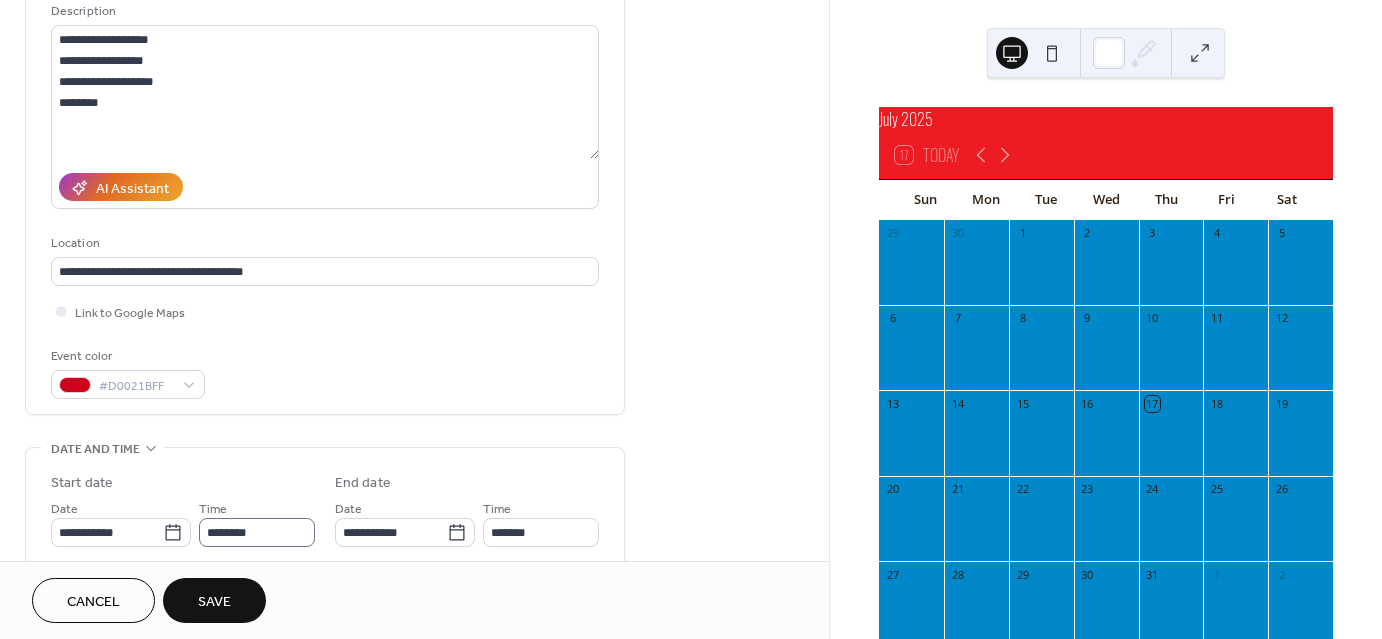 click on "**********" at bounding box center [325, 548] 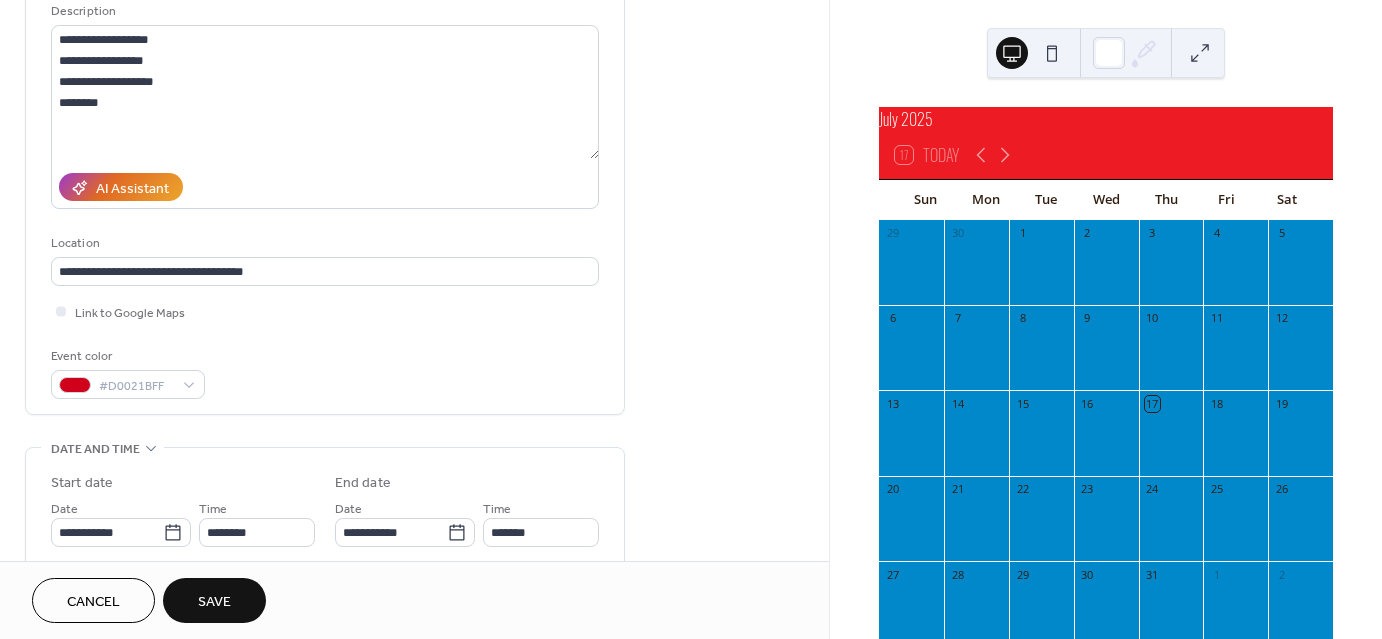 click on "Location" at bounding box center (323, 243) 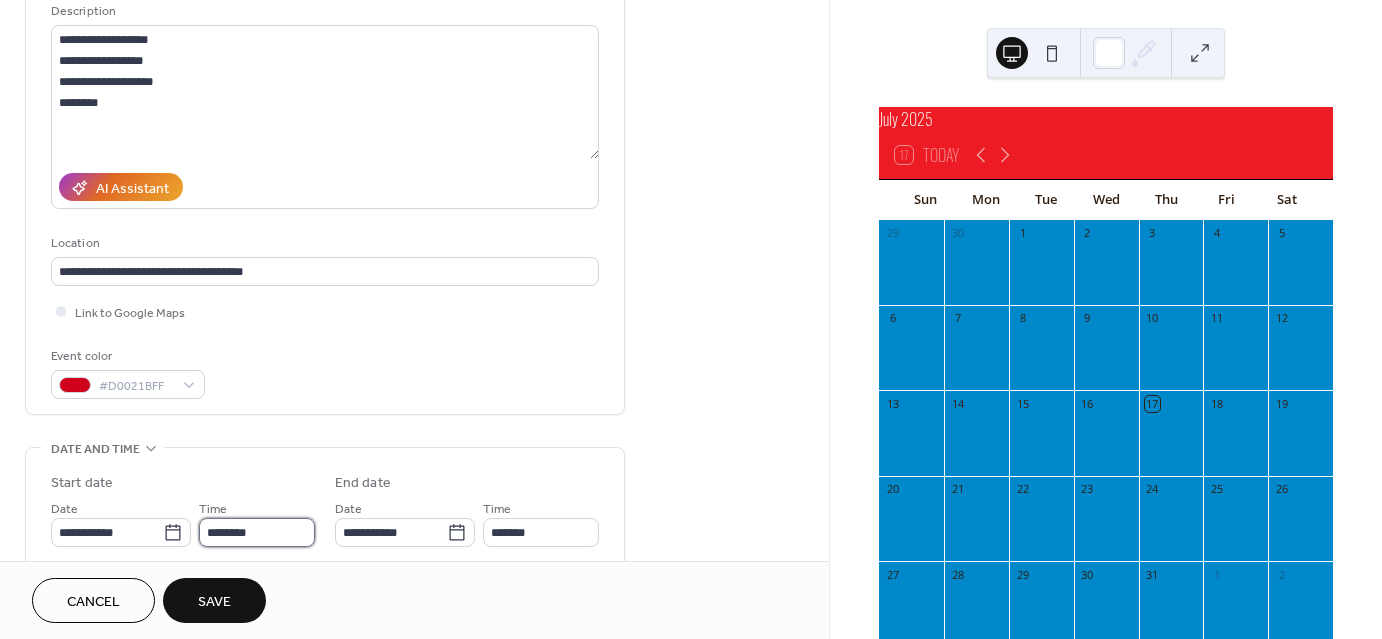 click on "********" at bounding box center (257, 532) 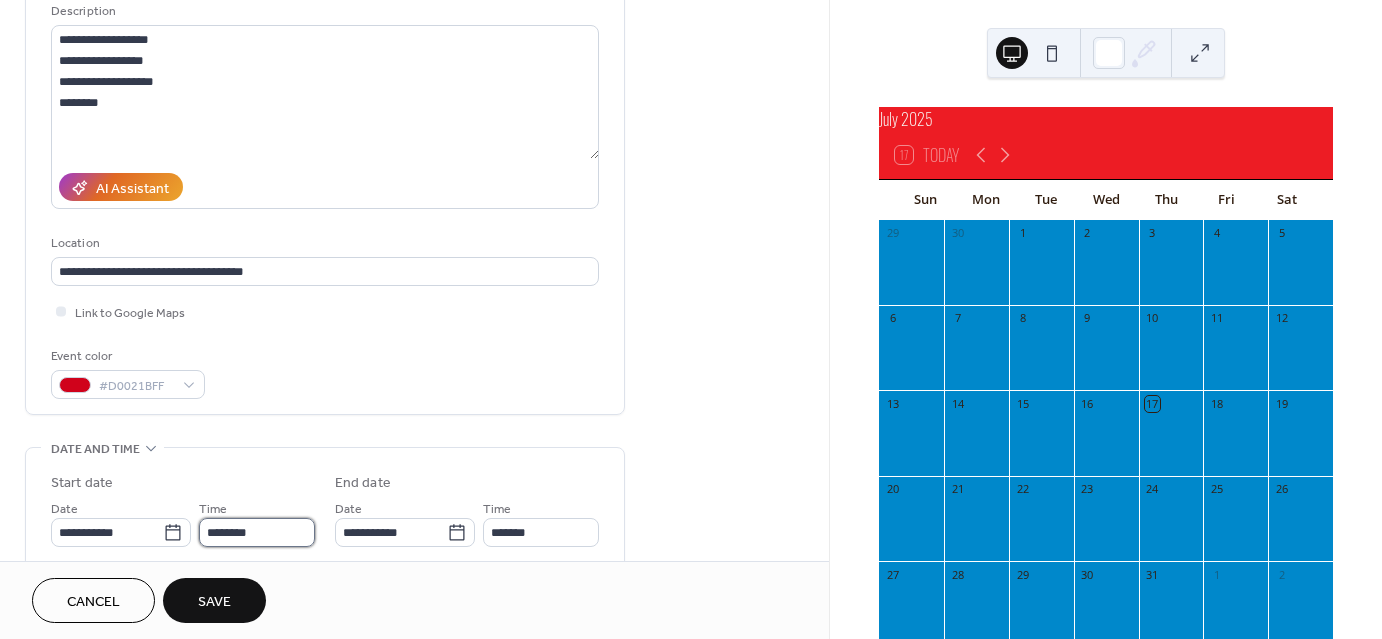 type 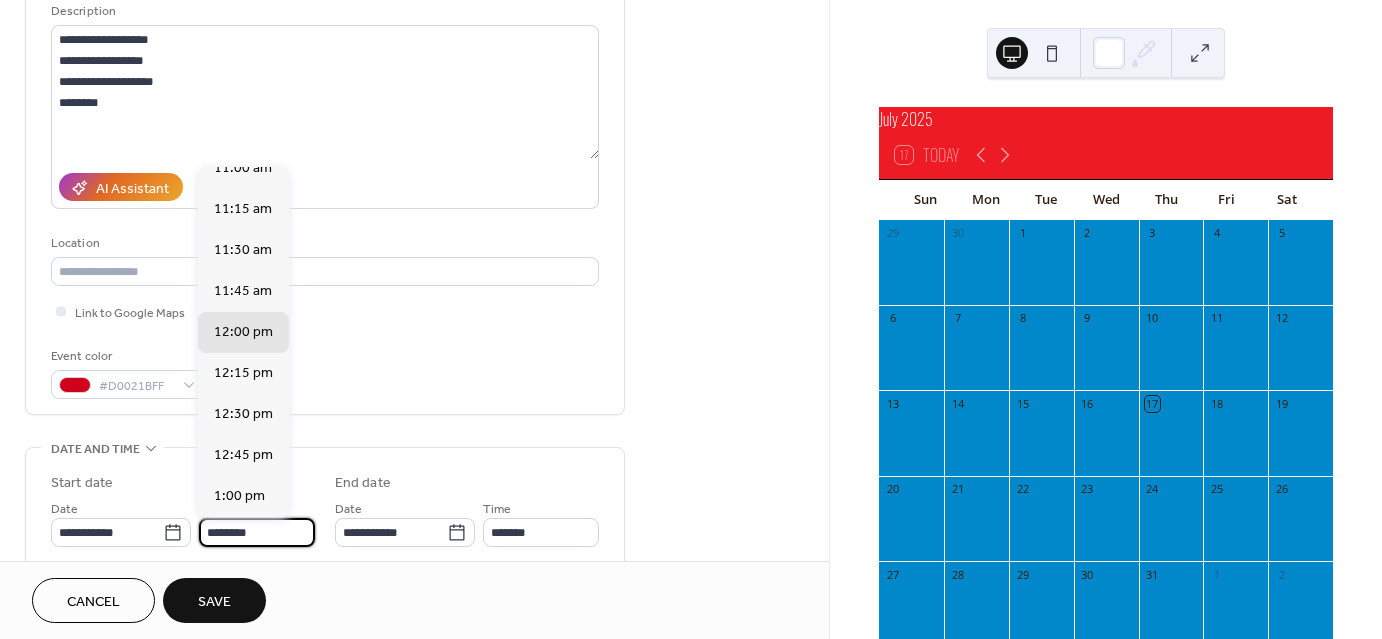 scroll, scrollTop: 1812, scrollLeft: 0, axis: vertical 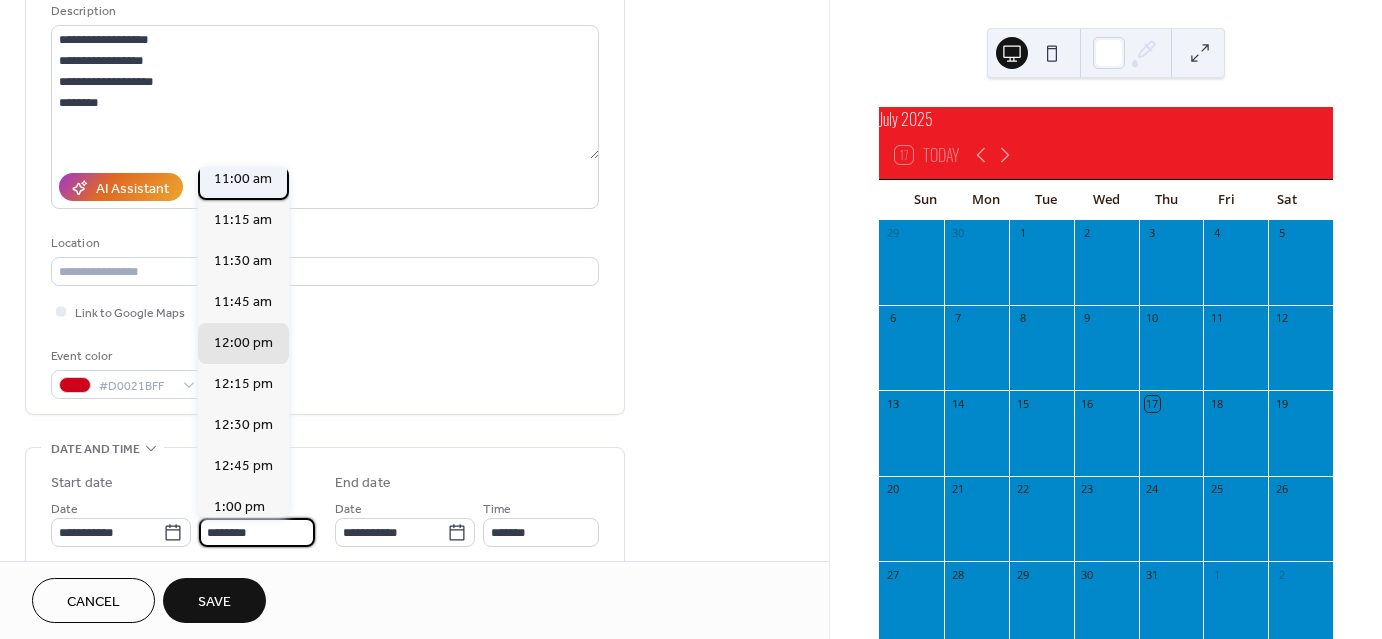 click on "11:00 am" at bounding box center (243, 179) 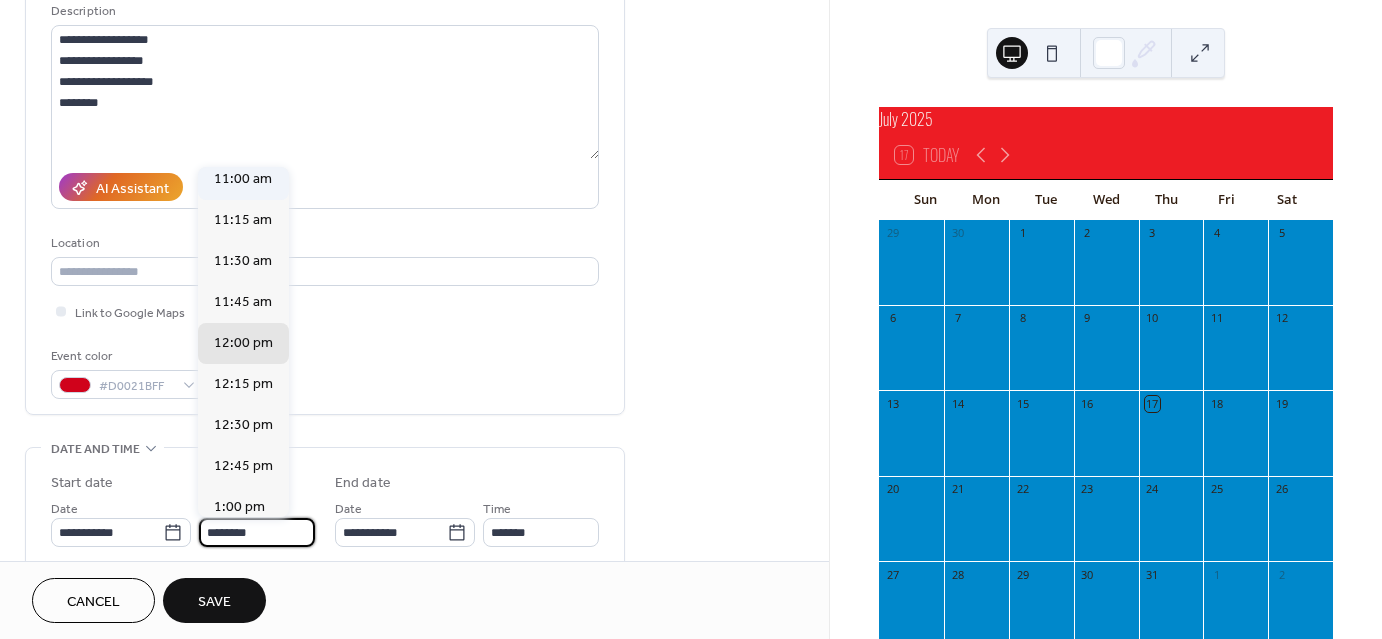 type on "********" 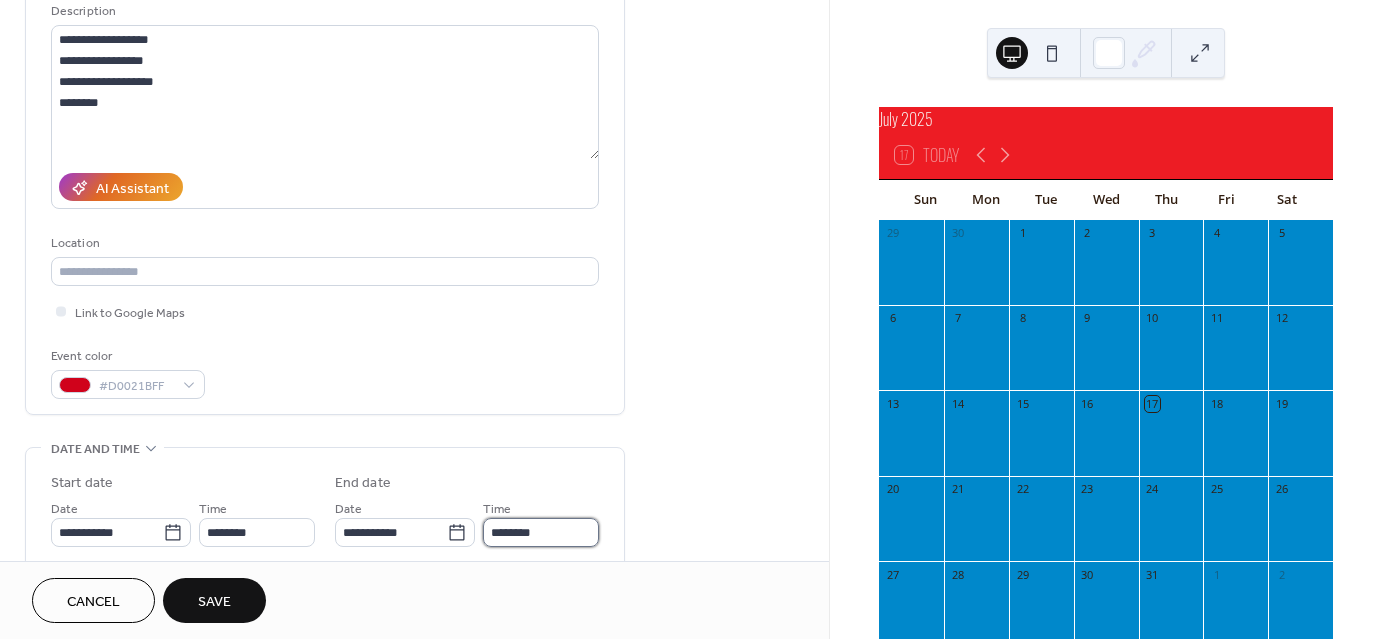 click on "********" at bounding box center (541, 532) 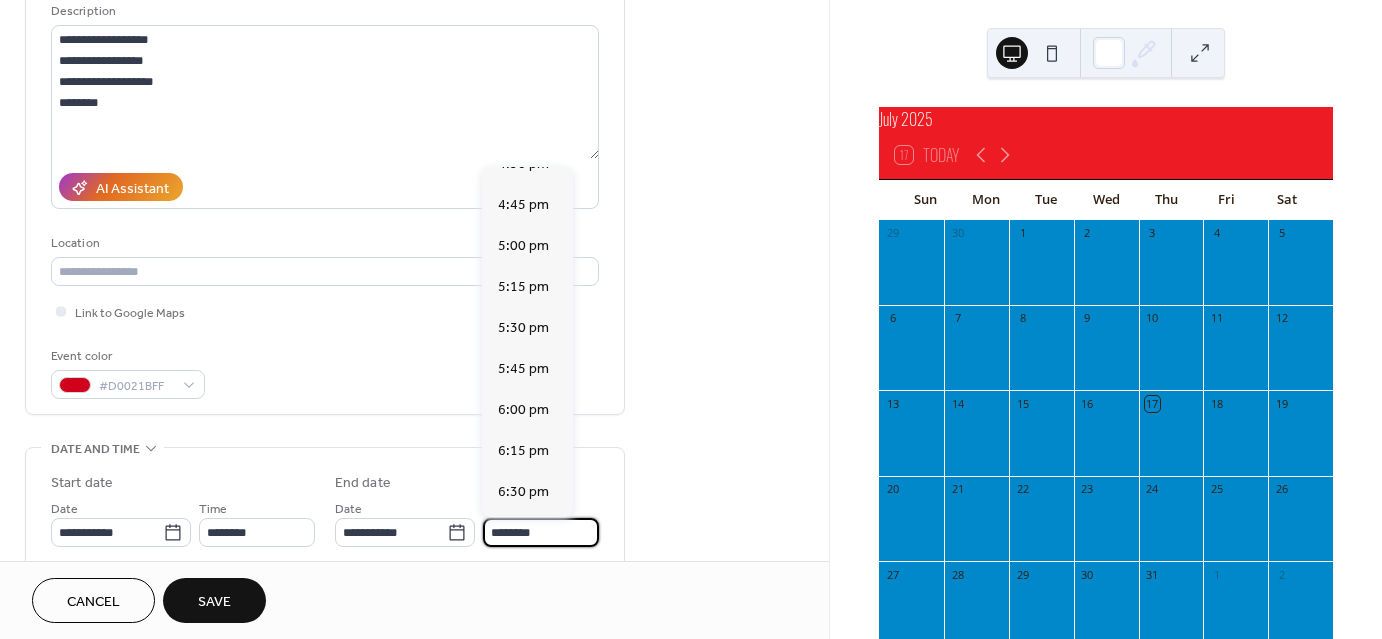 scroll, scrollTop: 888, scrollLeft: 0, axis: vertical 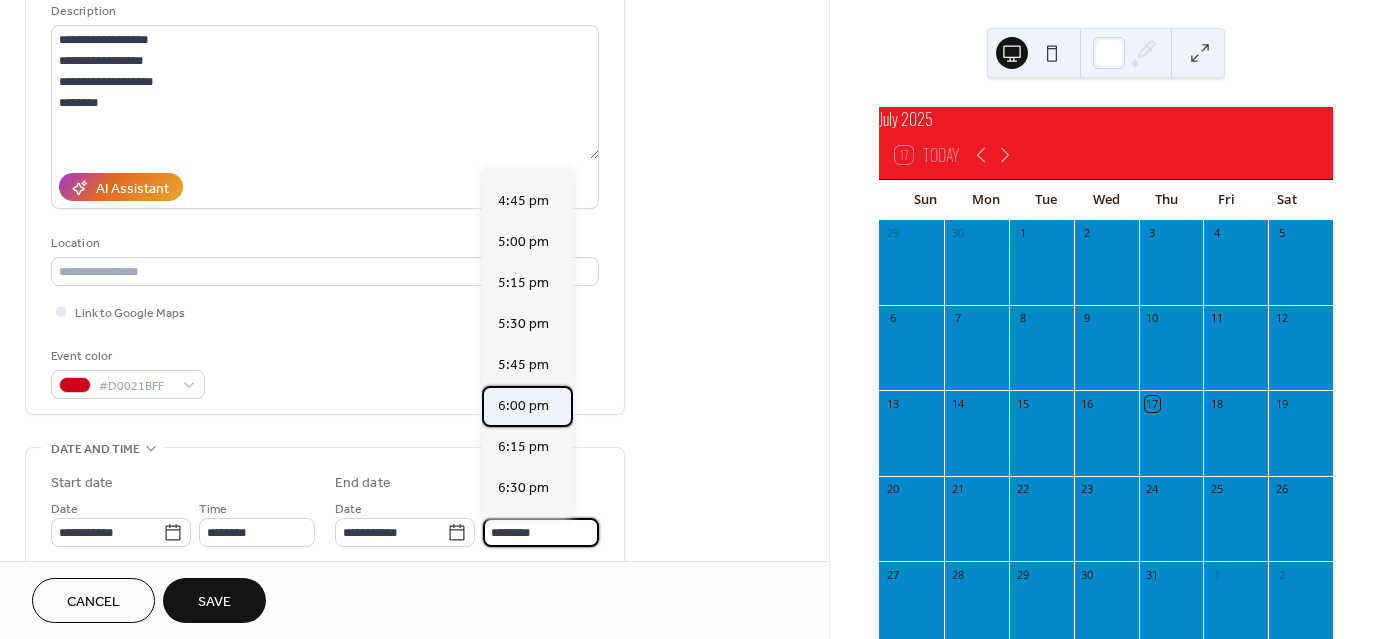 click on "6:00 pm" at bounding box center (523, 406) 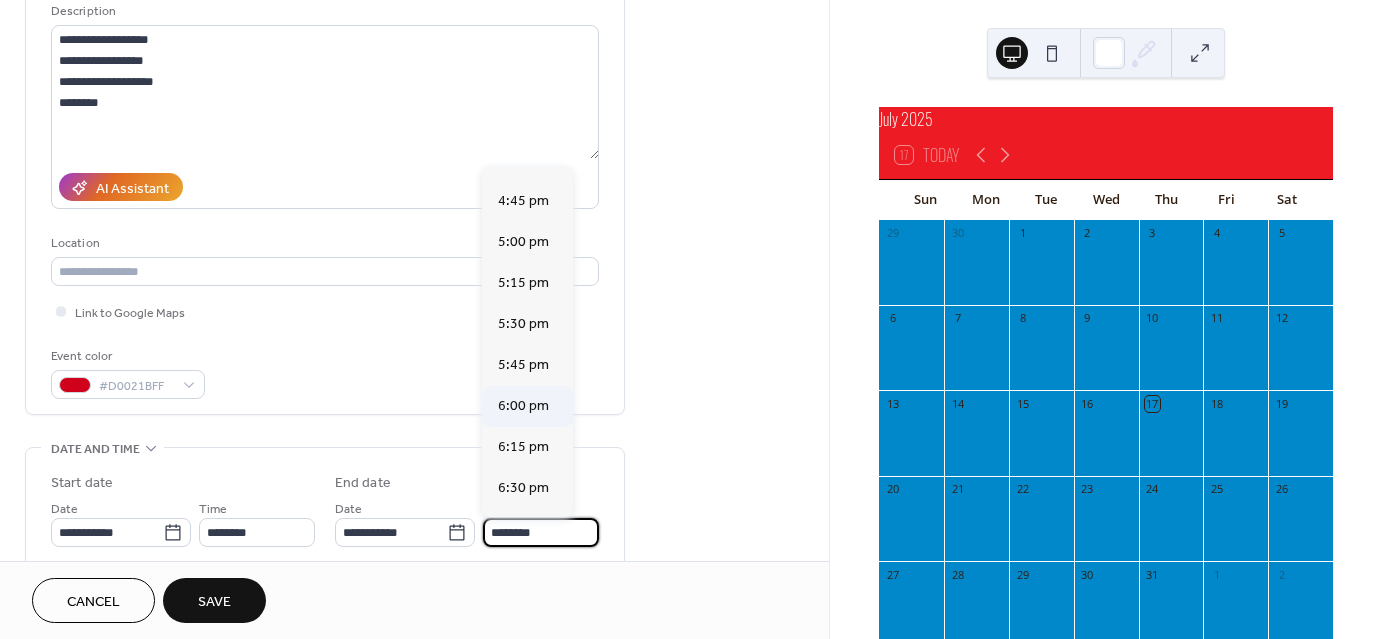 type on "*******" 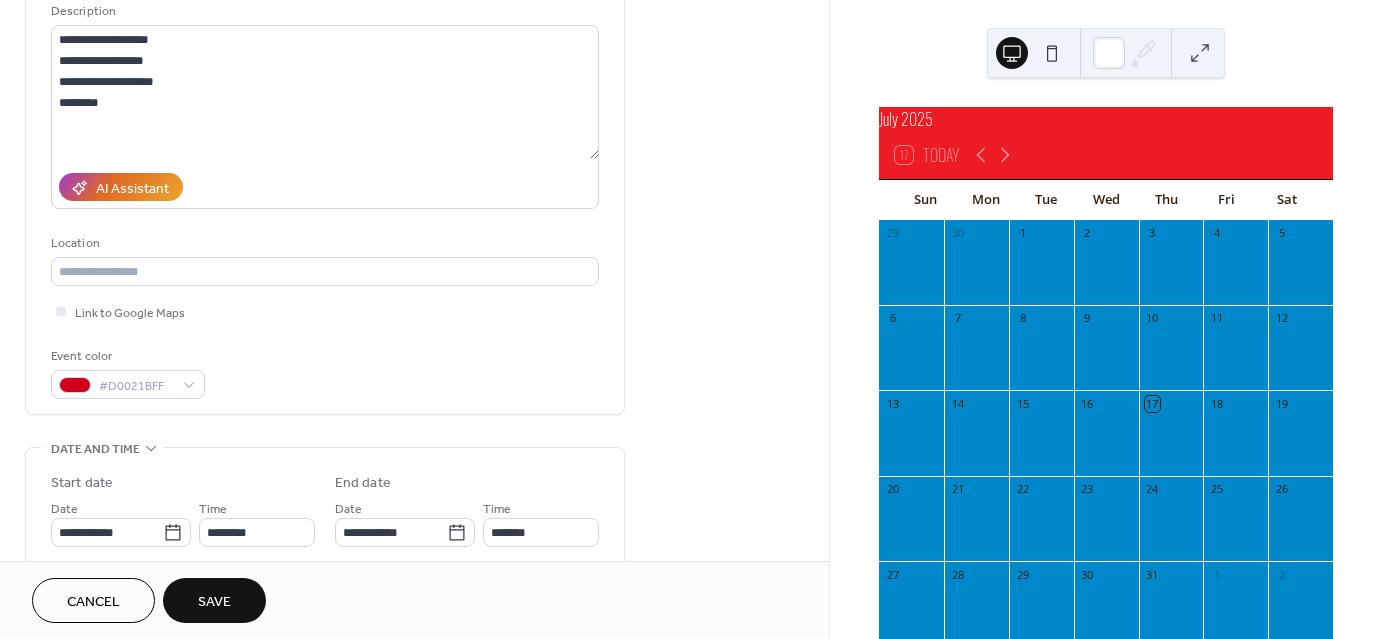 click on "Save" at bounding box center [214, 602] 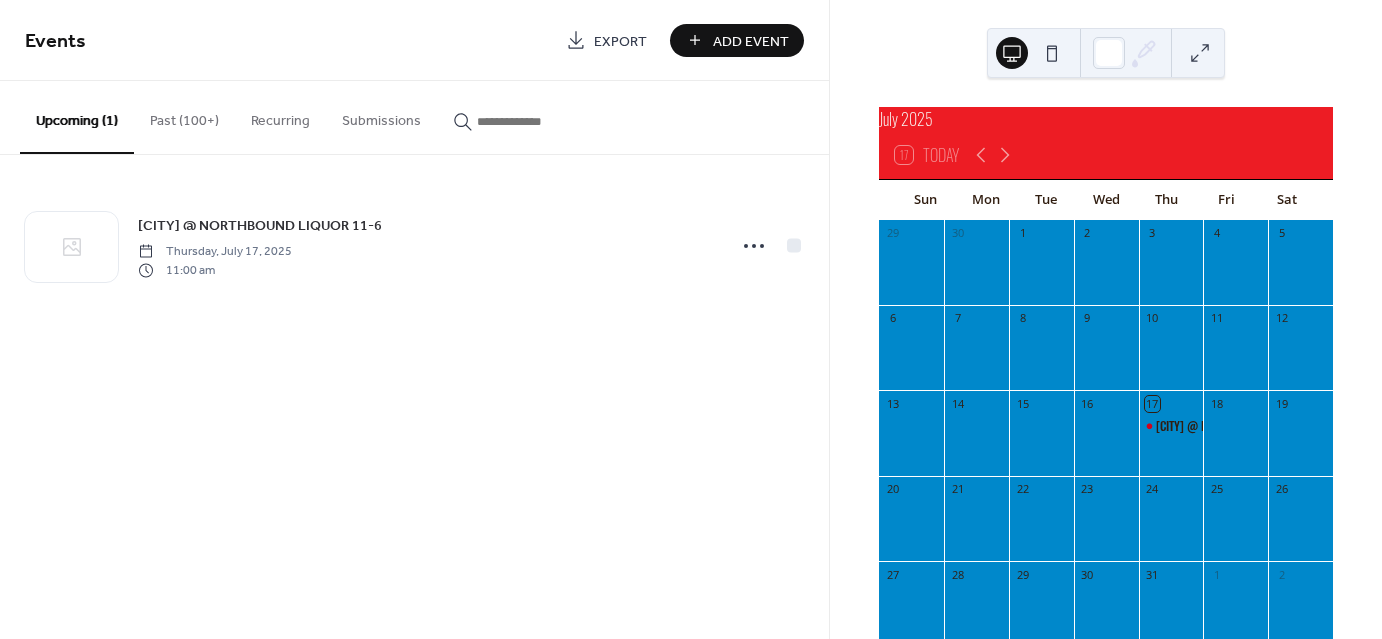click at bounding box center (1235, 443) 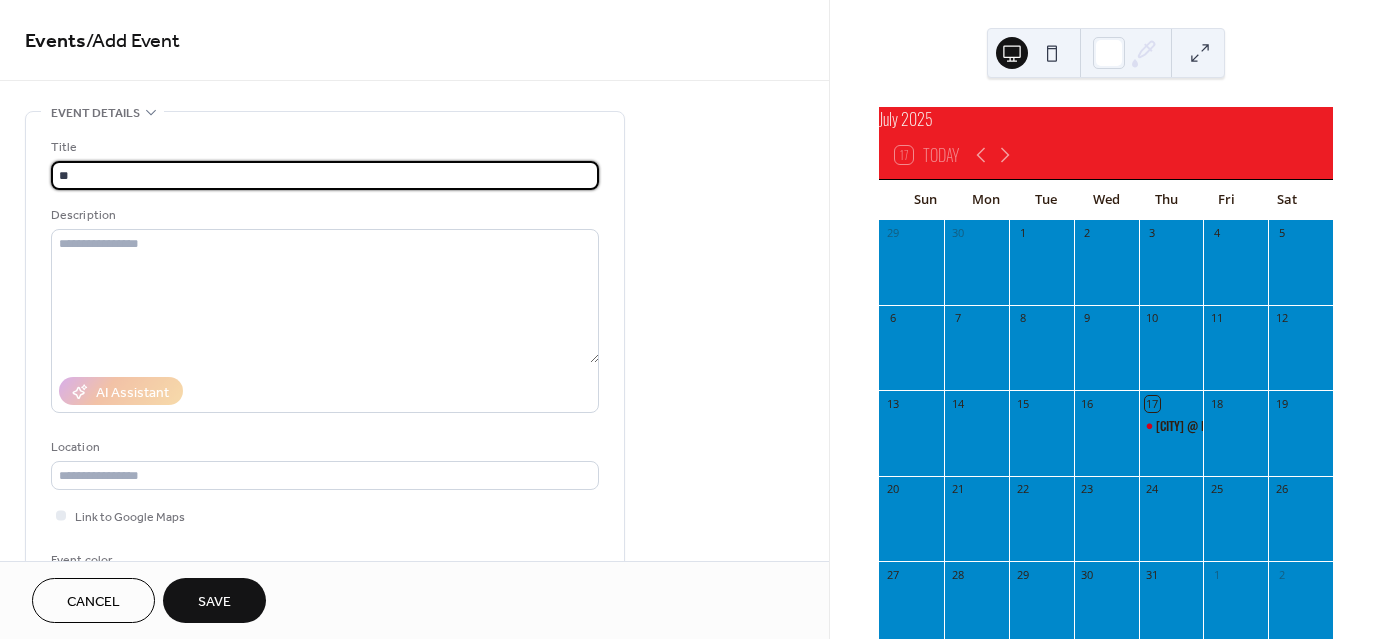 type on "*" 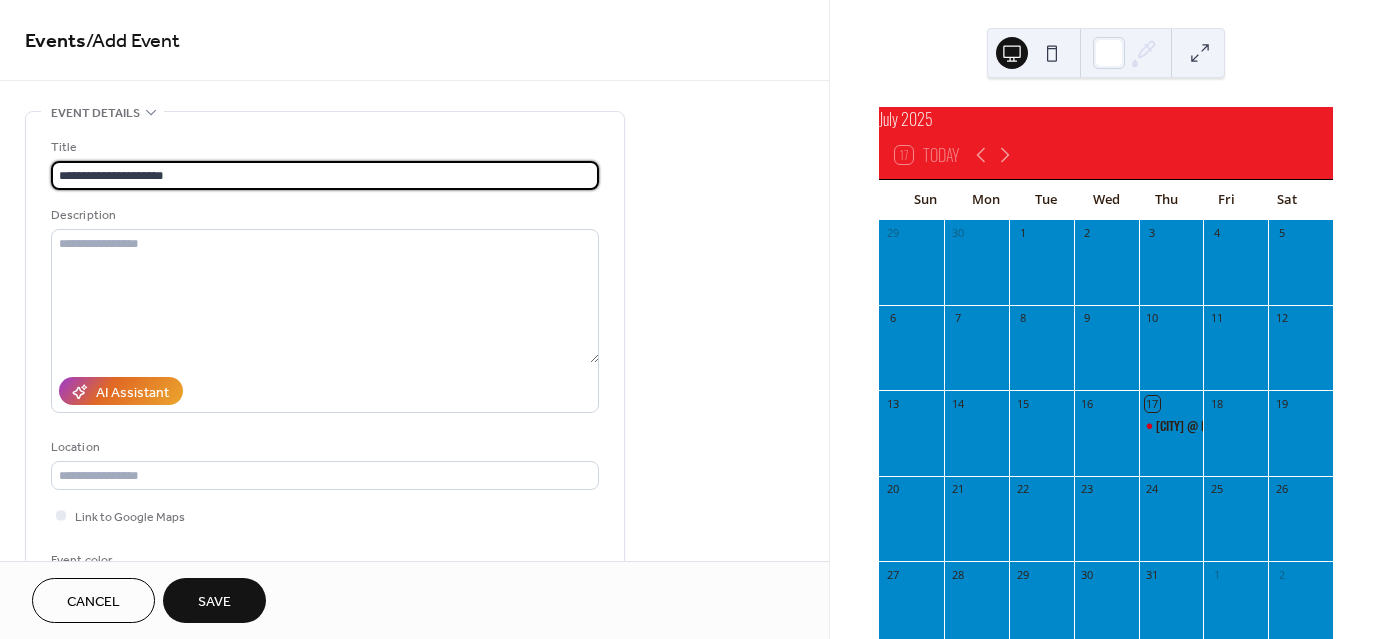 type on "**********" 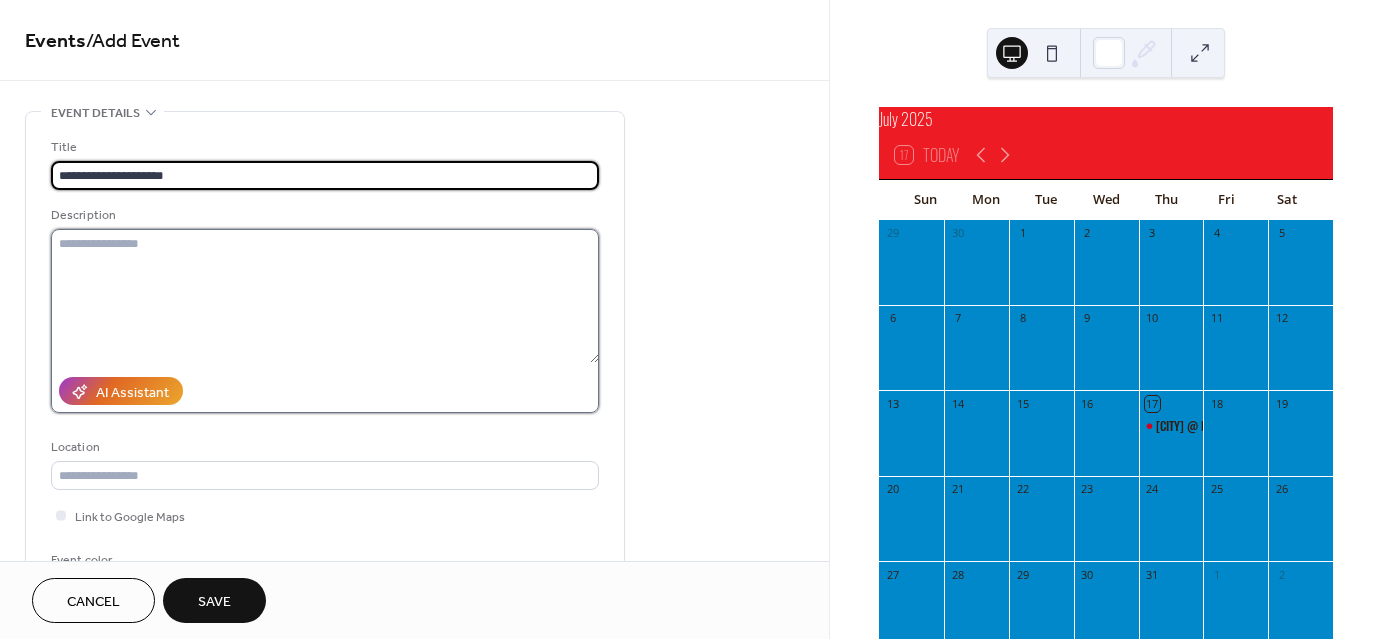 click at bounding box center (325, 296) 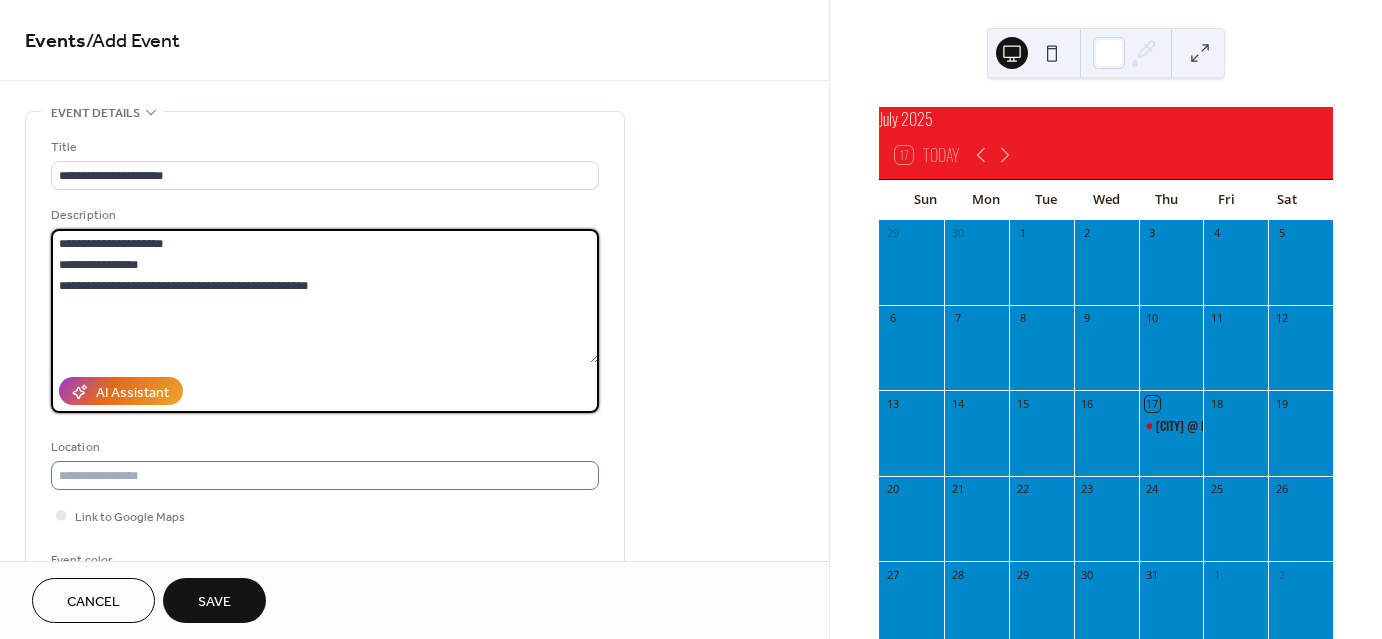 type on "**********" 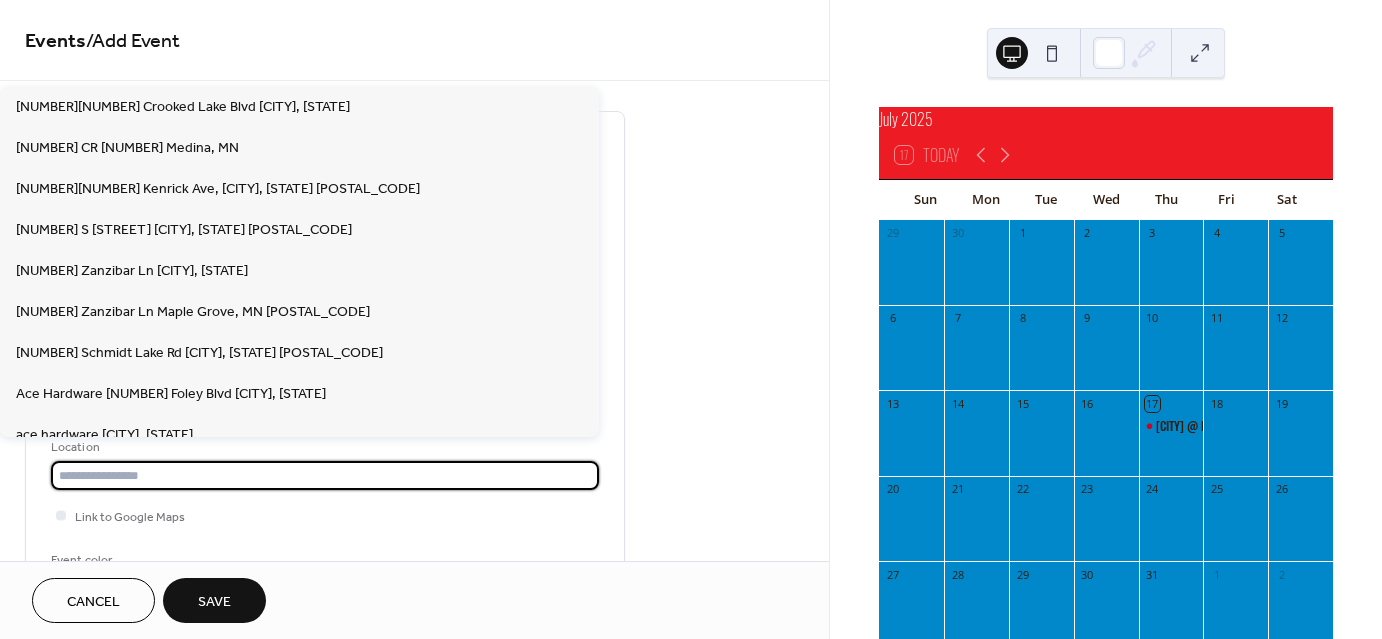 click at bounding box center [325, 475] 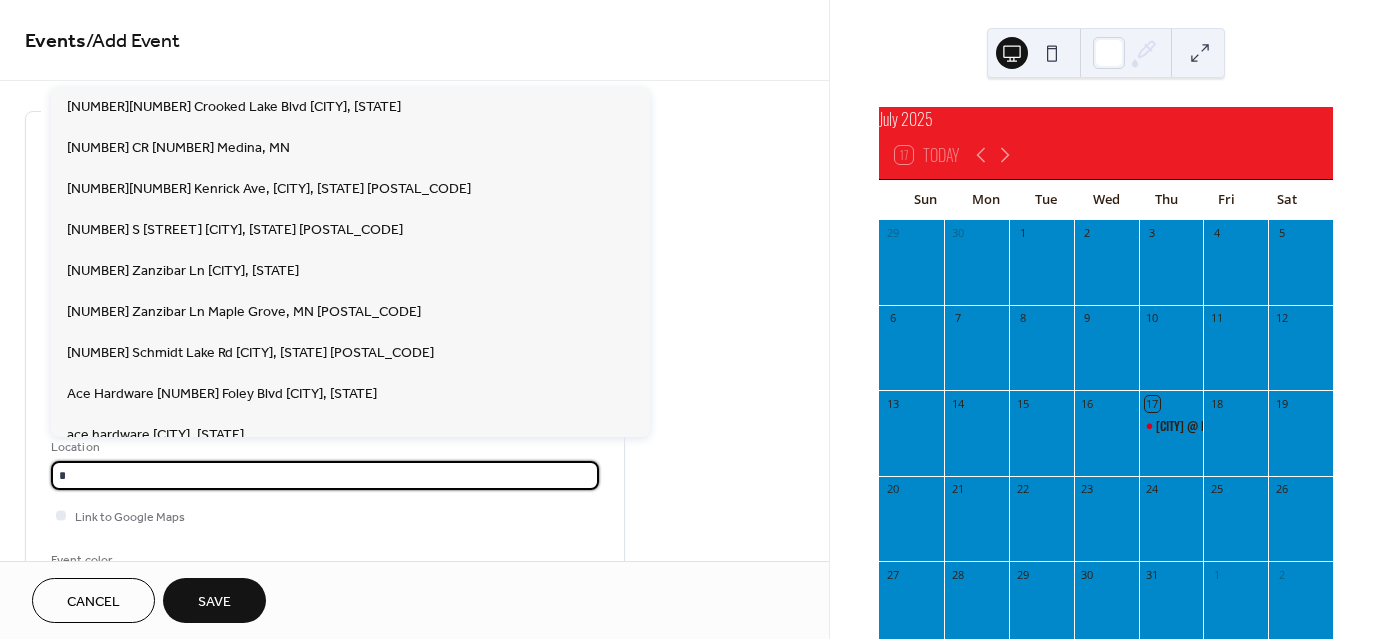 click on "*" at bounding box center [325, 475] 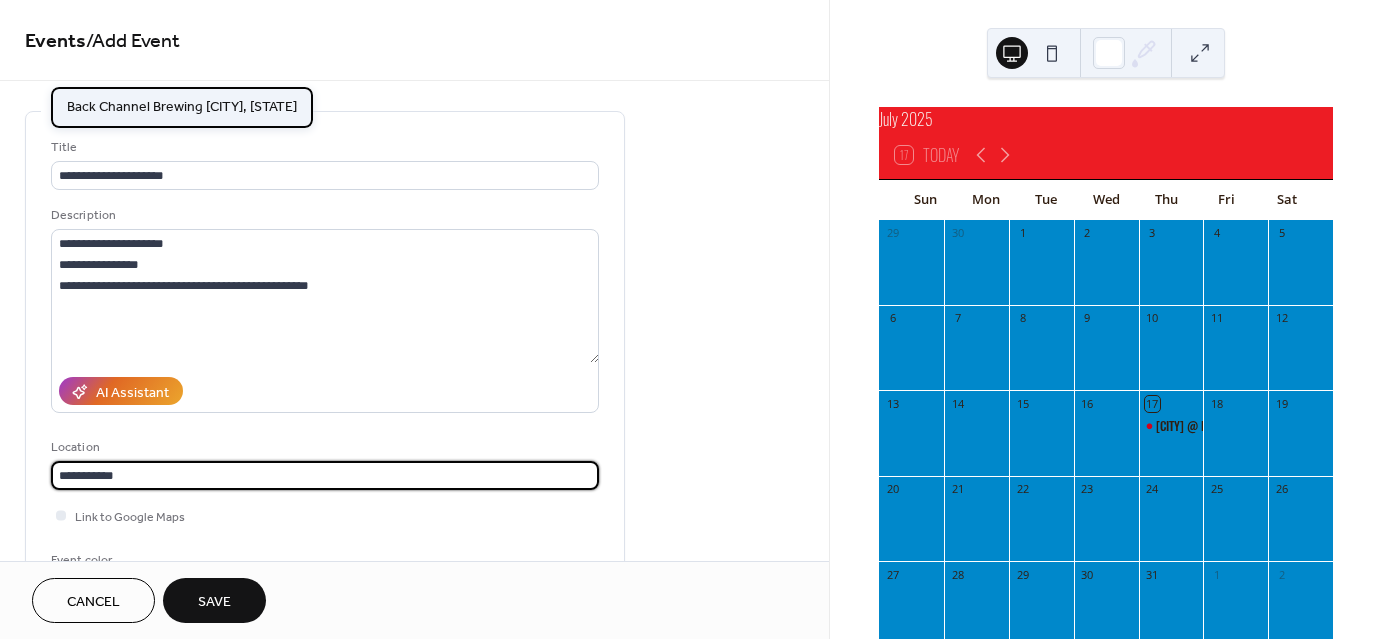 click on "Back Channel Brewing [CITY], [STATE]" at bounding box center [182, 106] 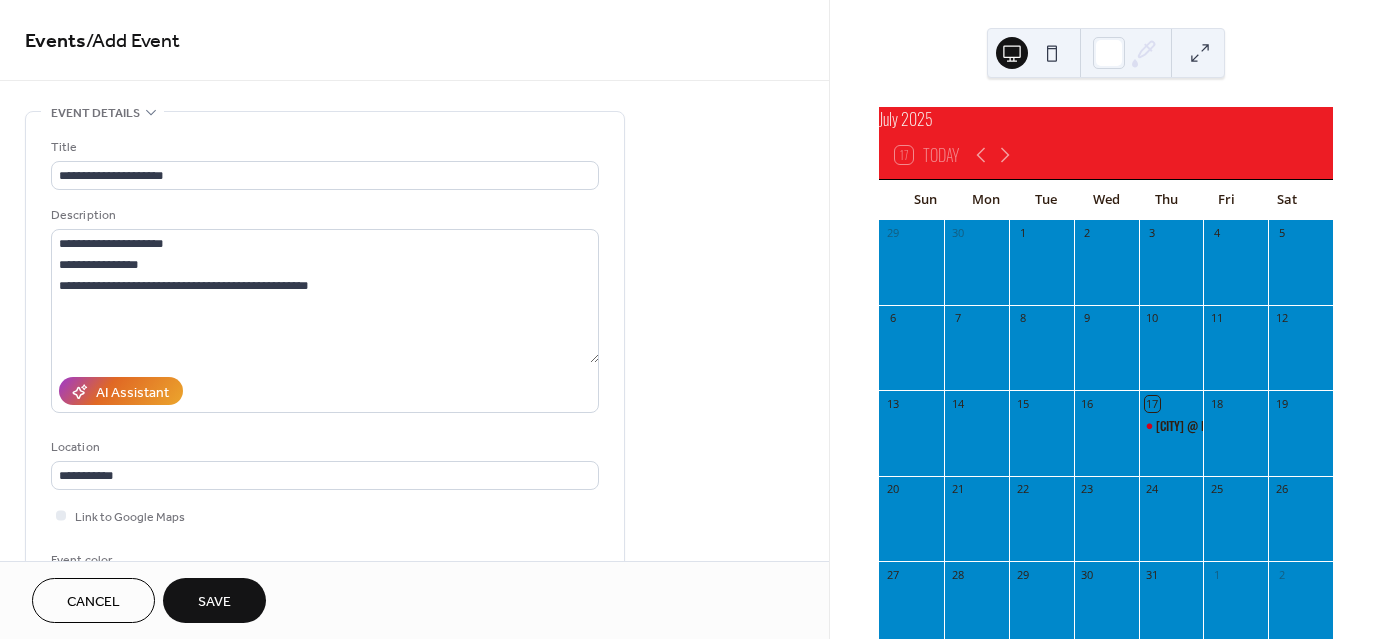 type on "**********" 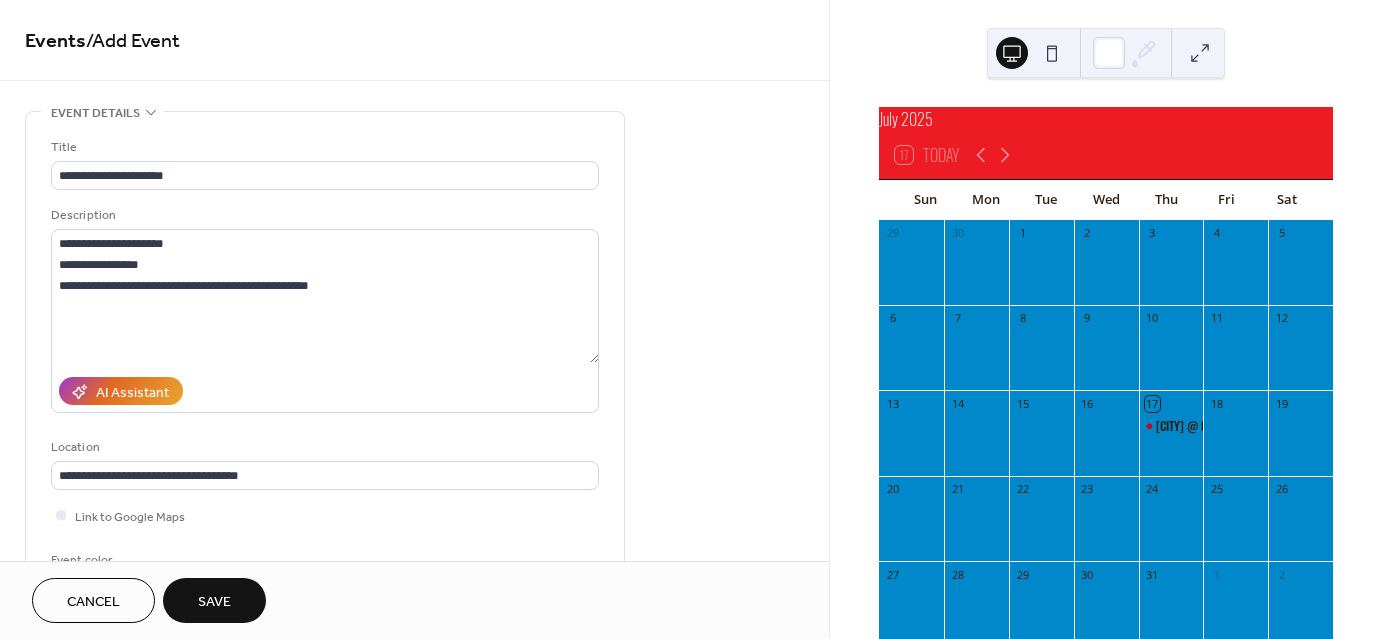 scroll, scrollTop: 1, scrollLeft: 0, axis: vertical 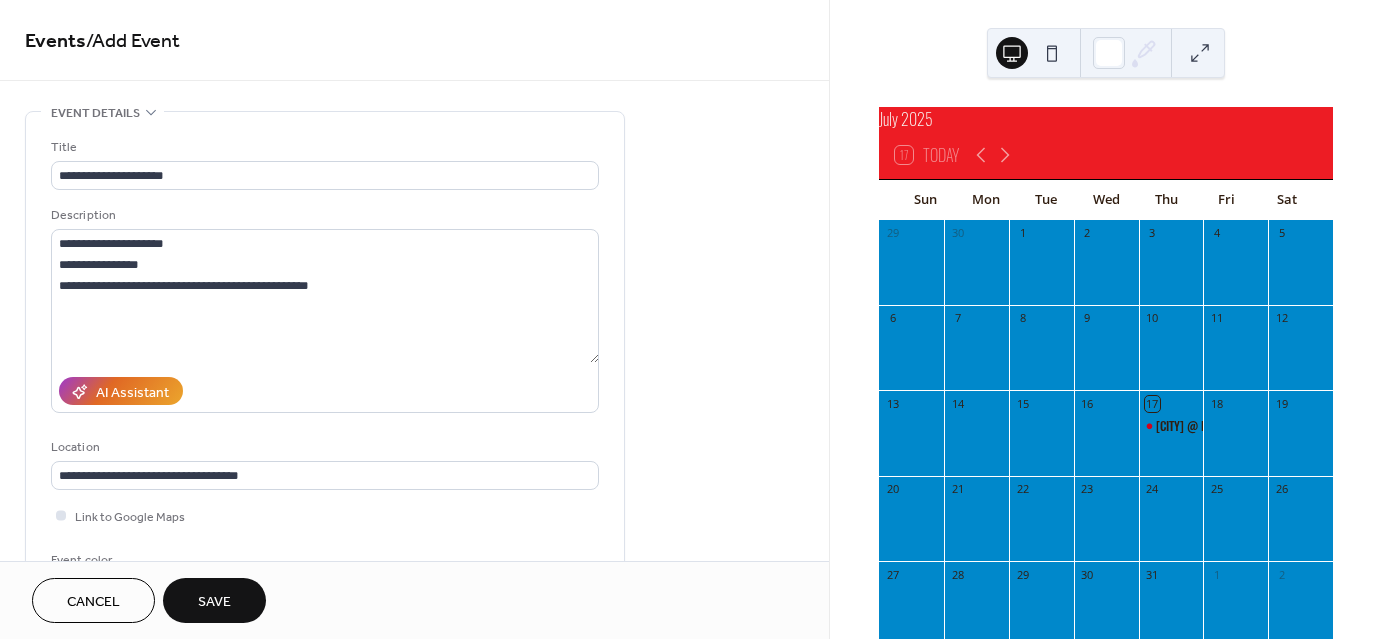 click at bounding box center [61, 515] 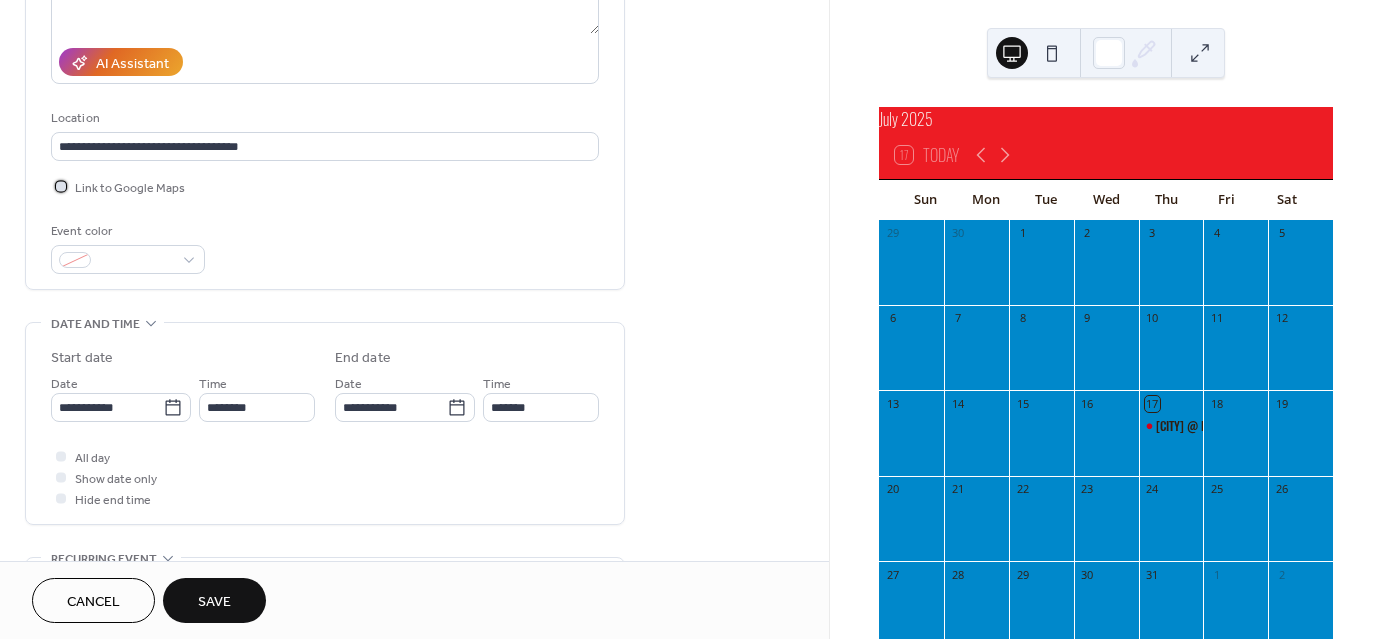 scroll, scrollTop: 329, scrollLeft: 0, axis: vertical 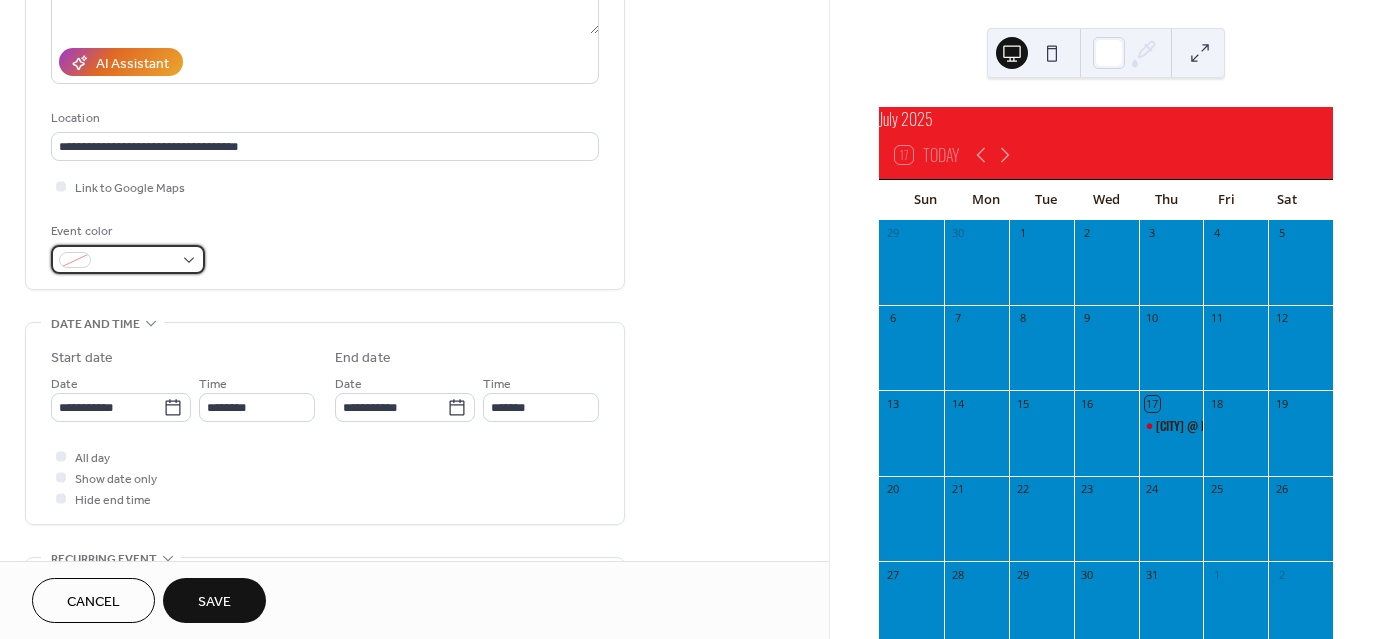click at bounding box center [136, 261] 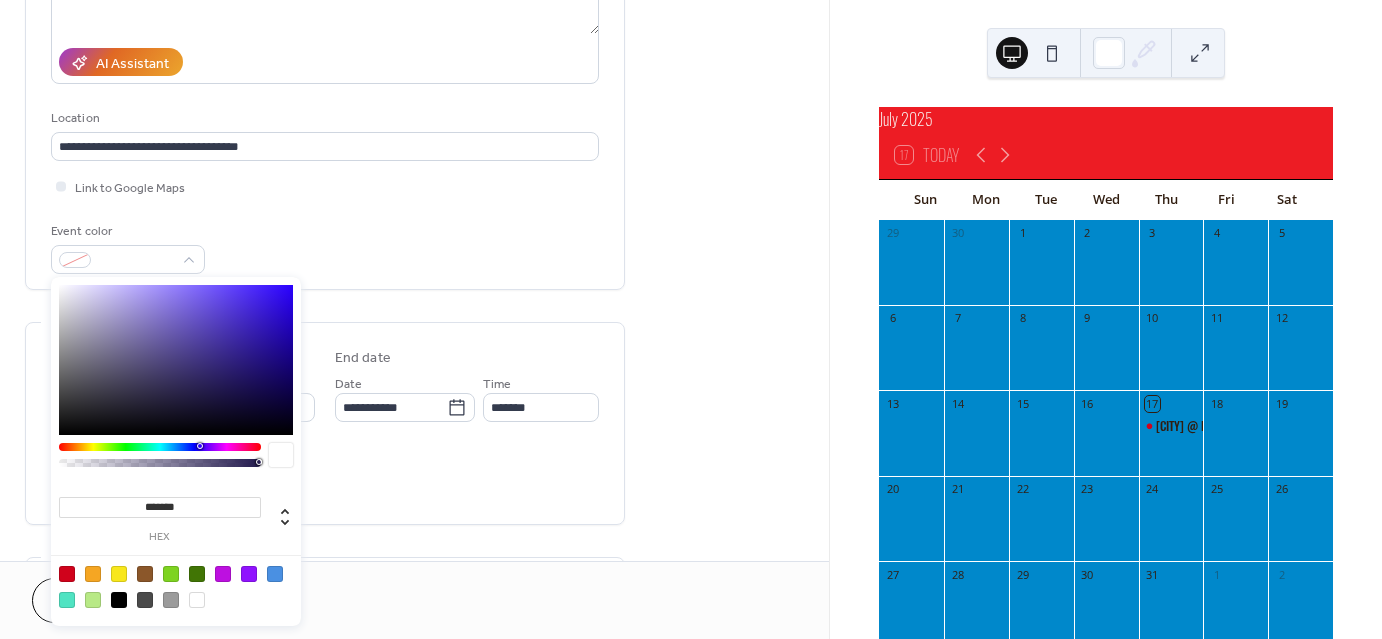 click at bounding box center [67, 574] 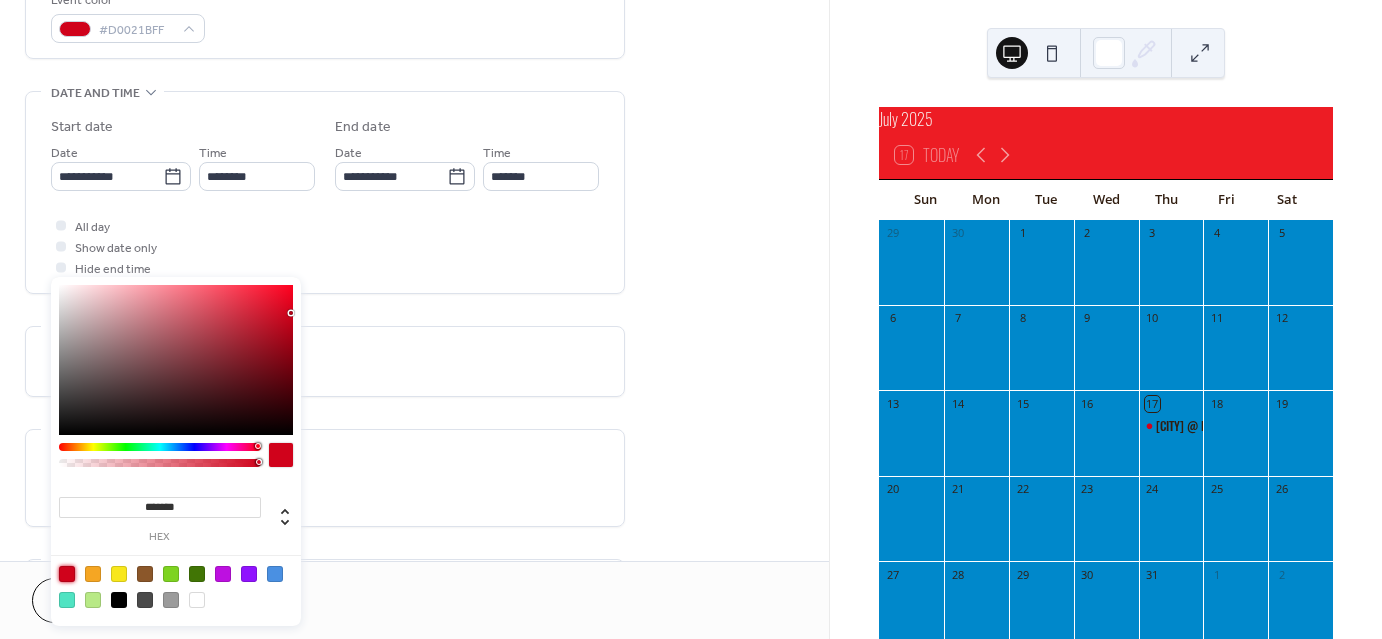 scroll, scrollTop: 562, scrollLeft: 0, axis: vertical 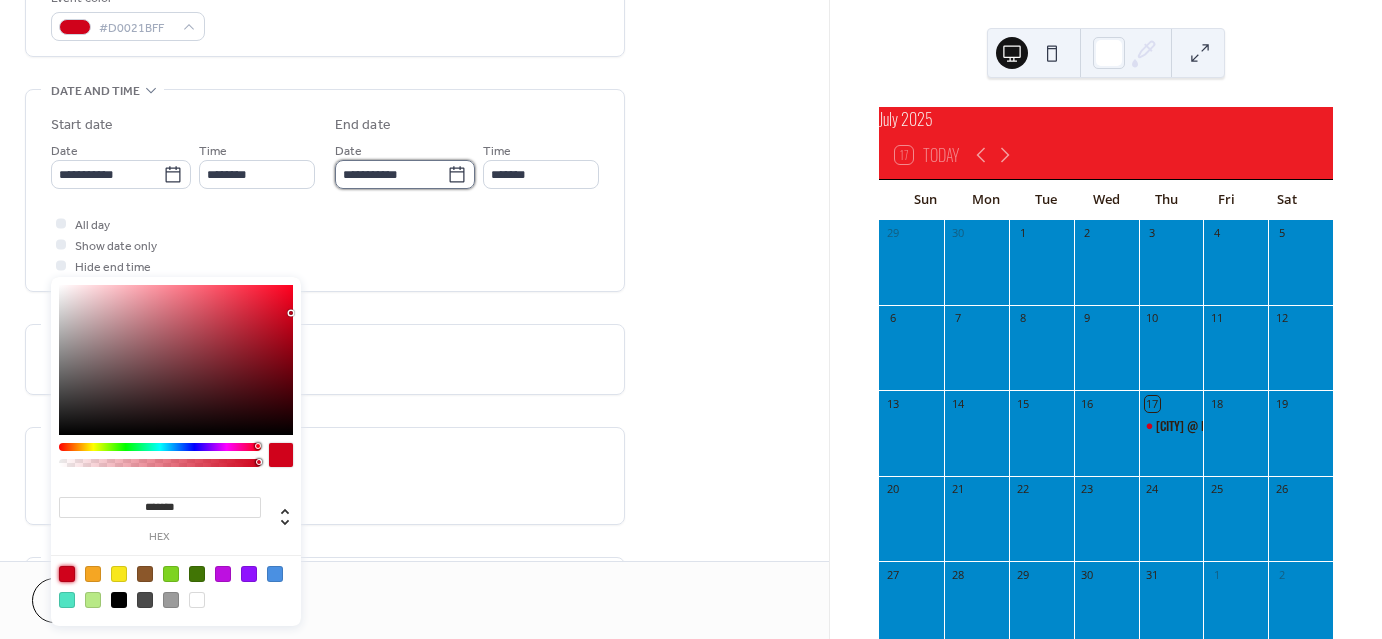 click on "**********" at bounding box center (391, 174) 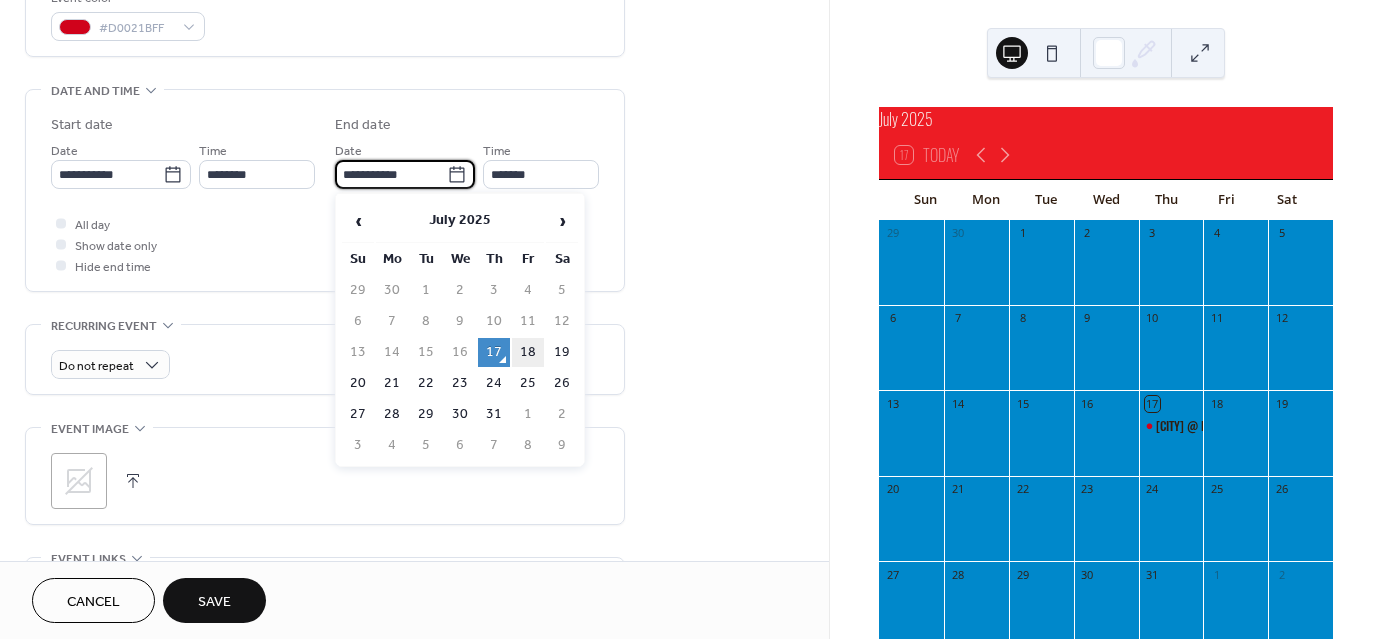 click on "18" at bounding box center [528, 352] 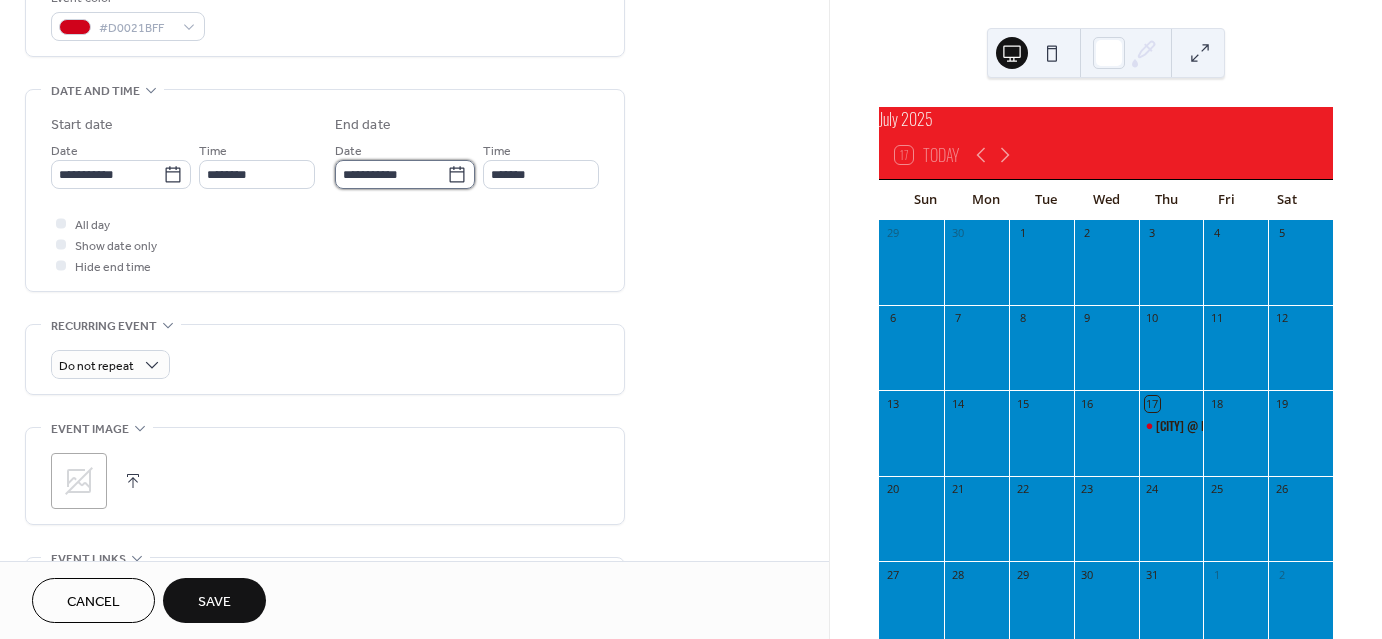 click on "**********" at bounding box center (391, 174) 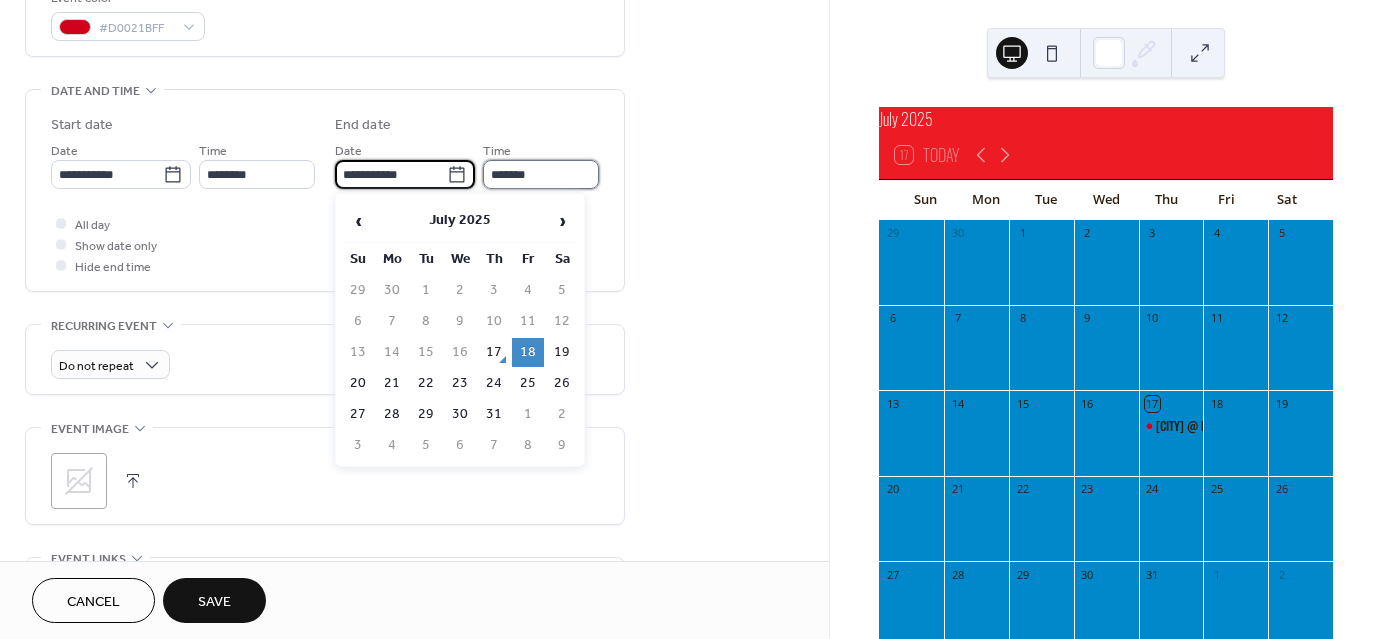 click on "*******" at bounding box center (541, 174) 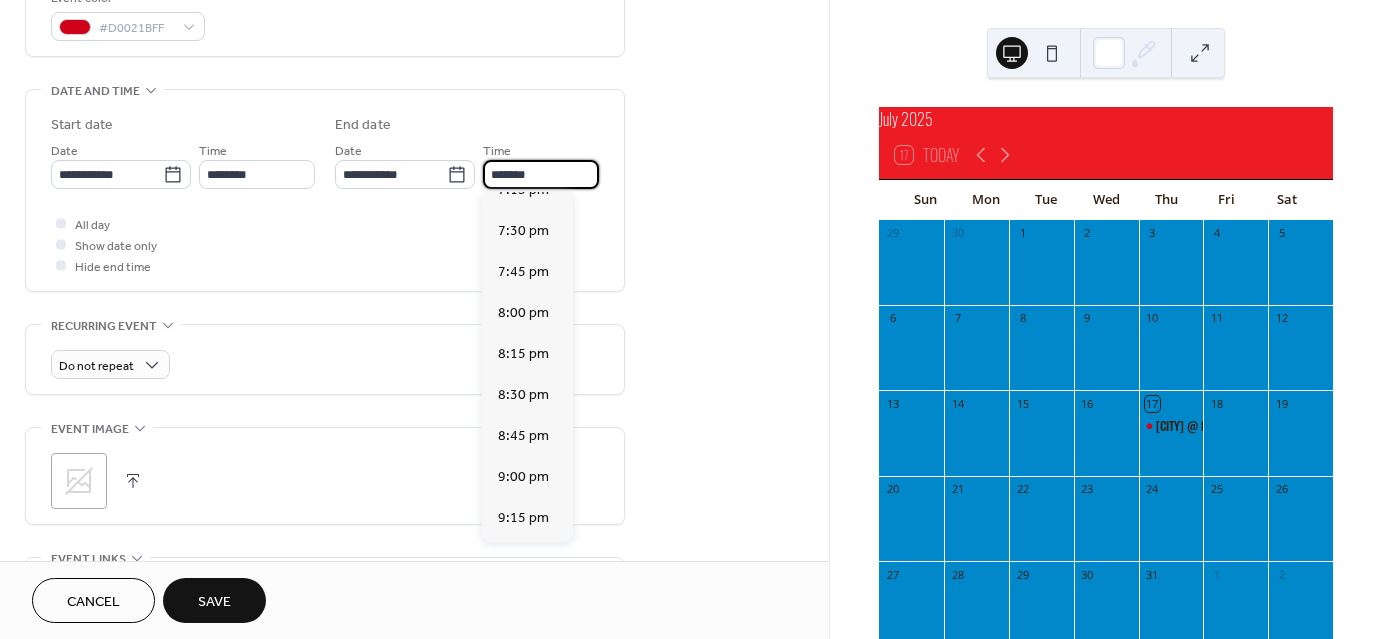 scroll, scrollTop: 3209, scrollLeft: 0, axis: vertical 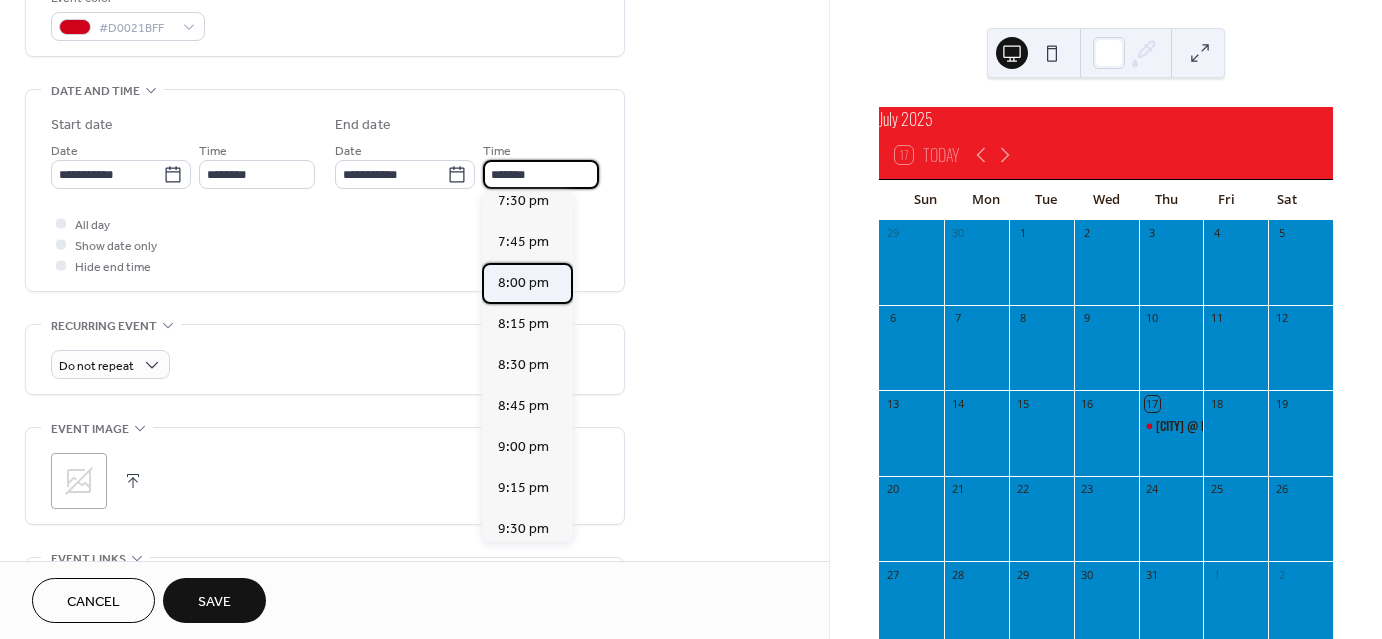 click on "8:00 pm" at bounding box center [523, 282] 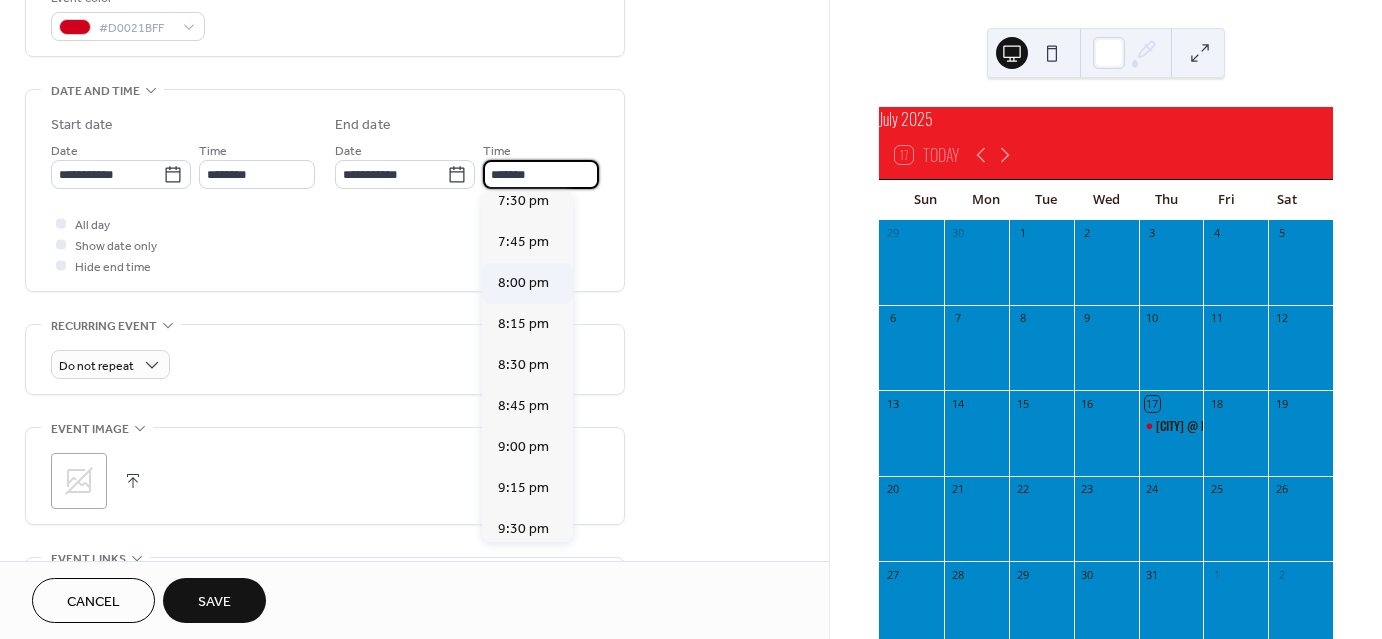 type on "*******" 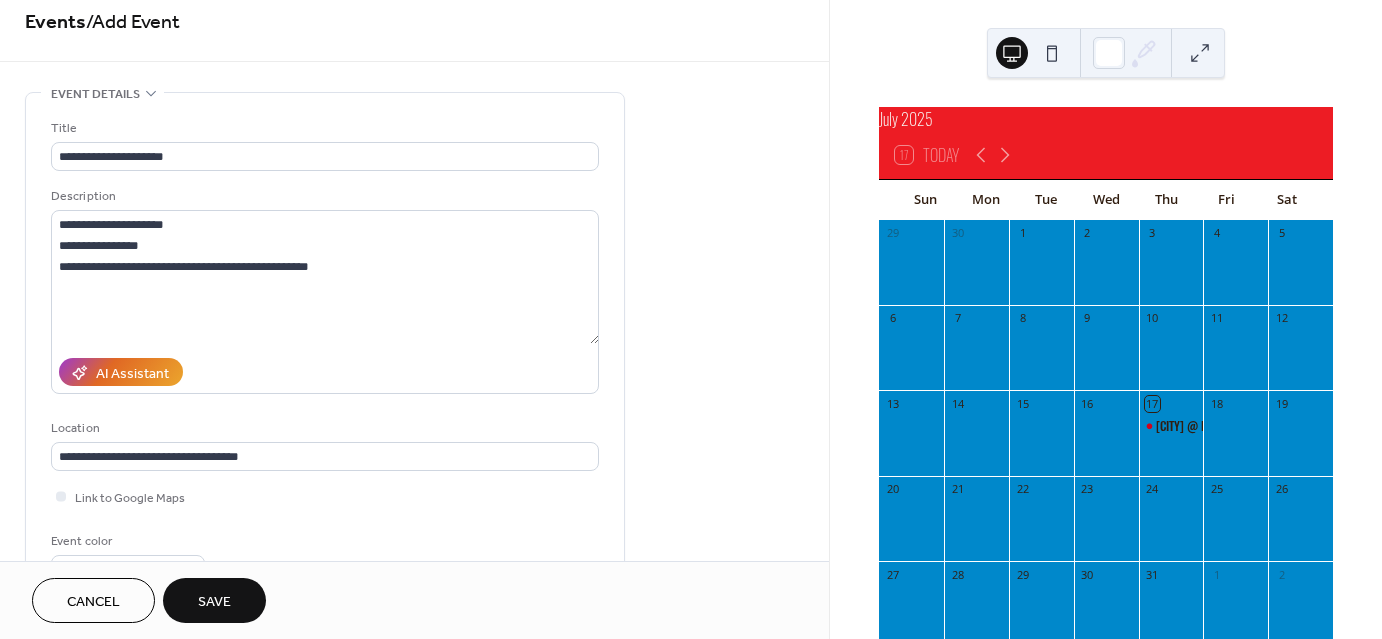 scroll, scrollTop: 1, scrollLeft: 0, axis: vertical 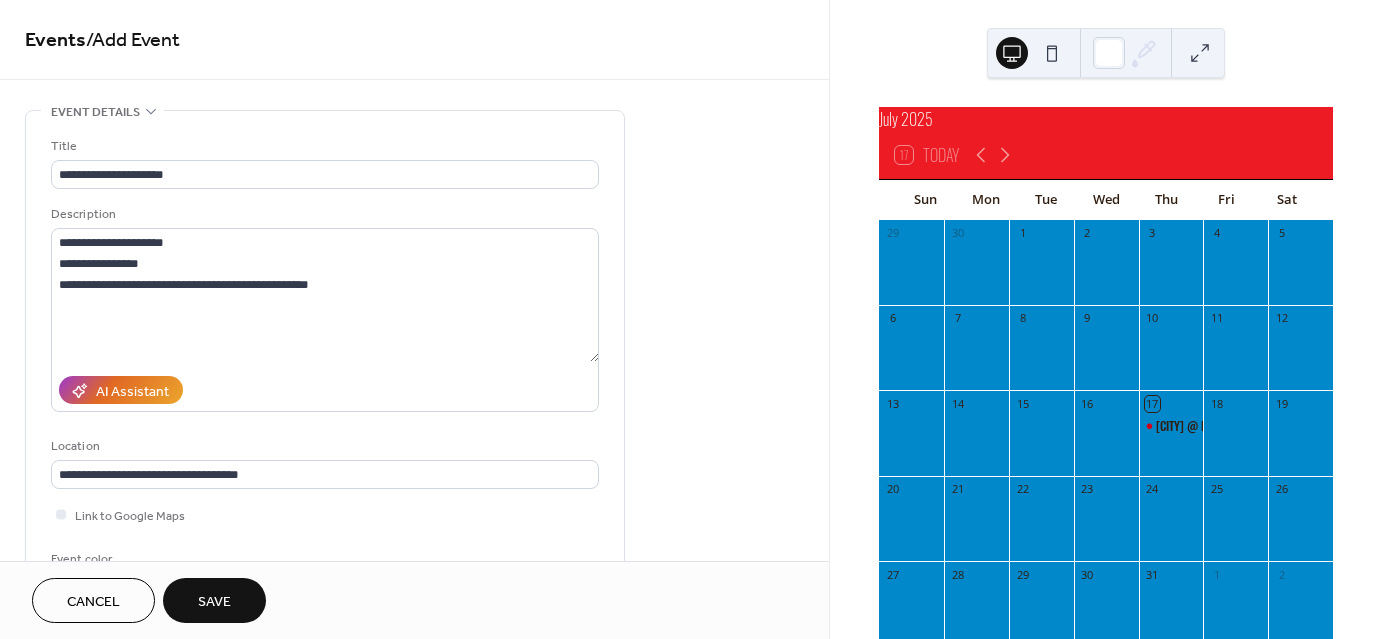 click on "Save" at bounding box center (214, 600) 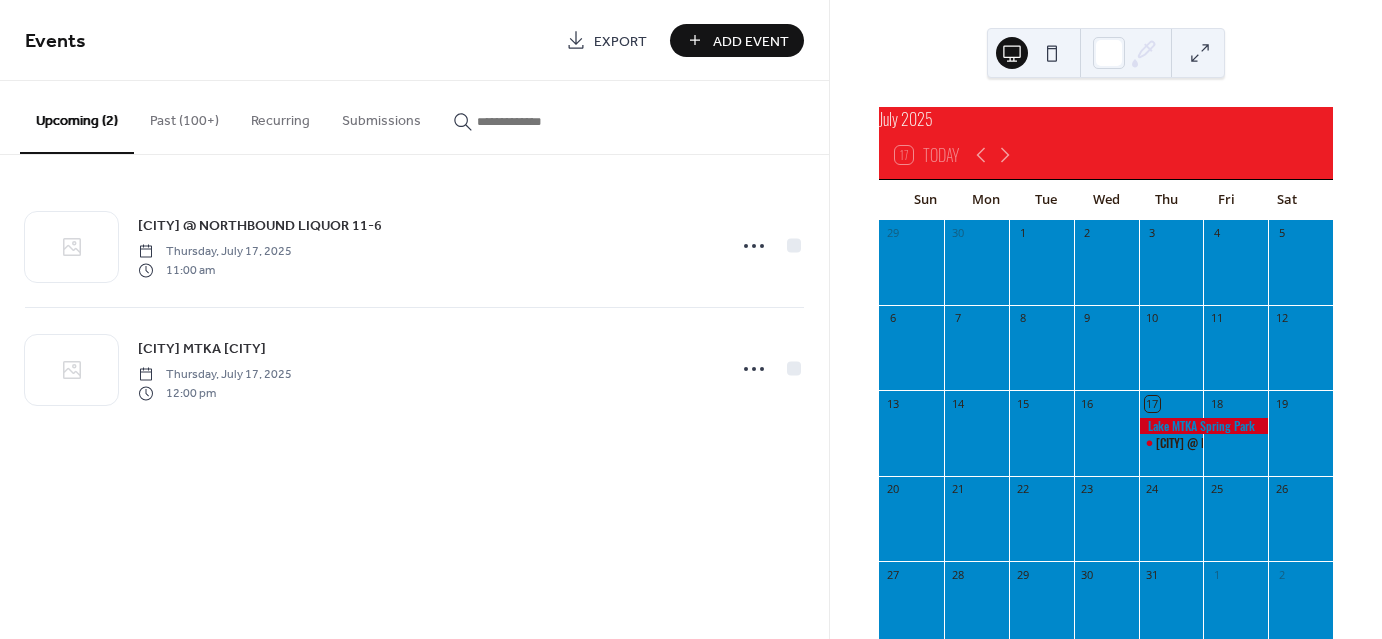 click on "Add Event" at bounding box center (751, 41) 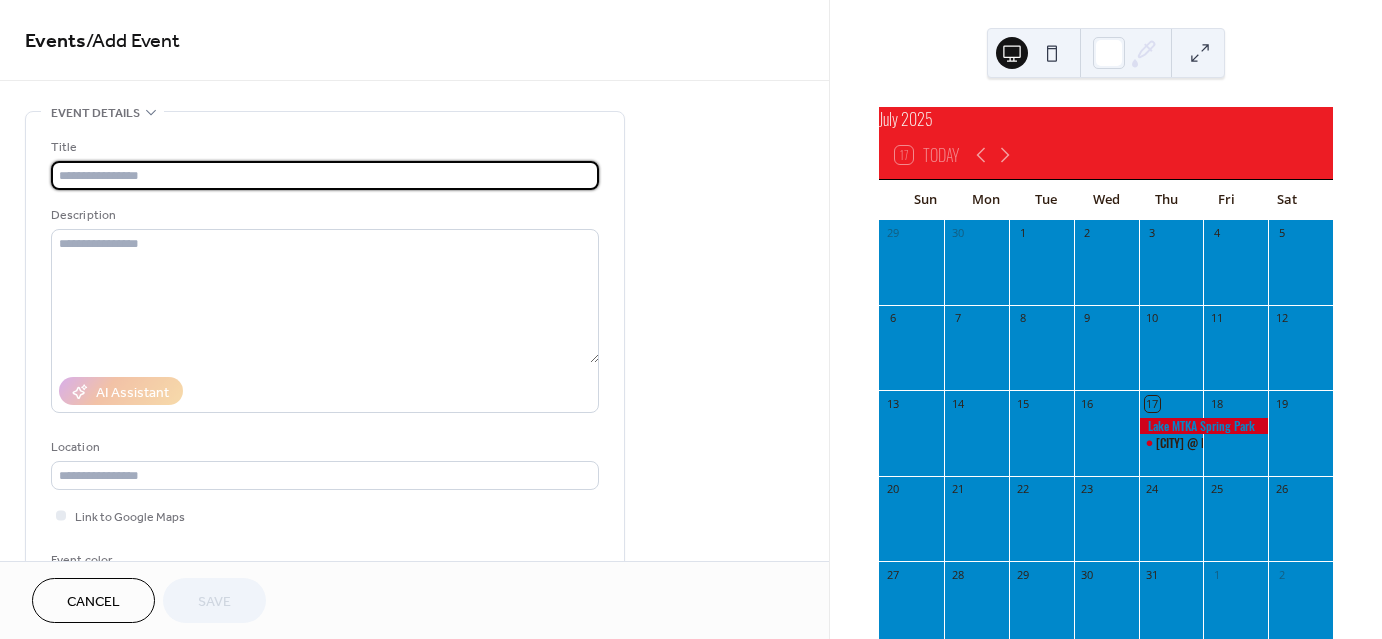 click at bounding box center [1204, 426] 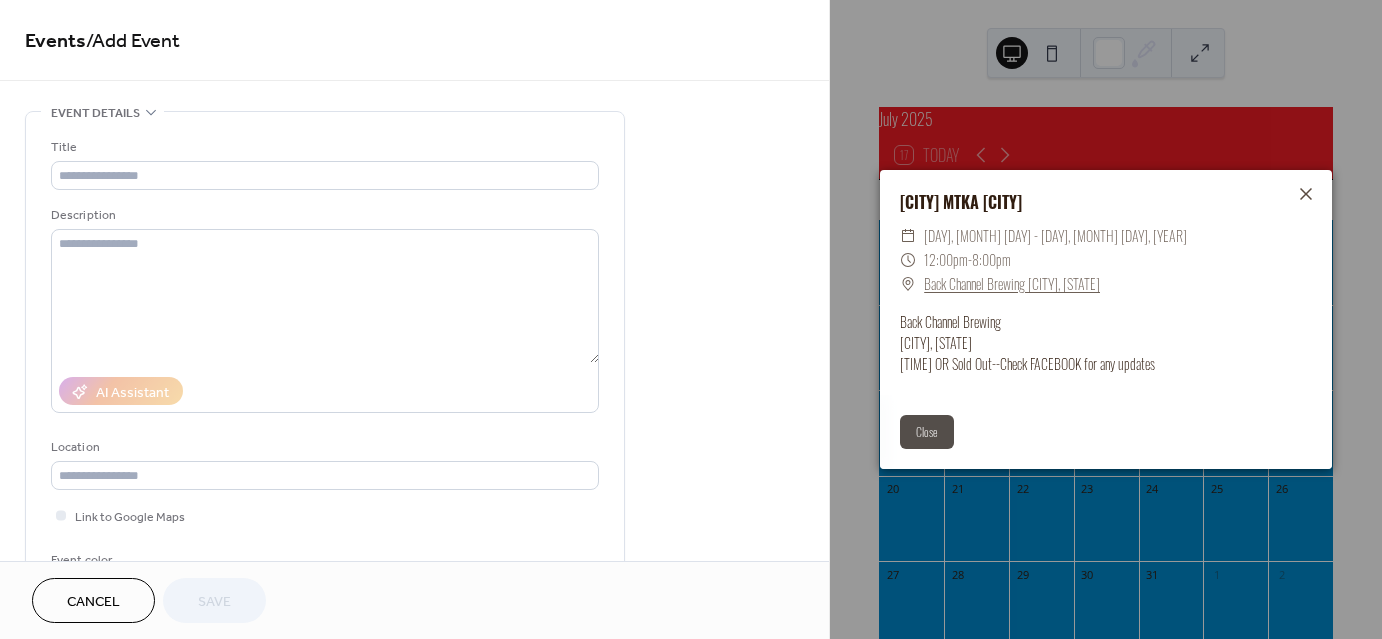click on "Back Channel Brewing [CITY], [STATE]" at bounding box center [1012, 284] 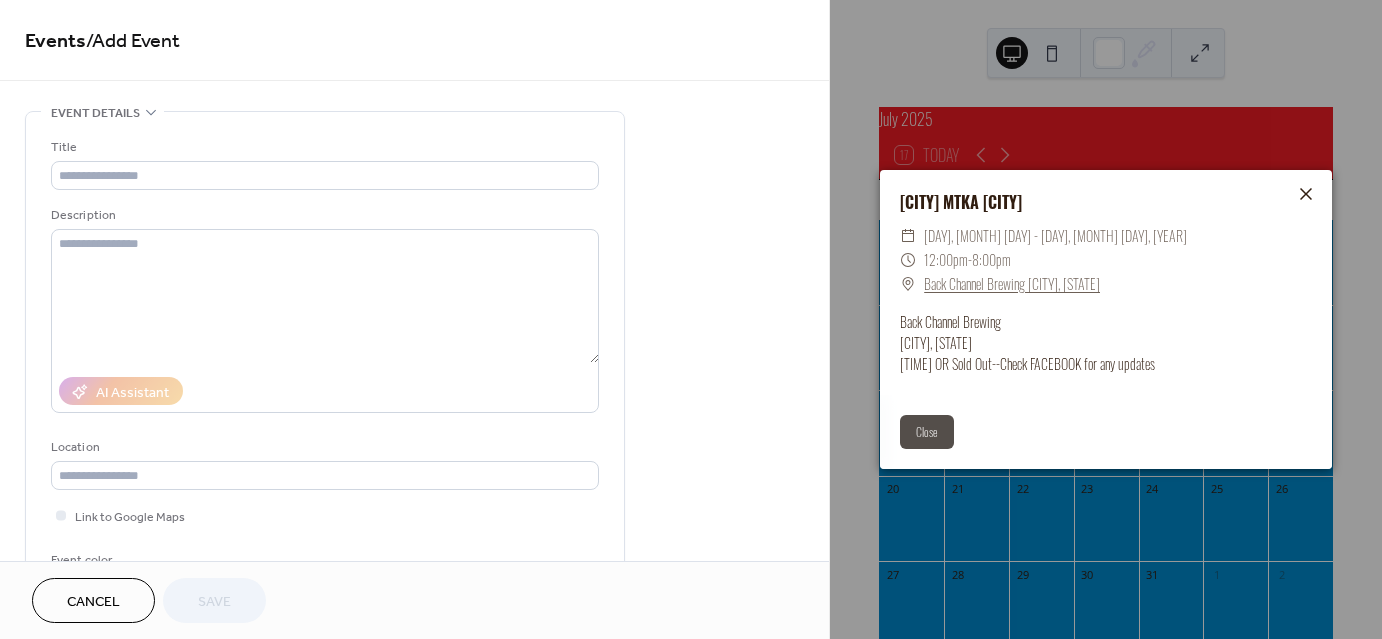 click 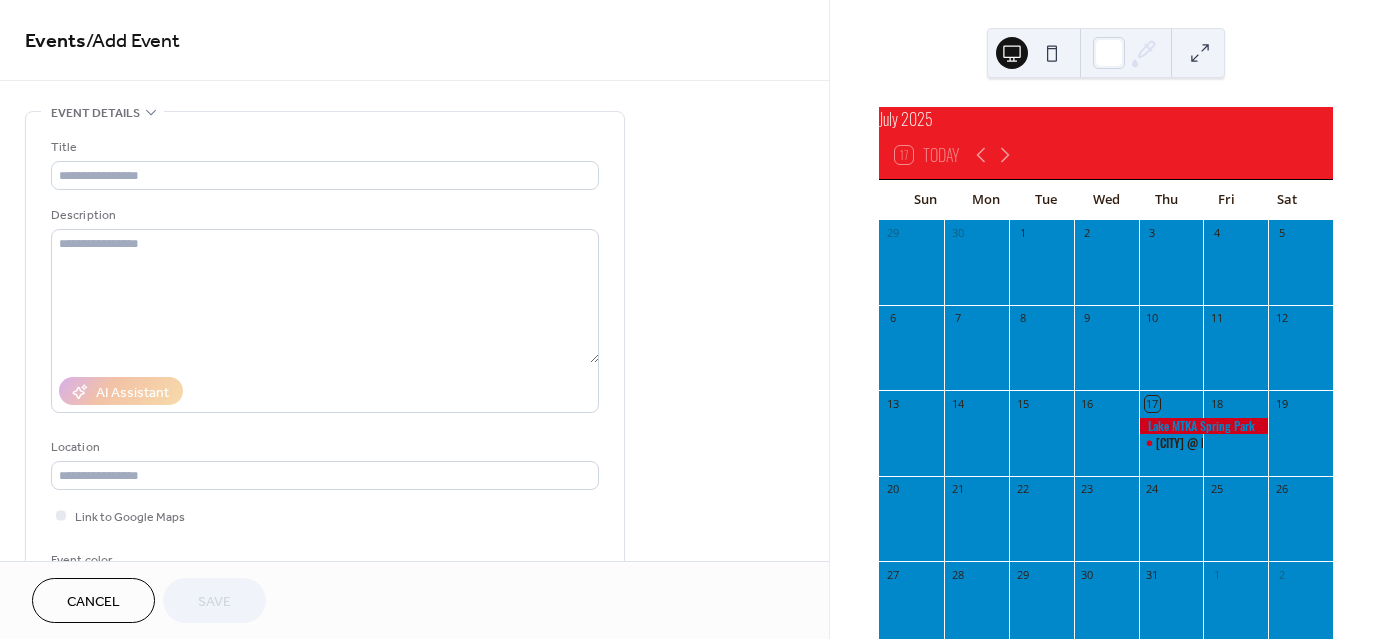 click on "17" at bounding box center (1171, 403) 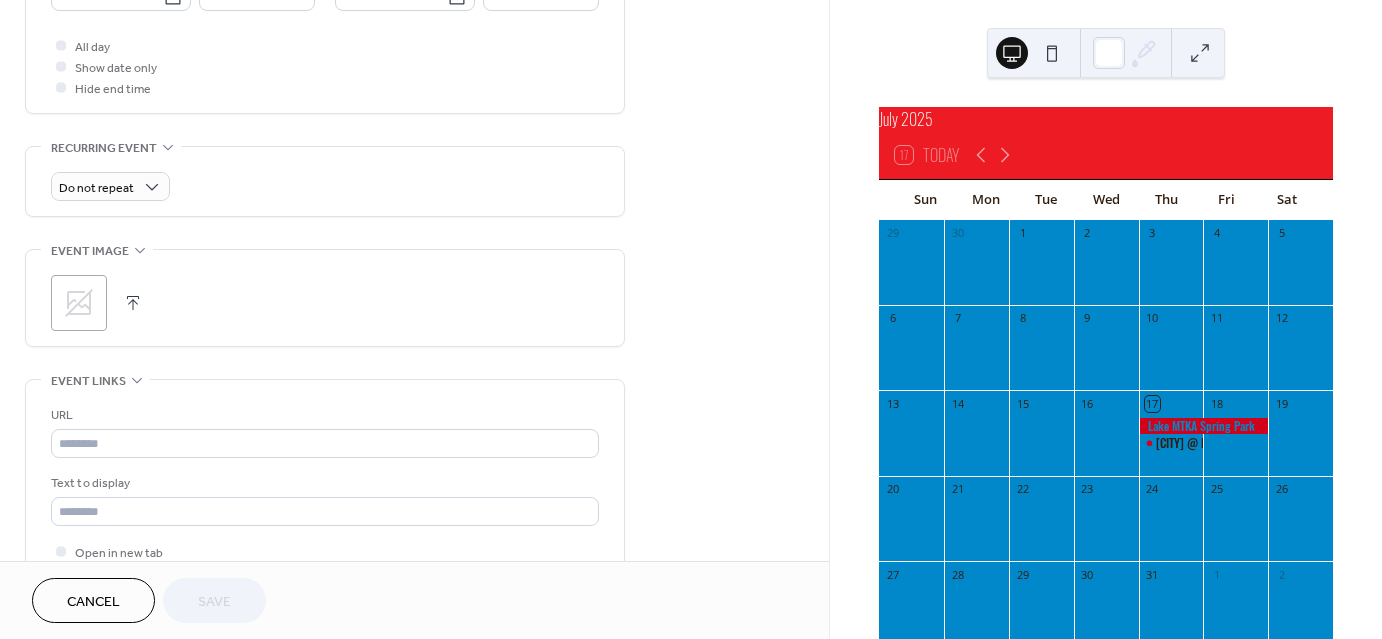 scroll, scrollTop: 740, scrollLeft: 0, axis: vertical 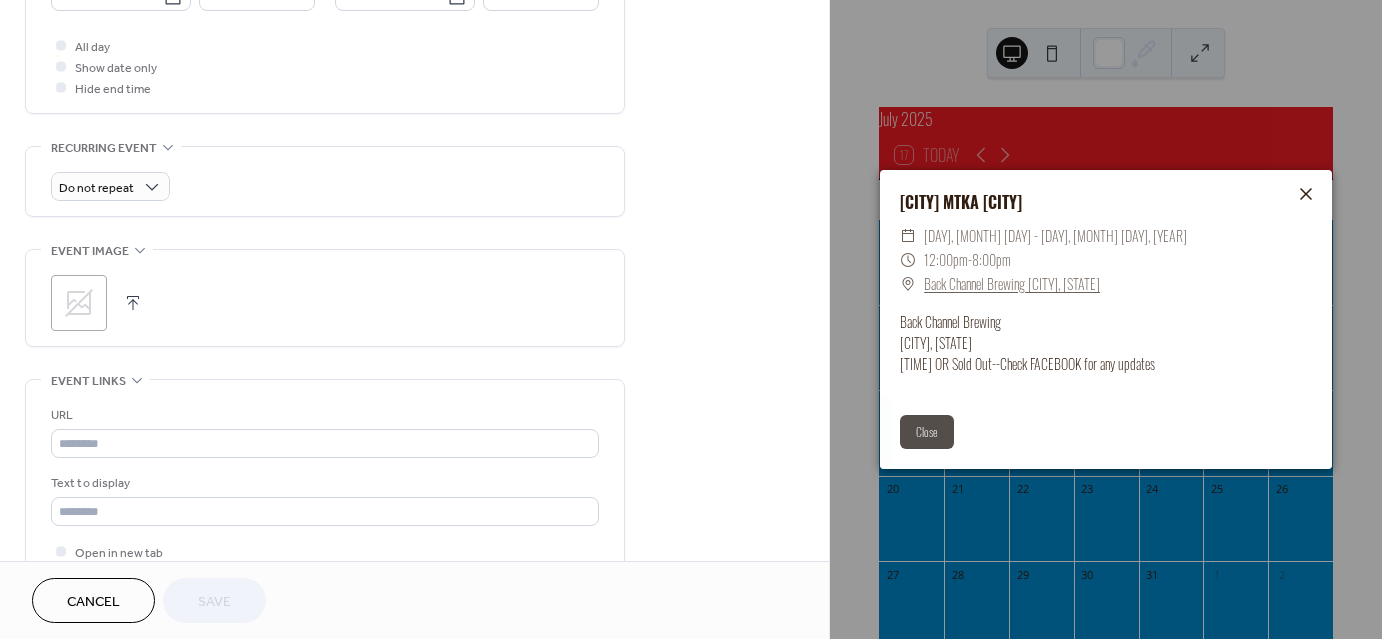 click at bounding box center [1306, 194] 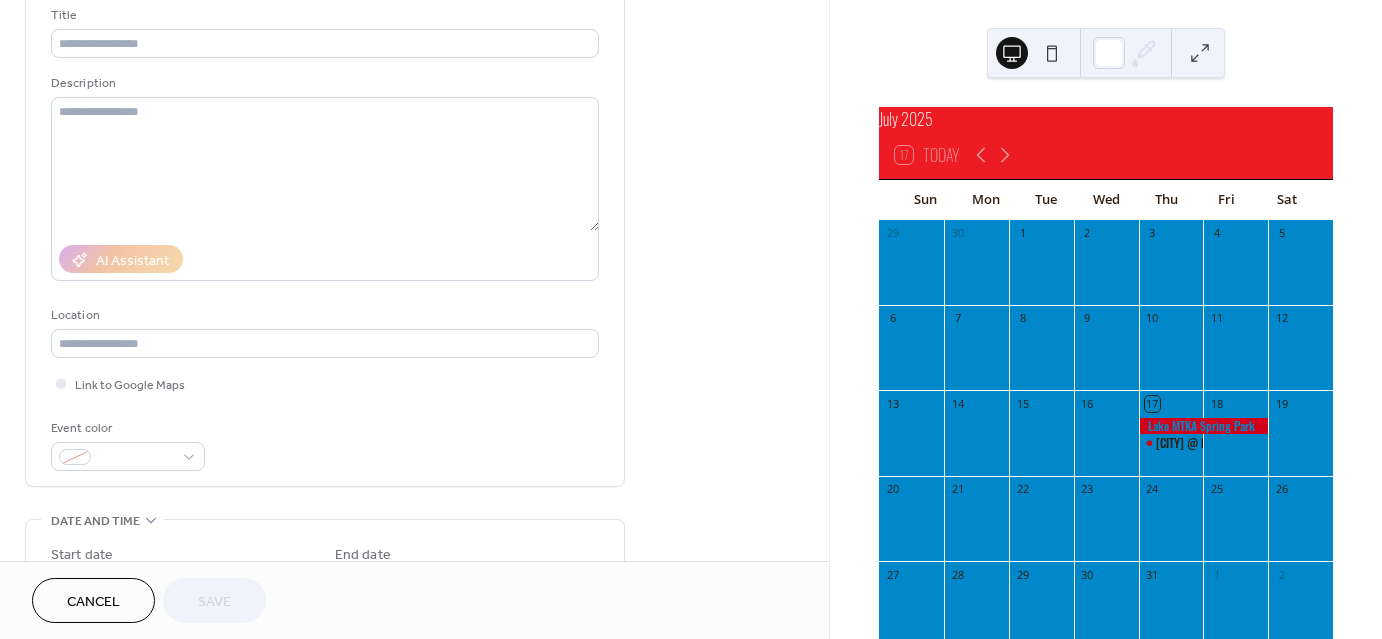 scroll, scrollTop: 0, scrollLeft: 0, axis: both 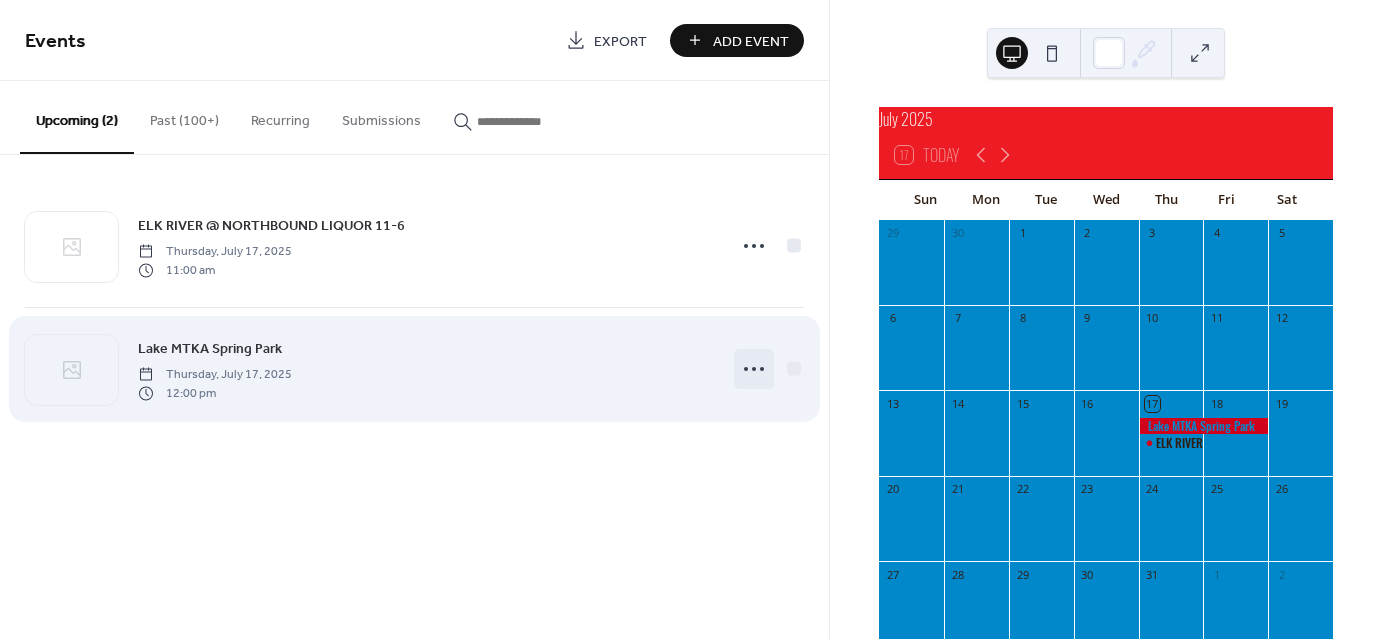 click 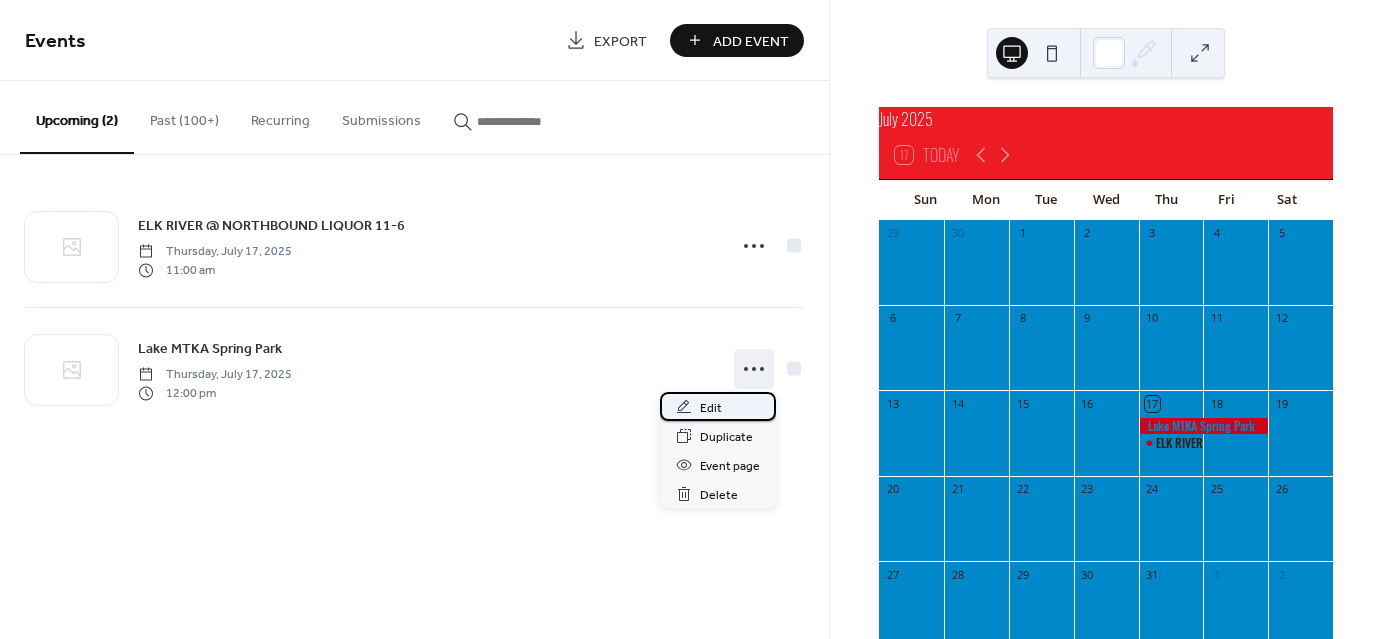 click on "Edit" at bounding box center (711, 408) 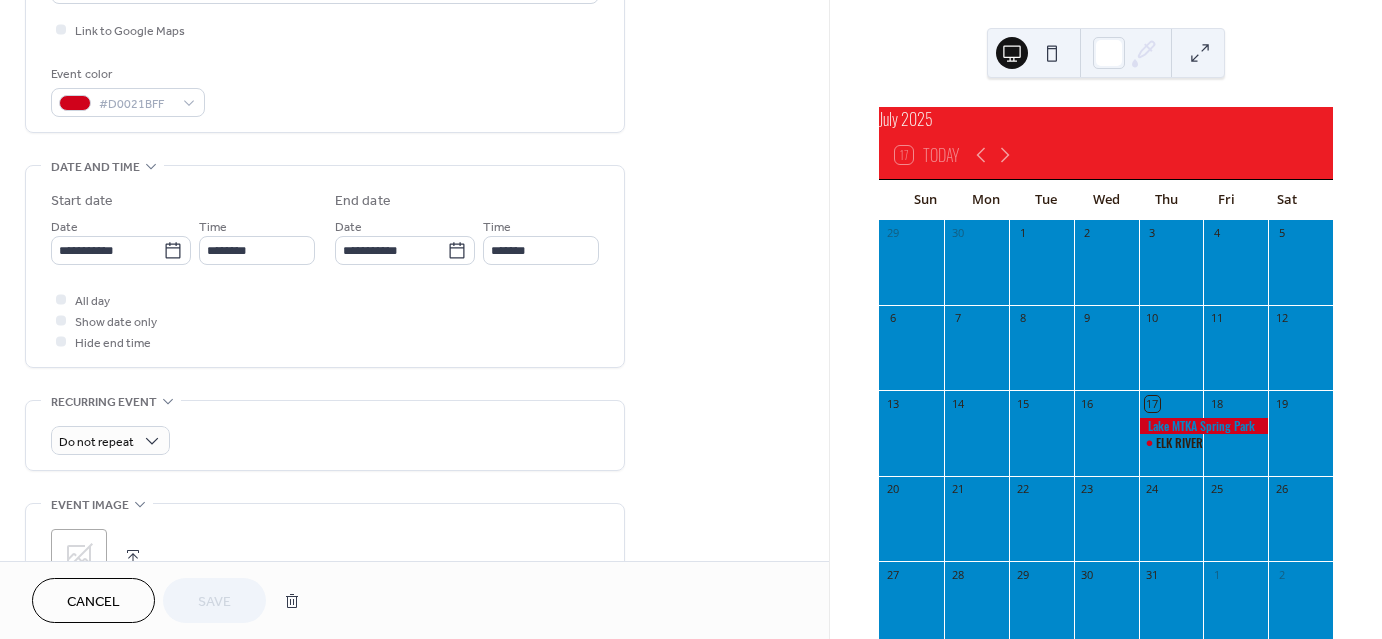 scroll, scrollTop: 488, scrollLeft: 0, axis: vertical 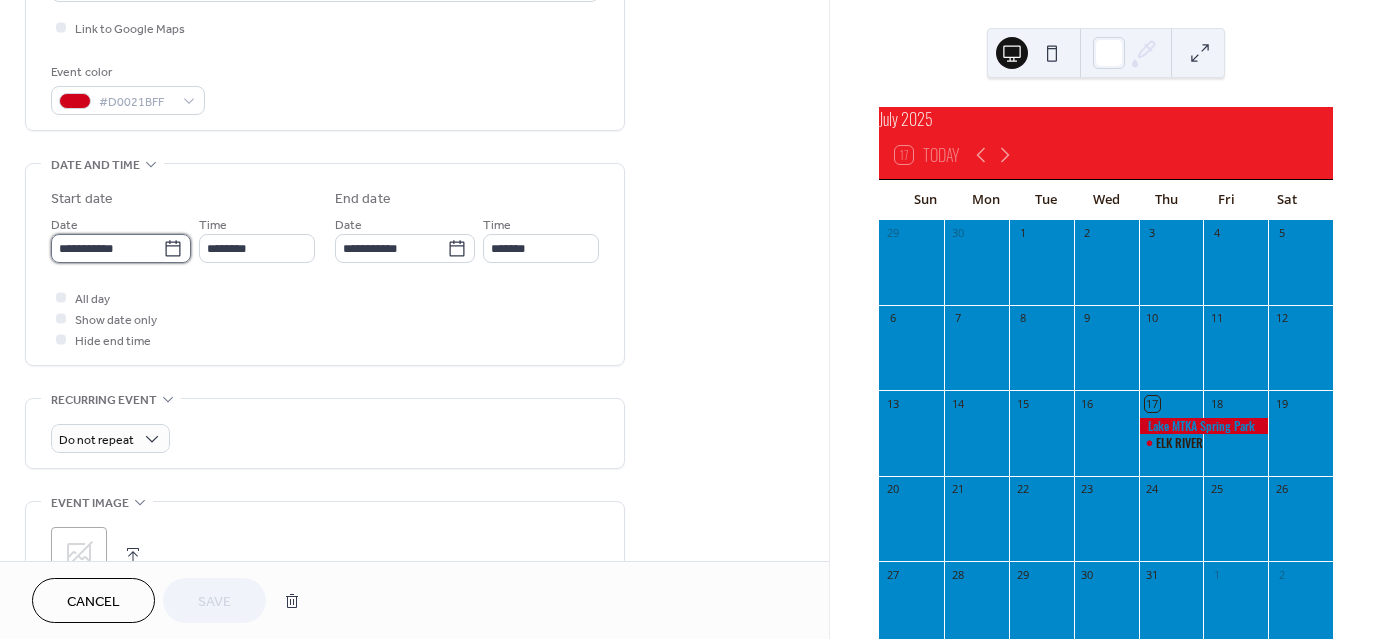 click on "**********" at bounding box center (107, 248) 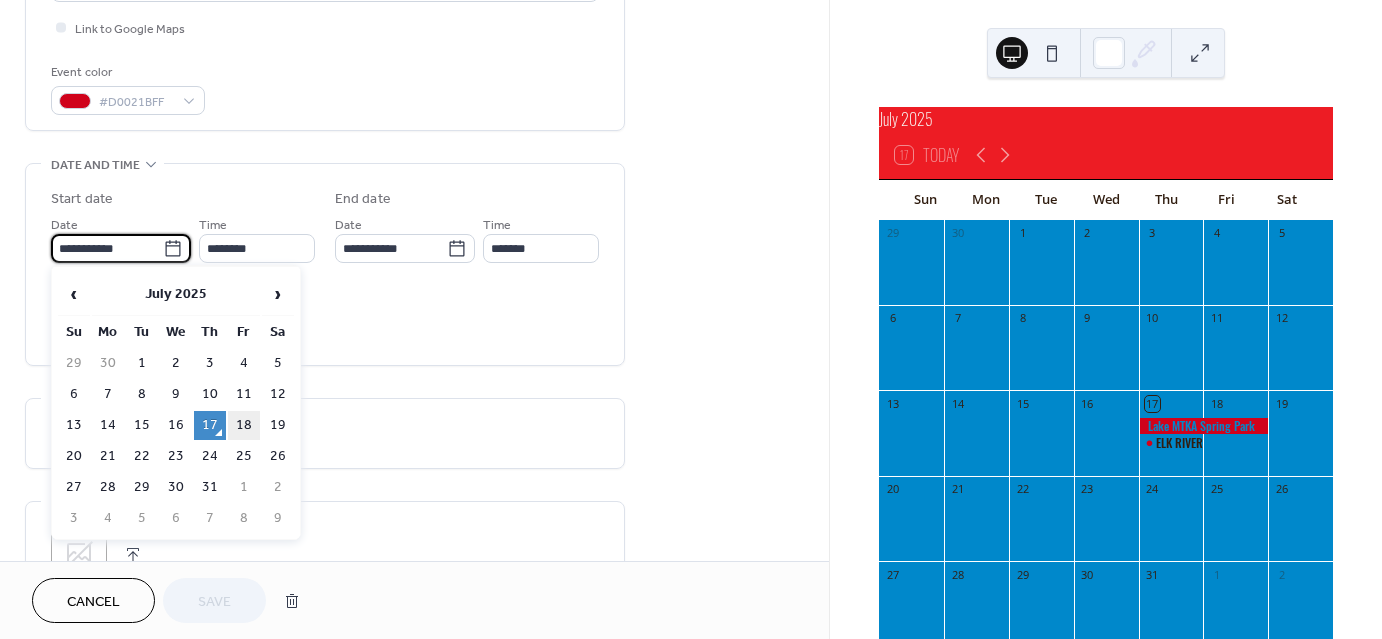 click on "18" at bounding box center (244, 425) 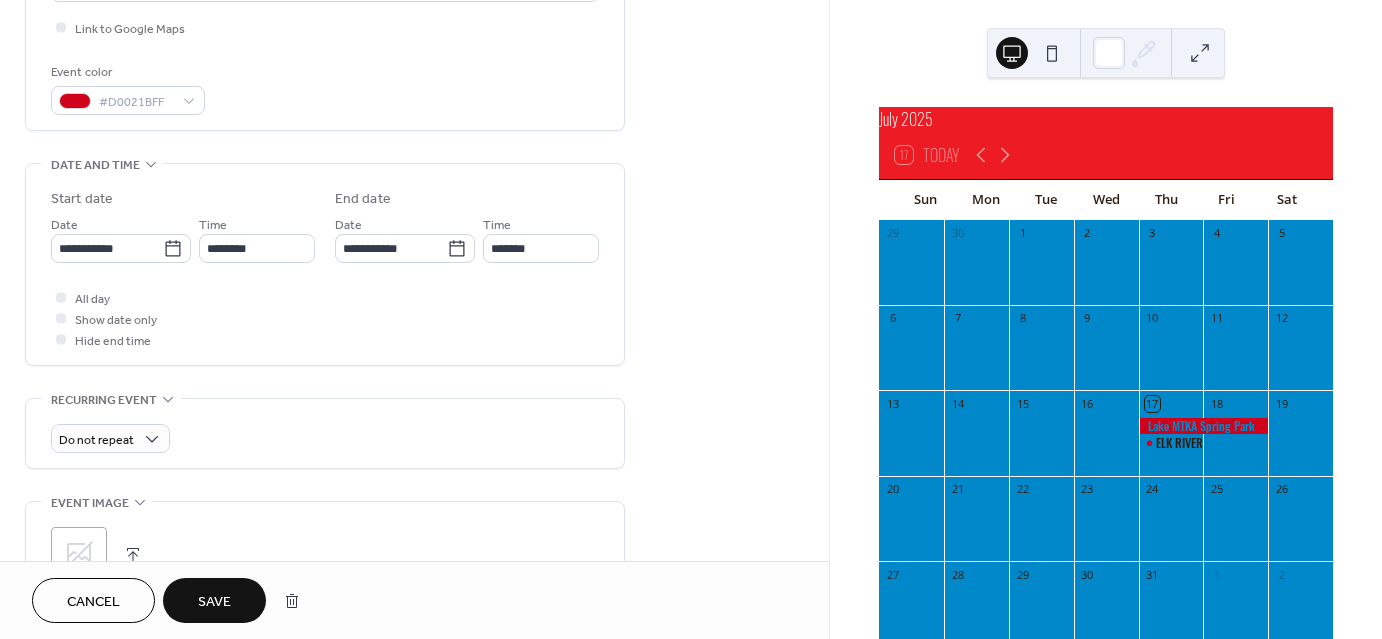 click on "Save" at bounding box center (214, 602) 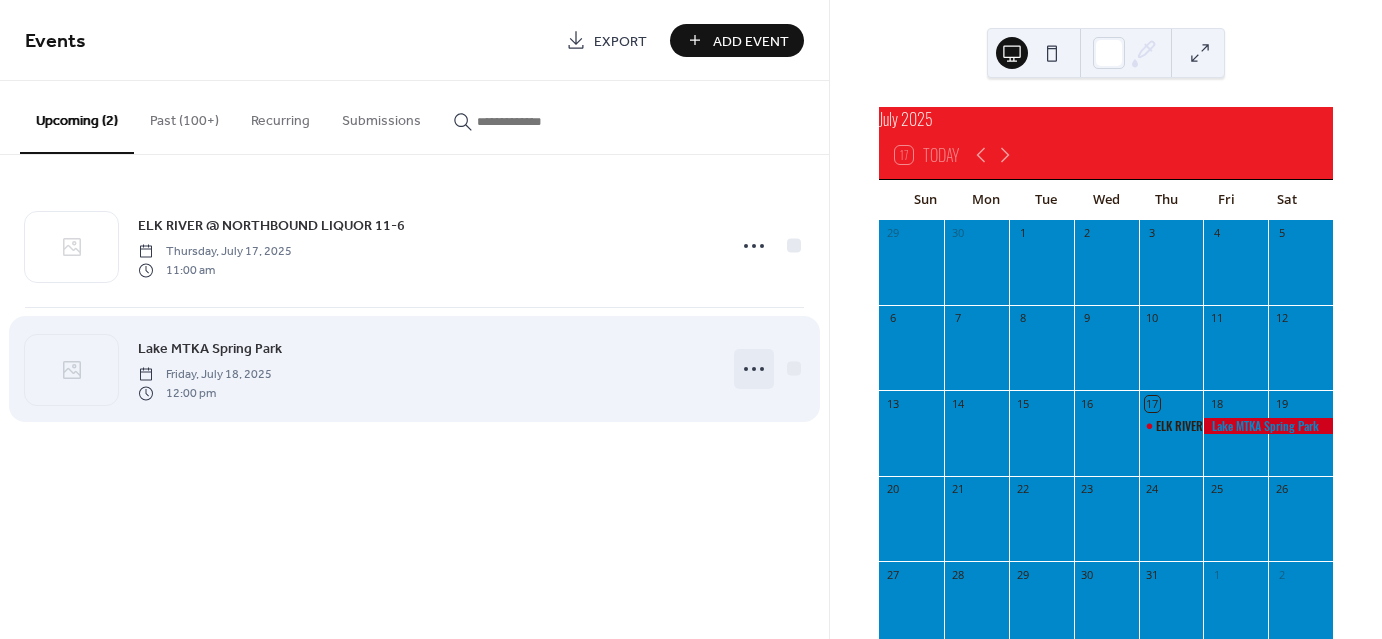click 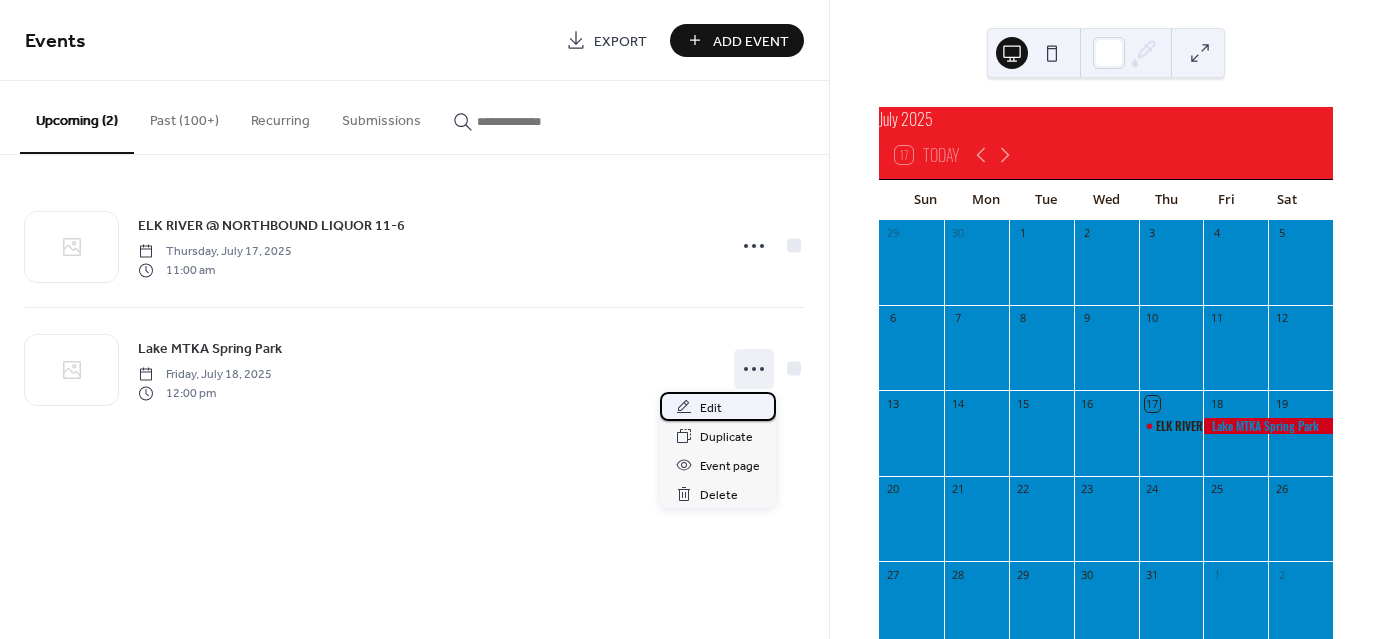 click on "Edit" at bounding box center [711, 408] 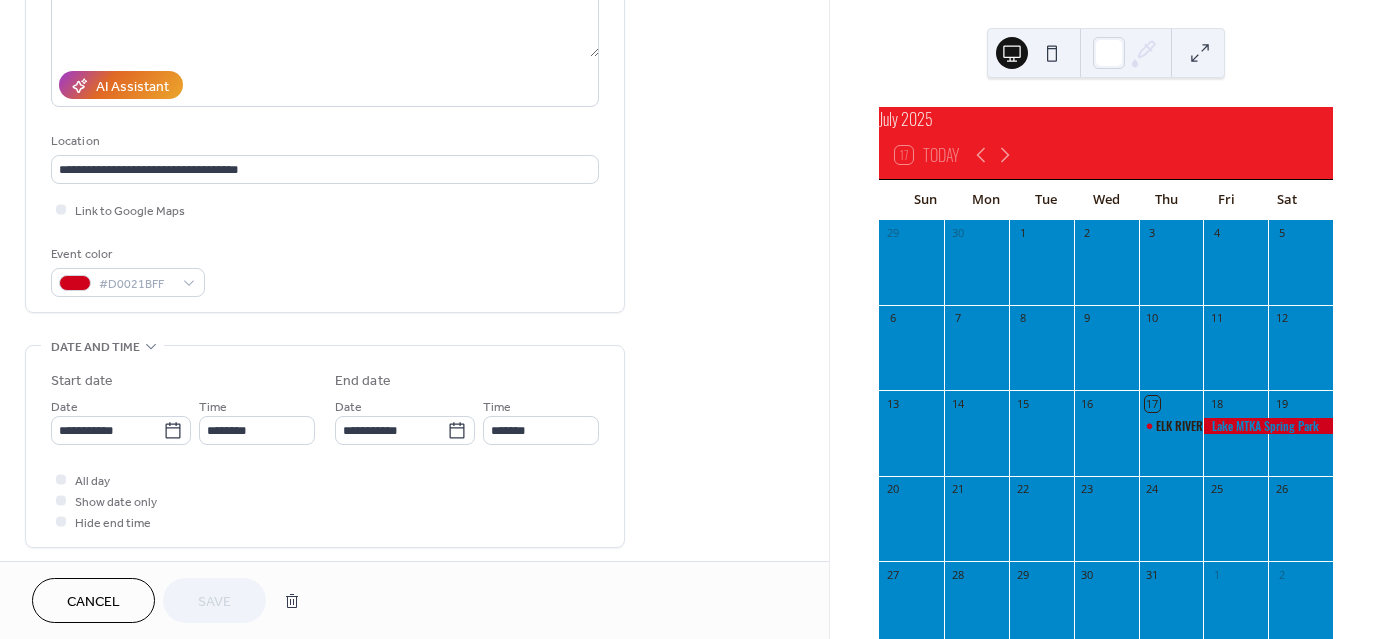 scroll, scrollTop: 307, scrollLeft: 0, axis: vertical 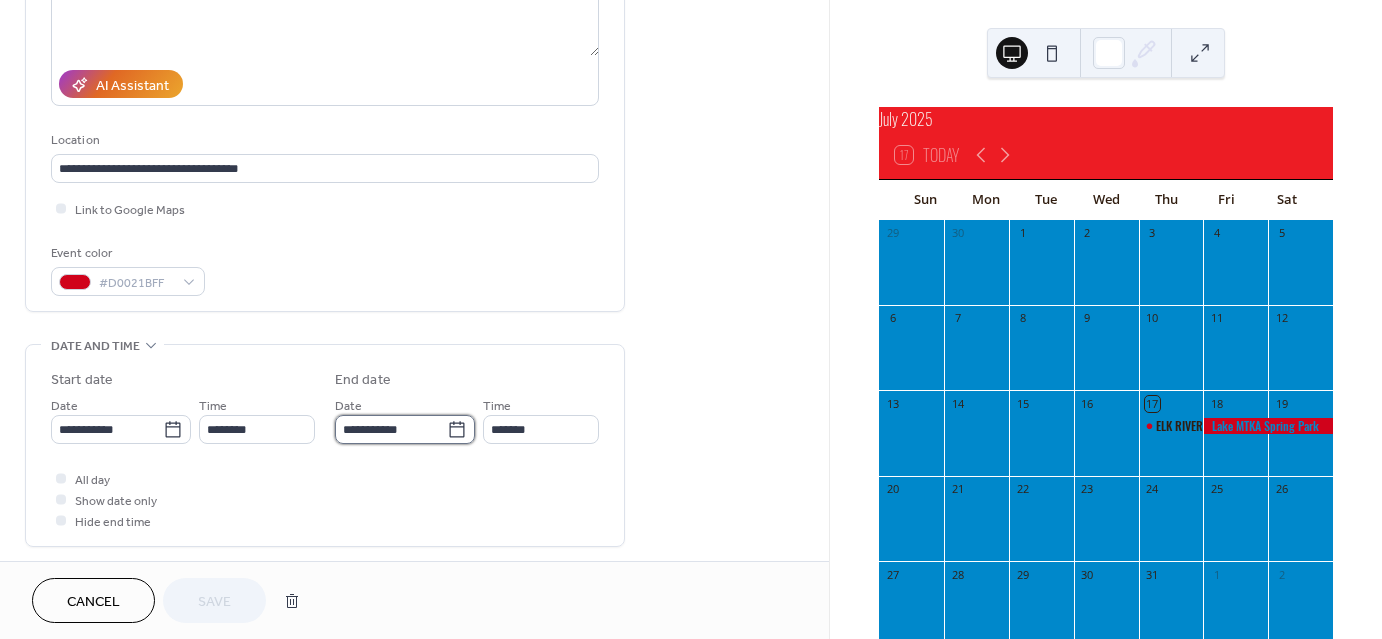 click on "**********" at bounding box center (391, 429) 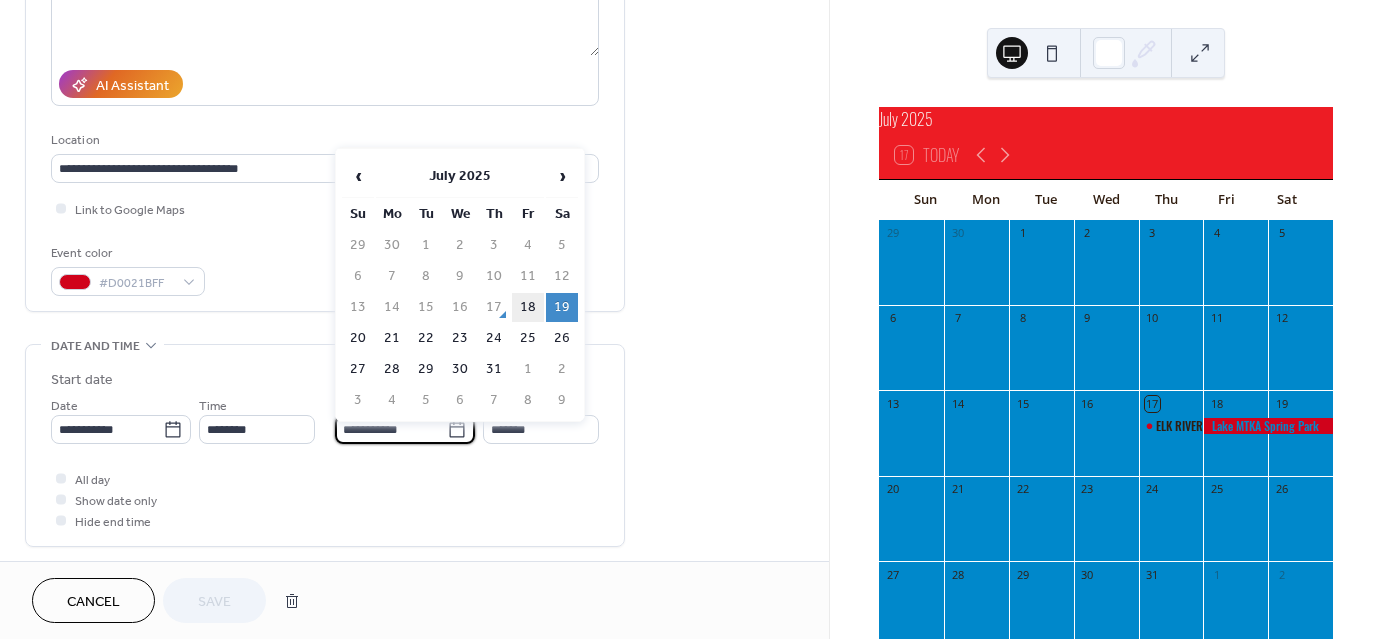 click on "18" at bounding box center [528, 307] 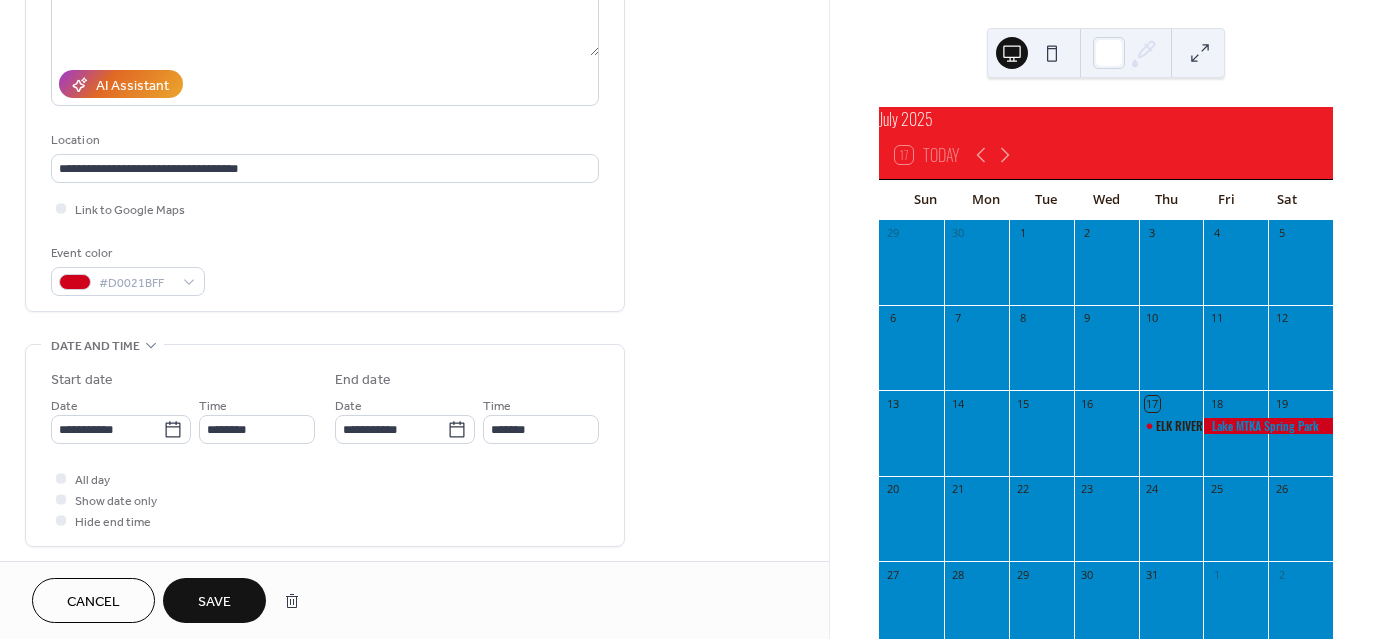 click on "Save" at bounding box center [214, 602] 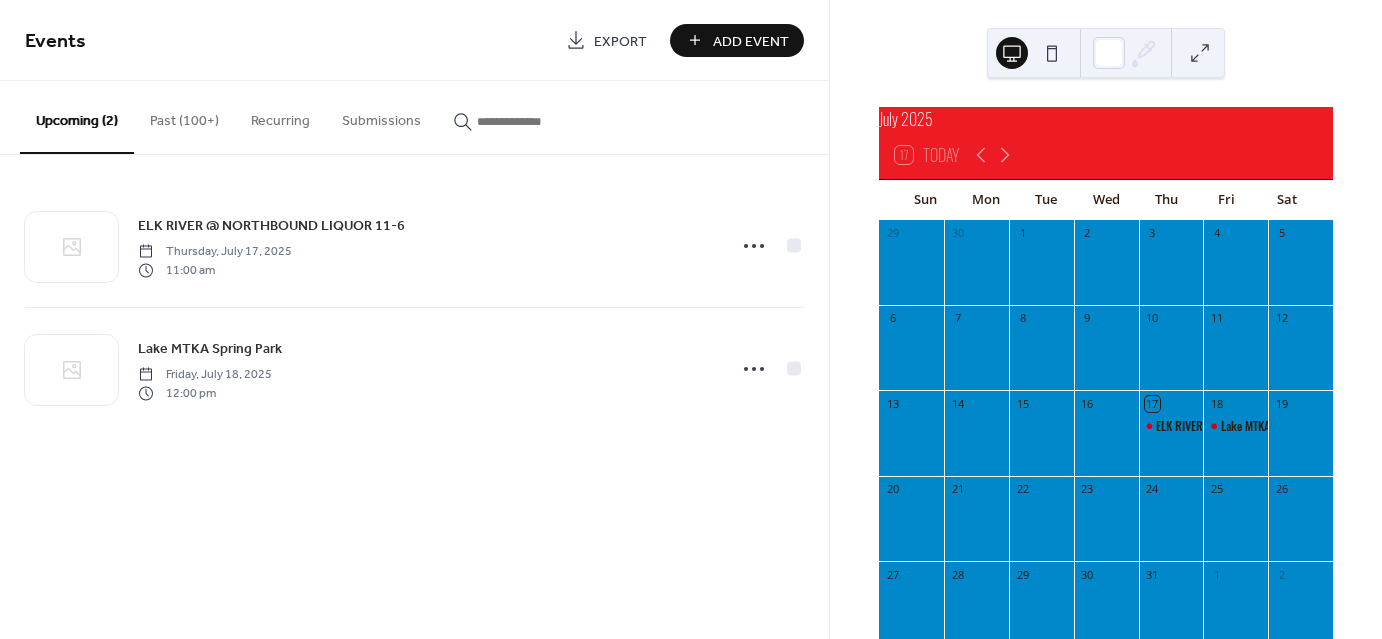 click at bounding box center [1300, 443] 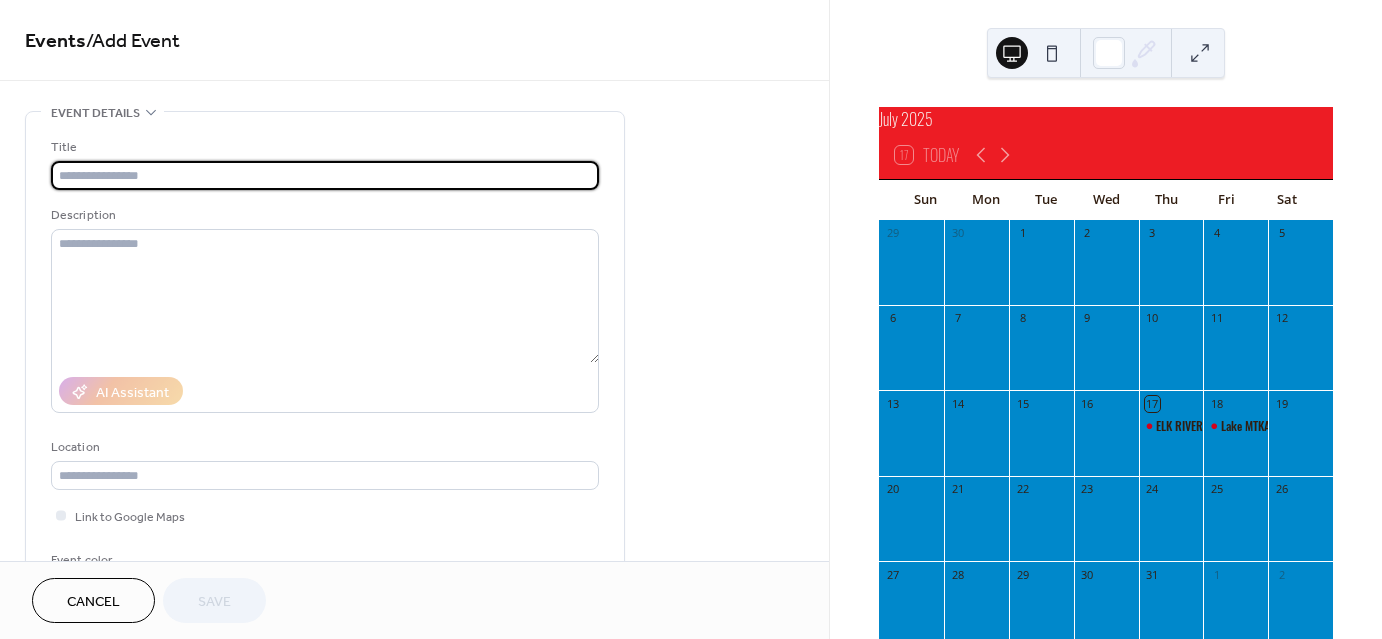 click at bounding box center [325, 175] 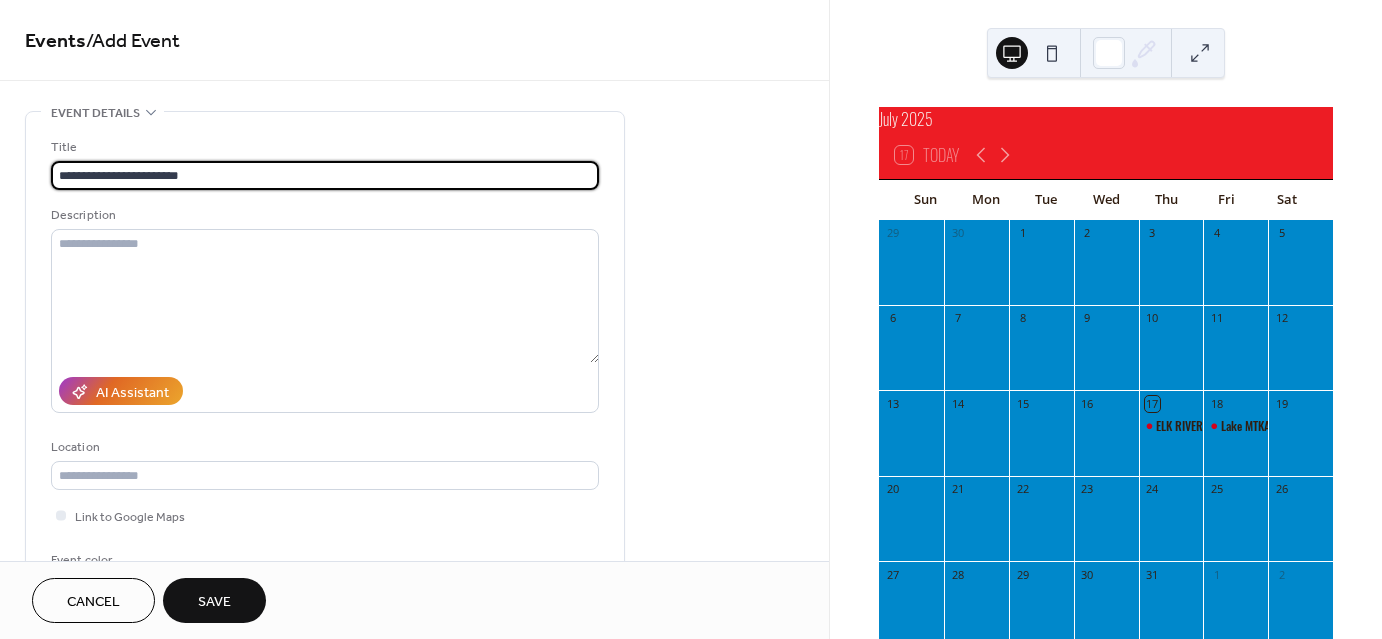 type on "**********" 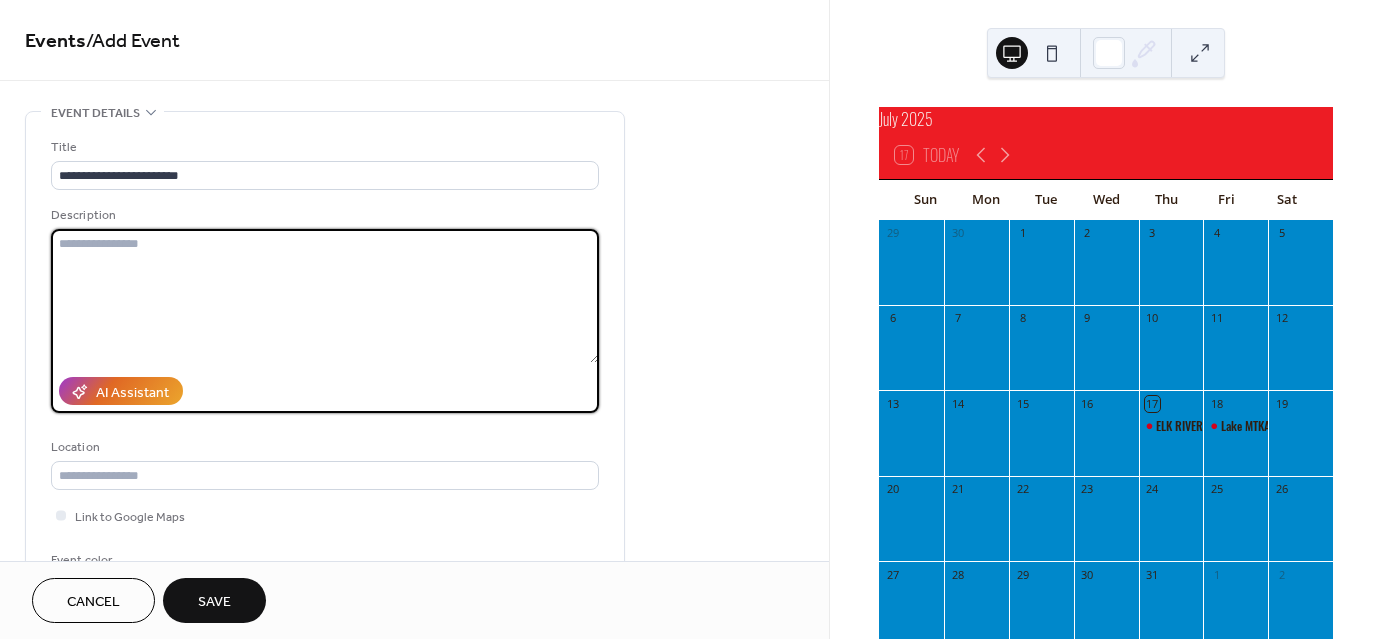 click at bounding box center [325, 296] 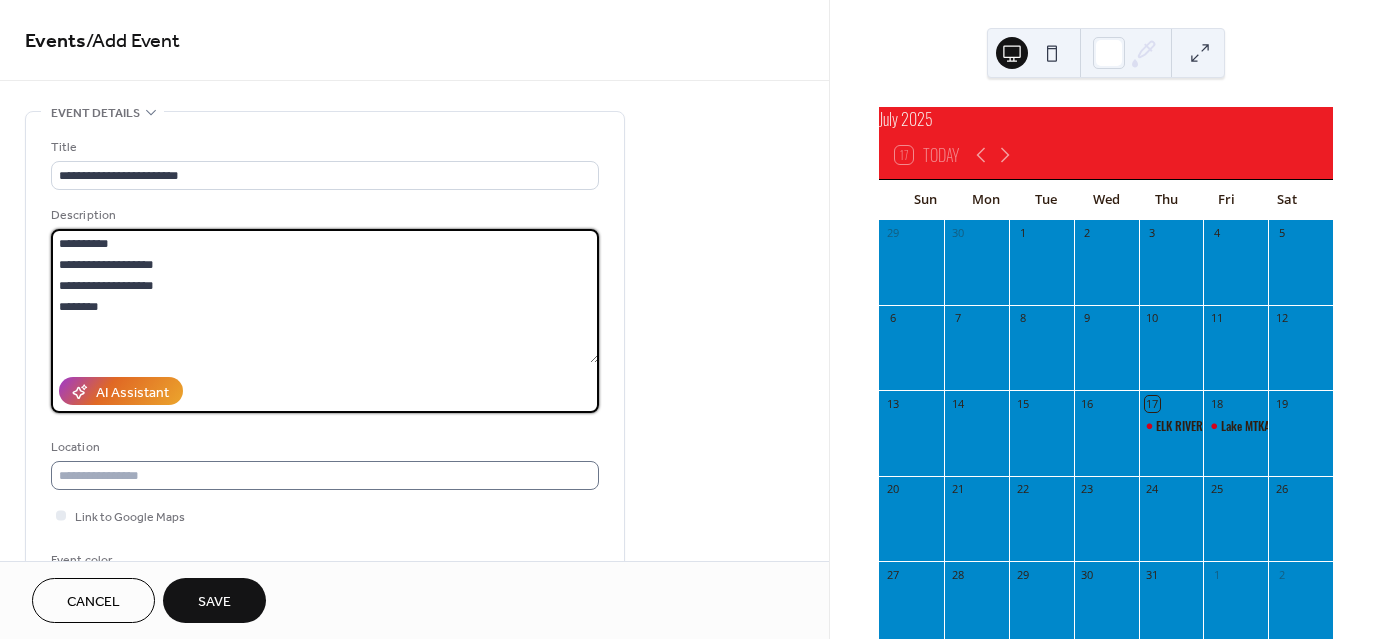 type on "**********" 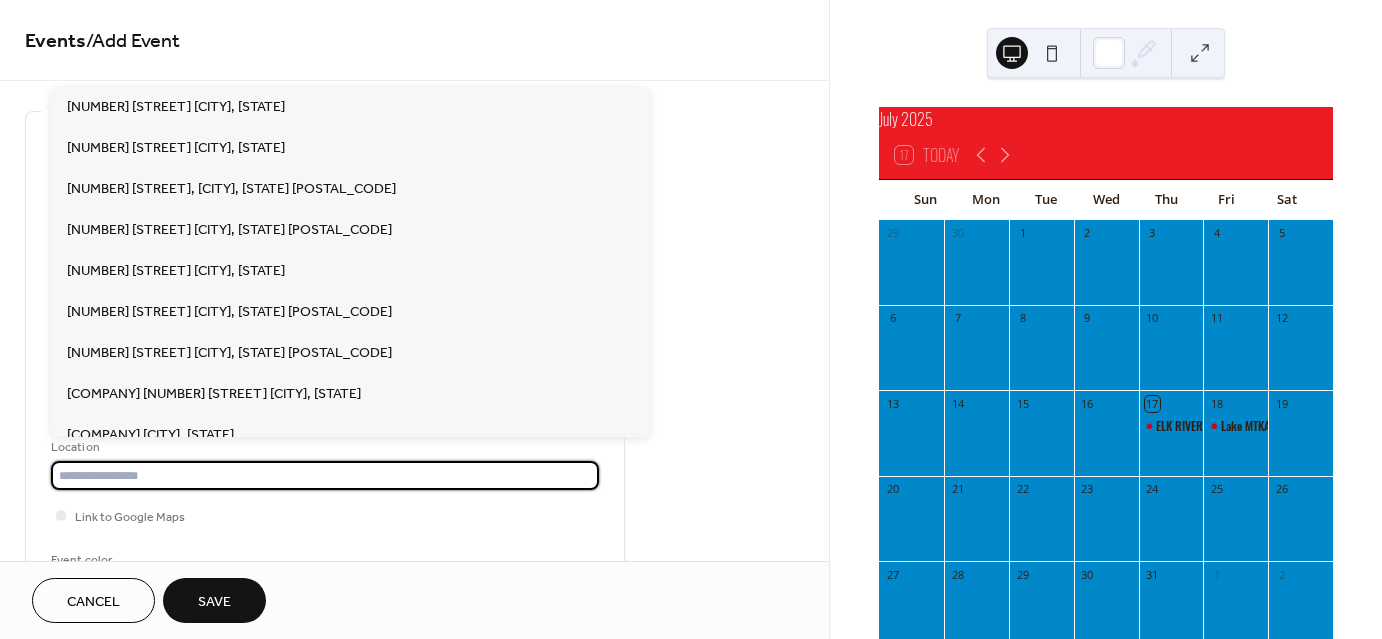 click at bounding box center (325, 475) 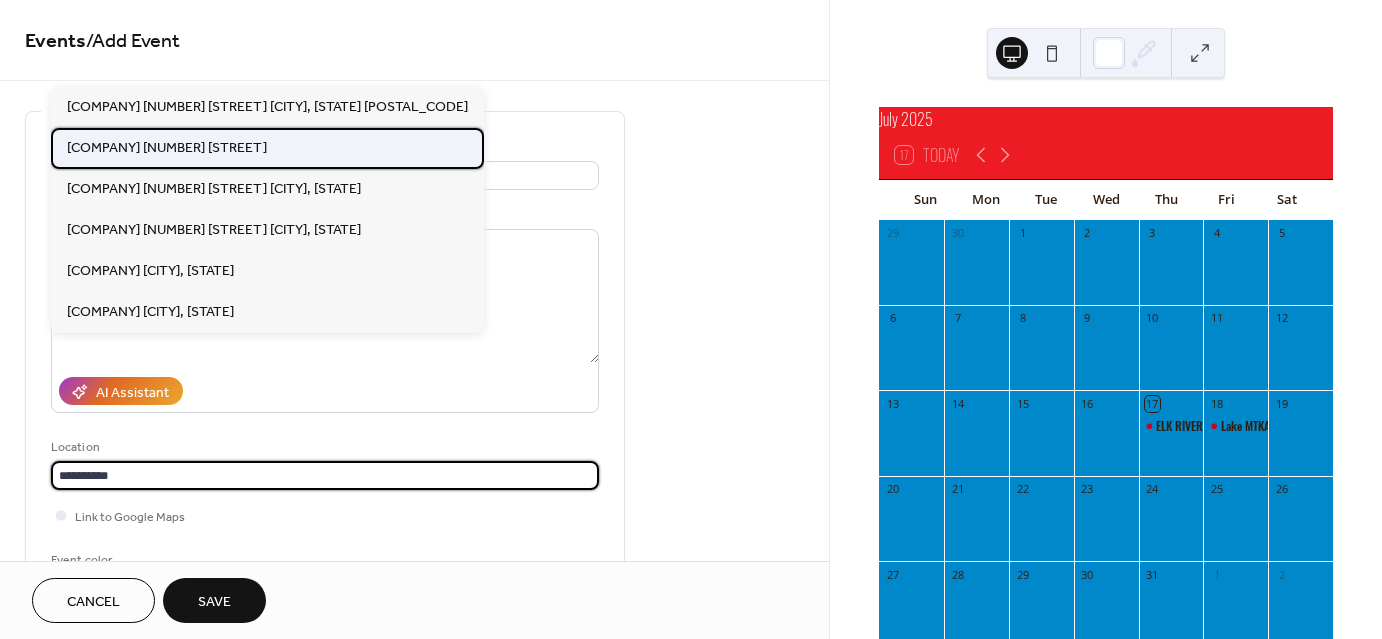 click on "Cub Foods [NUMBER] Meadowlands Dr" at bounding box center (167, 147) 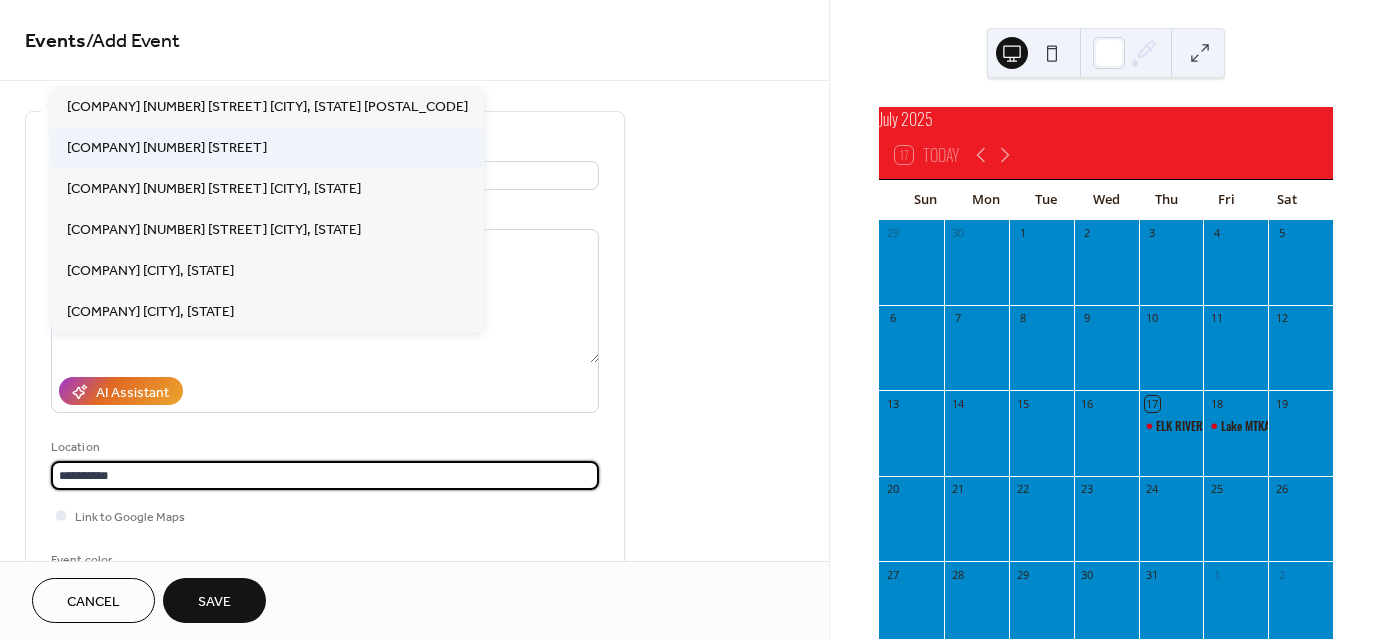 type on "**********" 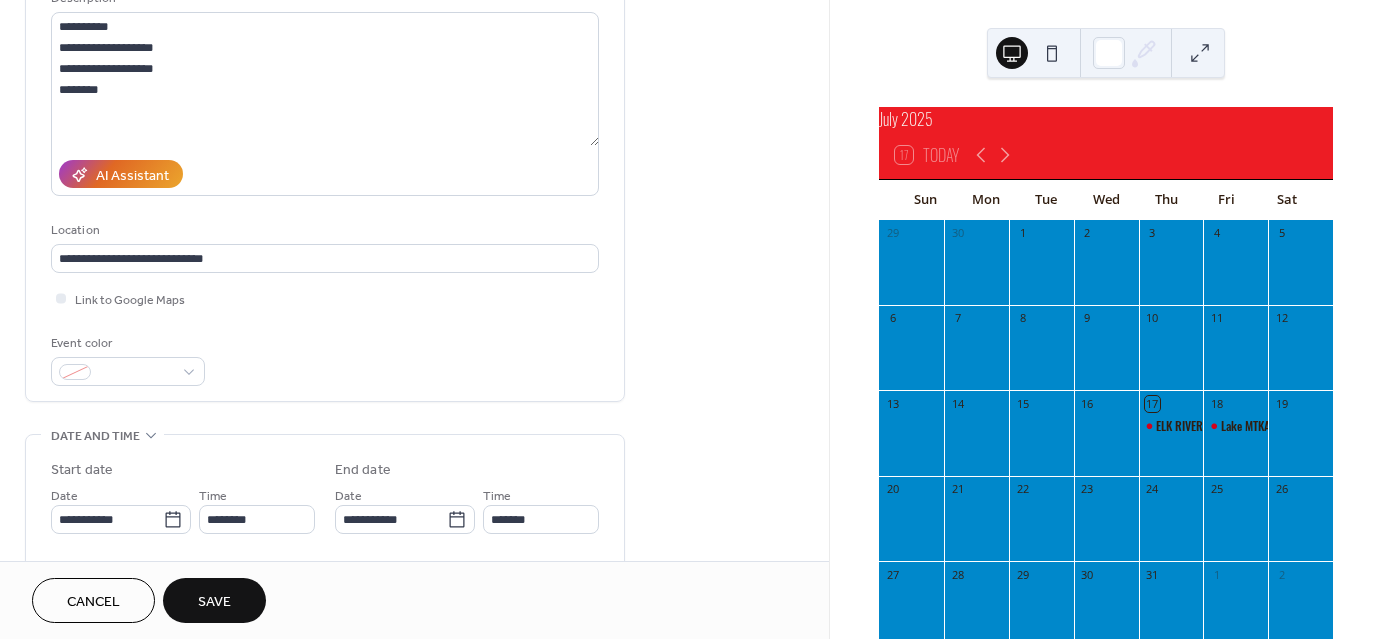 scroll, scrollTop: 218, scrollLeft: 0, axis: vertical 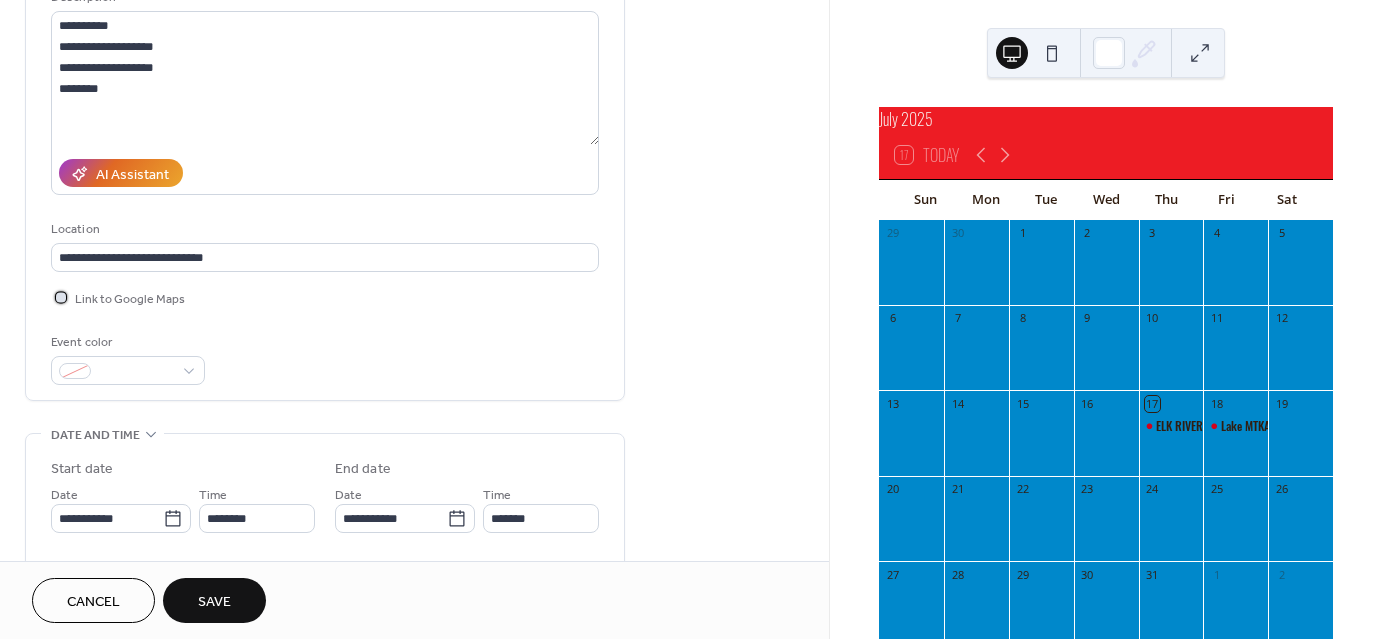 click at bounding box center (61, 297) 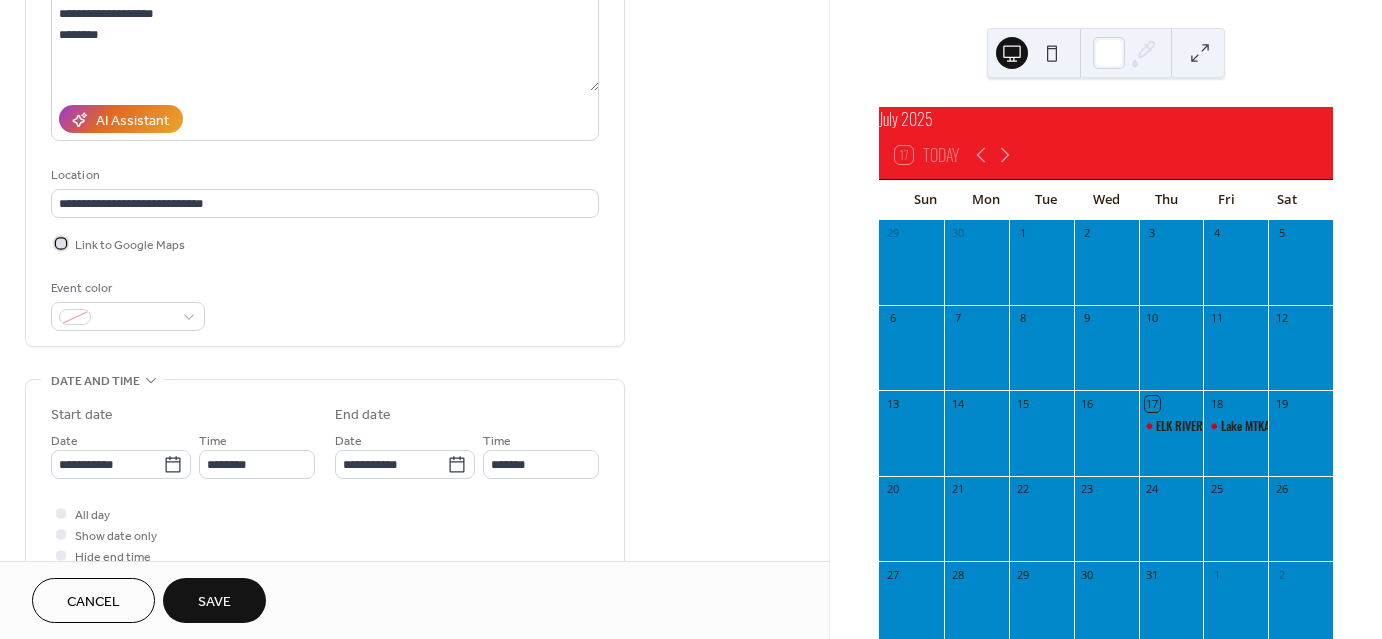 scroll, scrollTop: 282, scrollLeft: 0, axis: vertical 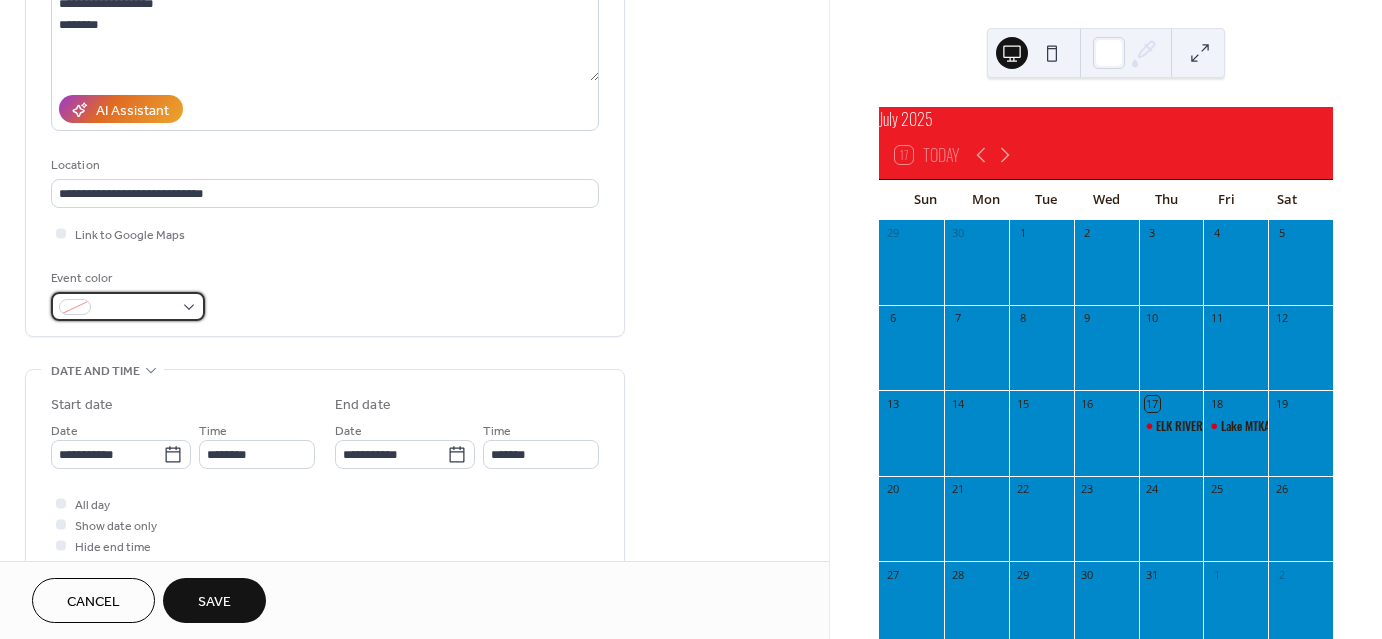 click at bounding box center [136, 308] 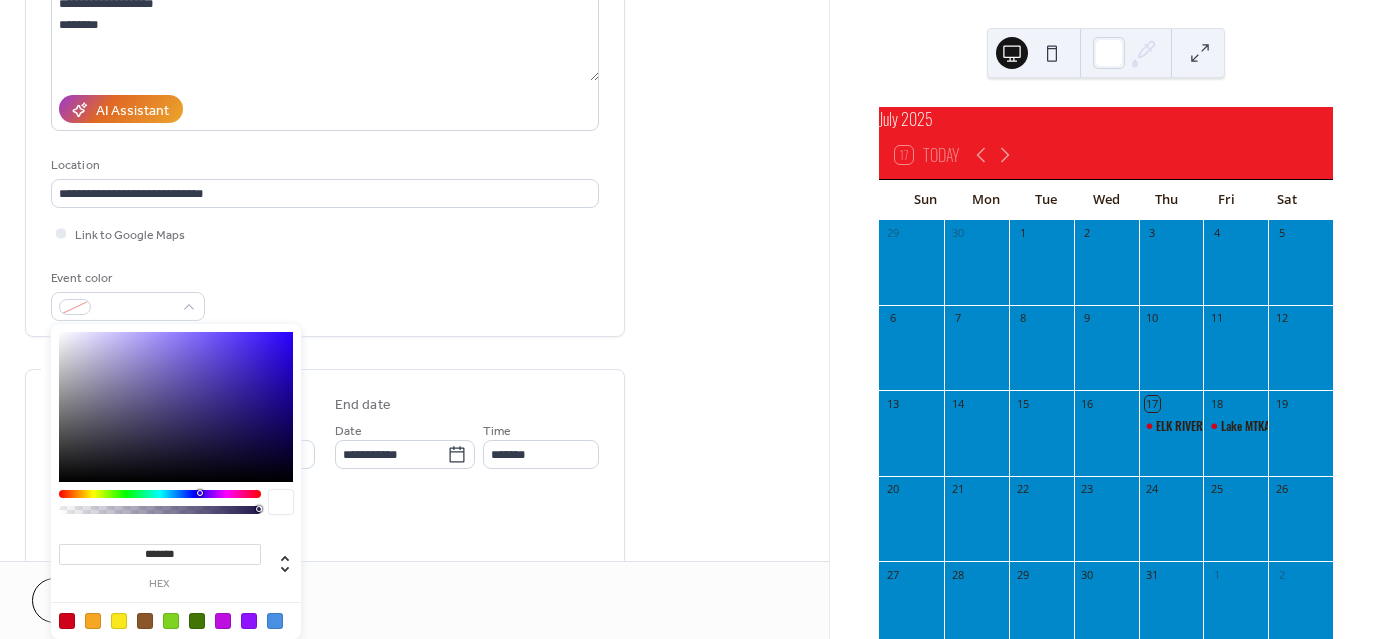click at bounding box center [67, 621] 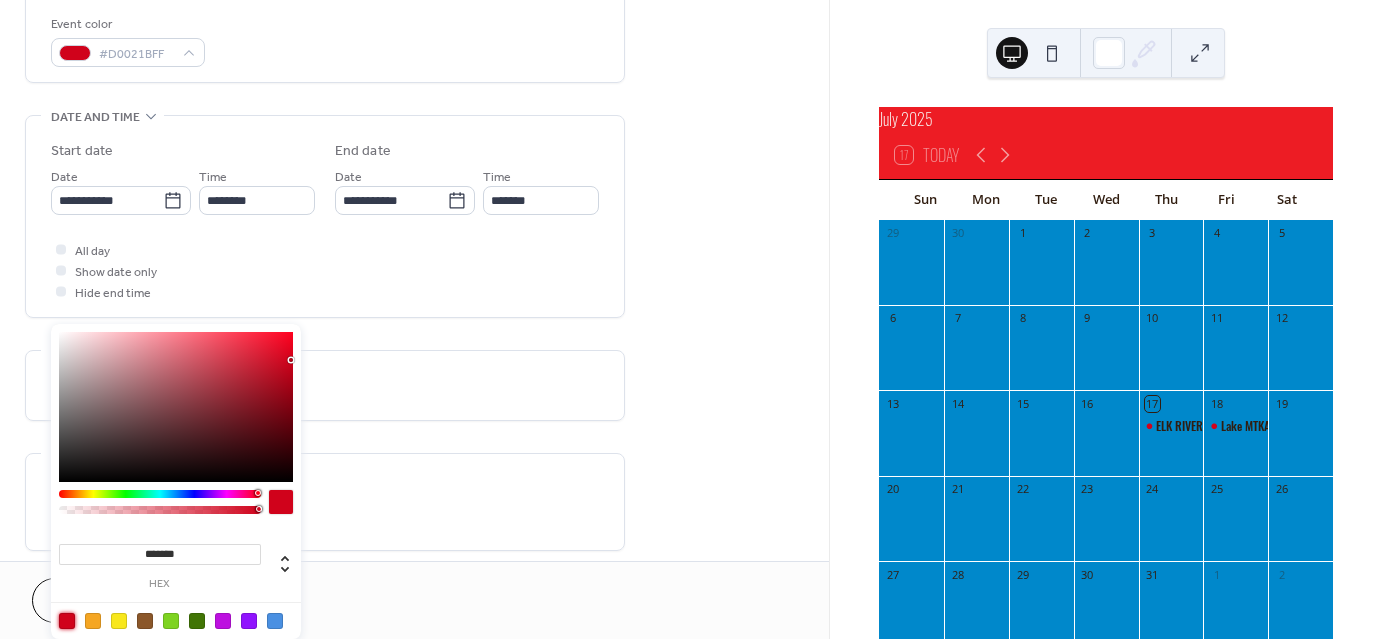 scroll, scrollTop: 559, scrollLeft: 0, axis: vertical 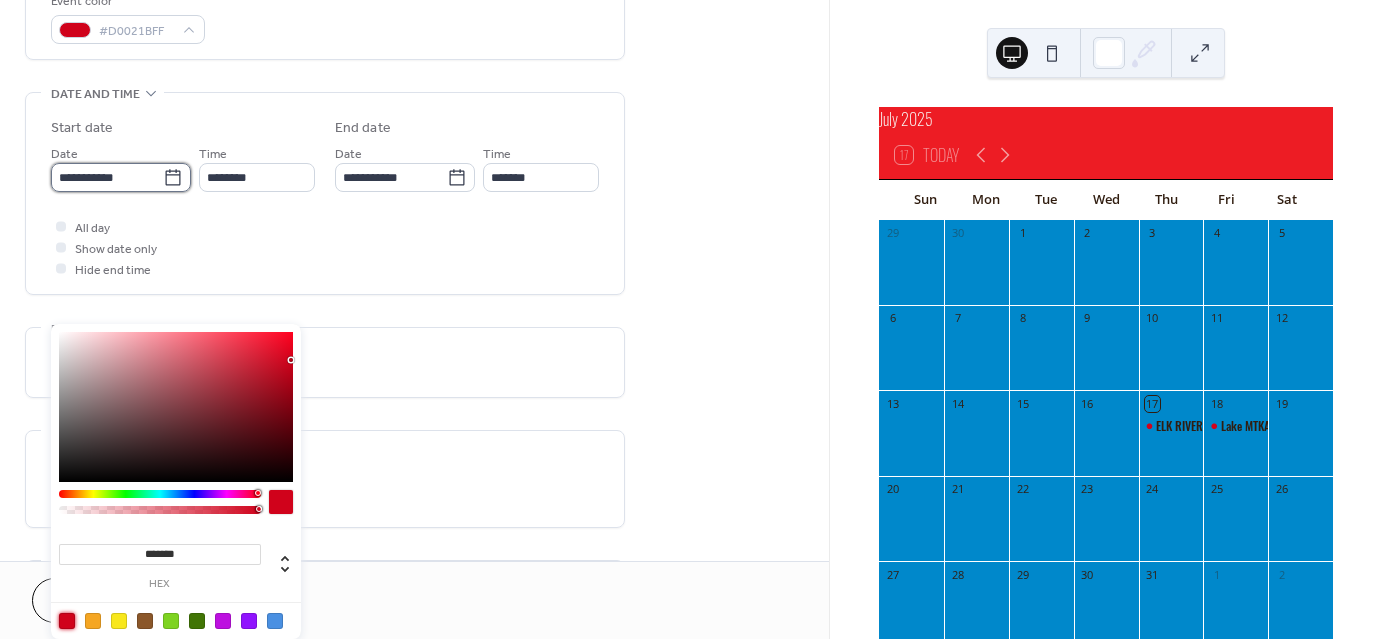 click on "**********" at bounding box center (107, 177) 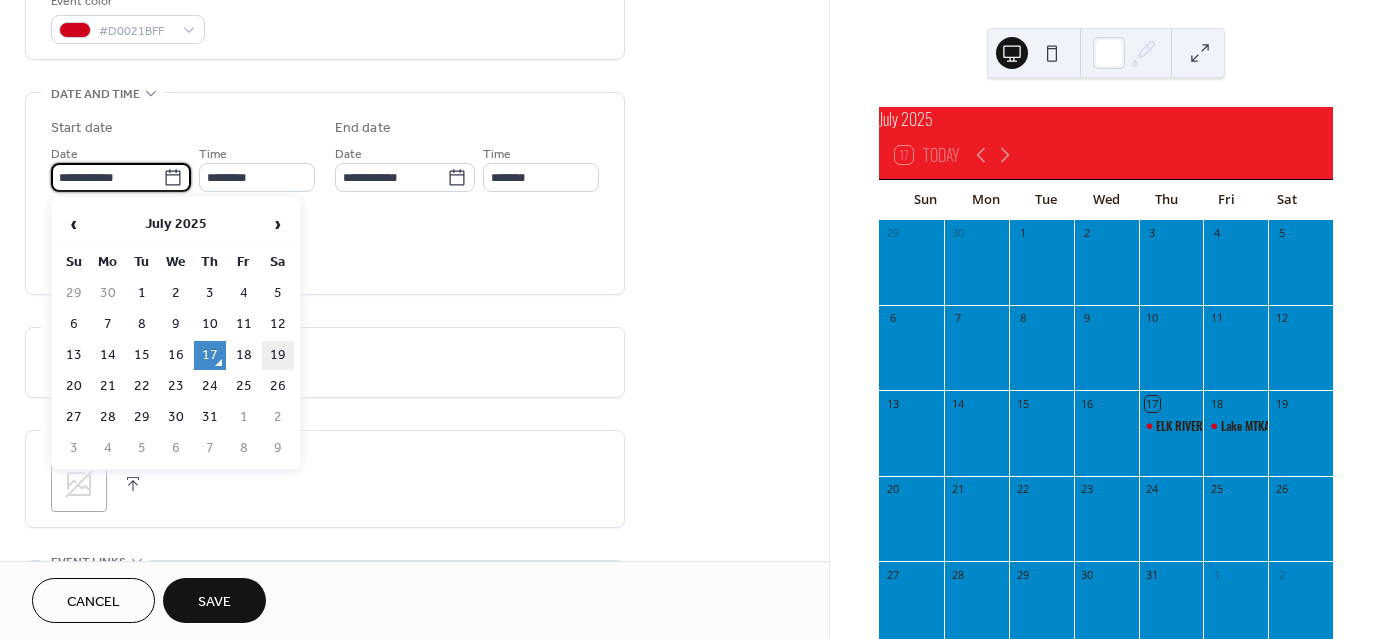 click on "19" at bounding box center [278, 355] 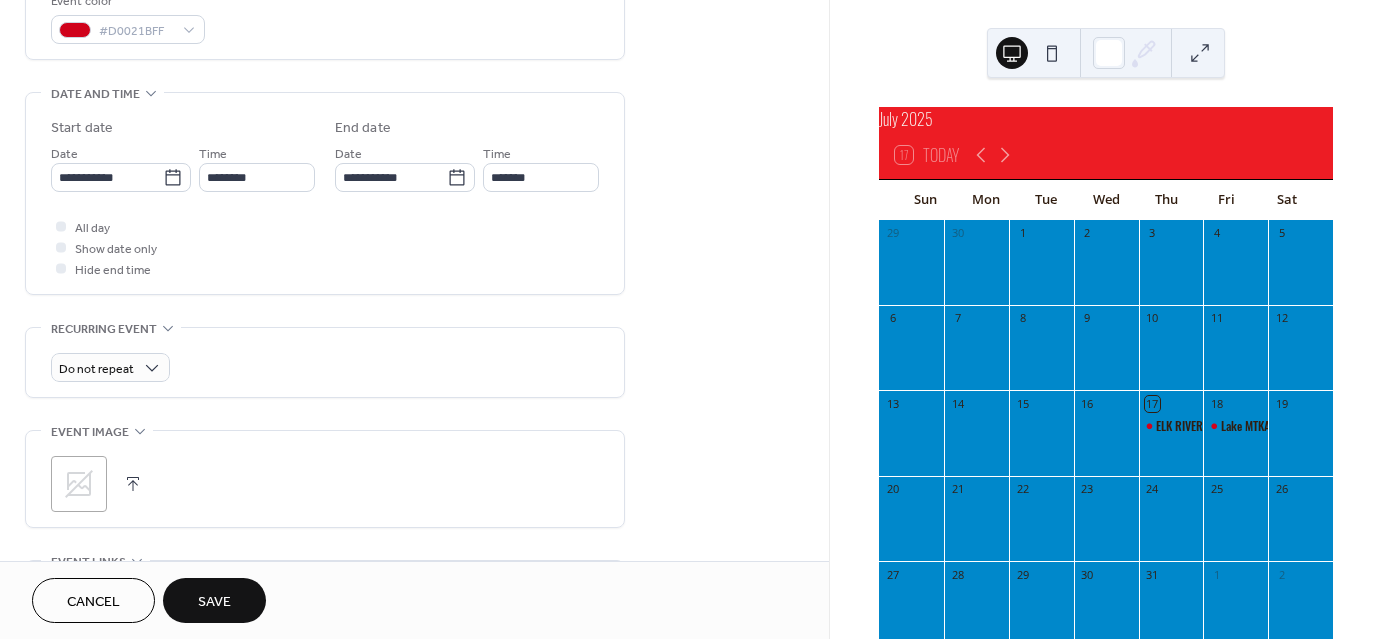 type on "**********" 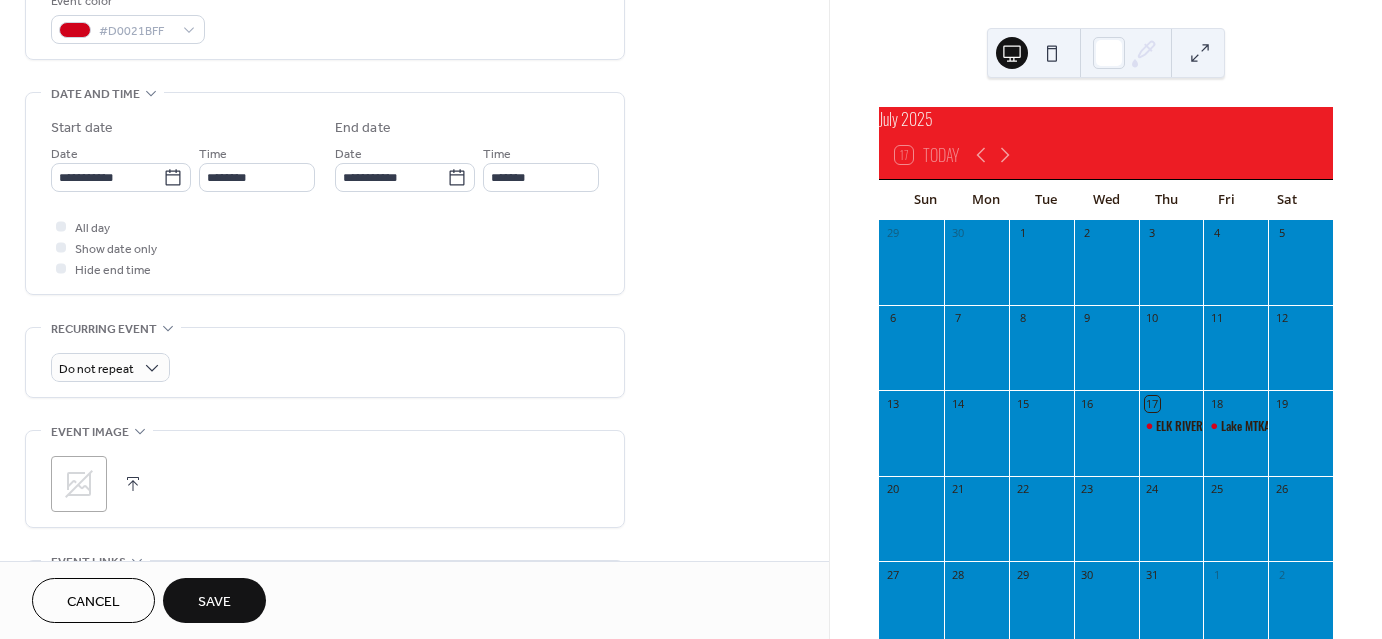 type on "**********" 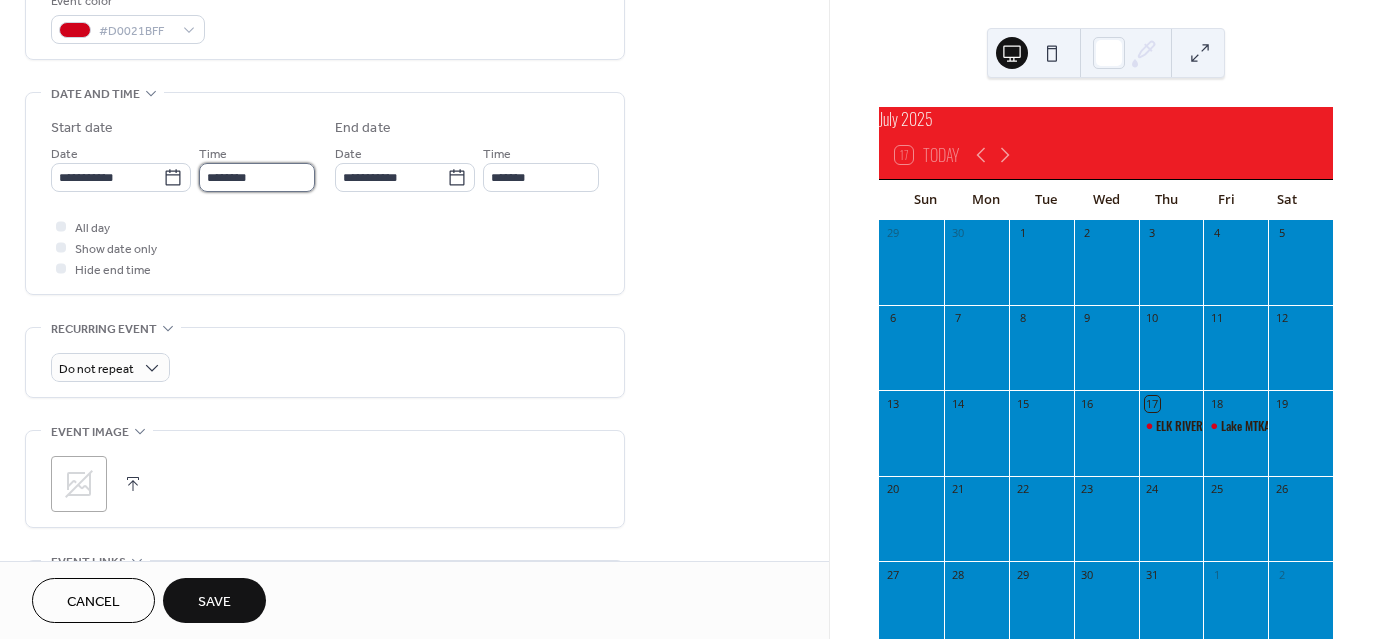 click on "********" at bounding box center (257, 177) 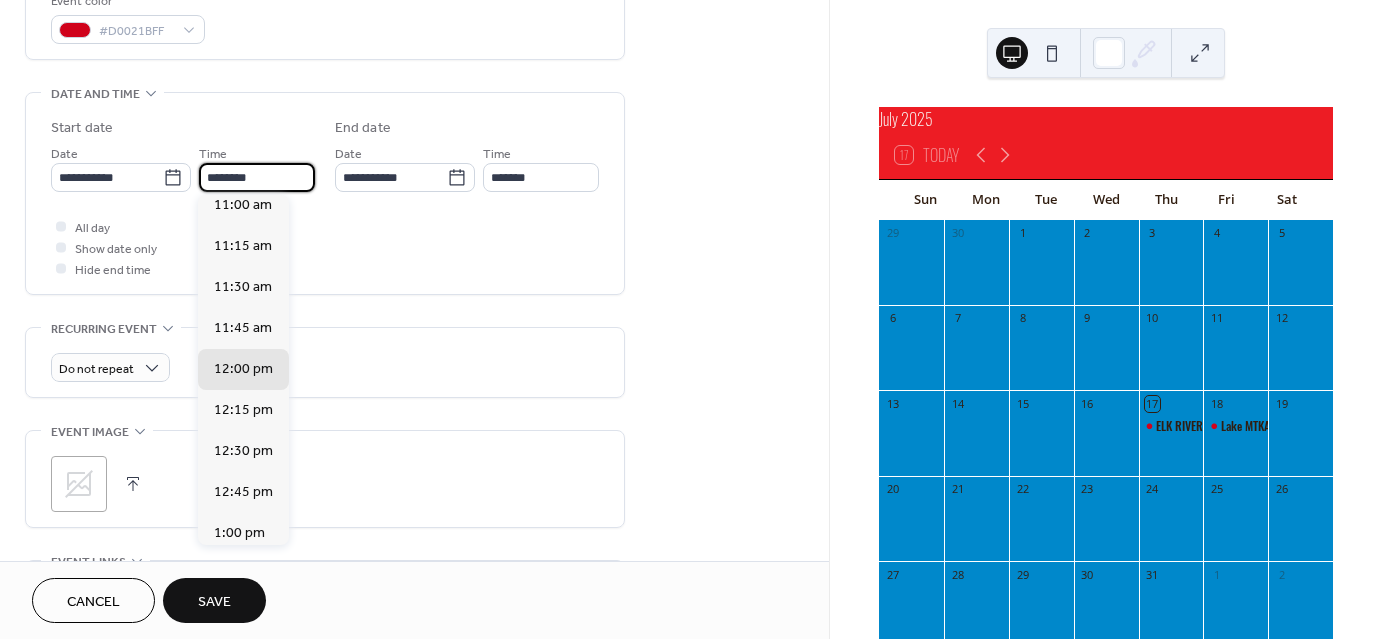 scroll, scrollTop: 1788, scrollLeft: 0, axis: vertical 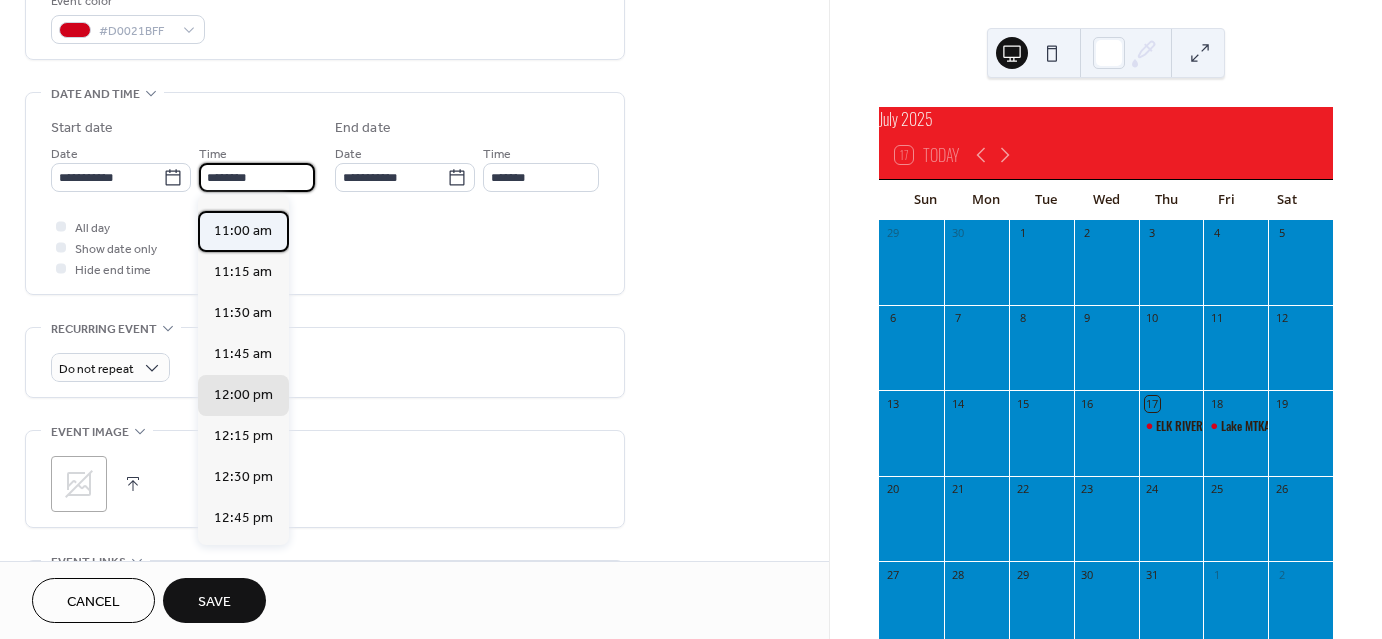 click on "11:00 am" at bounding box center (243, 231) 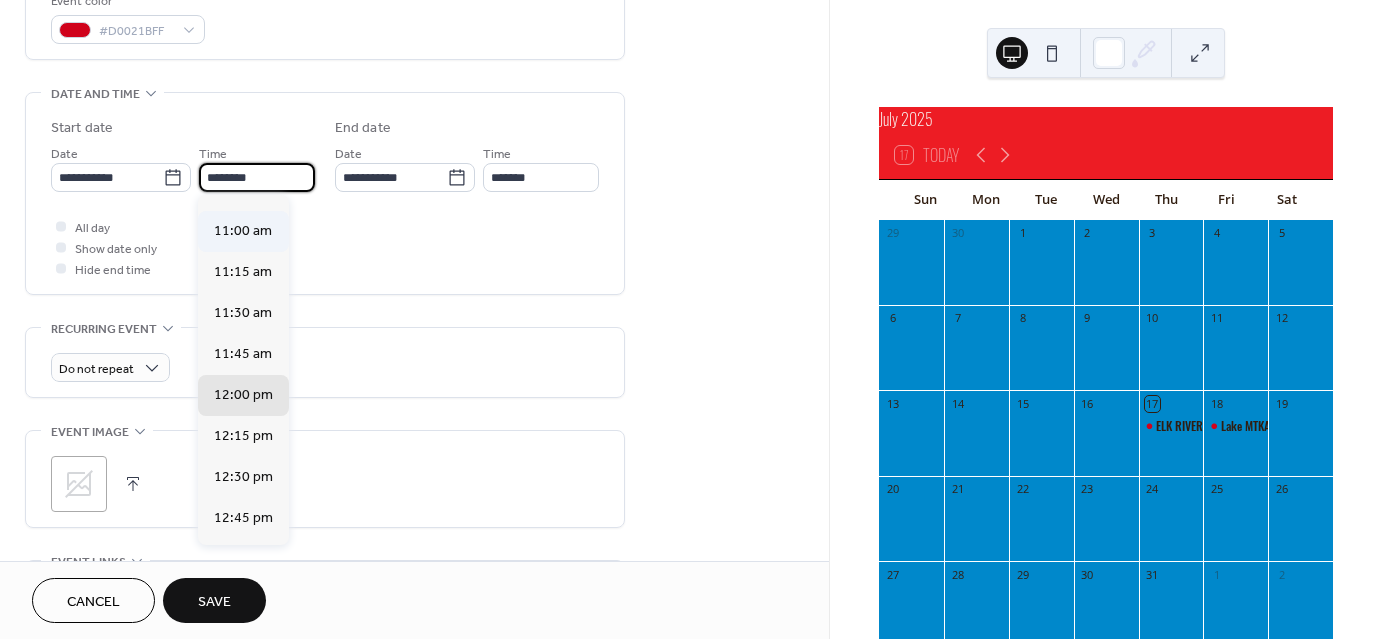type on "********" 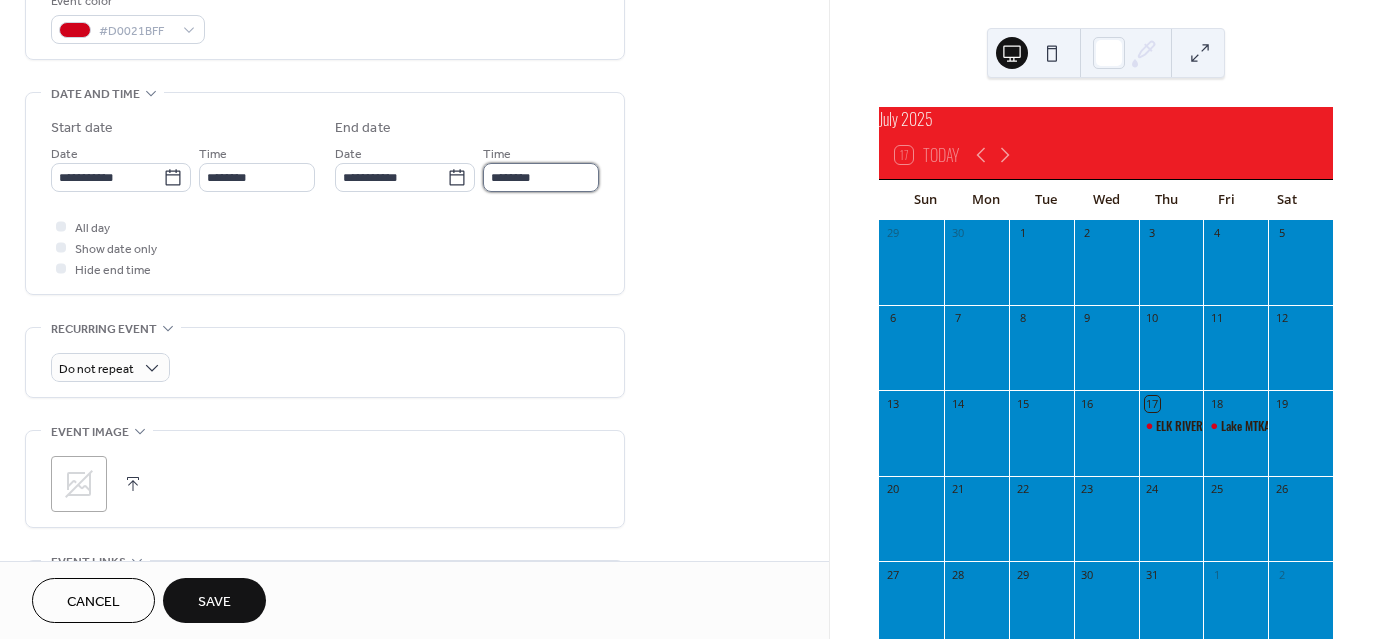 click on "********" at bounding box center [541, 177] 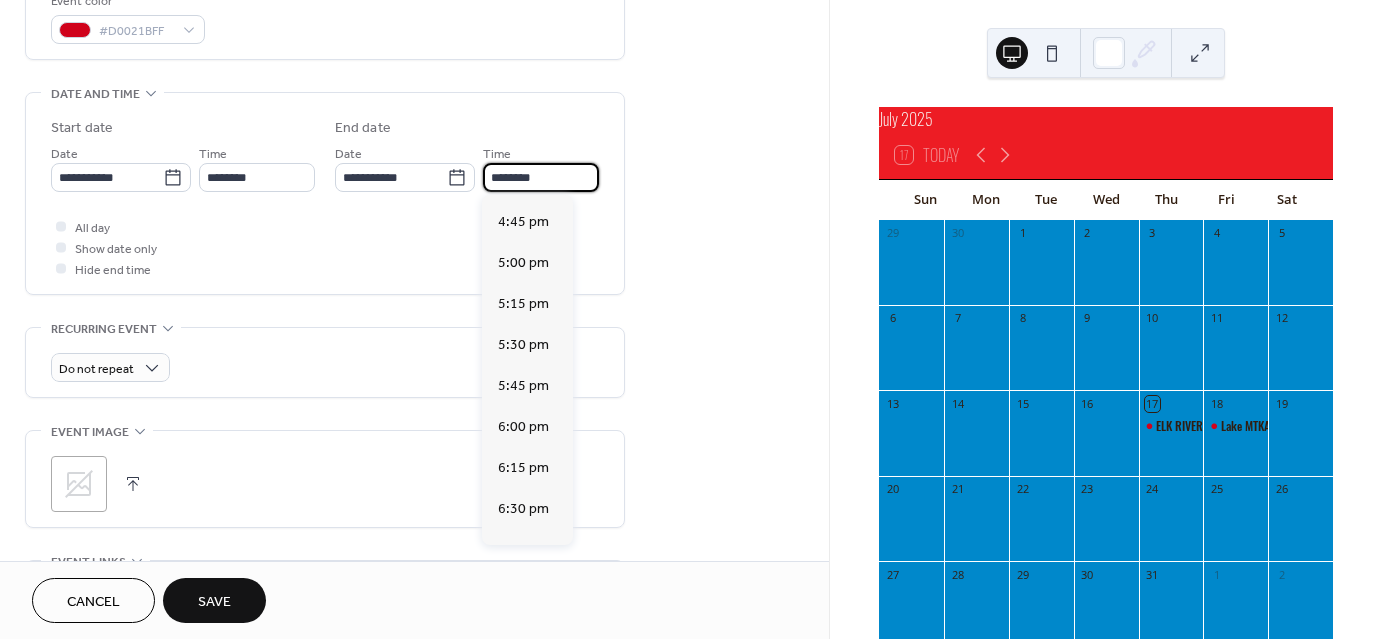 scroll, scrollTop: 909, scrollLeft: 0, axis: vertical 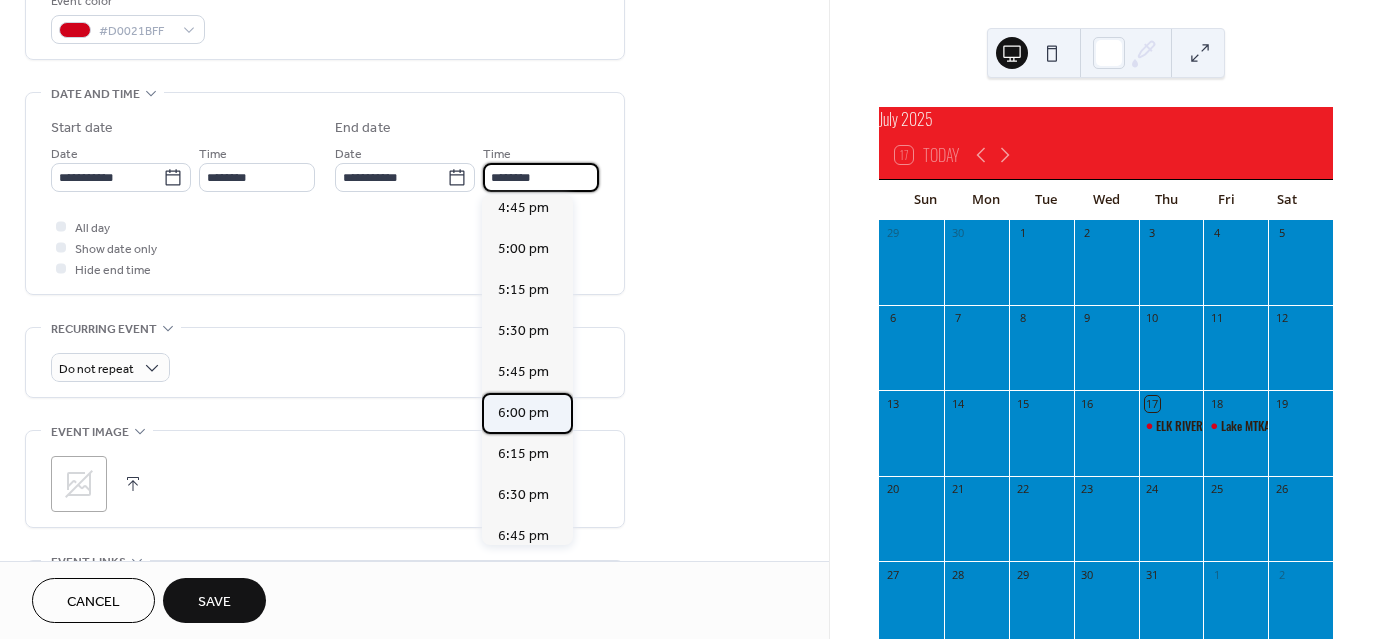 click on "6:00 pm" at bounding box center [523, 413] 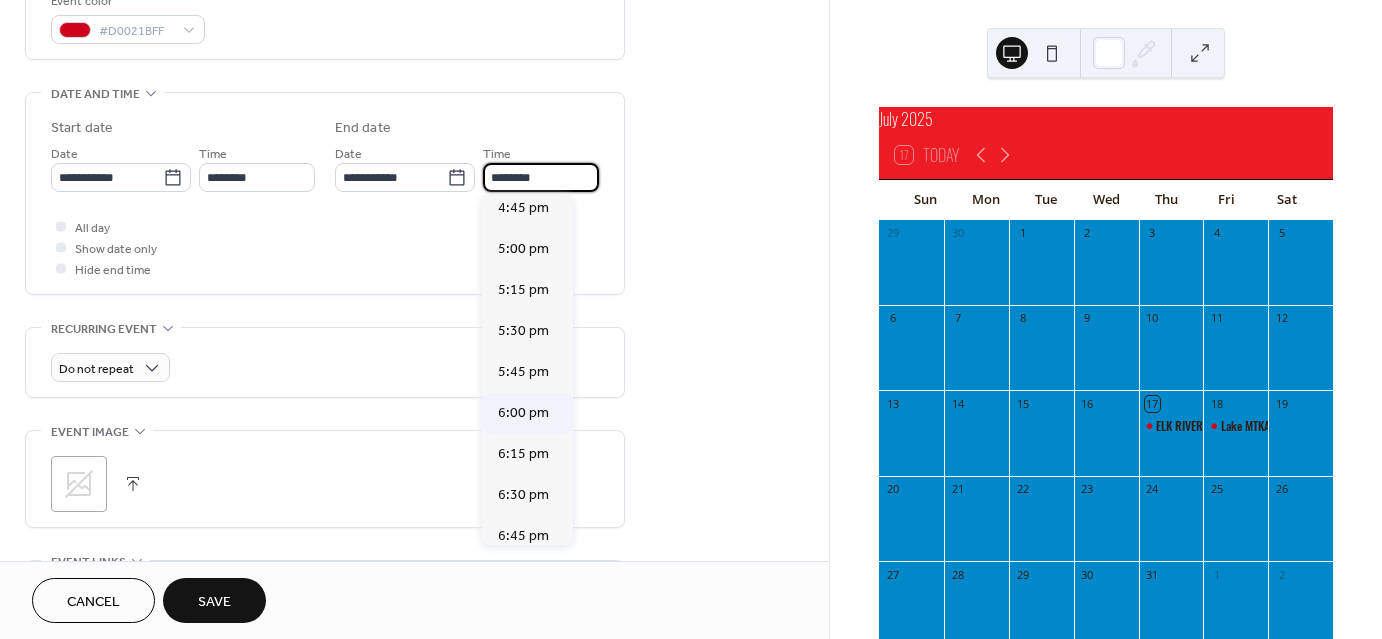 type on "*******" 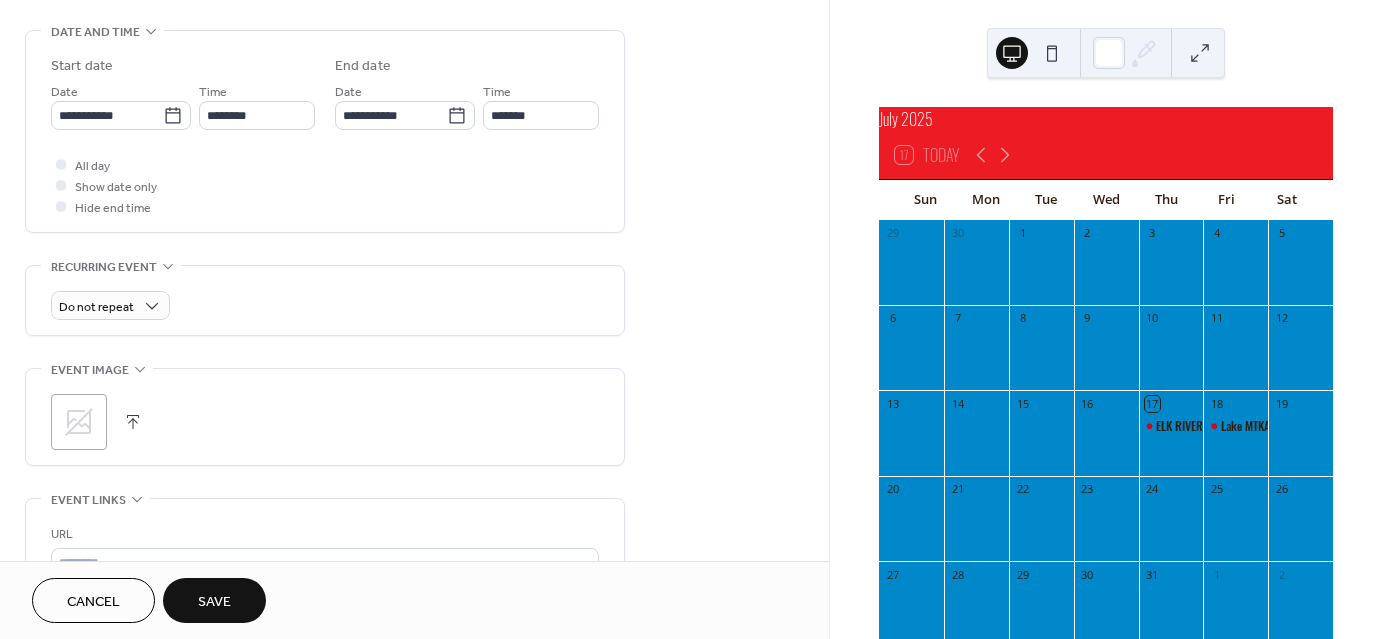 scroll, scrollTop: 624, scrollLeft: 0, axis: vertical 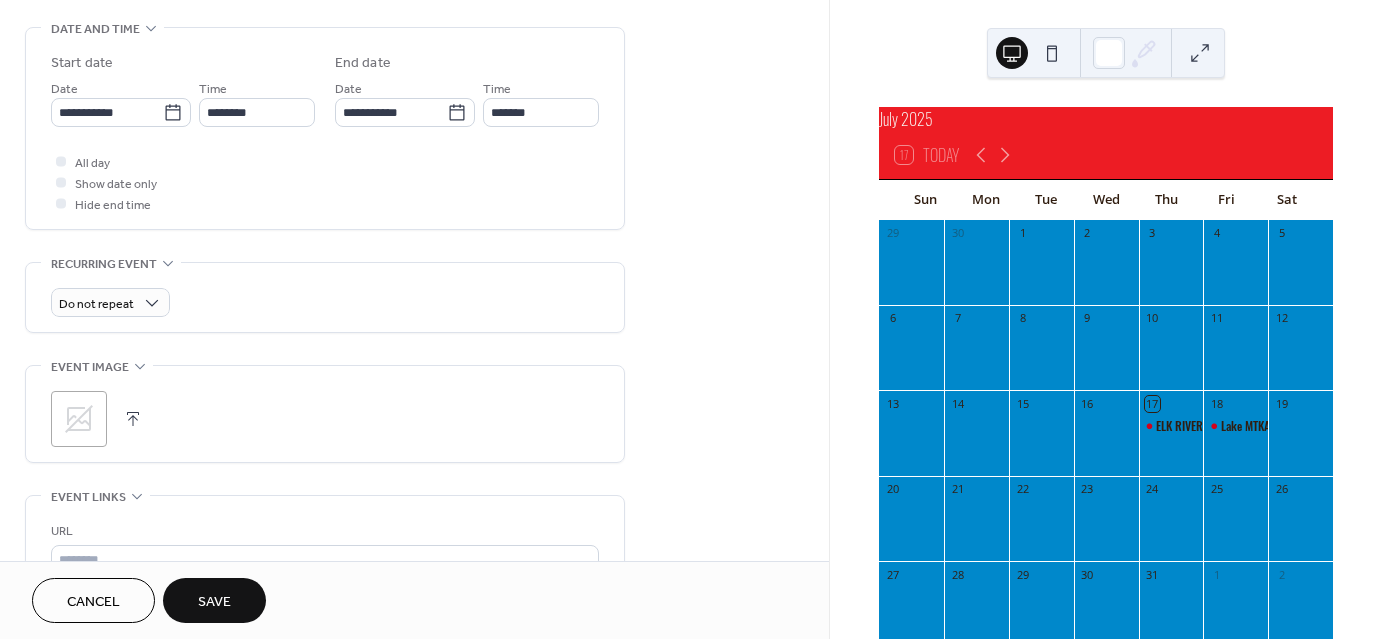 click on "Save" at bounding box center (214, 602) 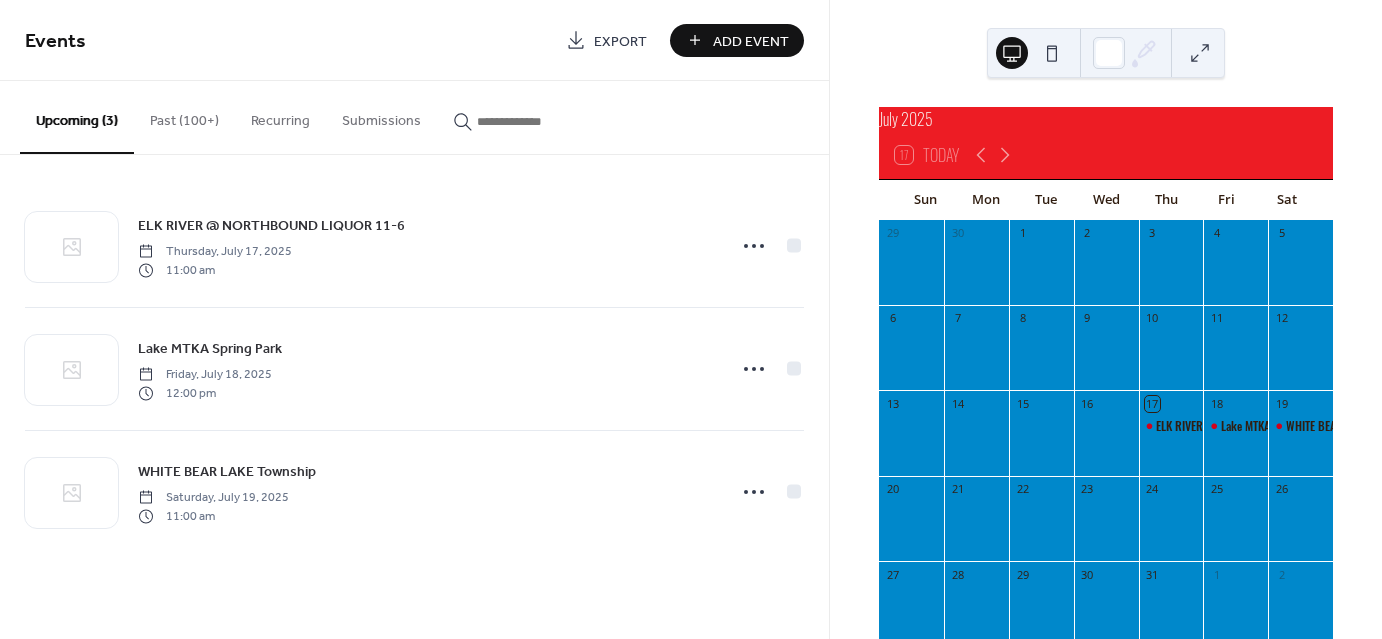 click on "Add Event" at bounding box center (751, 41) 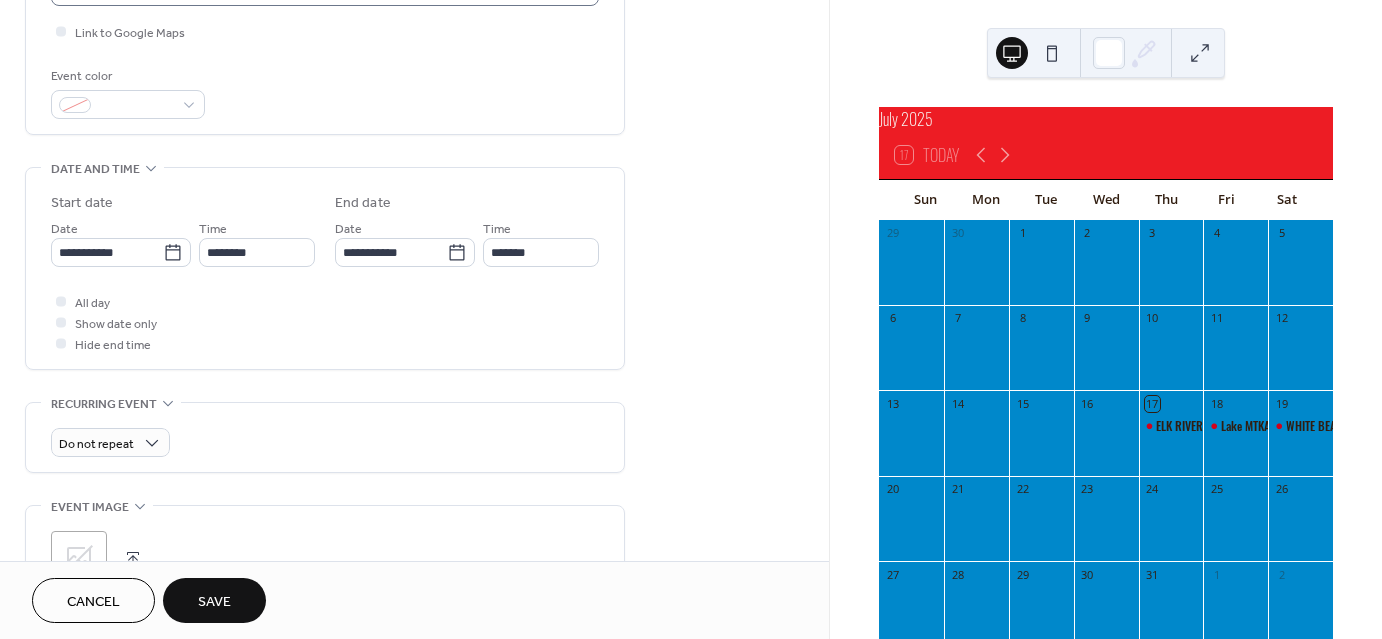 scroll, scrollTop: 484, scrollLeft: 0, axis: vertical 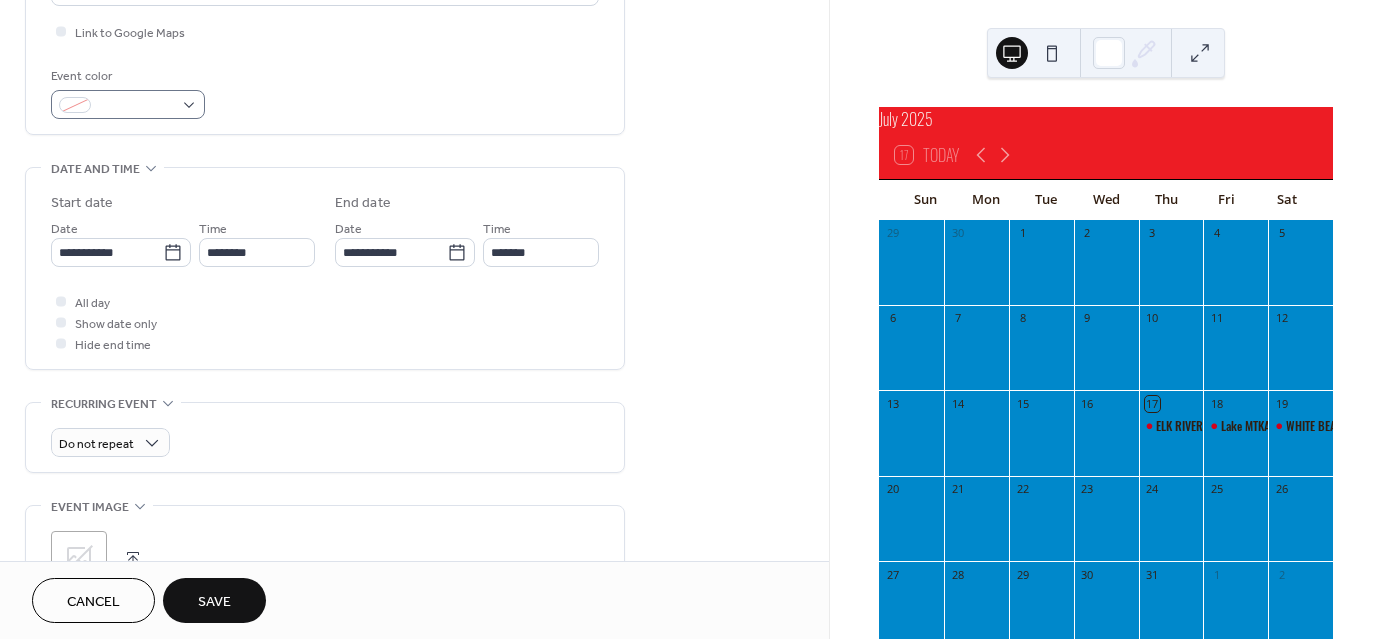 type on "***" 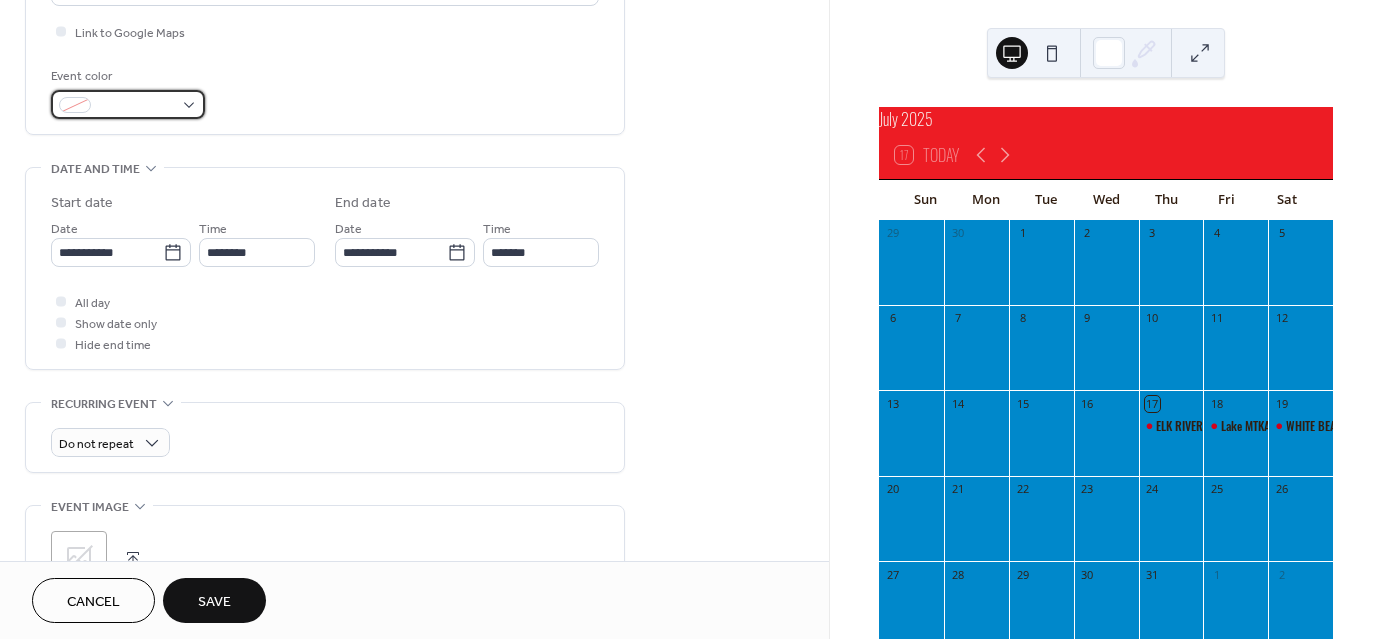 click at bounding box center (128, 104) 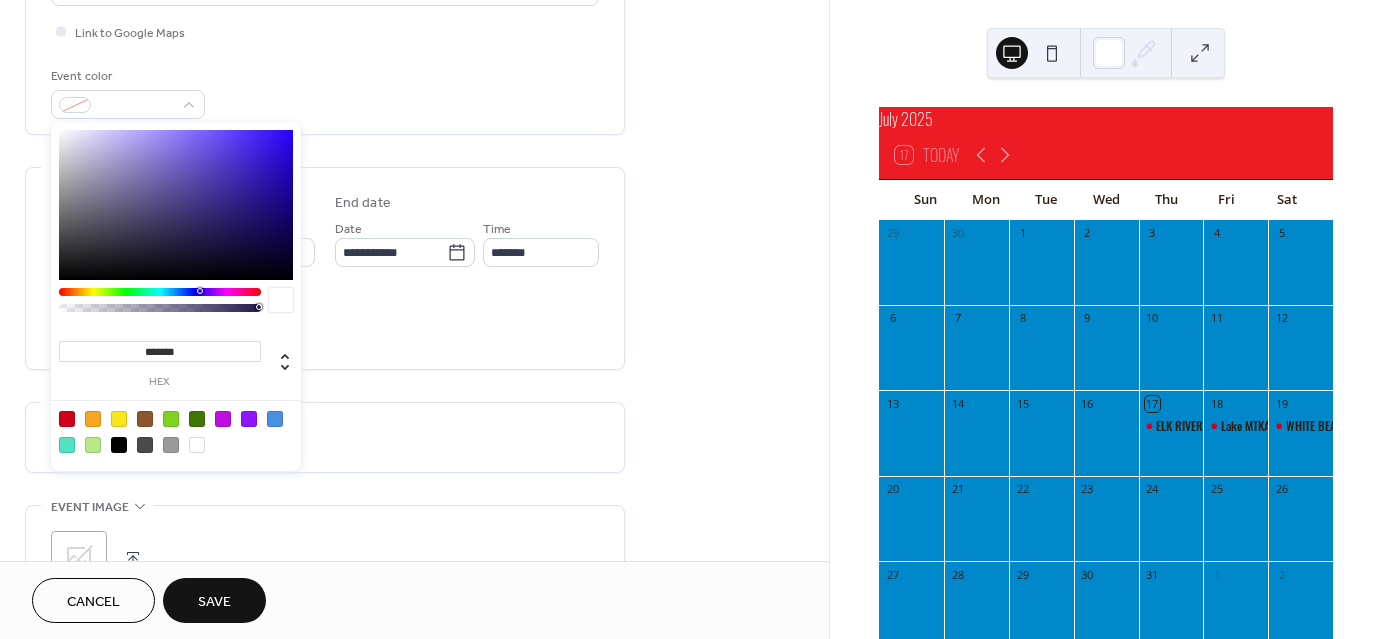 click at bounding box center (119, 419) 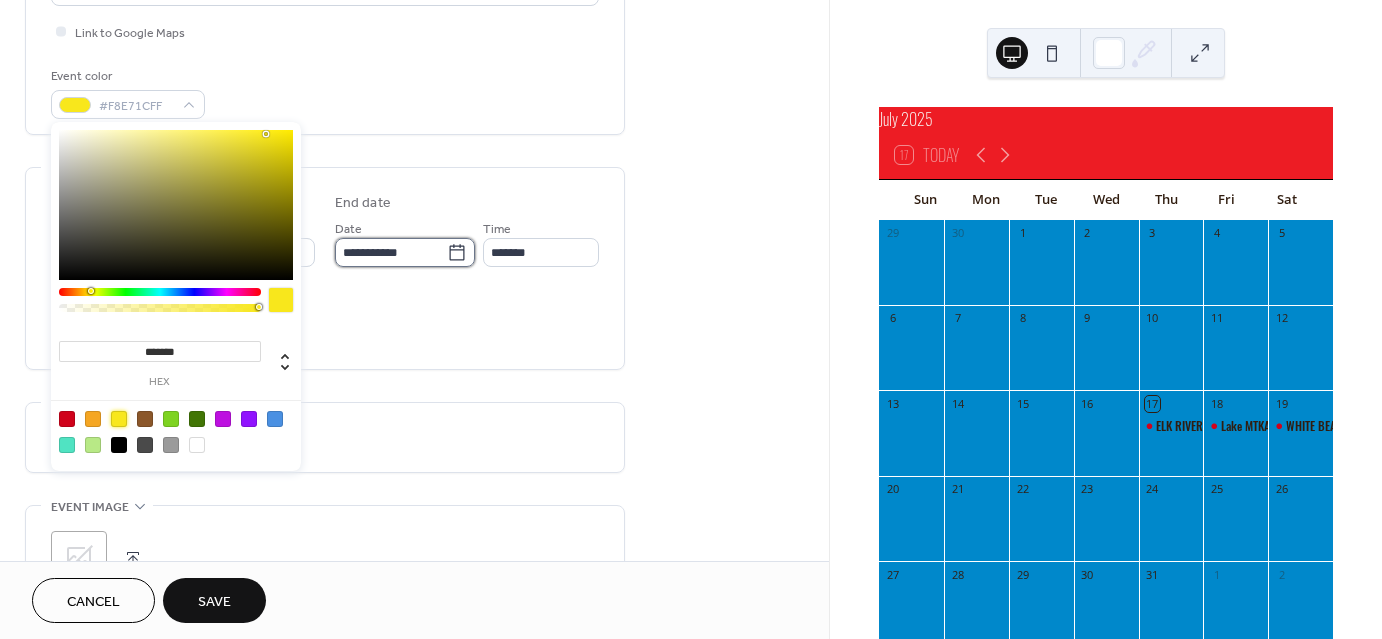 click on "**********" at bounding box center [391, 252] 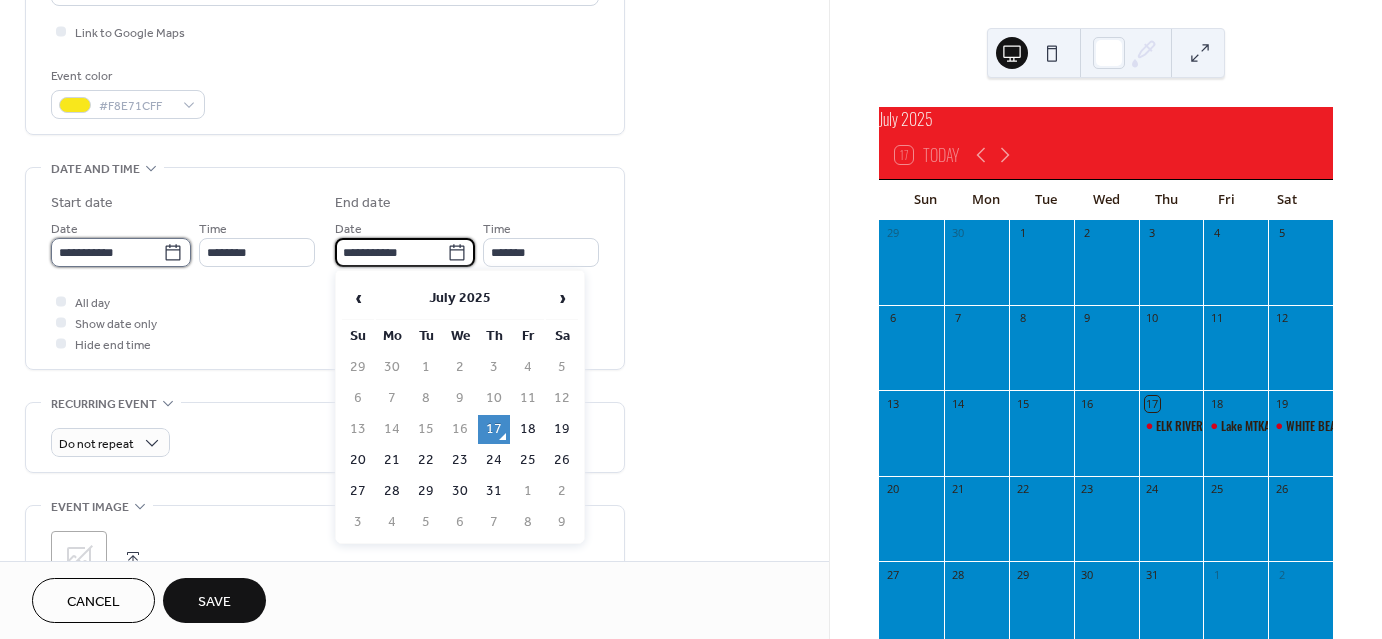 click on "**********" at bounding box center [107, 252] 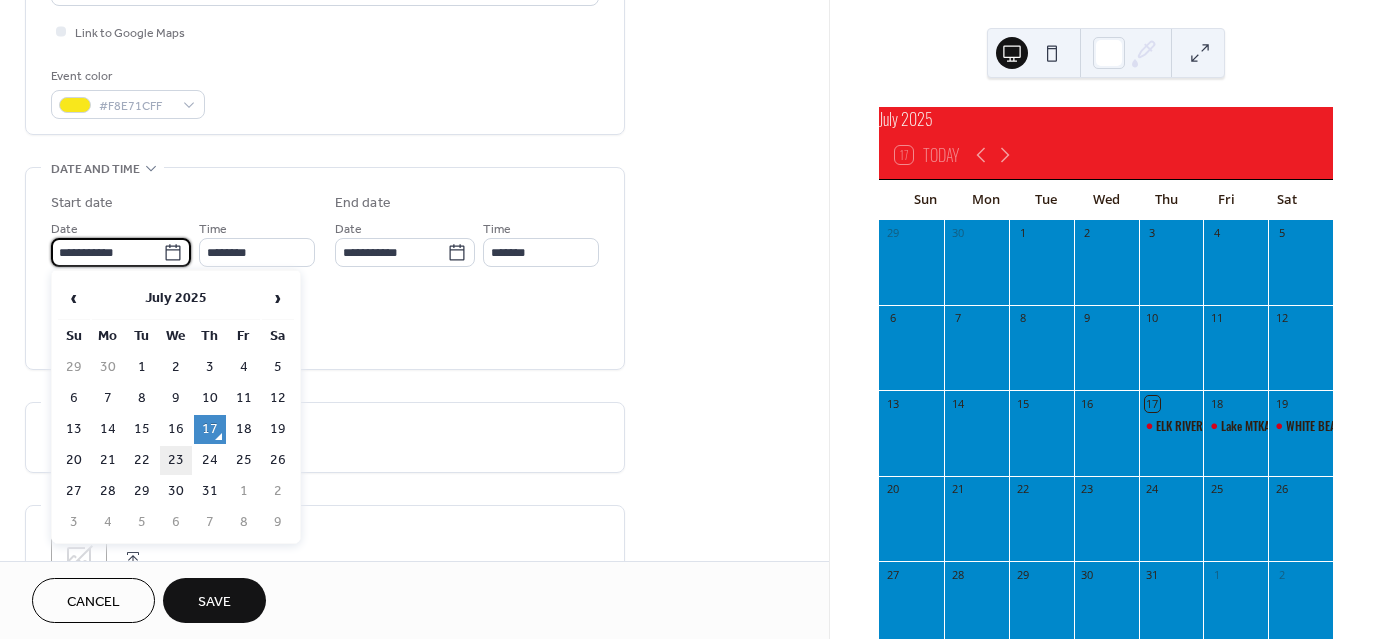 click on "23" at bounding box center [176, 460] 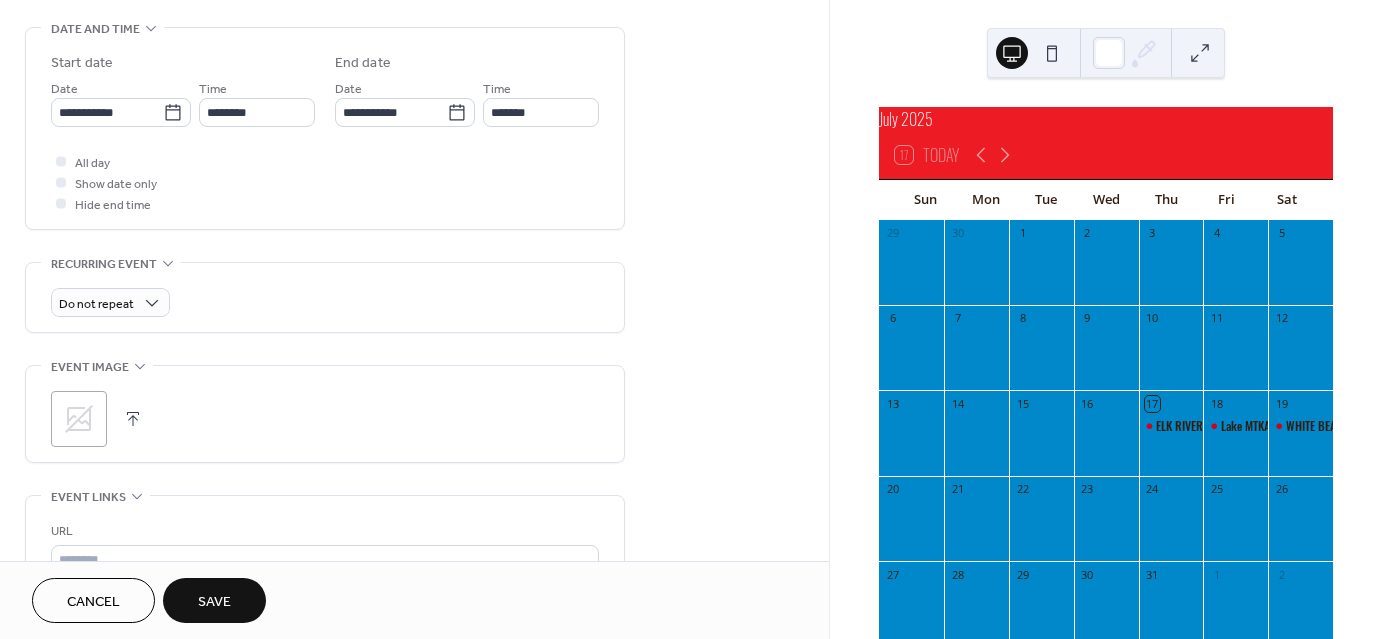 scroll, scrollTop: 636, scrollLeft: 0, axis: vertical 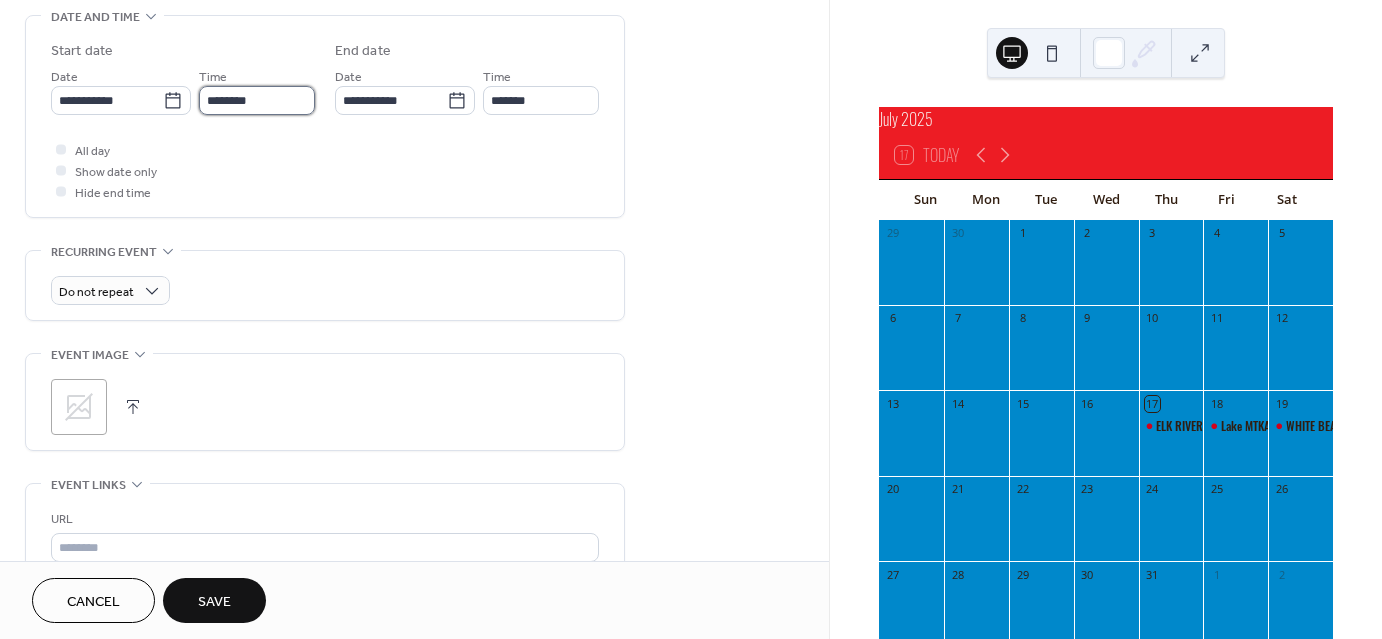click on "********" at bounding box center [257, 100] 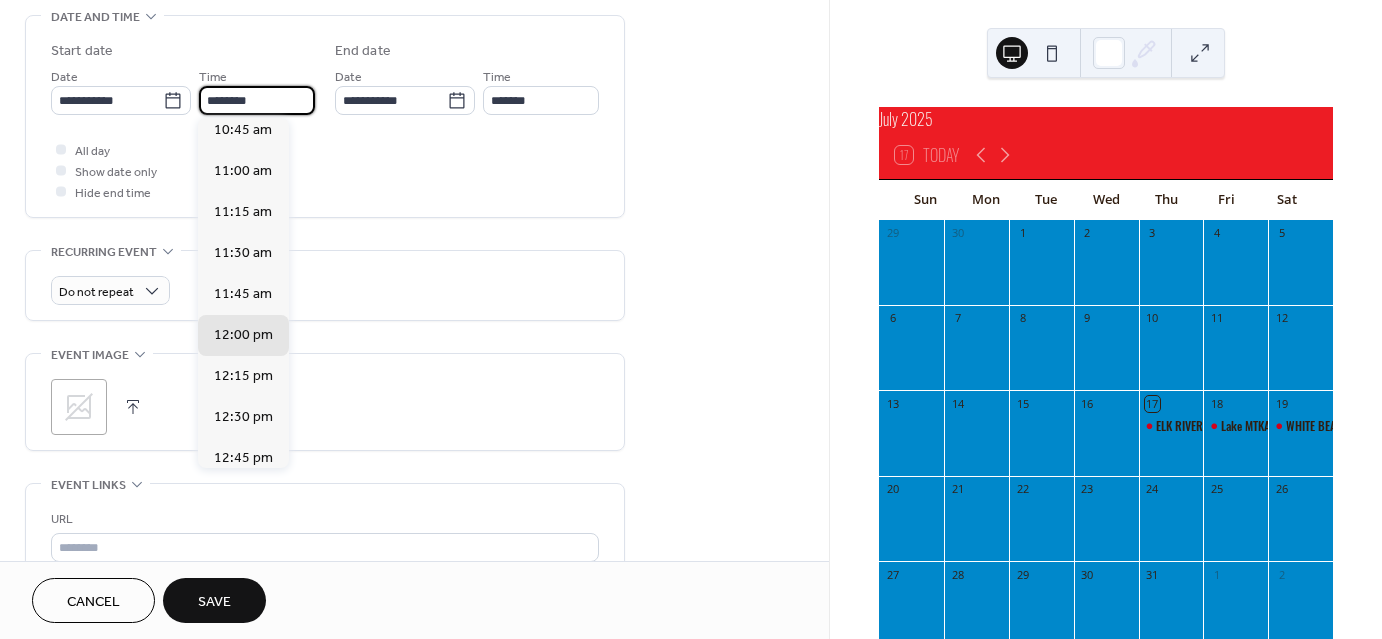 scroll, scrollTop: 1763, scrollLeft: 0, axis: vertical 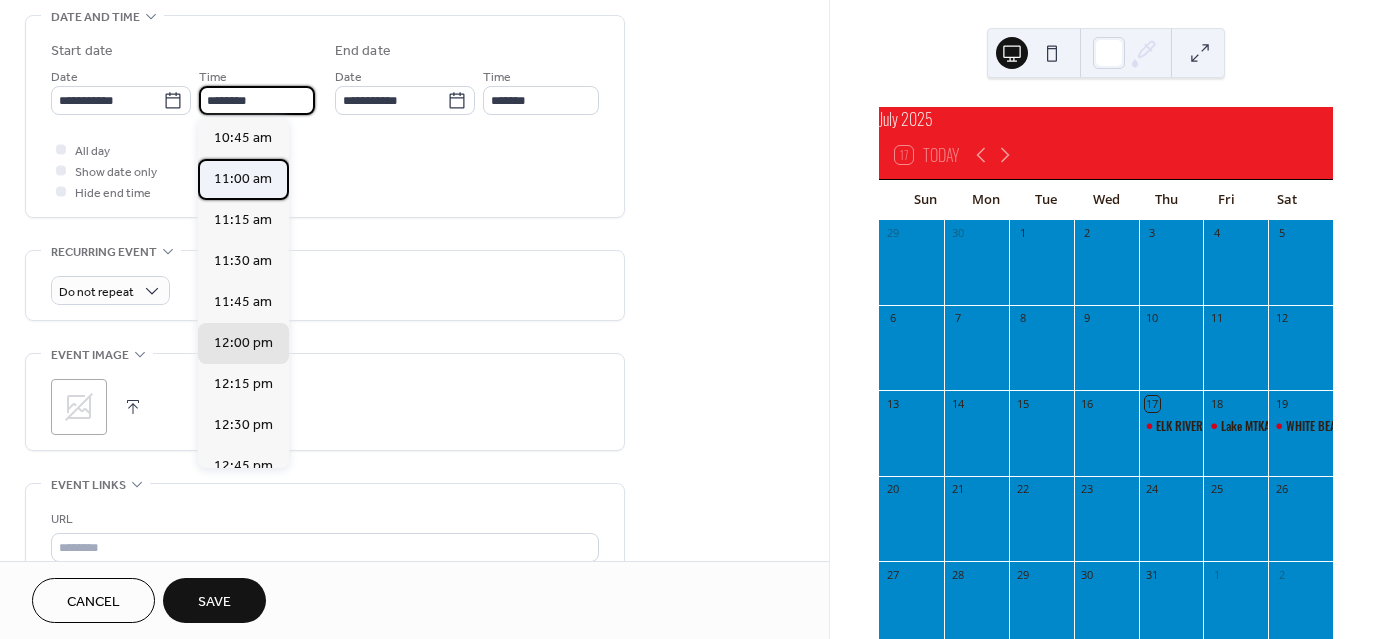 click on "11:00 am" at bounding box center [243, 179] 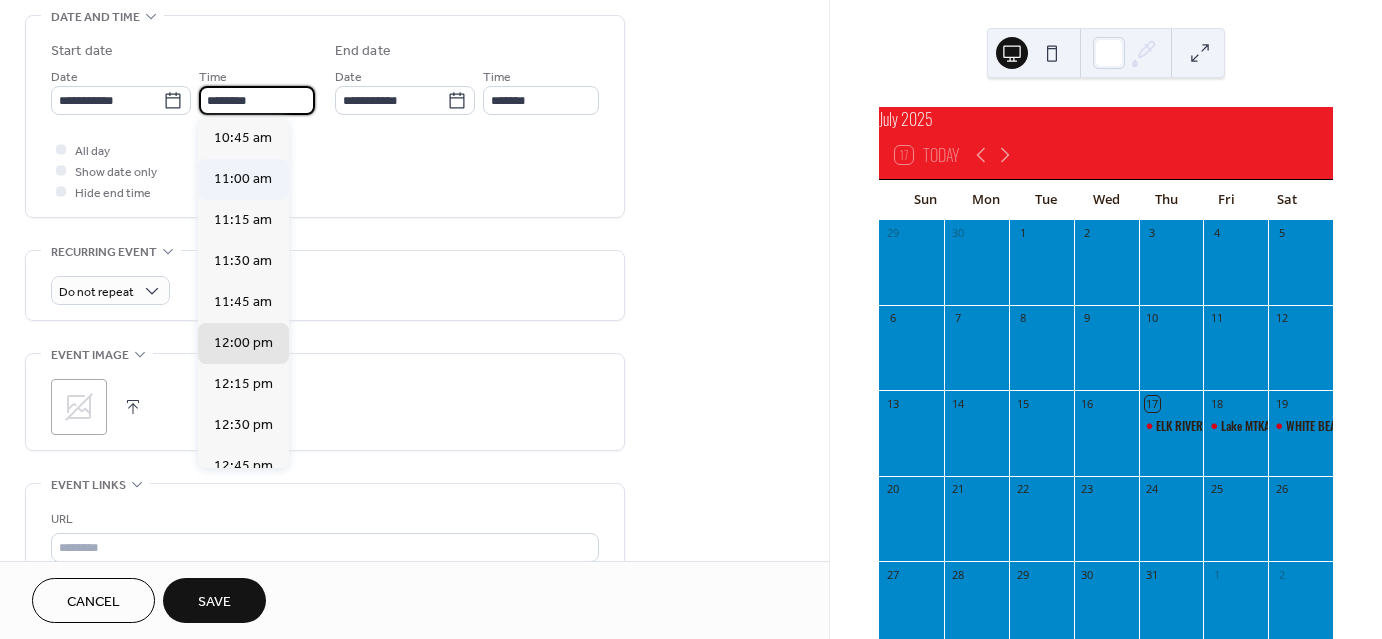 type on "********" 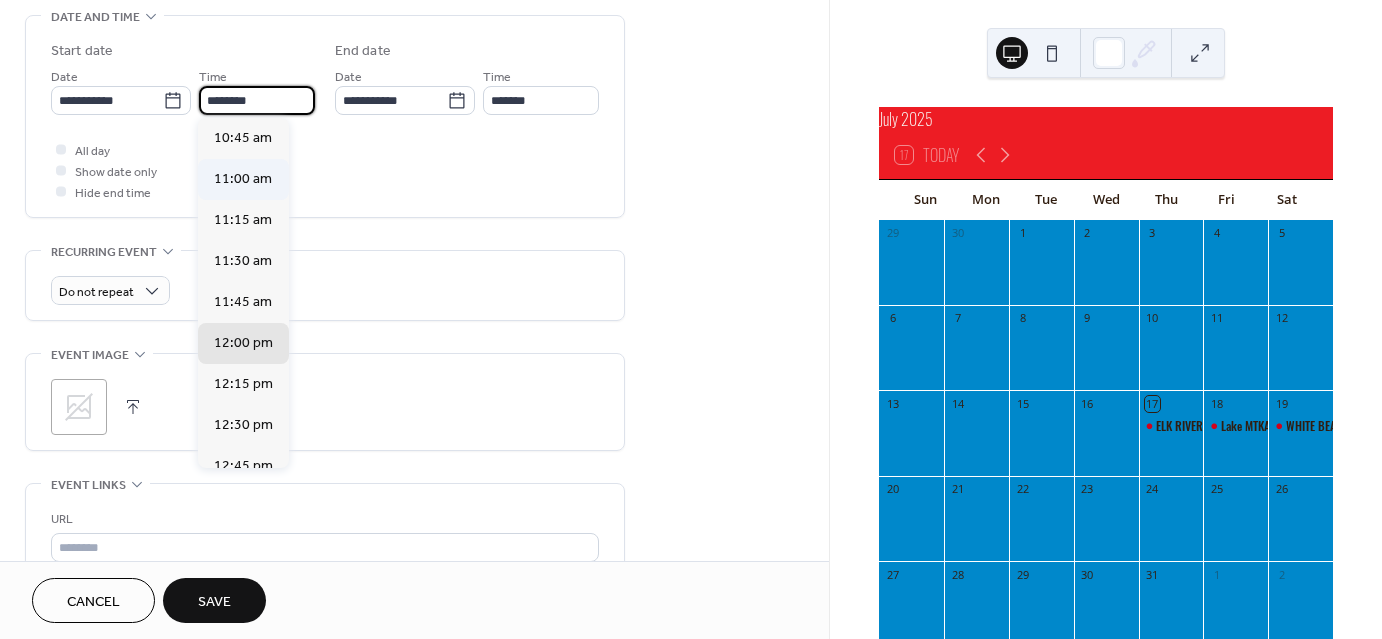 type on "********" 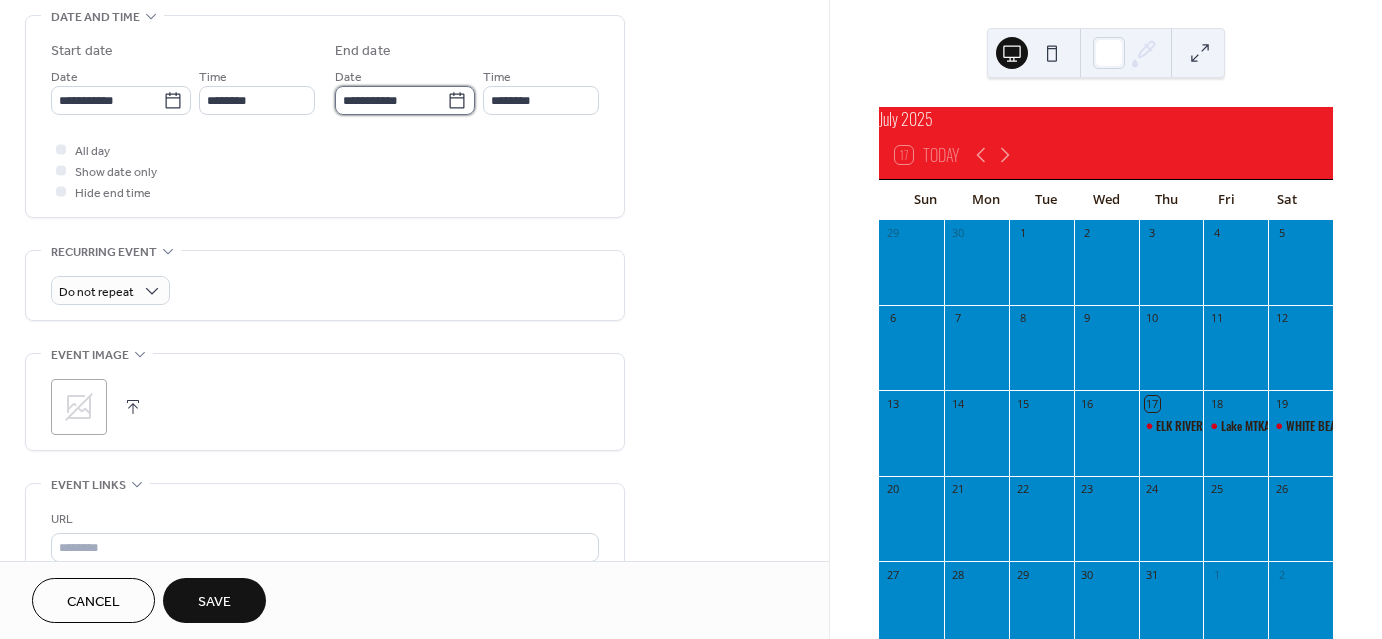 click on "**********" at bounding box center (391, 100) 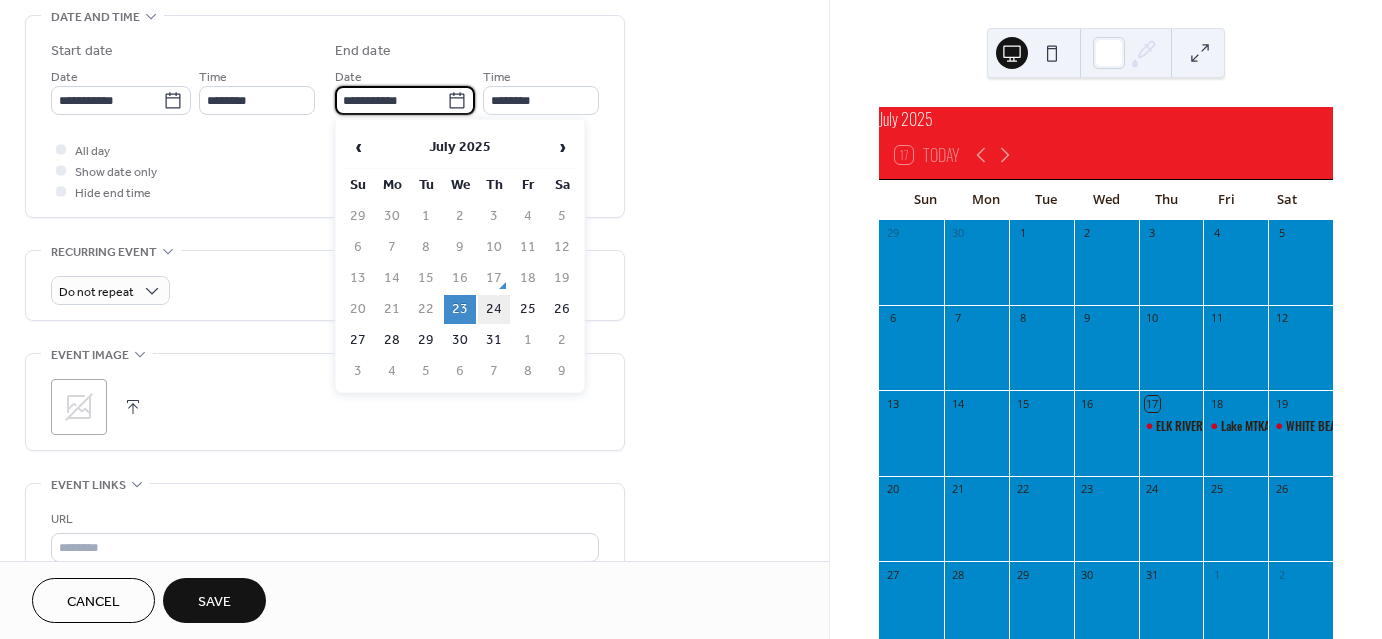 click on "24" at bounding box center [494, 309] 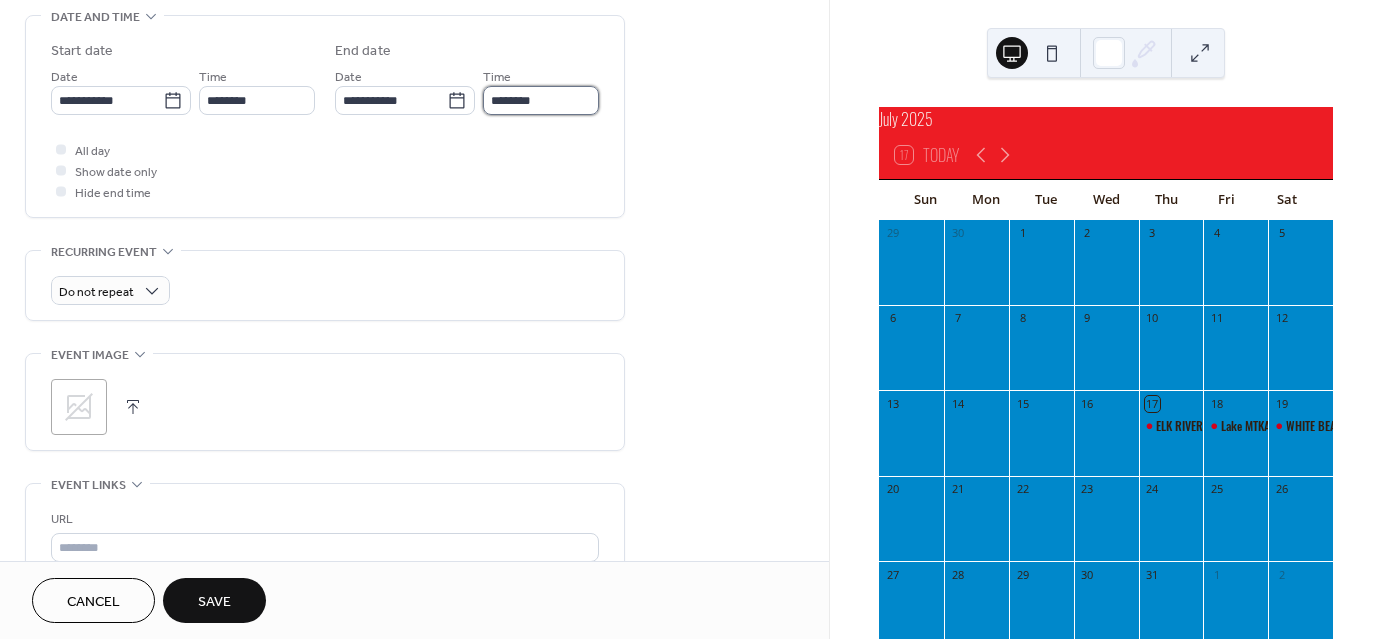 click on "********" at bounding box center [541, 100] 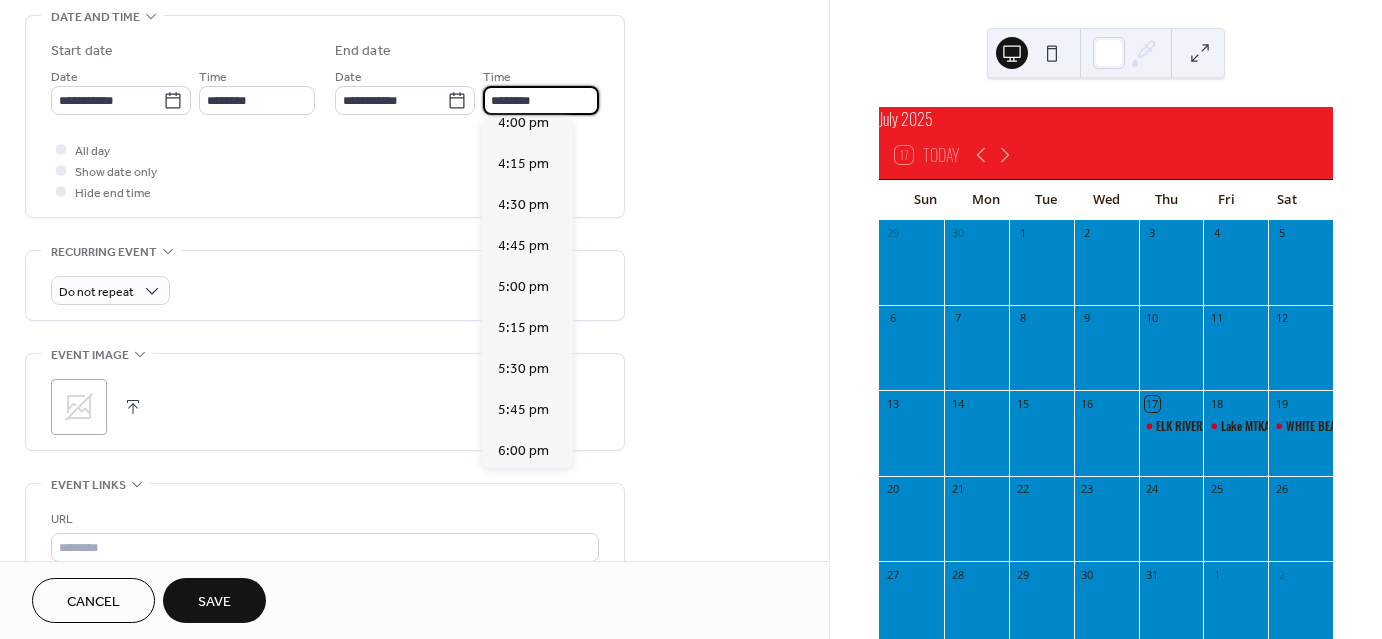 scroll, scrollTop: 2744, scrollLeft: 0, axis: vertical 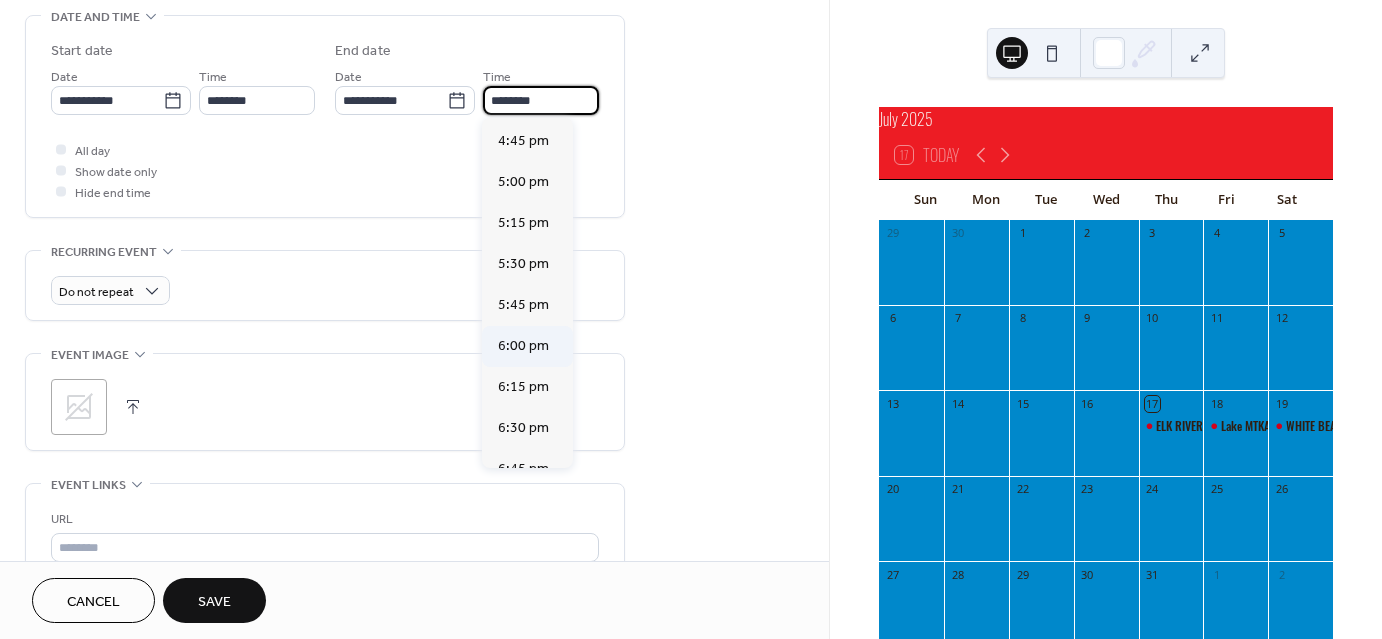 click on "6:00 pm" at bounding box center [523, 346] 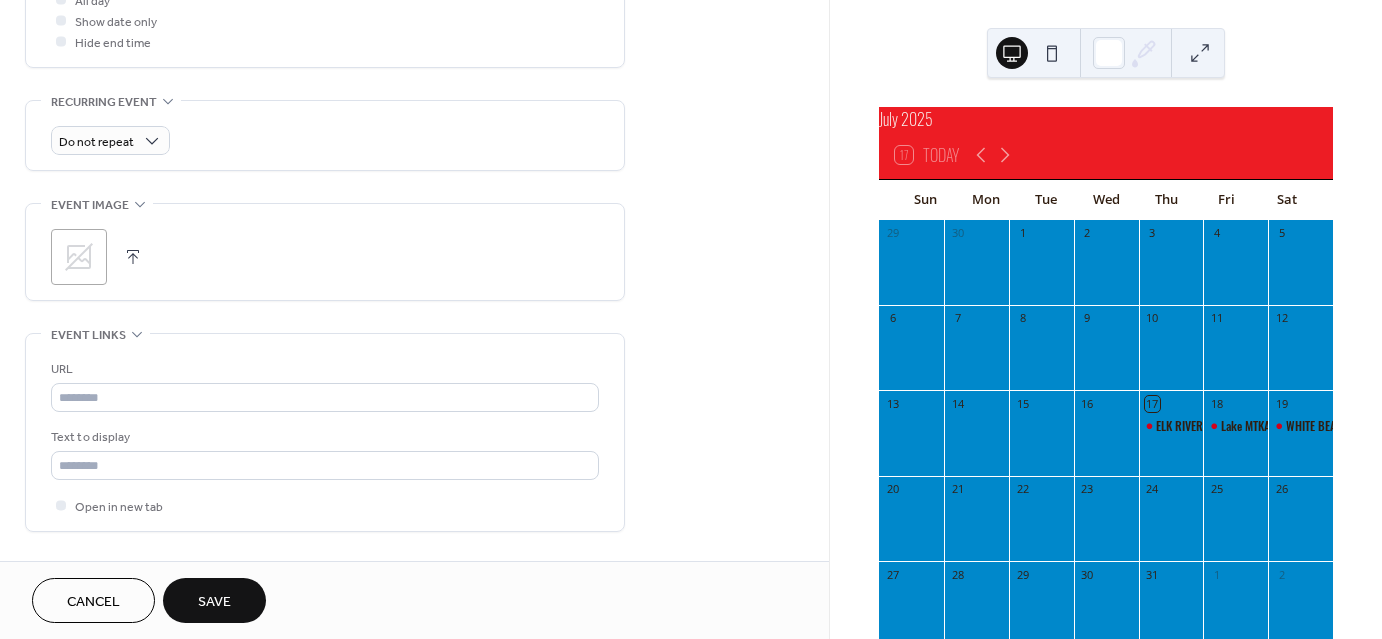 scroll, scrollTop: 800, scrollLeft: 0, axis: vertical 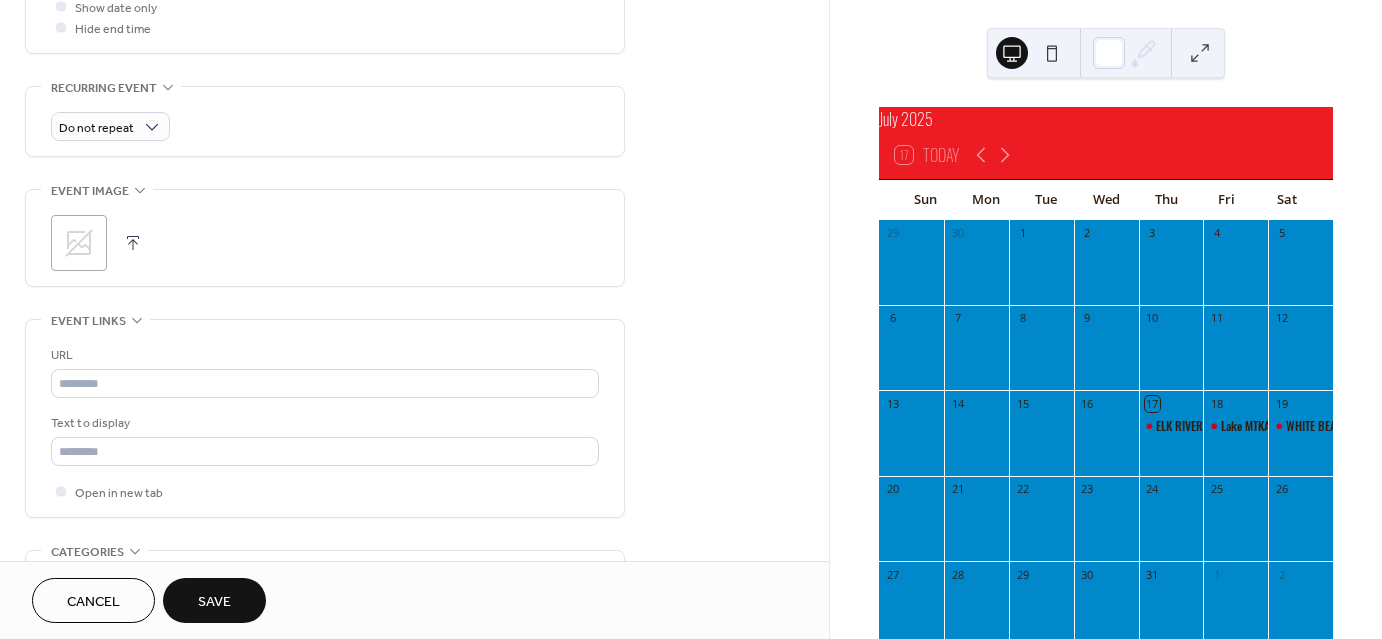 click on "Save" at bounding box center (214, 600) 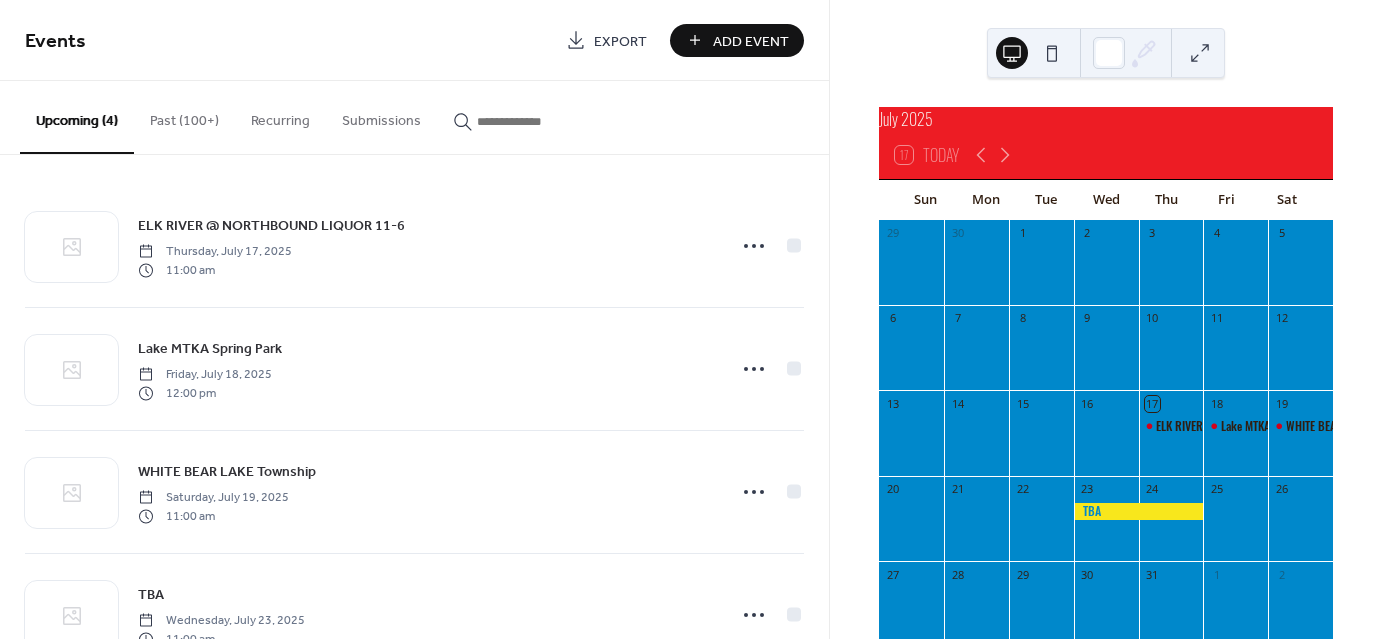 click on "Add Event" at bounding box center (751, 41) 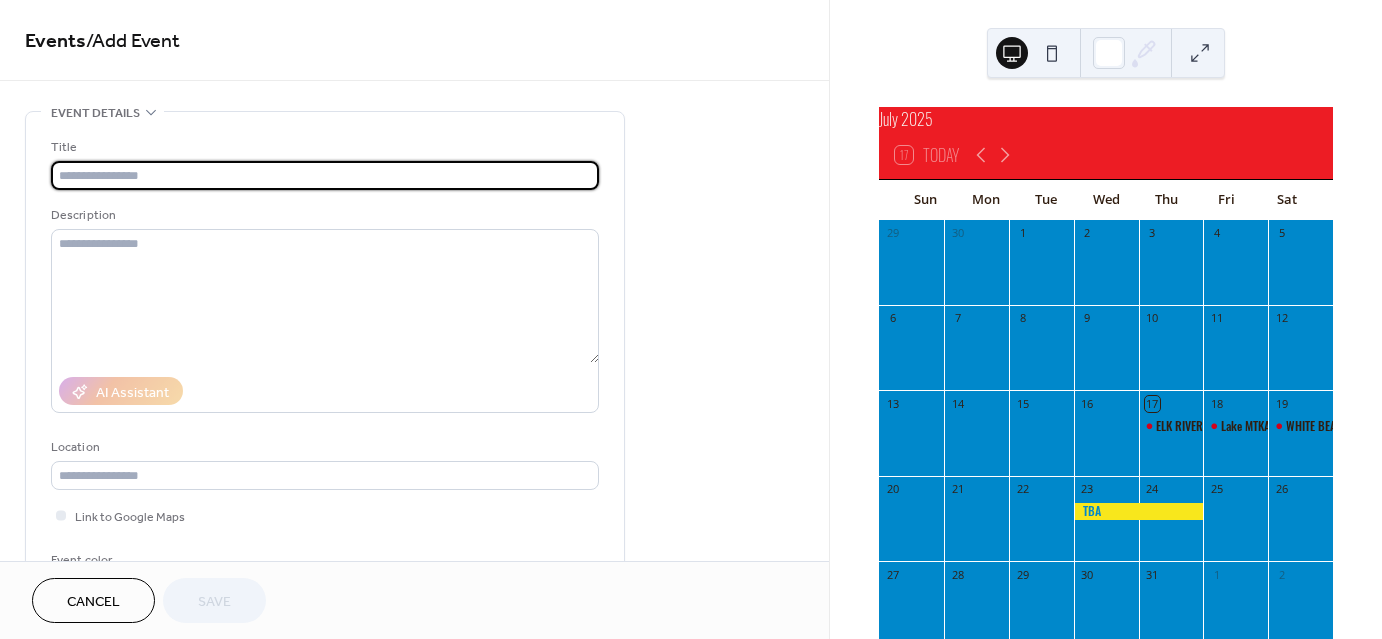click at bounding box center (325, 175) 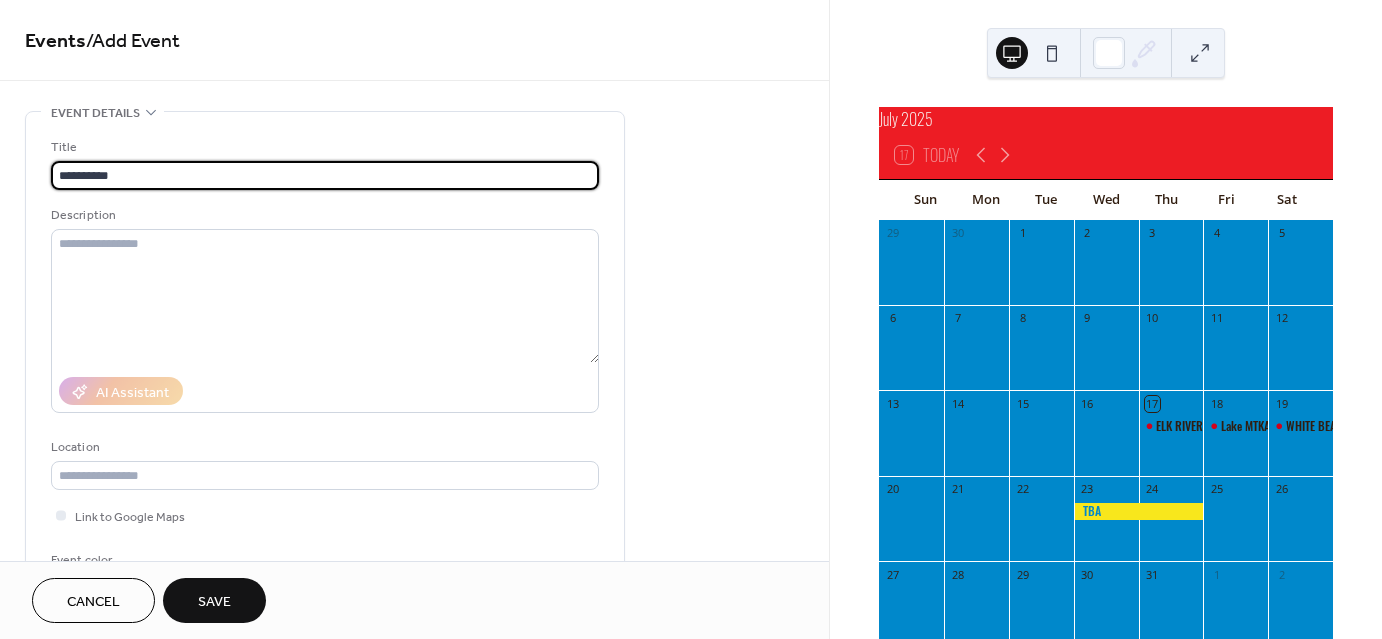 type on "**********" 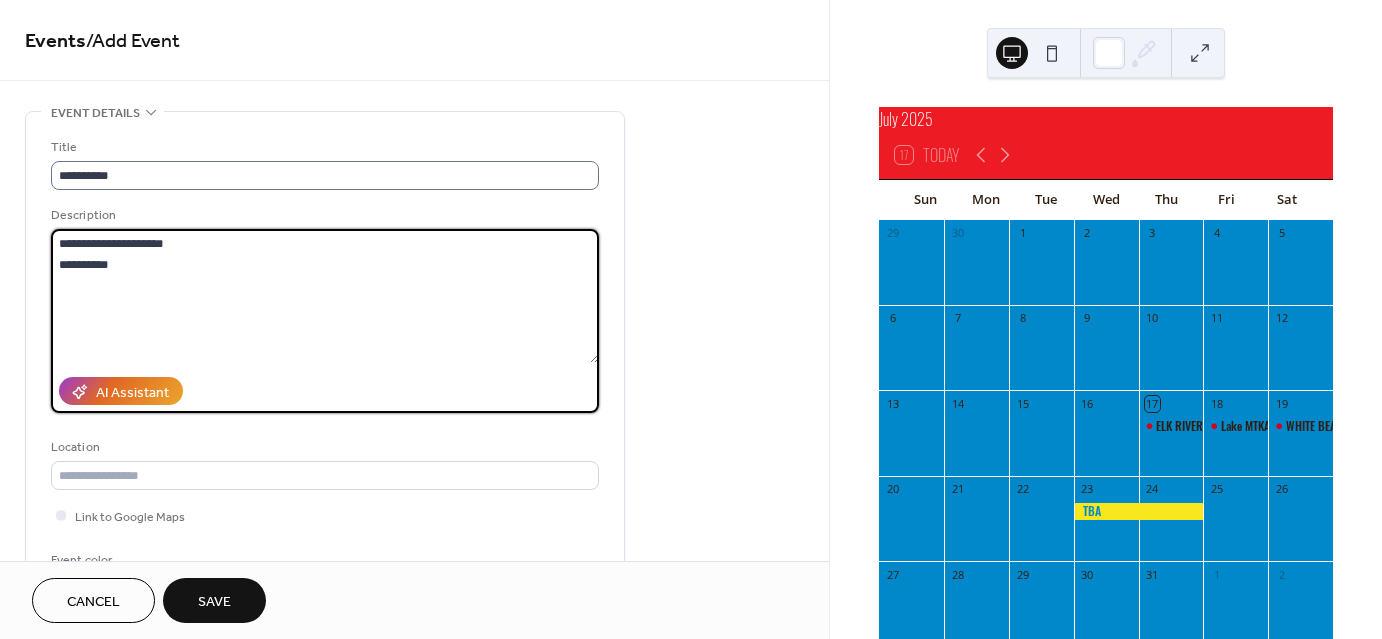 type on "**********" 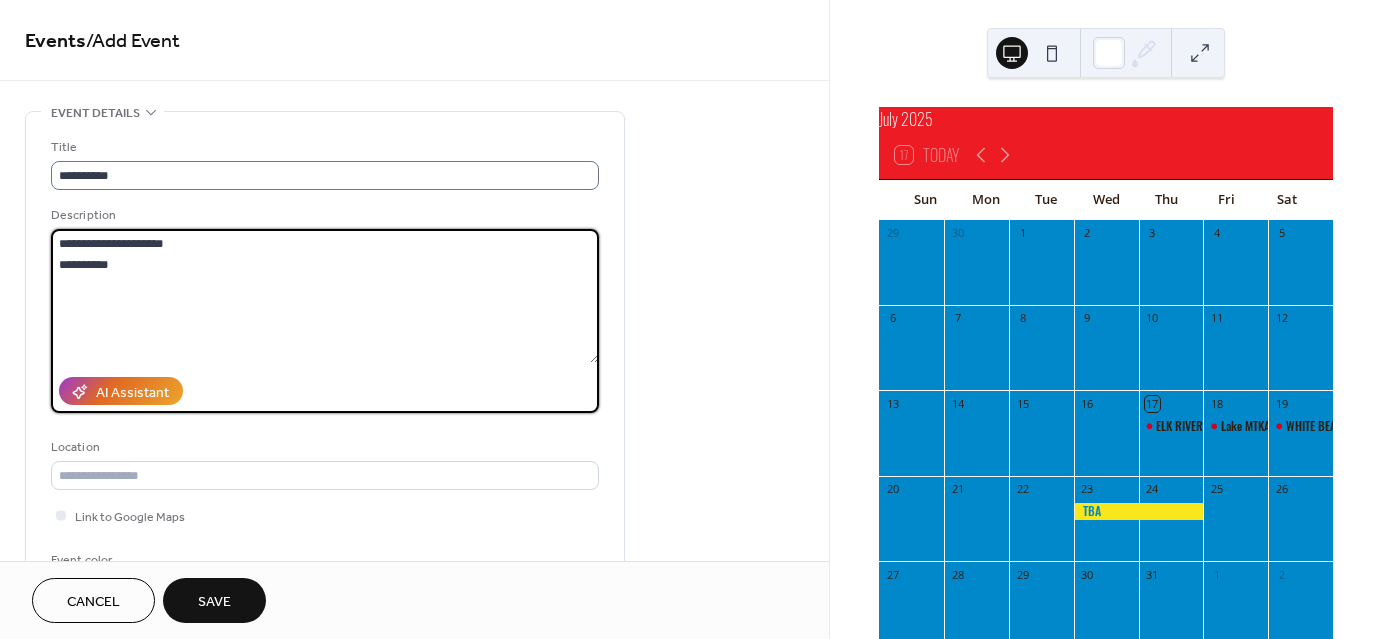 type 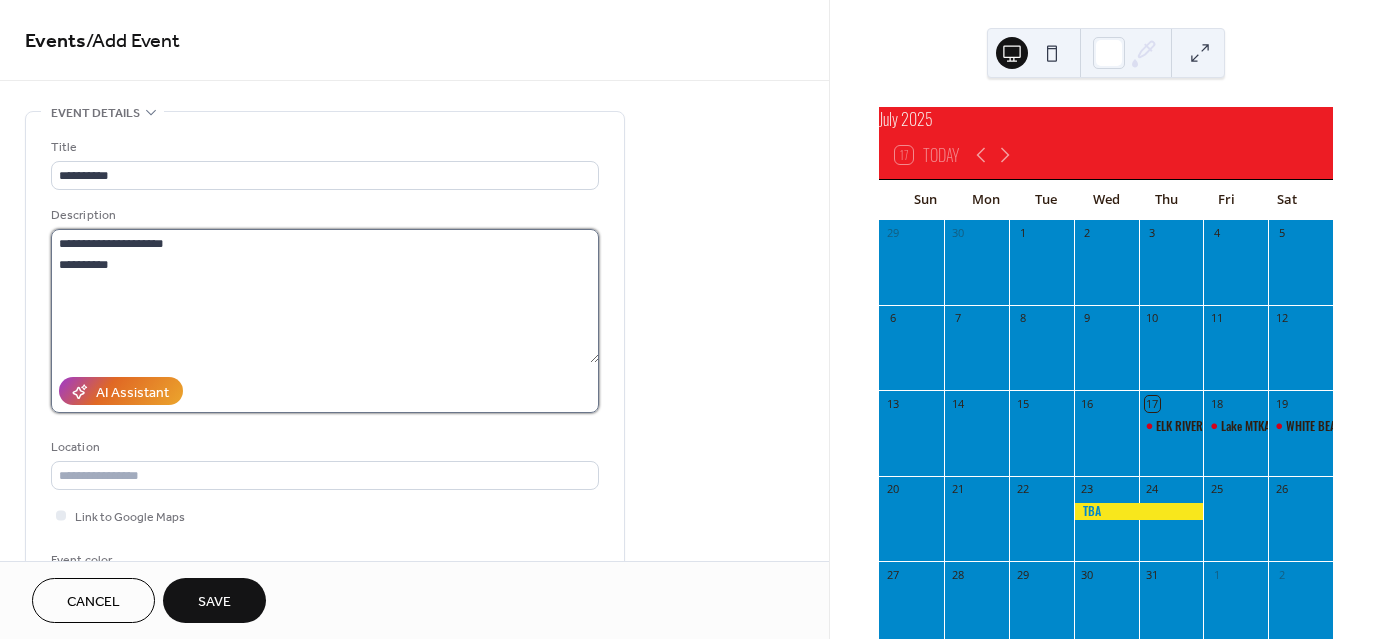 click on "**********" at bounding box center (325, 296) 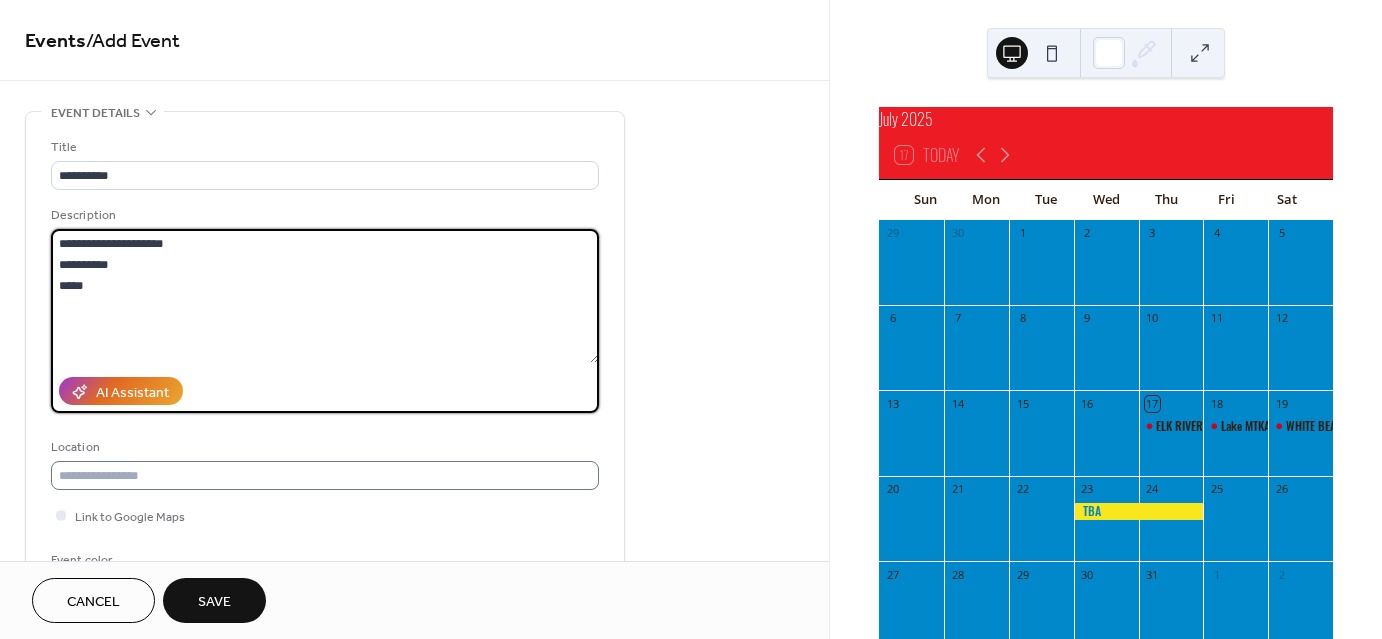 type on "**********" 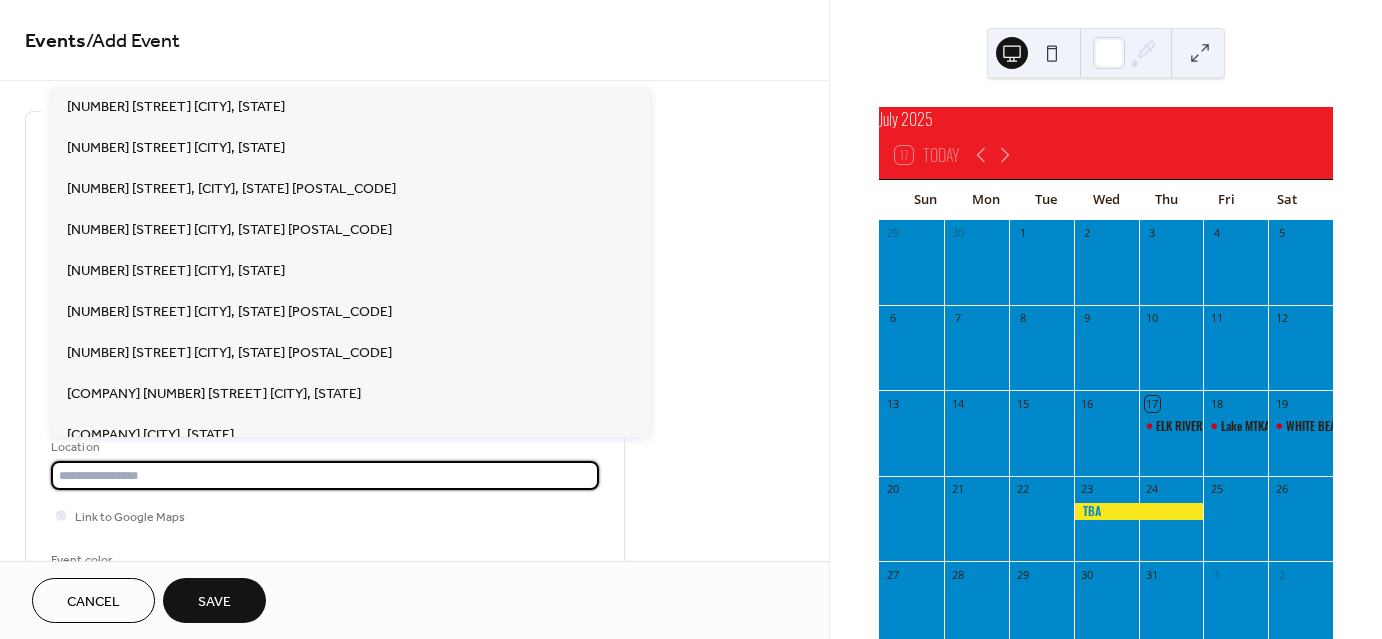 click at bounding box center [325, 475] 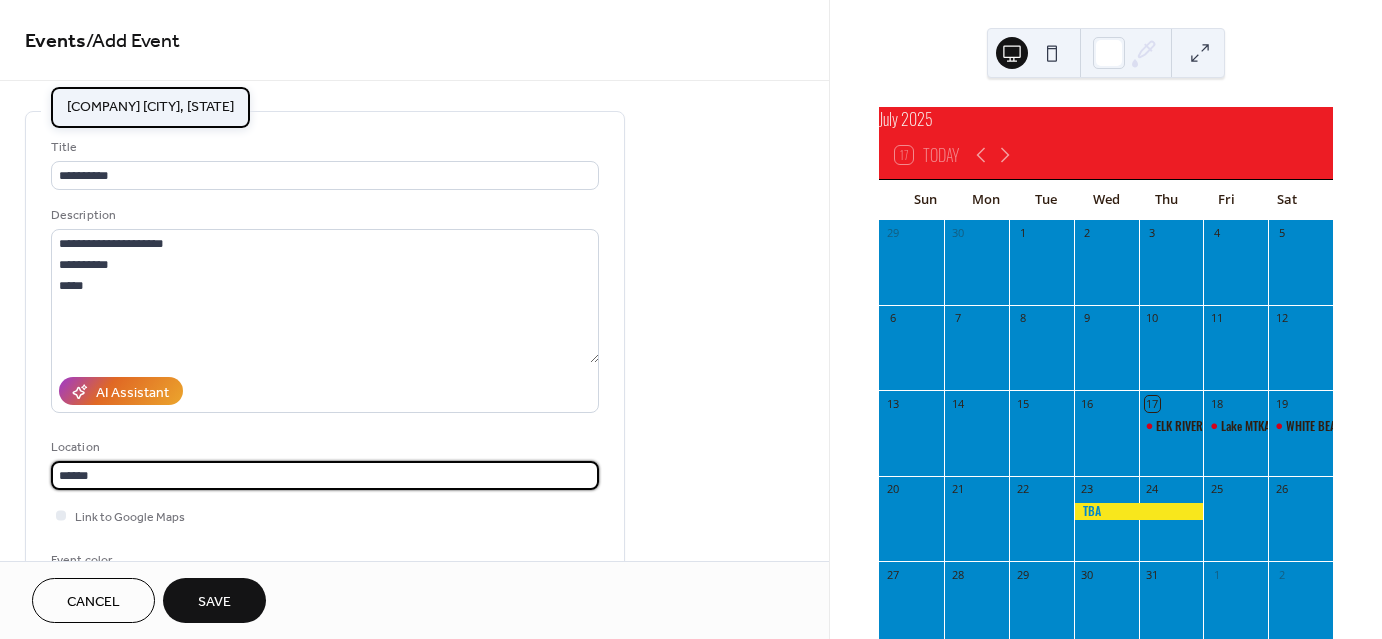 click on "Ripple Effect Brewing [CITY], [STATE]" at bounding box center (150, 107) 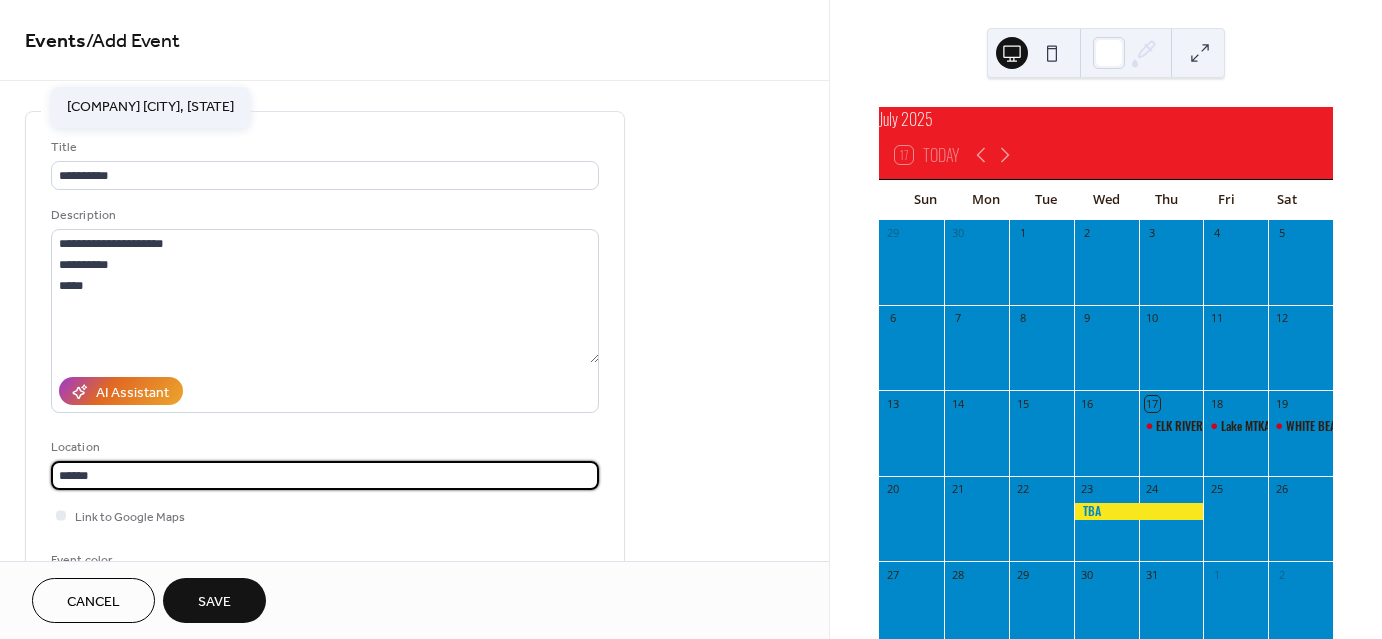 type on "**********" 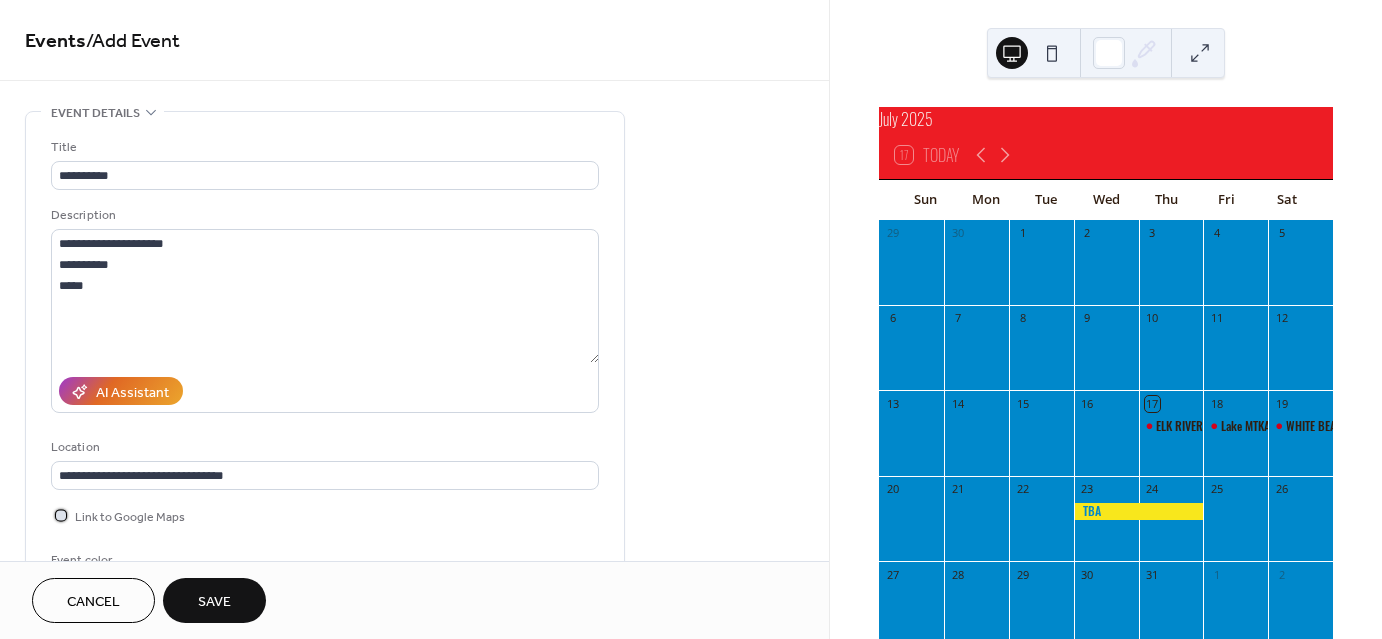 click at bounding box center [61, 515] 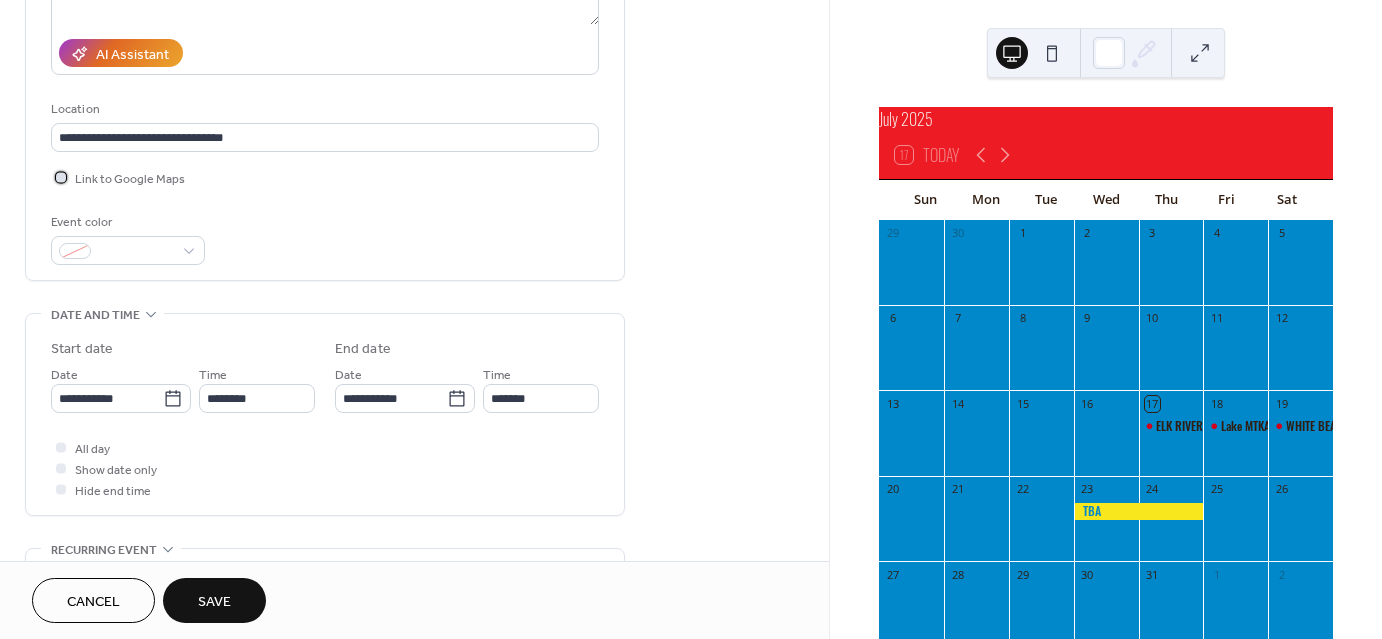 scroll, scrollTop: 339, scrollLeft: 0, axis: vertical 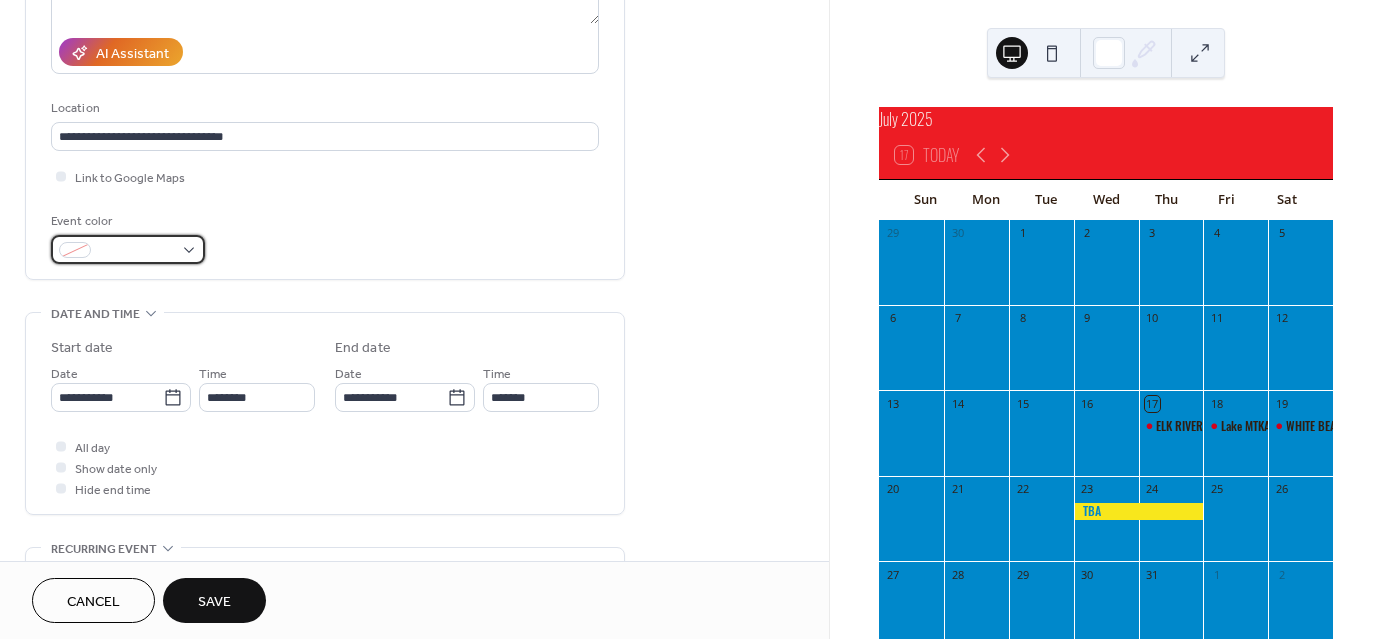 click at bounding box center (136, 251) 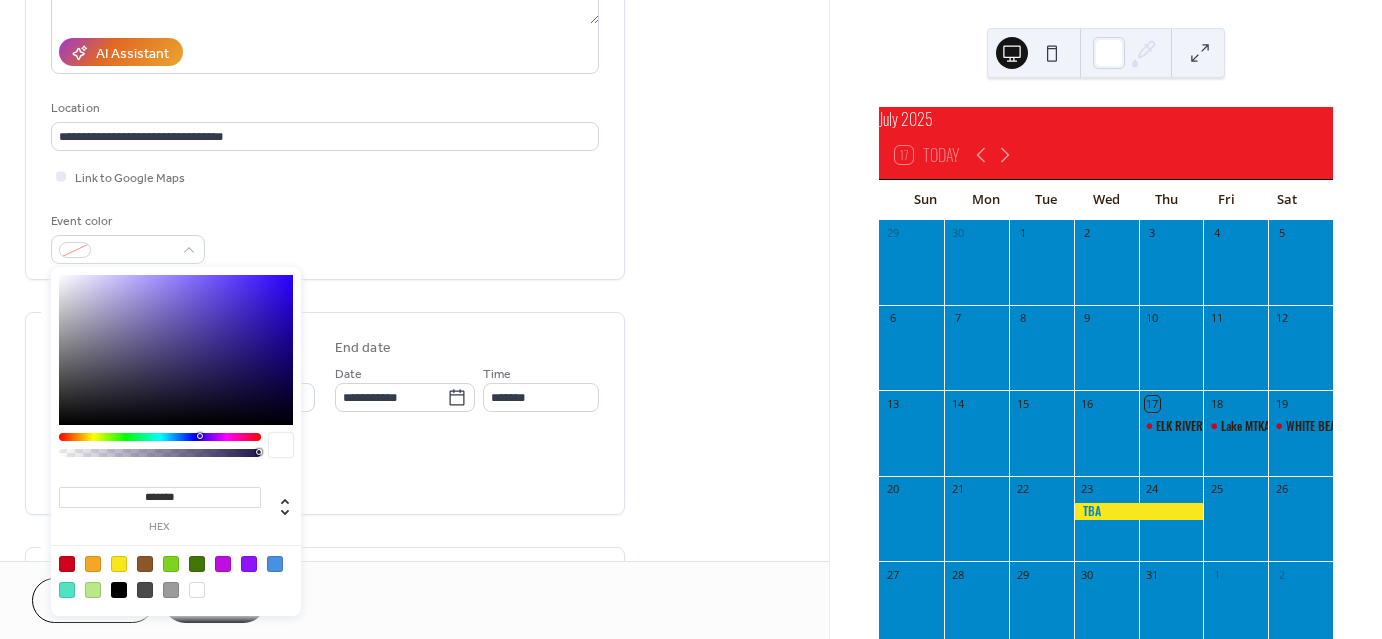 click at bounding box center (160, 450) 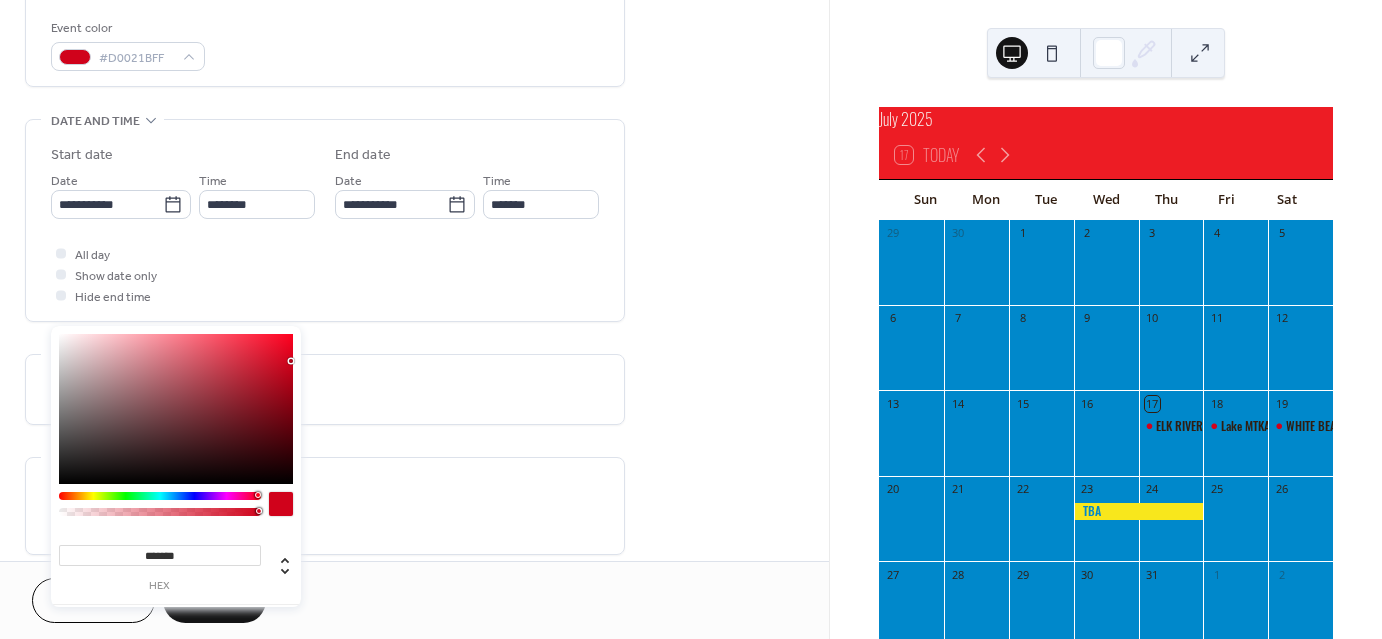 scroll, scrollTop: 541, scrollLeft: 0, axis: vertical 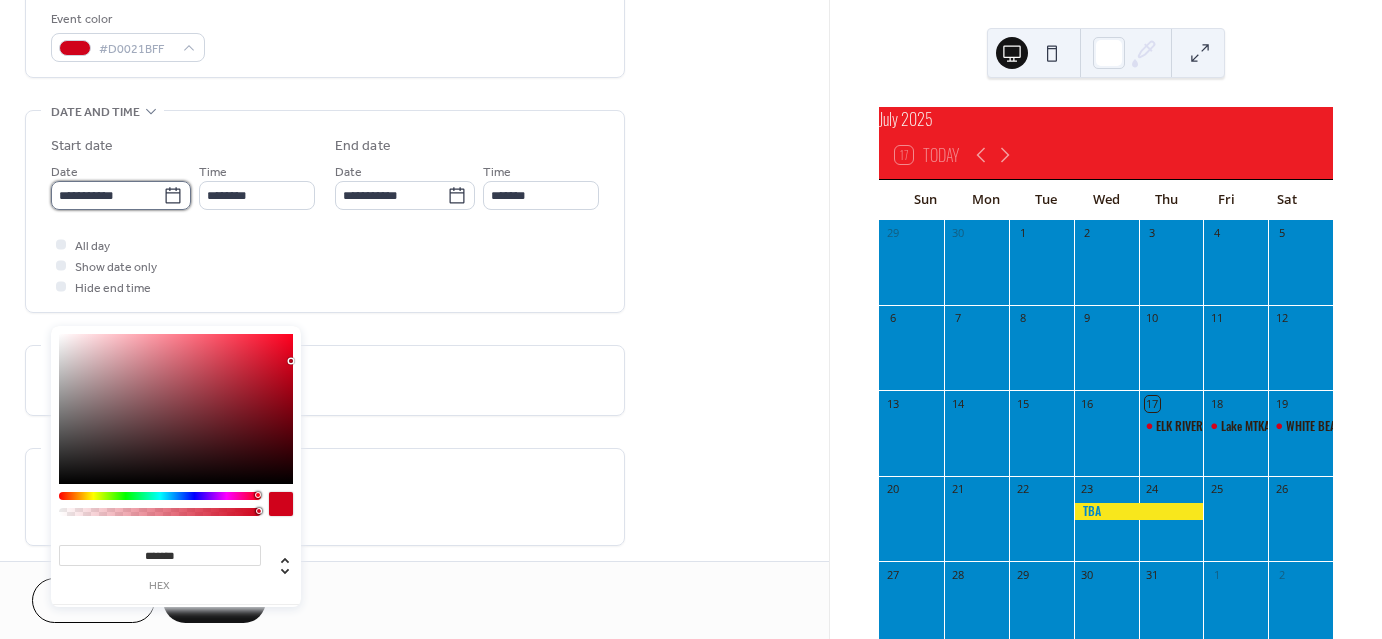 click on "**********" at bounding box center (107, 195) 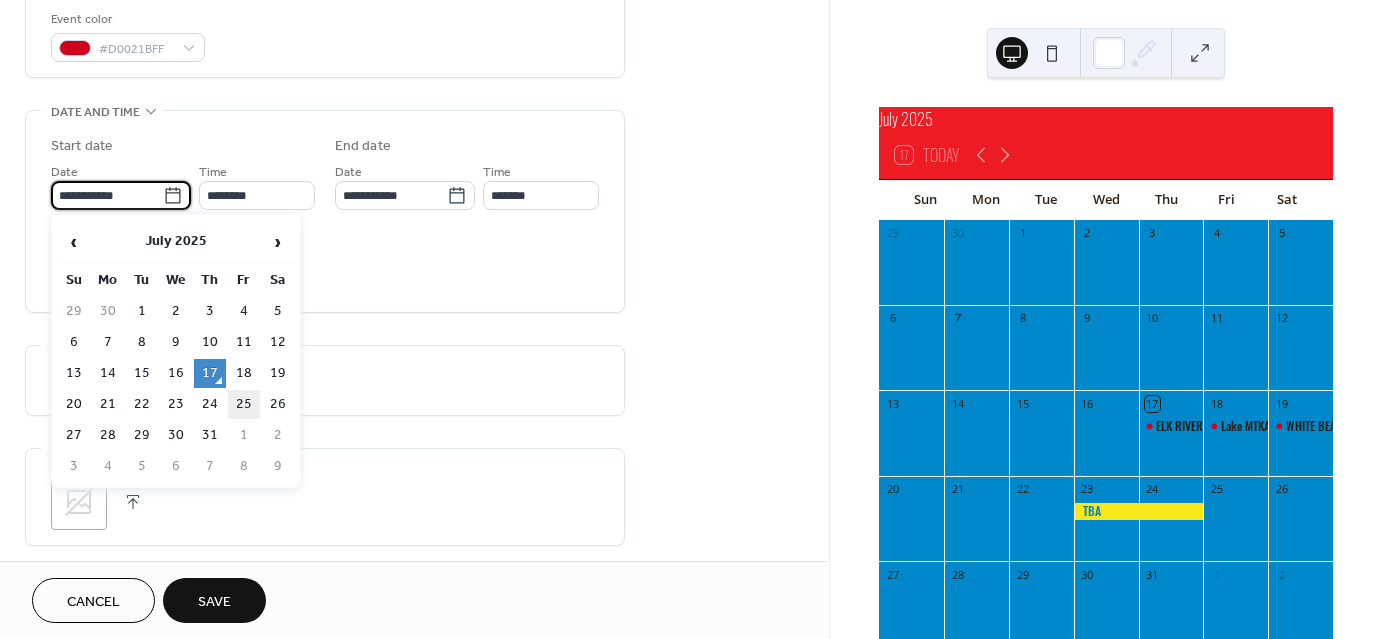 click on "25" at bounding box center (244, 404) 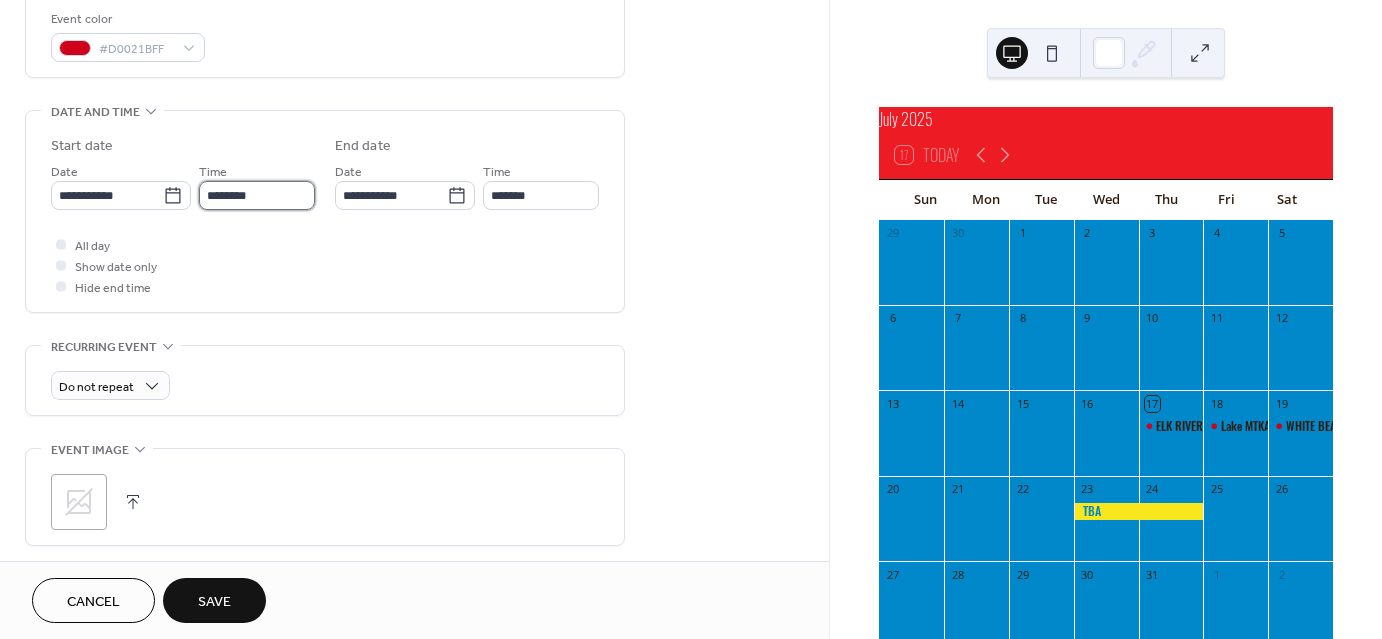 click on "********" at bounding box center (257, 195) 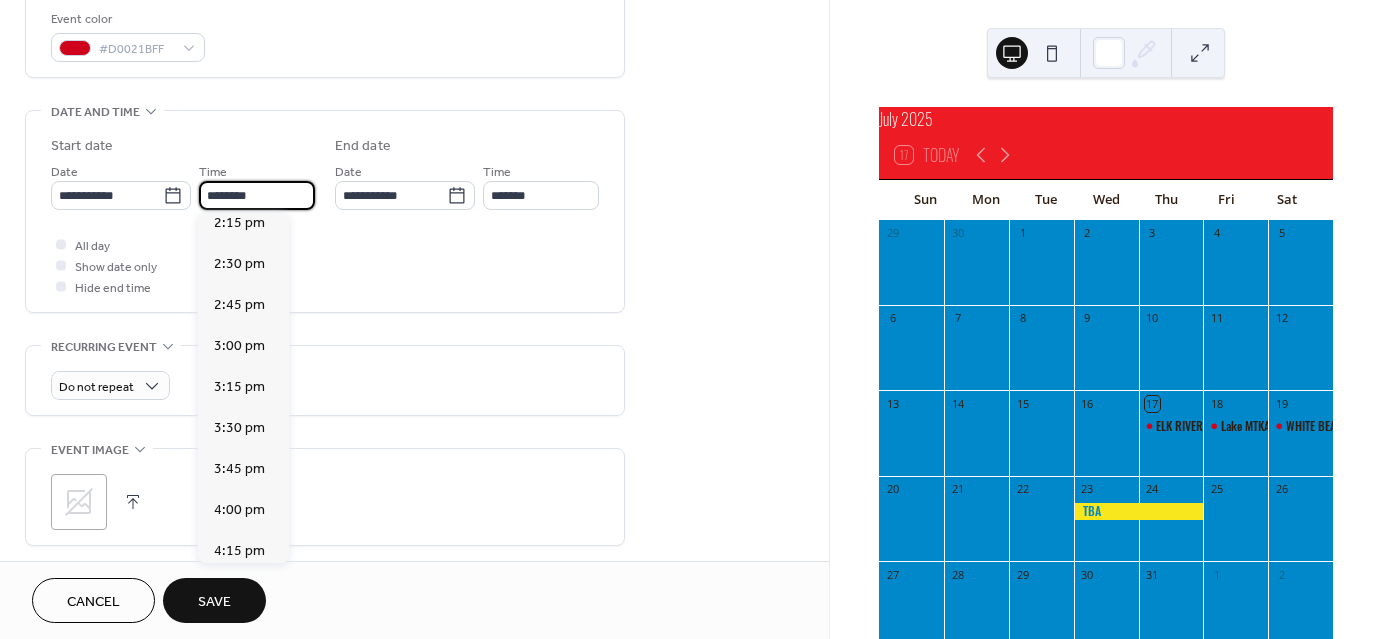 scroll, scrollTop: 2360, scrollLeft: 0, axis: vertical 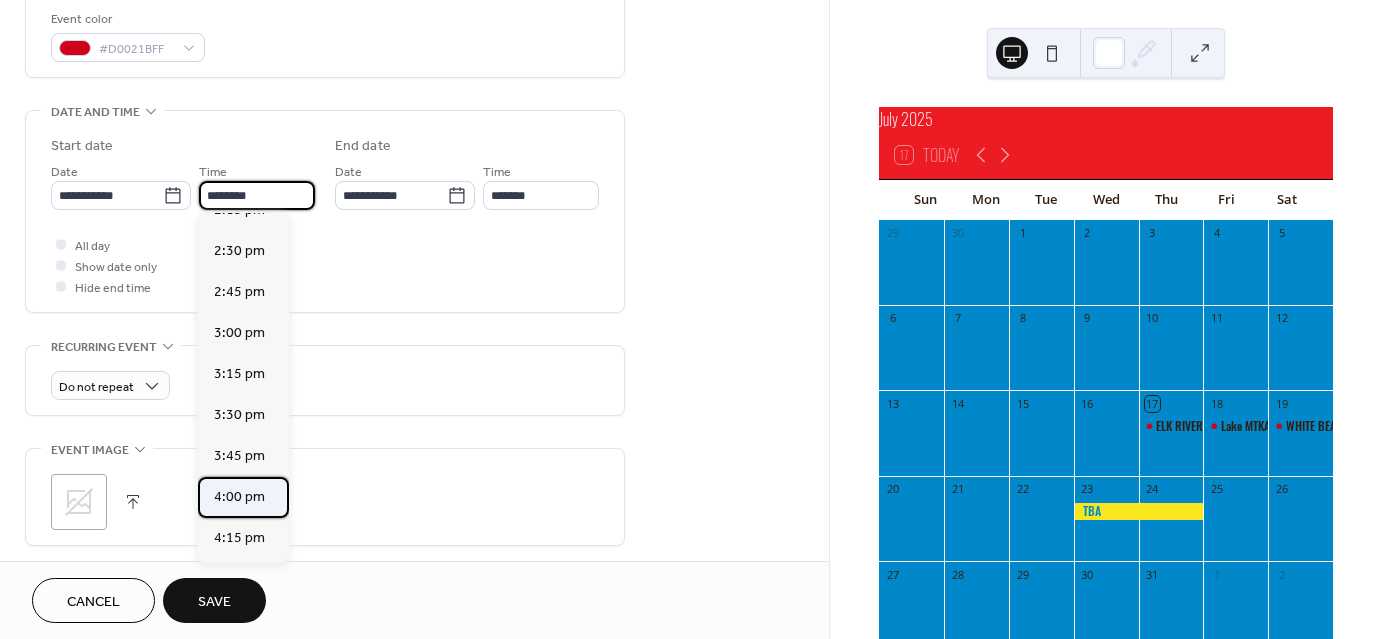 click on "4:00 pm" at bounding box center [239, 496] 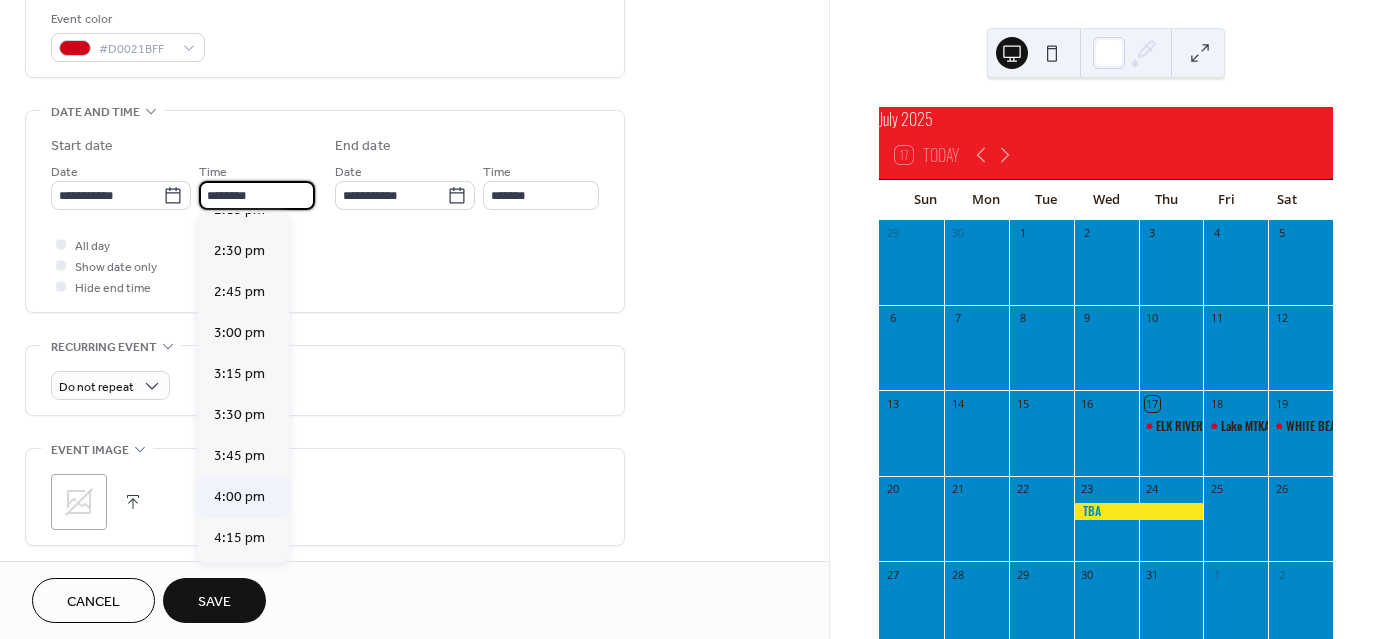 type on "*******" 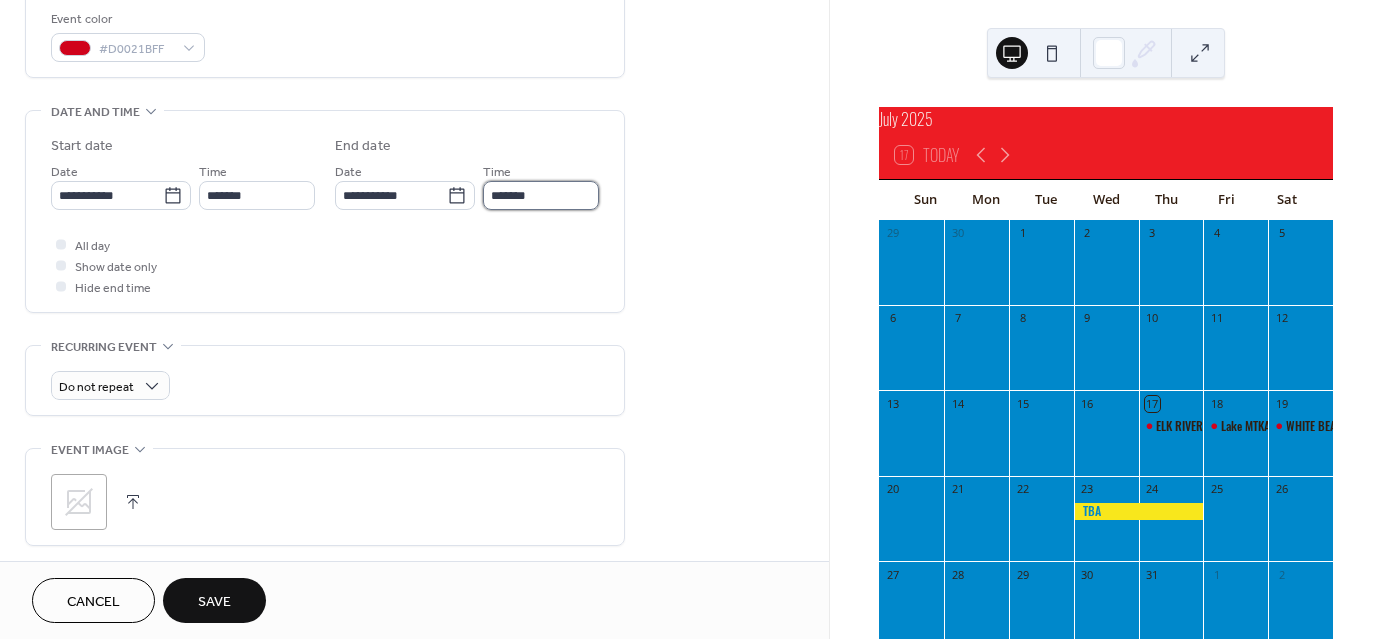click on "*******" at bounding box center [541, 195] 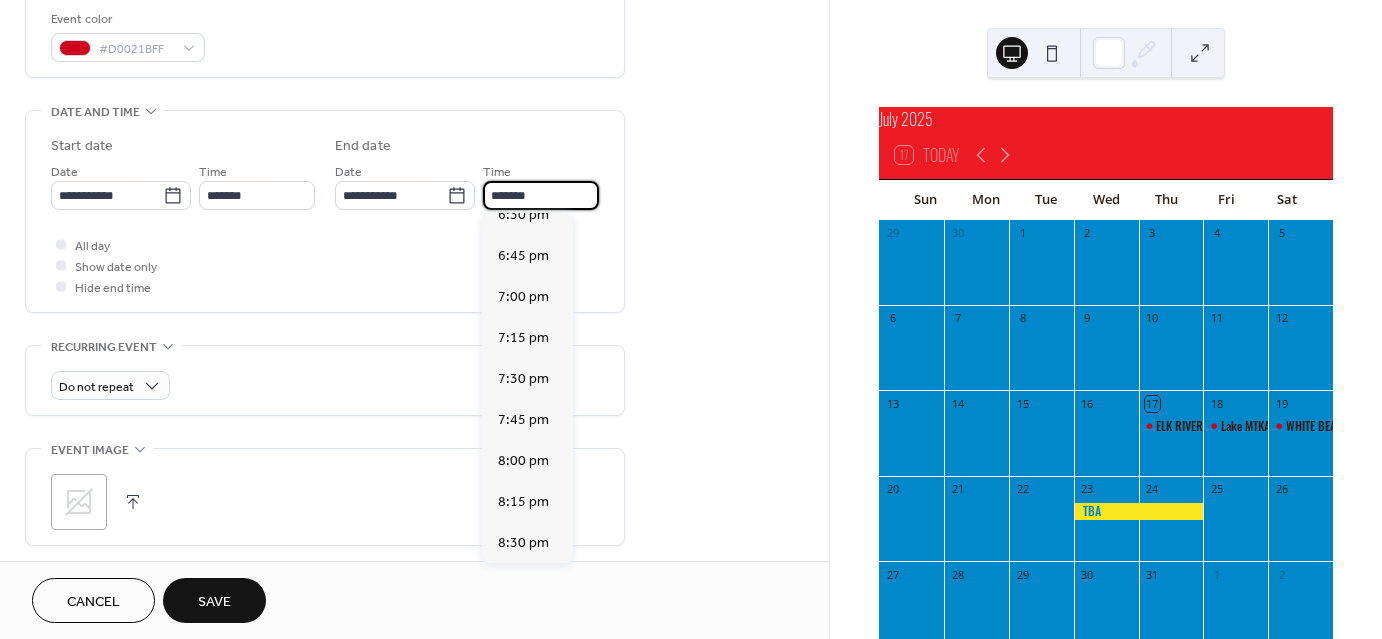 scroll, scrollTop: 388, scrollLeft: 0, axis: vertical 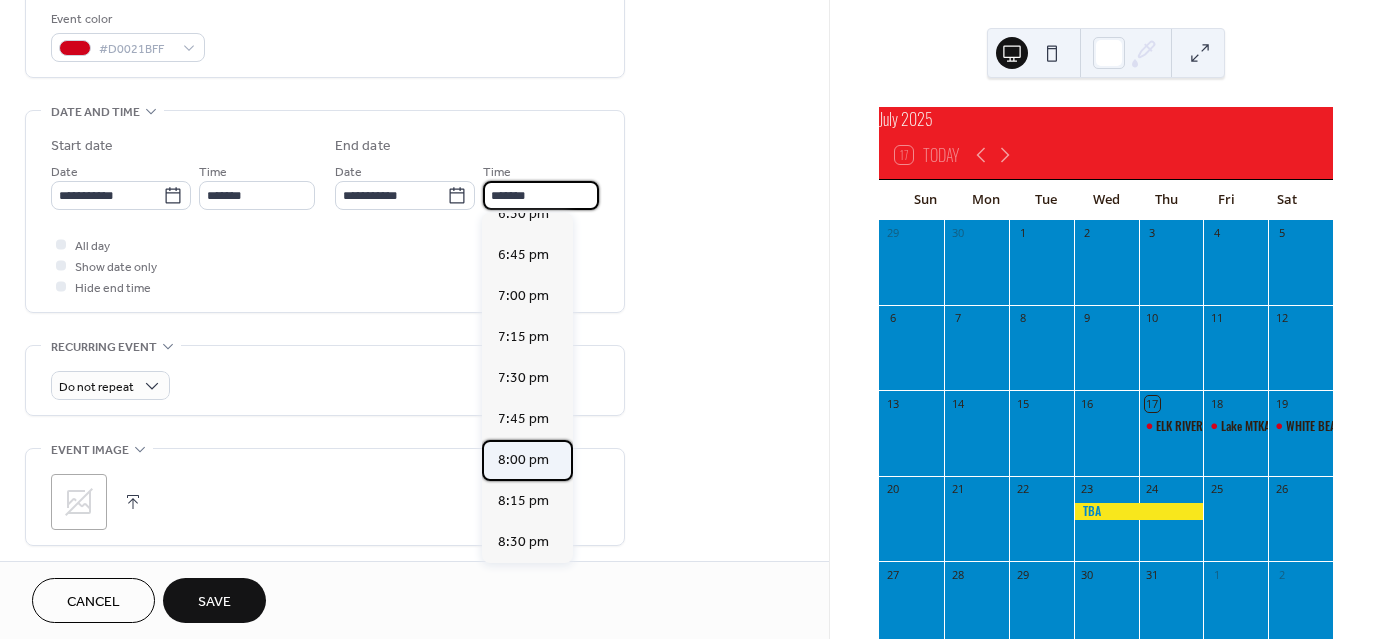 click on "8:00 pm" at bounding box center (523, 459) 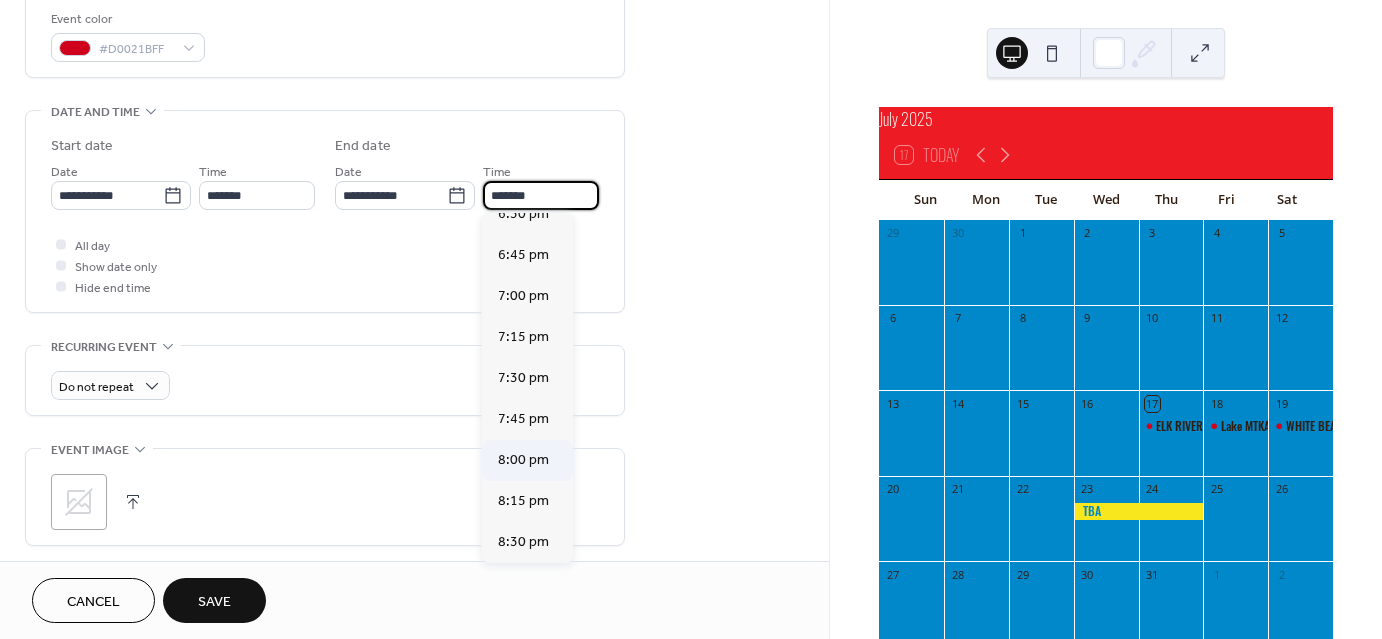 type on "*******" 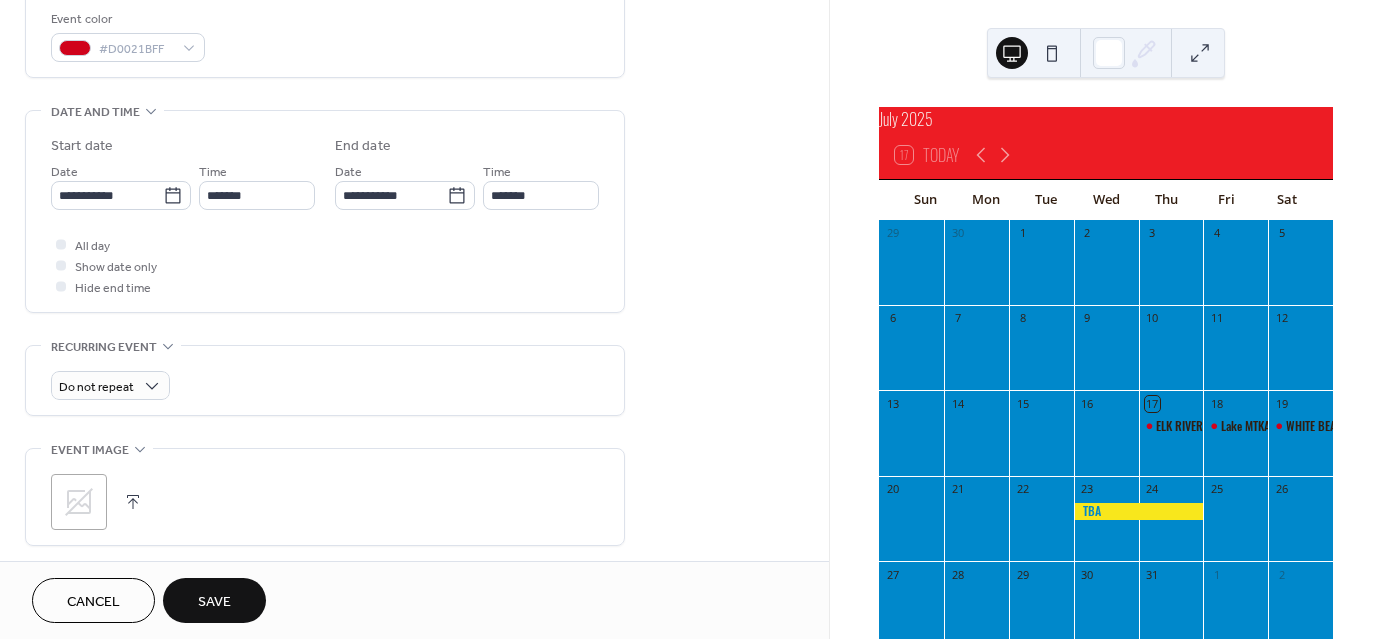 click on "Save" at bounding box center (214, 602) 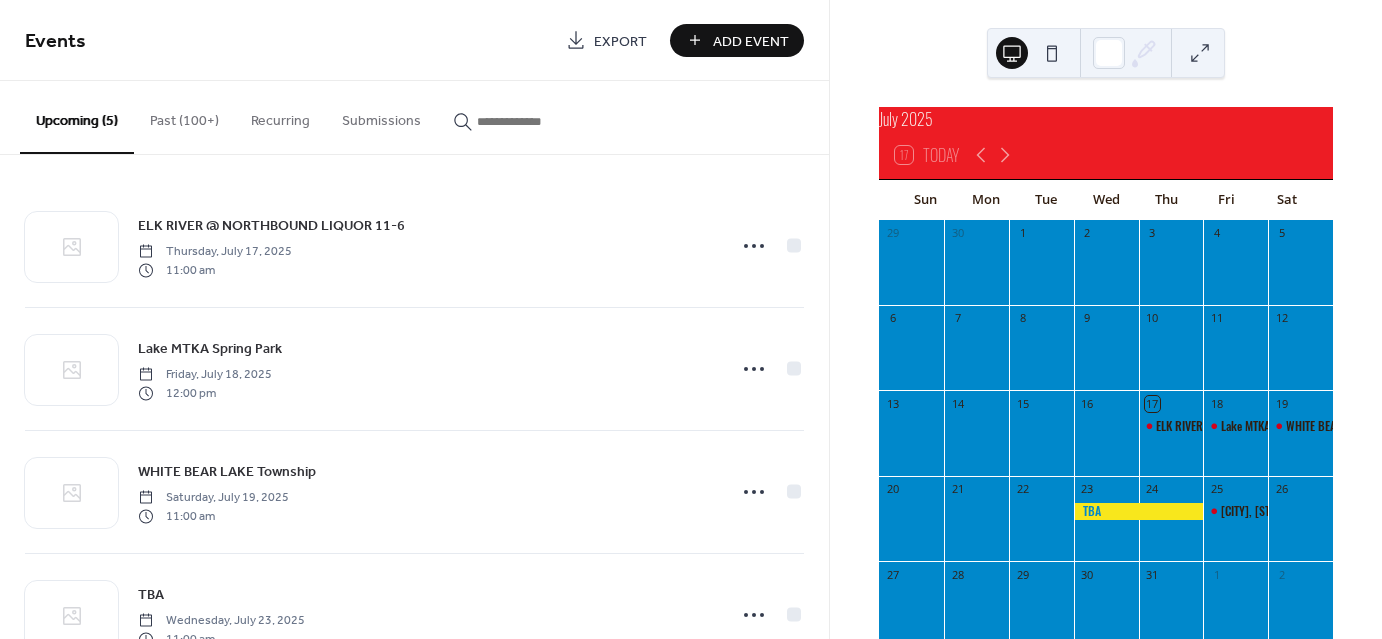 click on "Add Event" at bounding box center (751, 41) 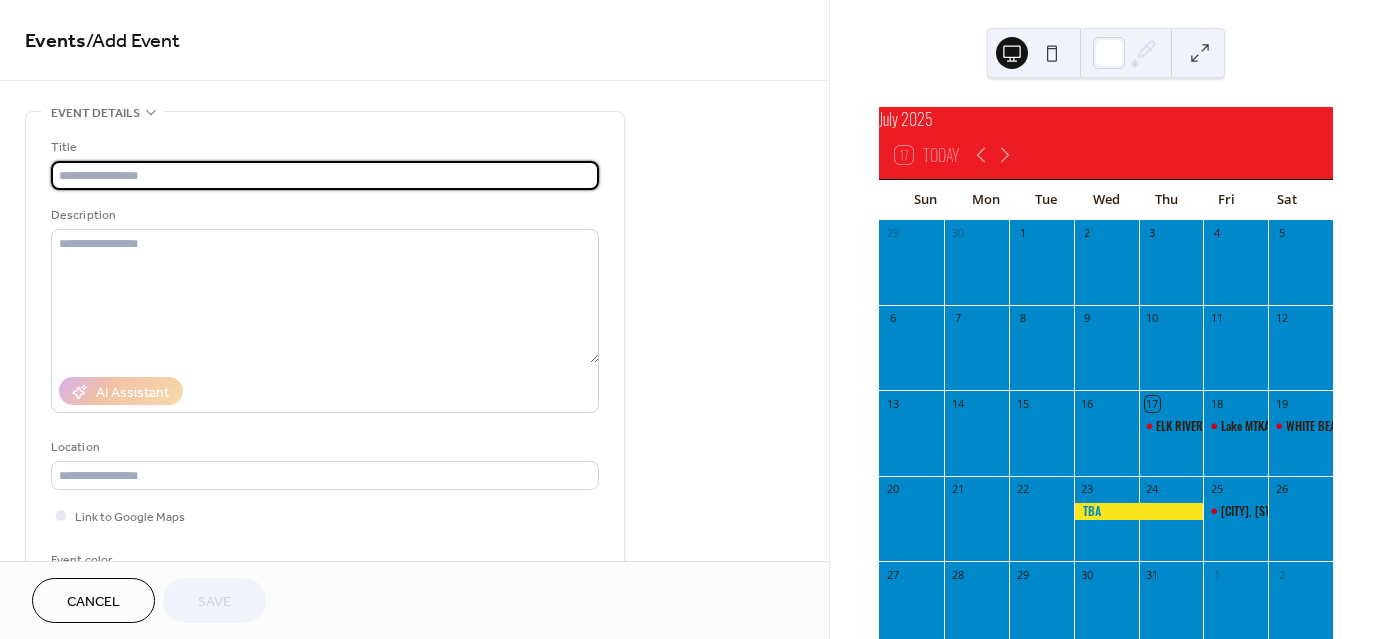 click at bounding box center (325, 175) 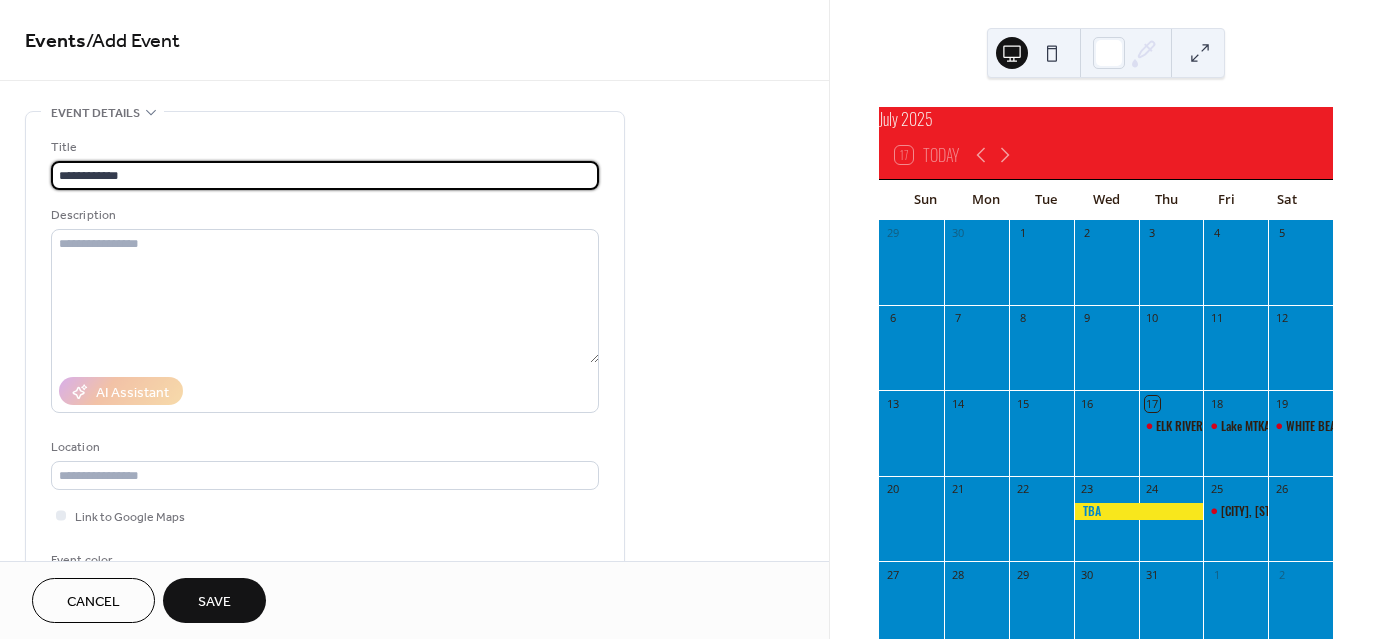 type on "**********" 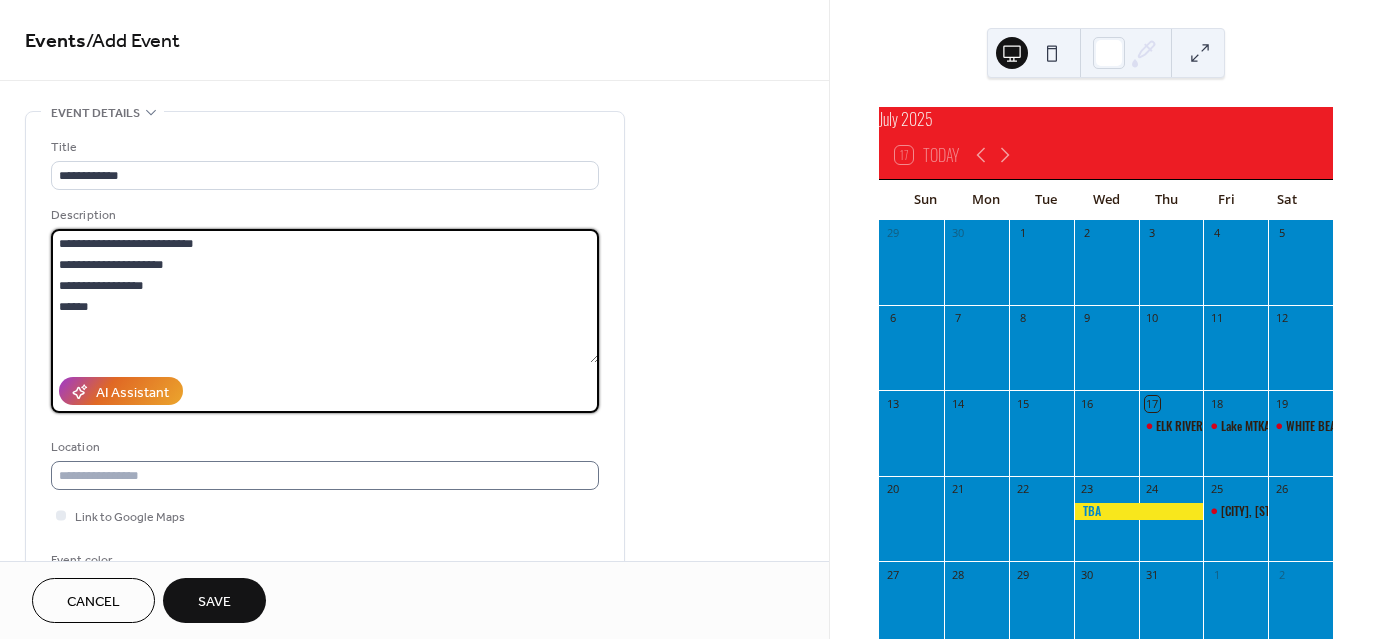 type on "**********" 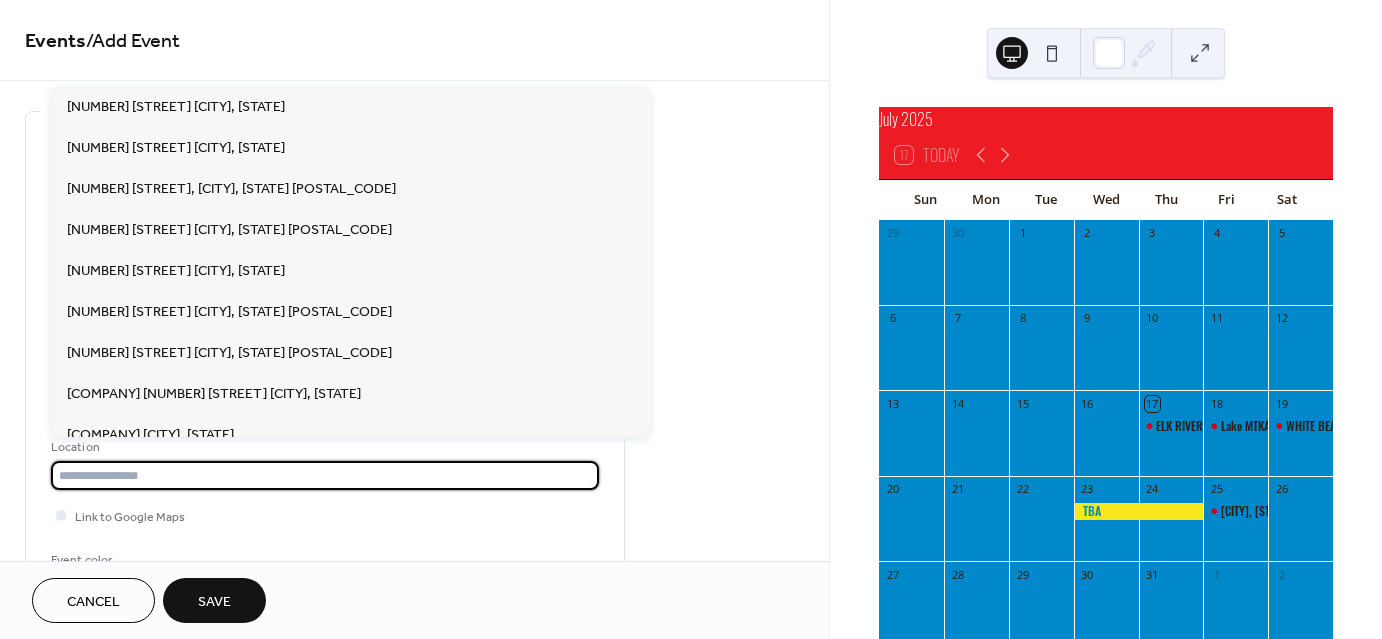 click at bounding box center (325, 475) 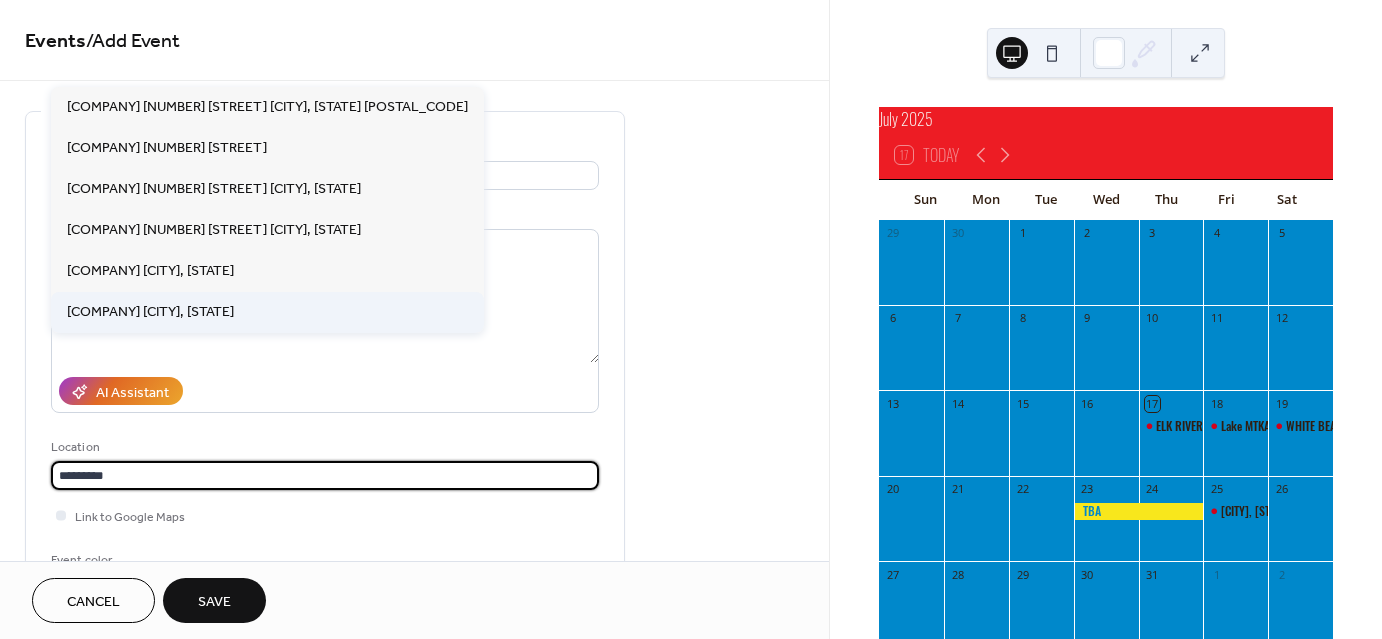 click on "Cub Foods [CITY], [STATE]" at bounding box center (150, 311) 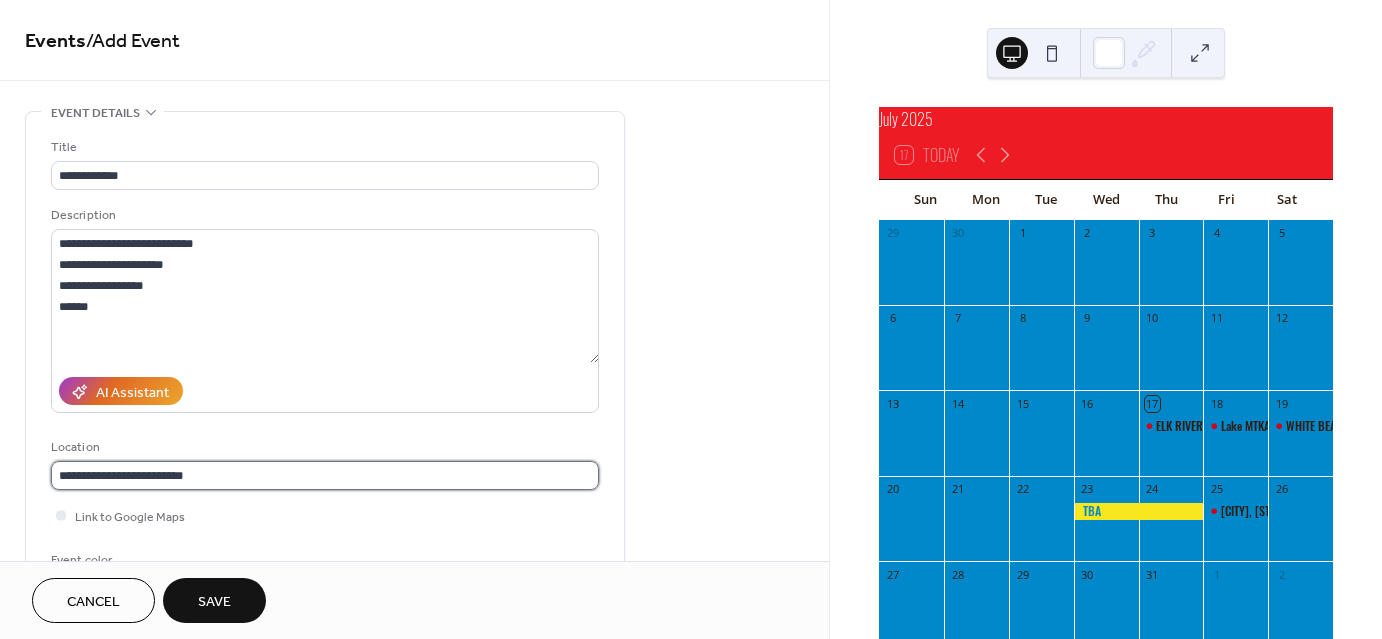 click on "**********" at bounding box center [325, 475] 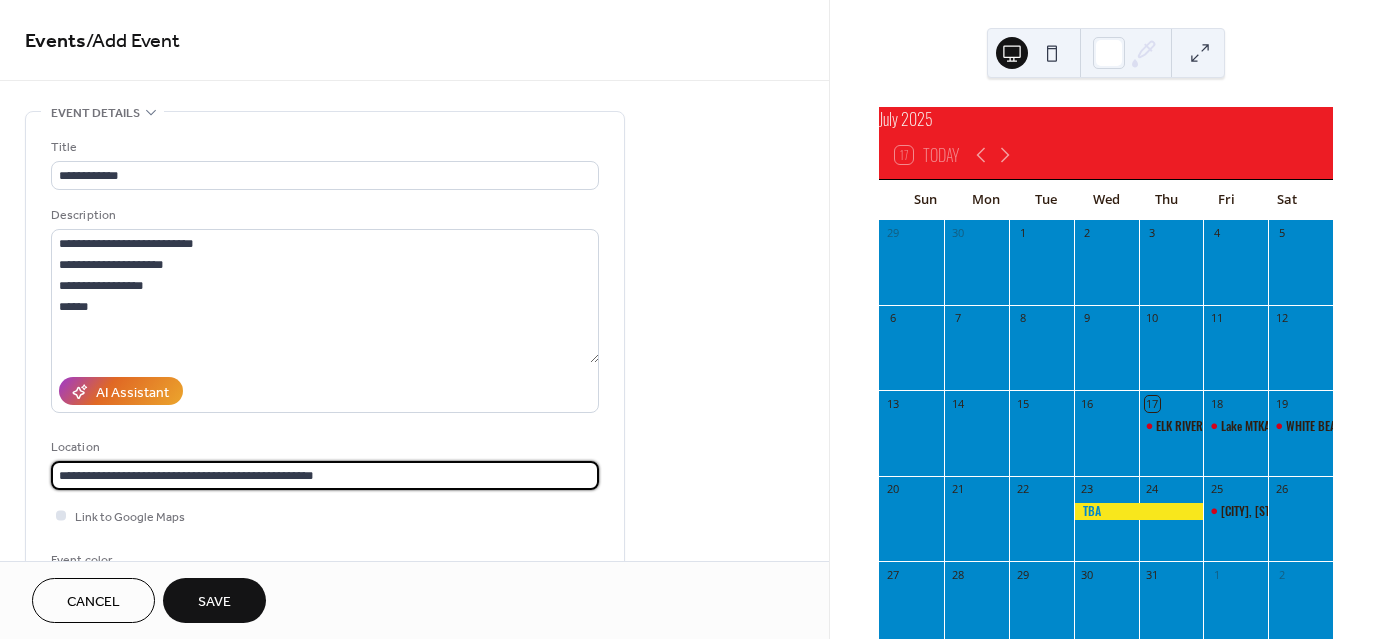 type on "**********" 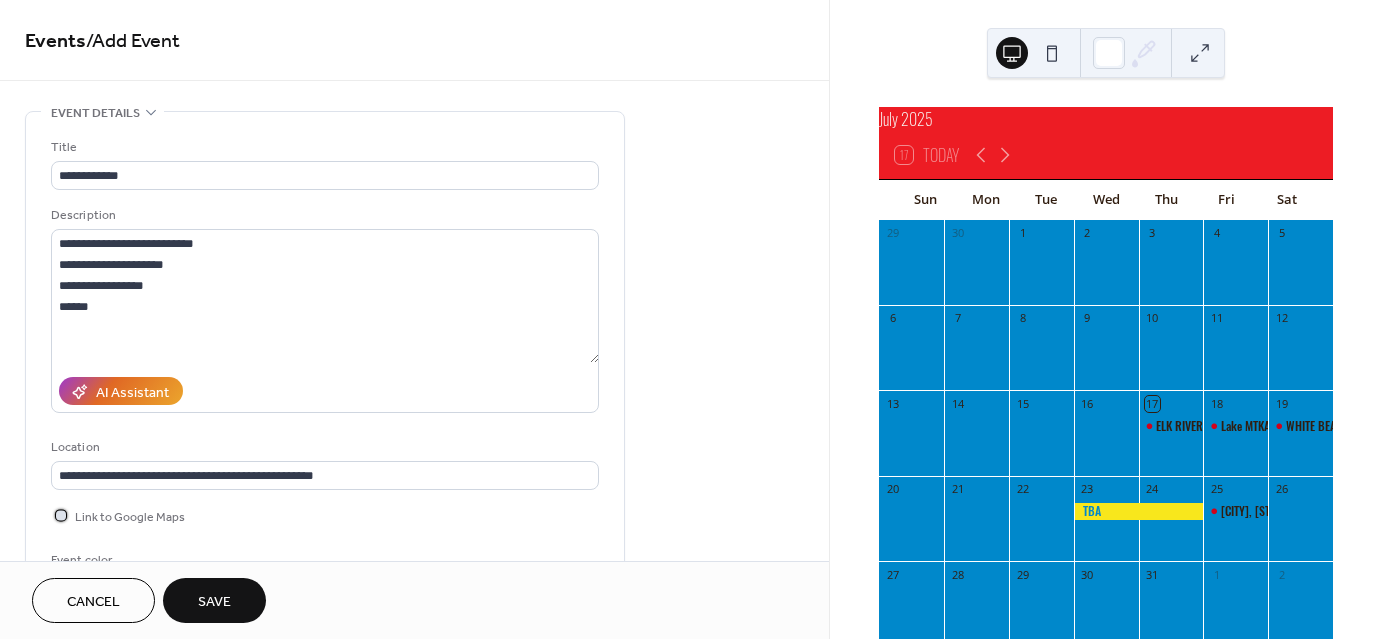 click at bounding box center (61, 515) 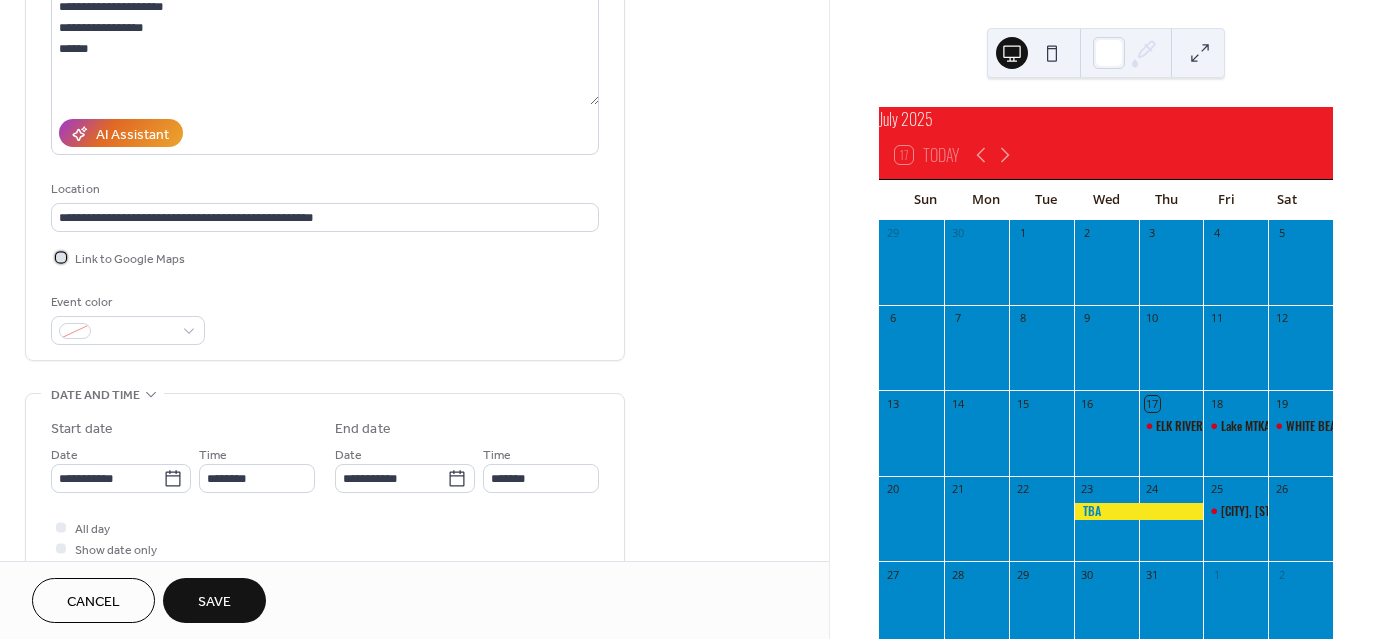 scroll, scrollTop: 263, scrollLeft: 0, axis: vertical 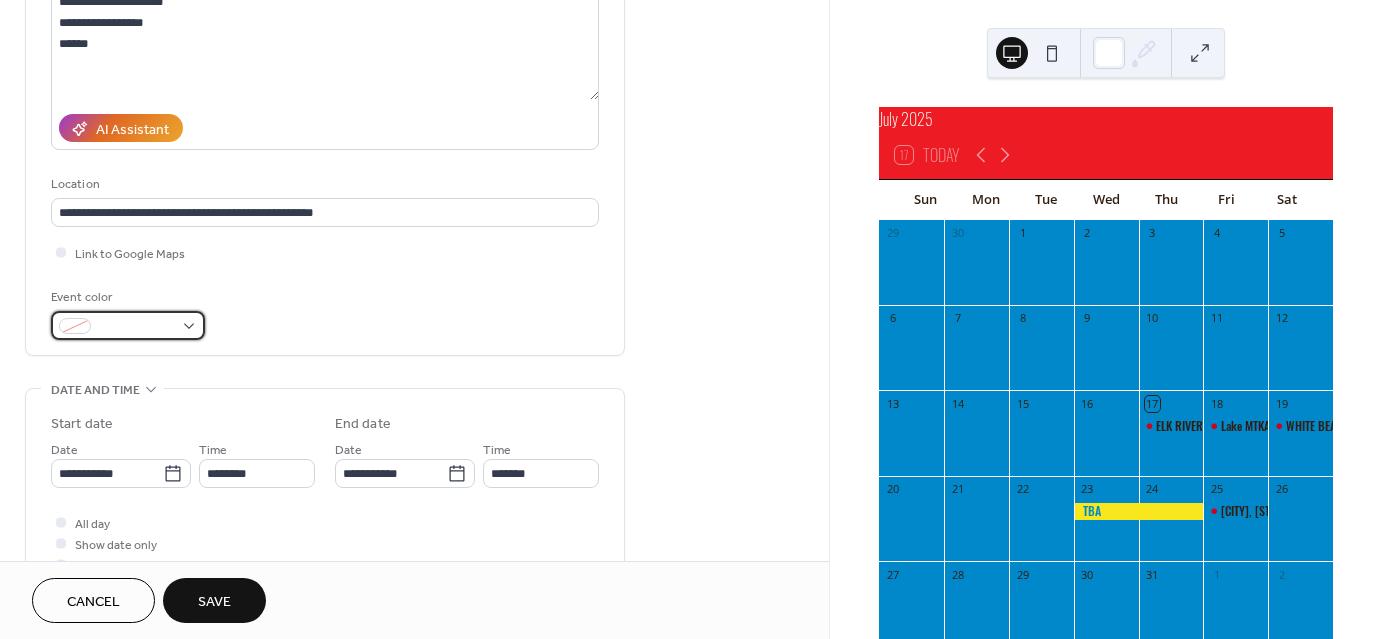click at bounding box center (136, 327) 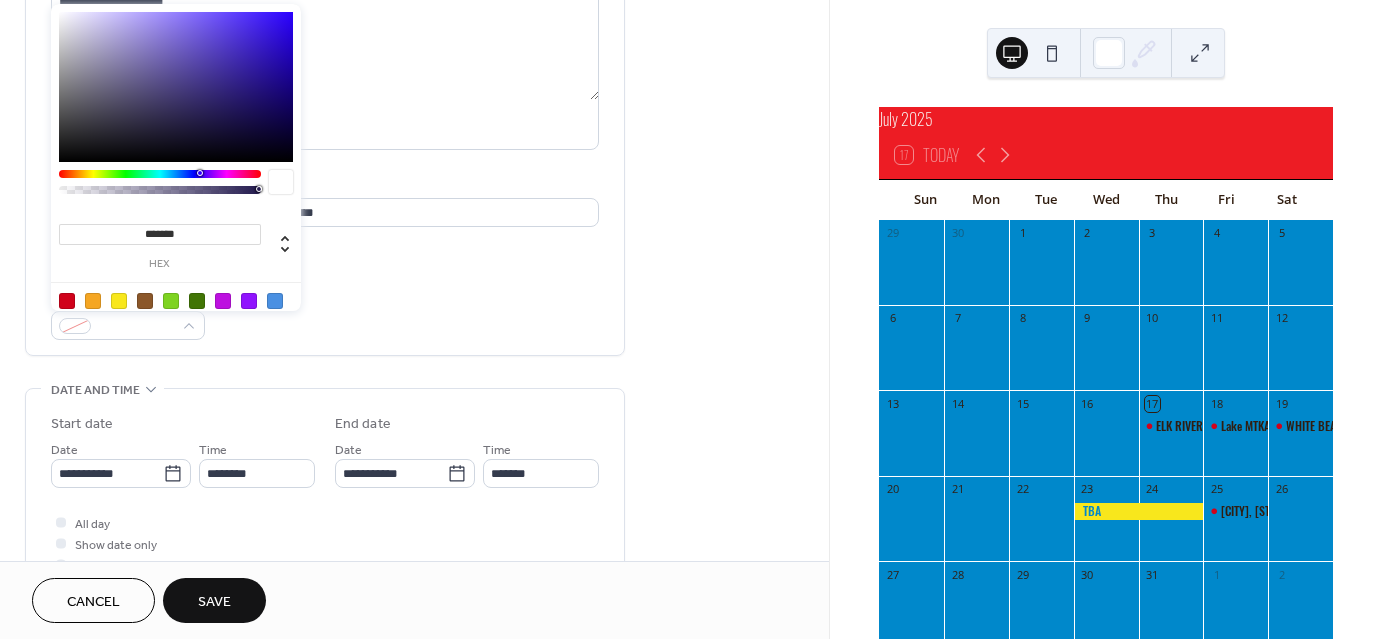 click at bounding box center (67, 301) 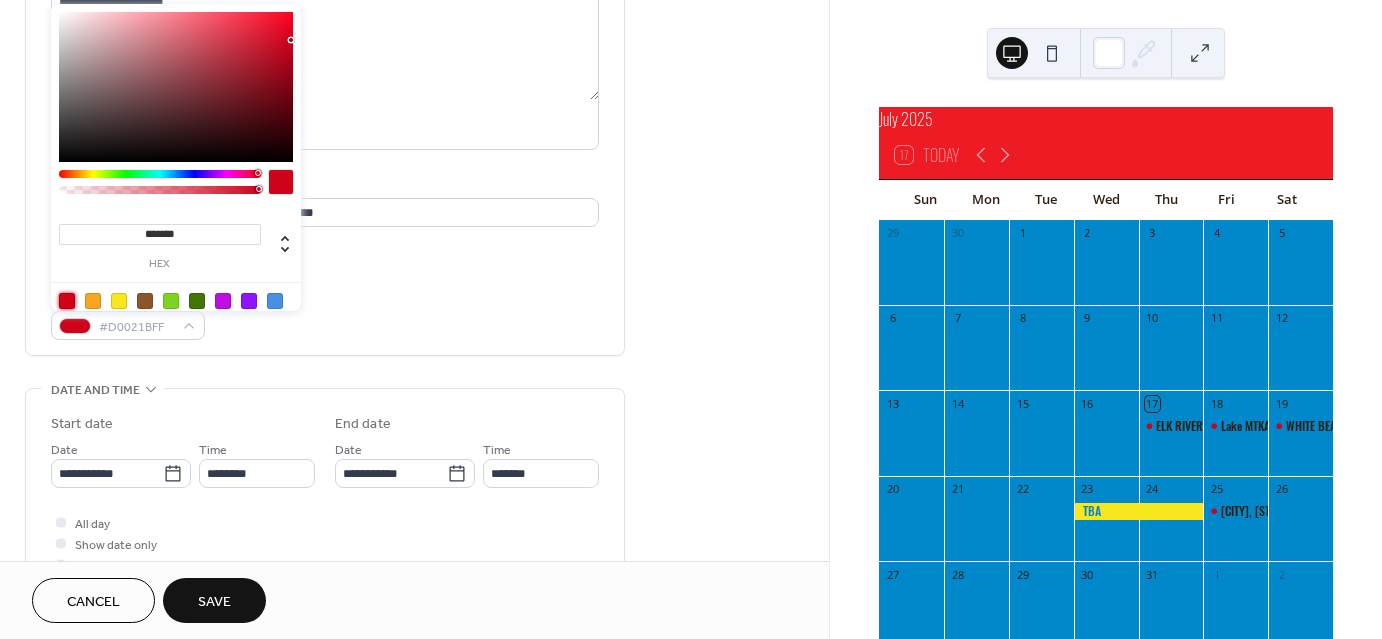 scroll, scrollTop: 1, scrollLeft: 0, axis: vertical 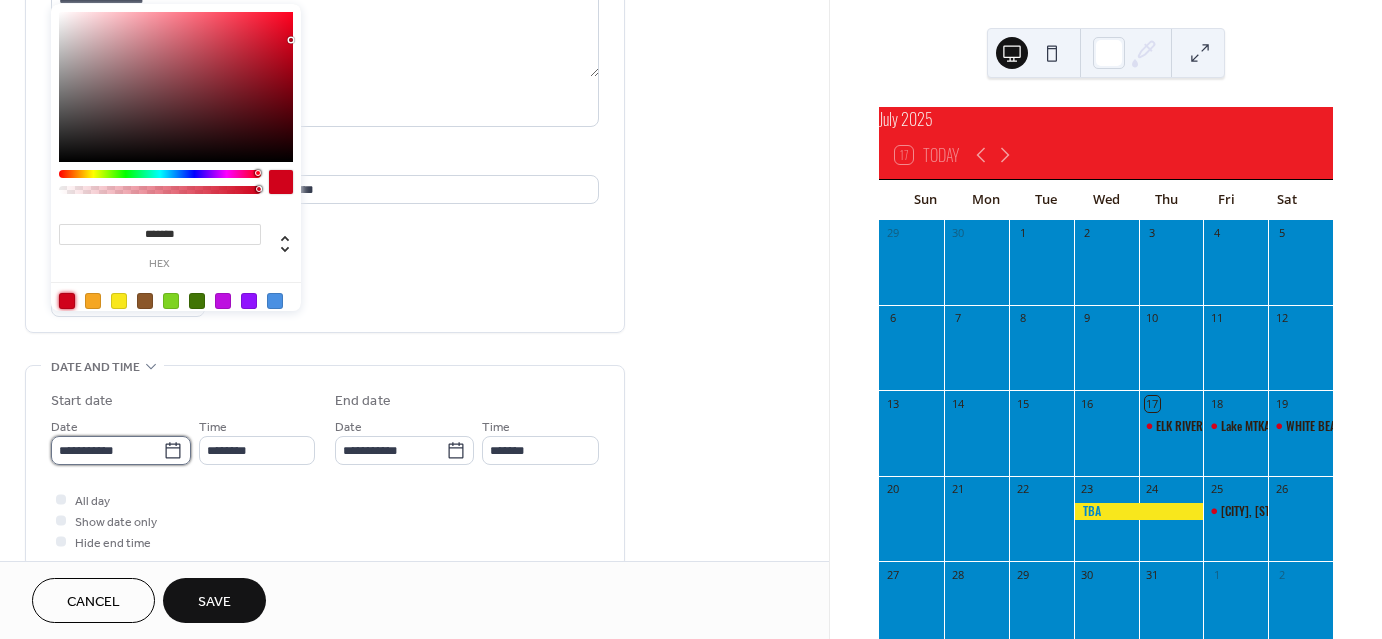click on "**********" at bounding box center [107, 450] 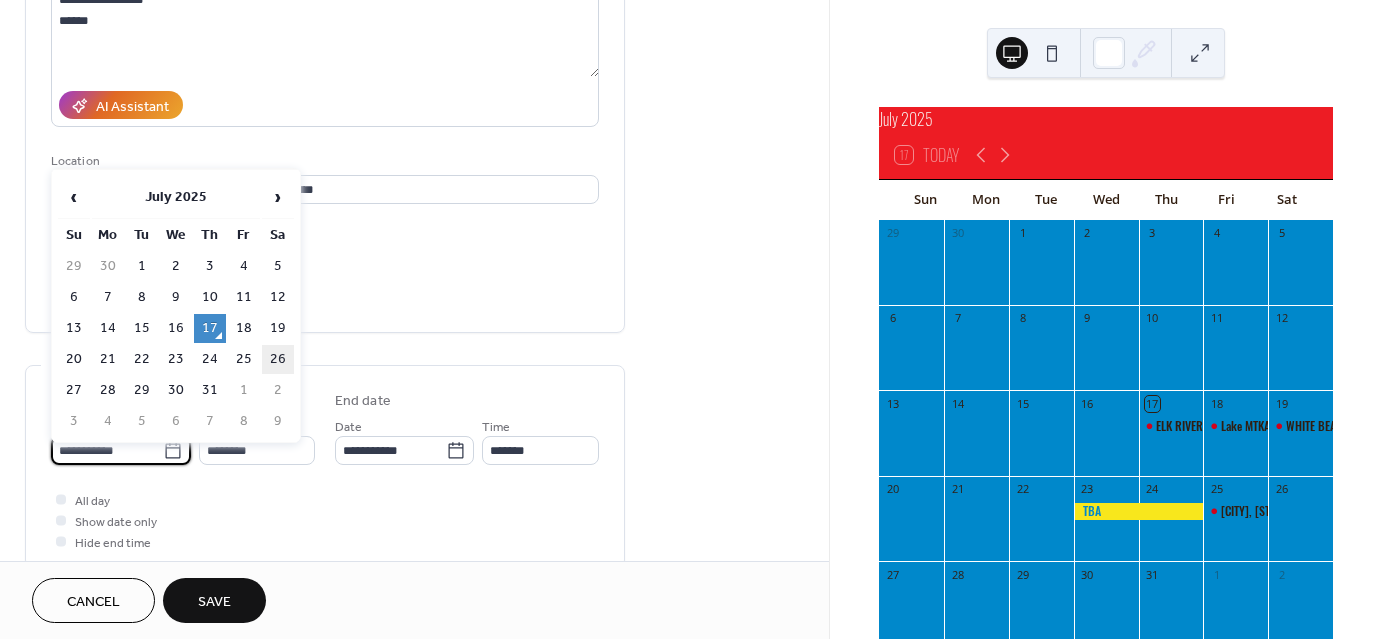 click on "26" at bounding box center [278, 359] 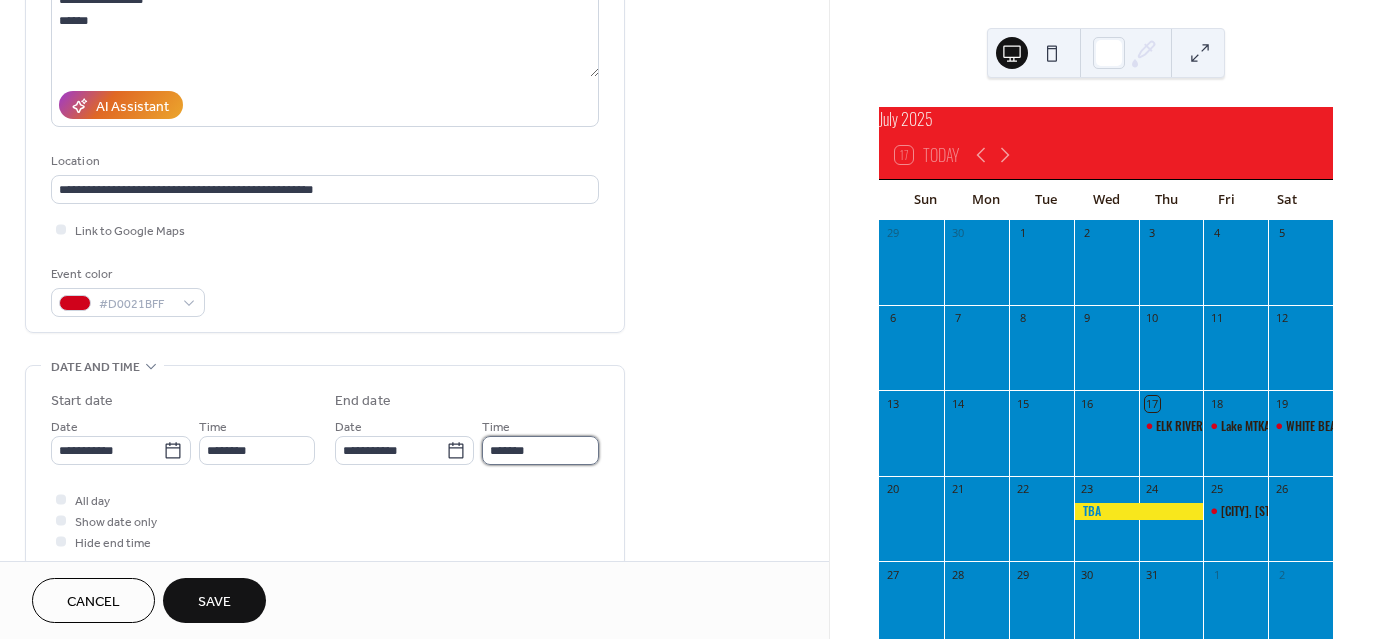click on "*******" at bounding box center [540, 450] 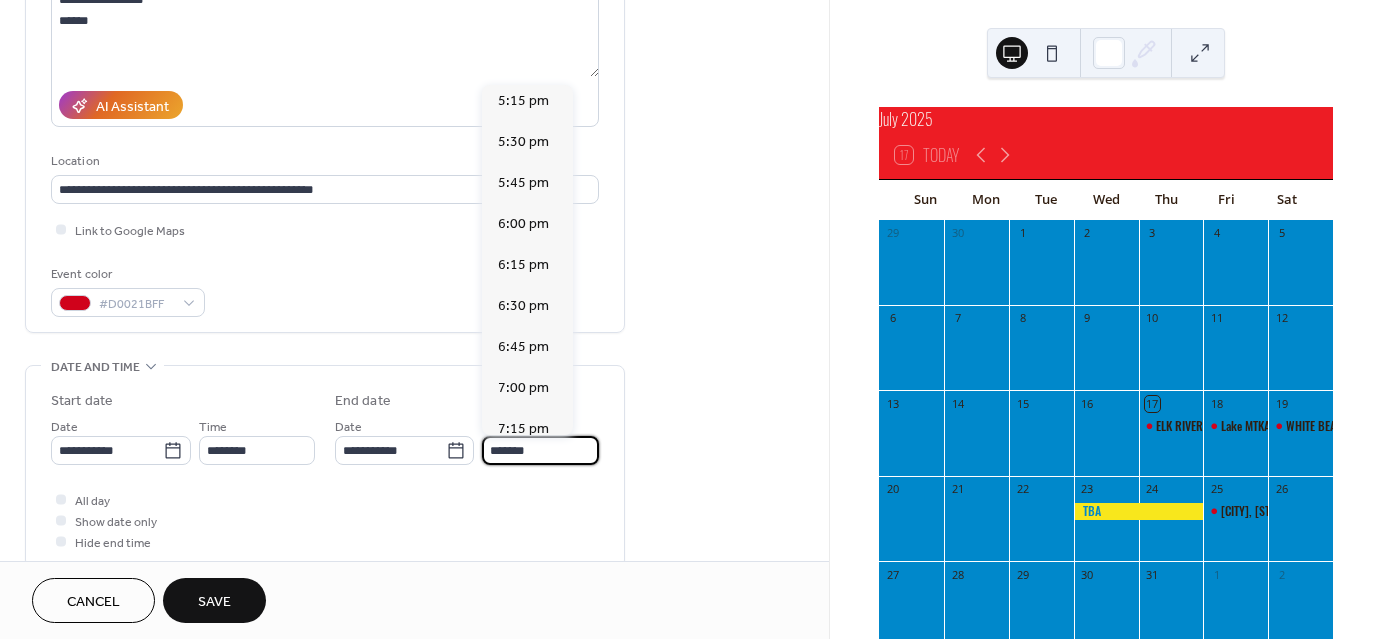scroll, scrollTop: 823, scrollLeft: 0, axis: vertical 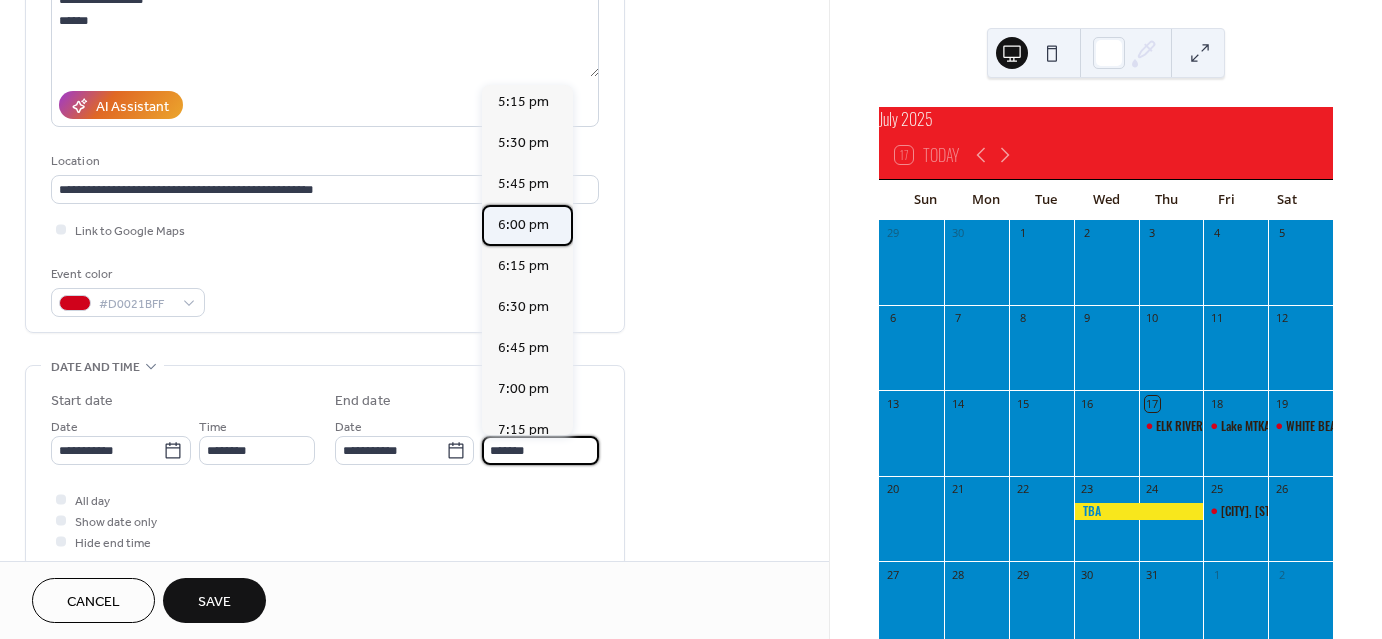 click on "6:00 pm" at bounding box center [523, 224] 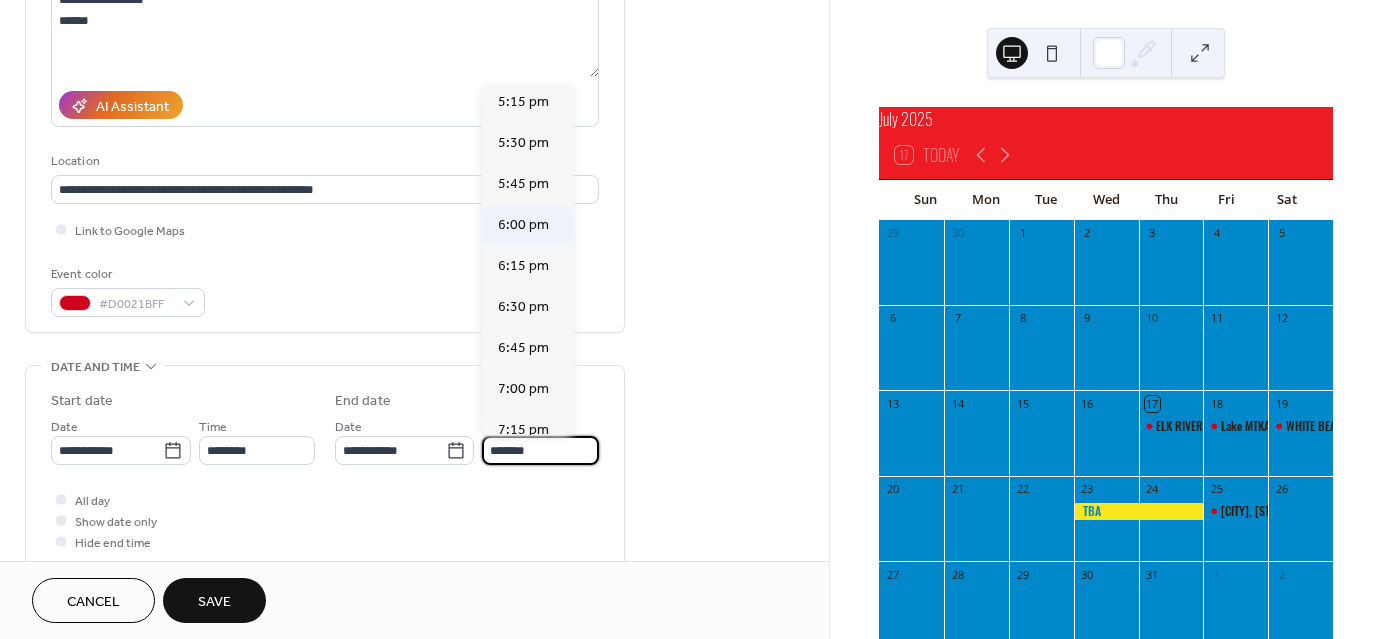 type on "*******" 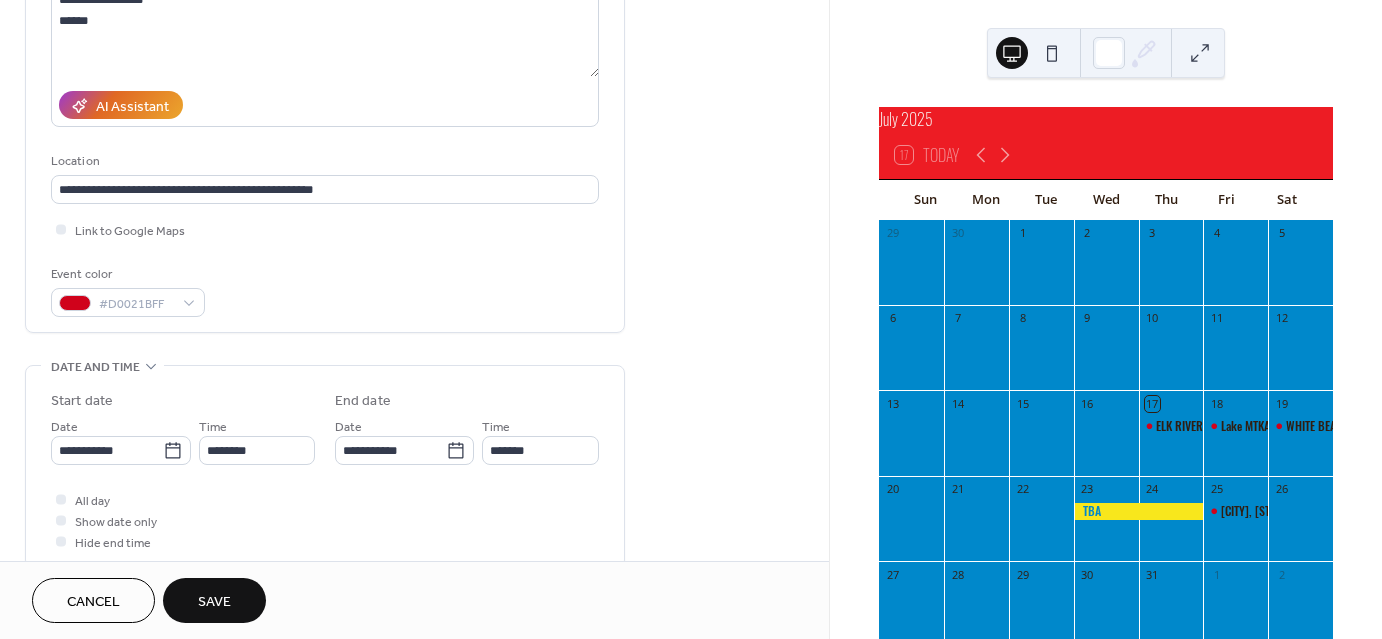 click on "Save" at bounding box center [214, 602] 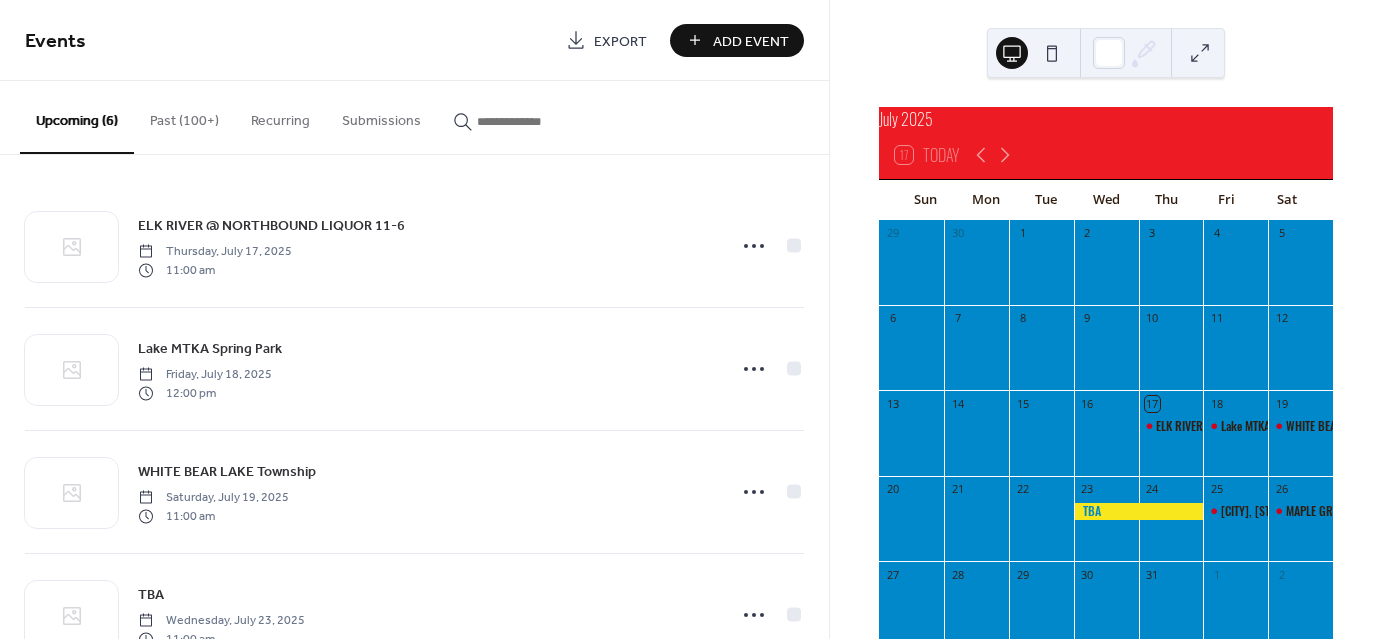click on "Add Event" at bounding box center [751, 41] 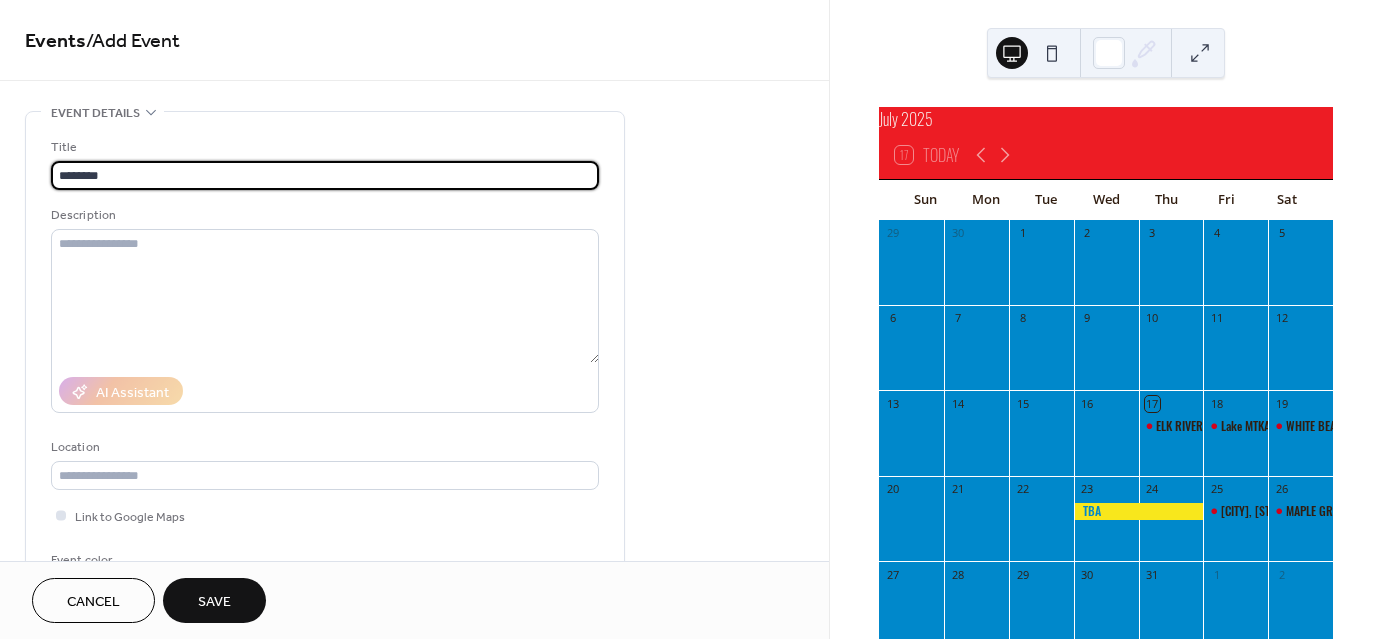 type on "********" 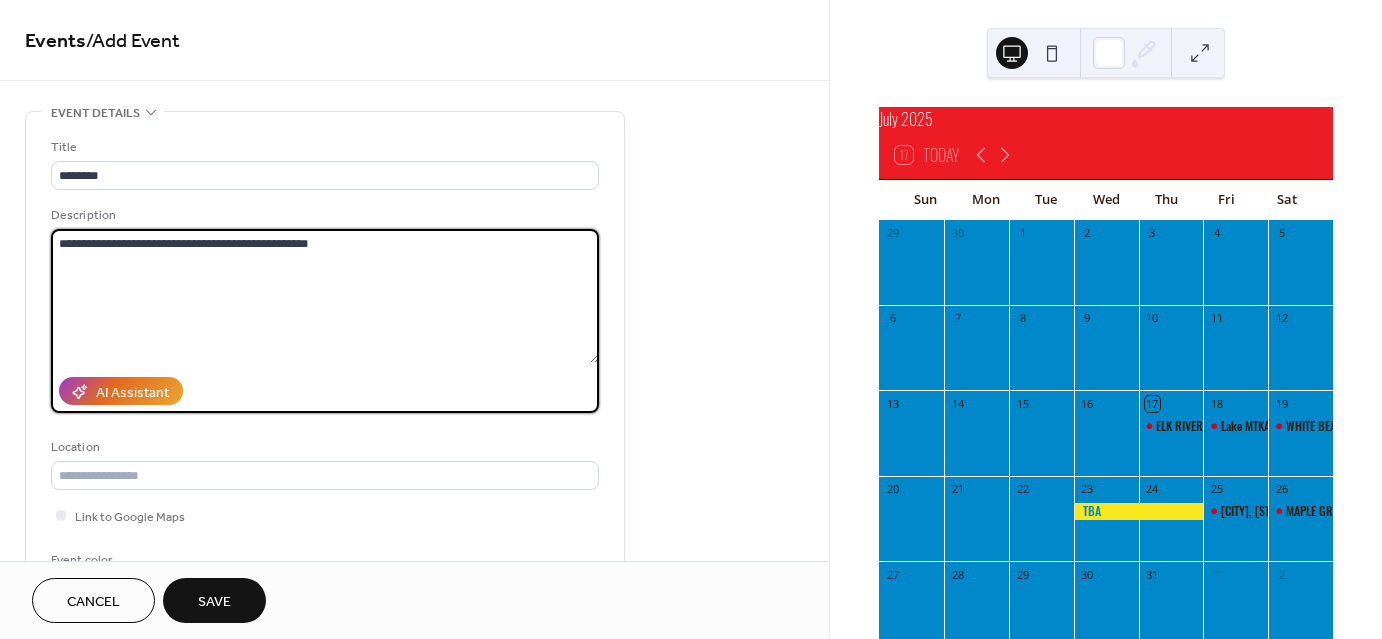 click on "**********" at bounding box center (325, 296) 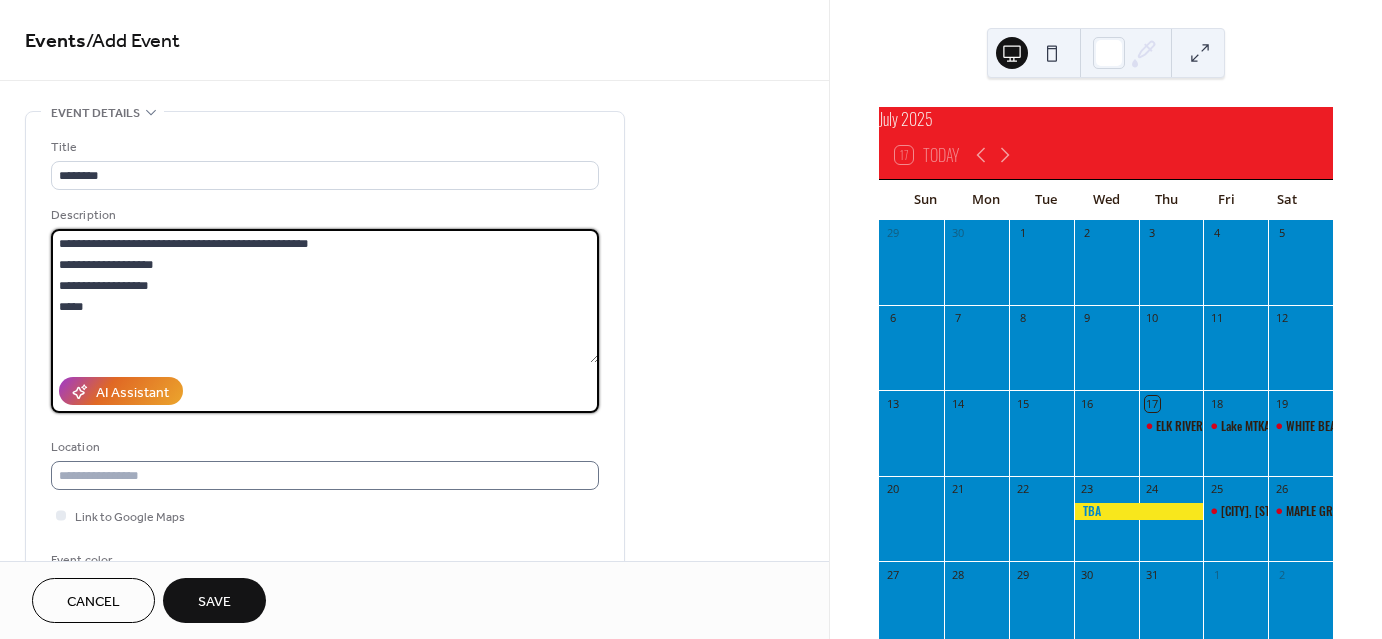 type on "**********" 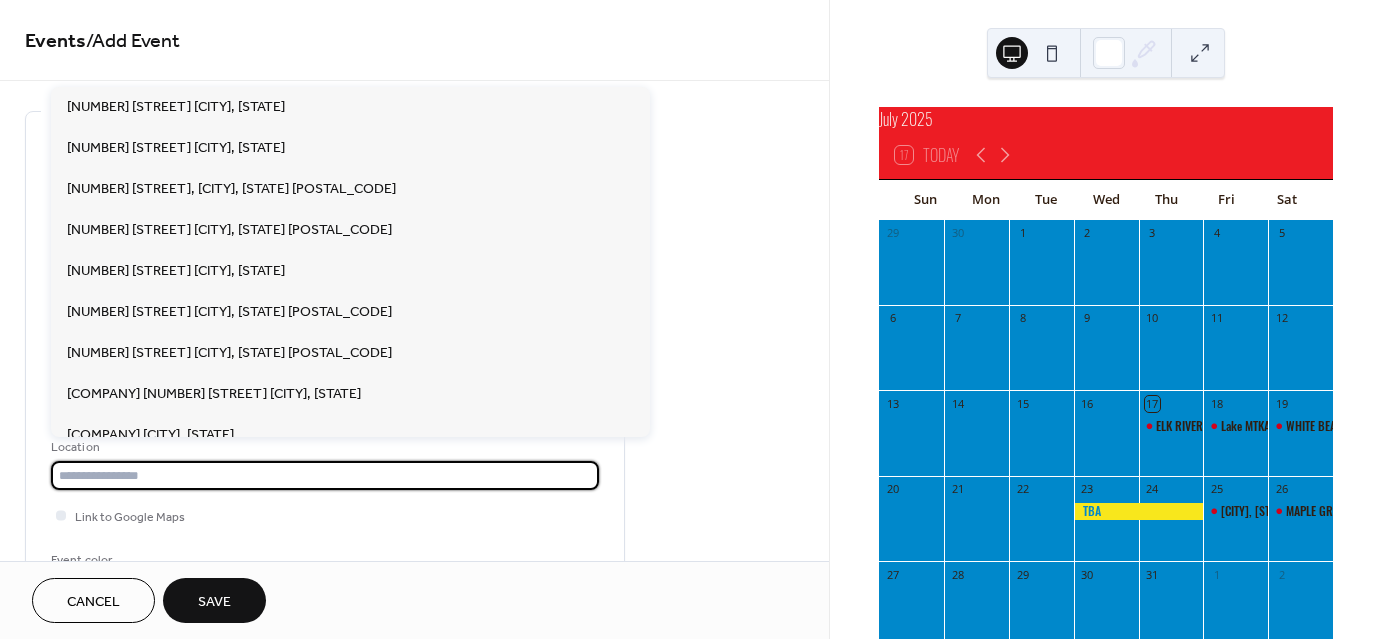 click at bounding box center (325, 475) 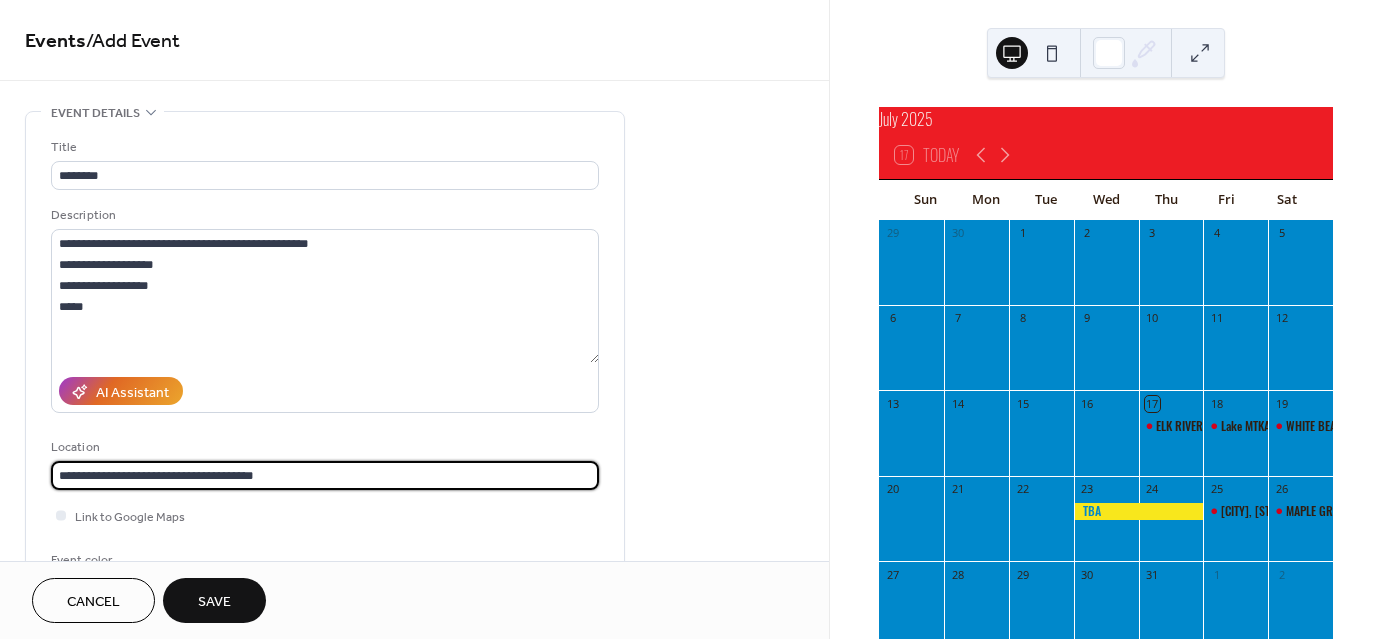 type on "**********" 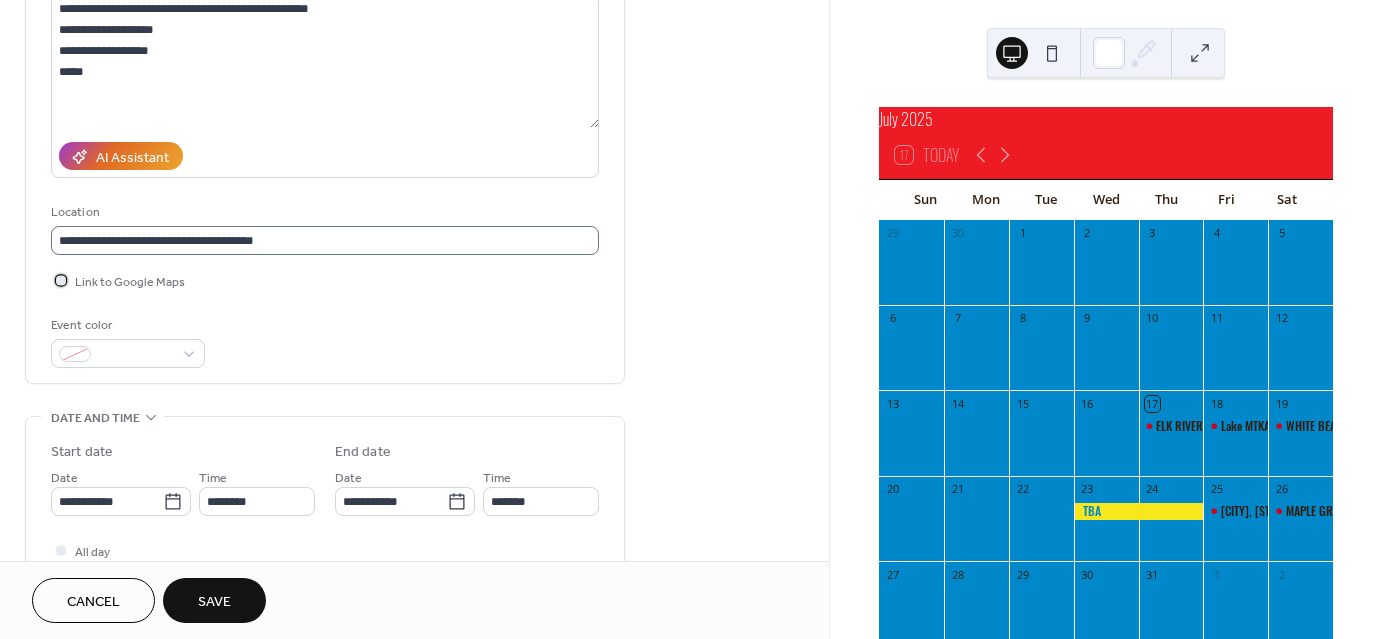scroll, scrollTop: 236, scrollLeft: 0, axis: vertical 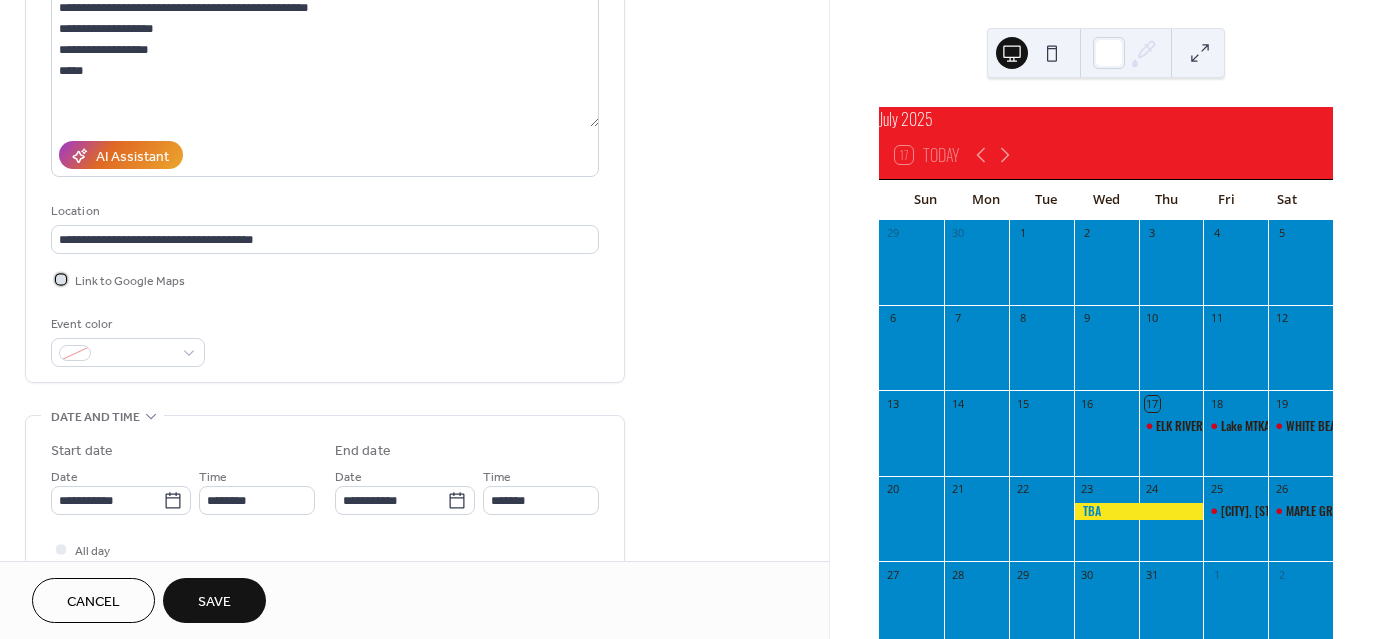 click at bounding box center (61, 279) 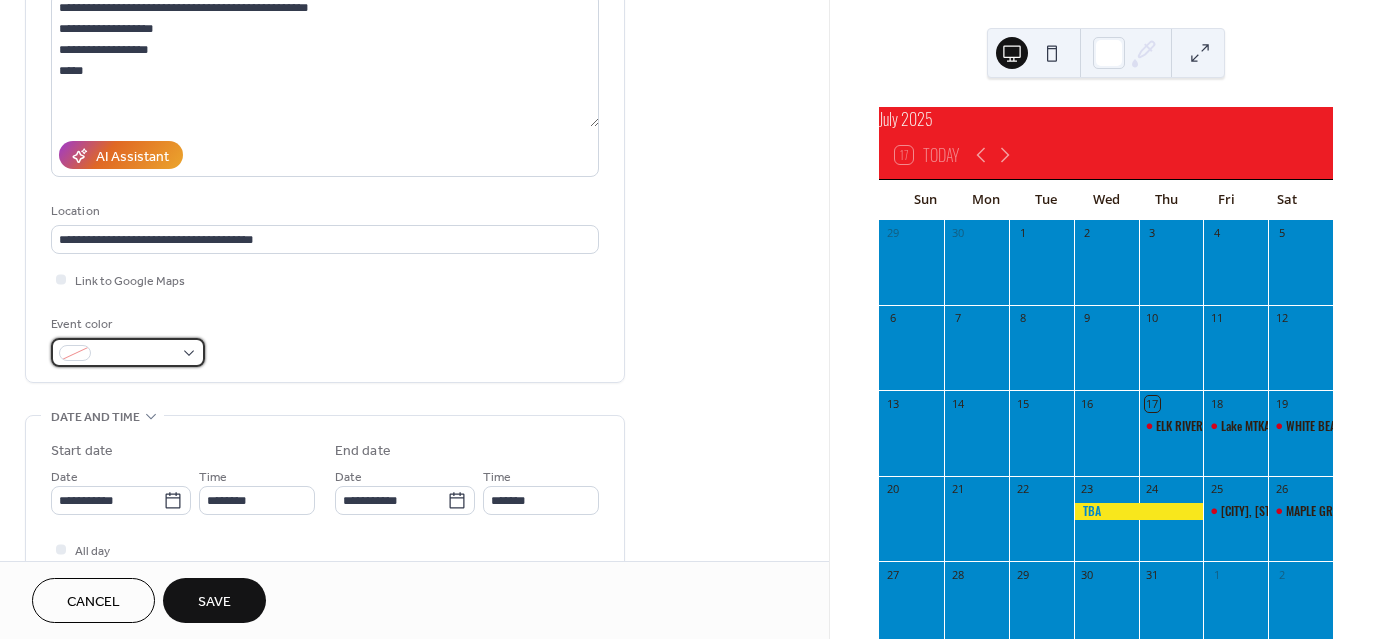click at bounding box center [136, 354] 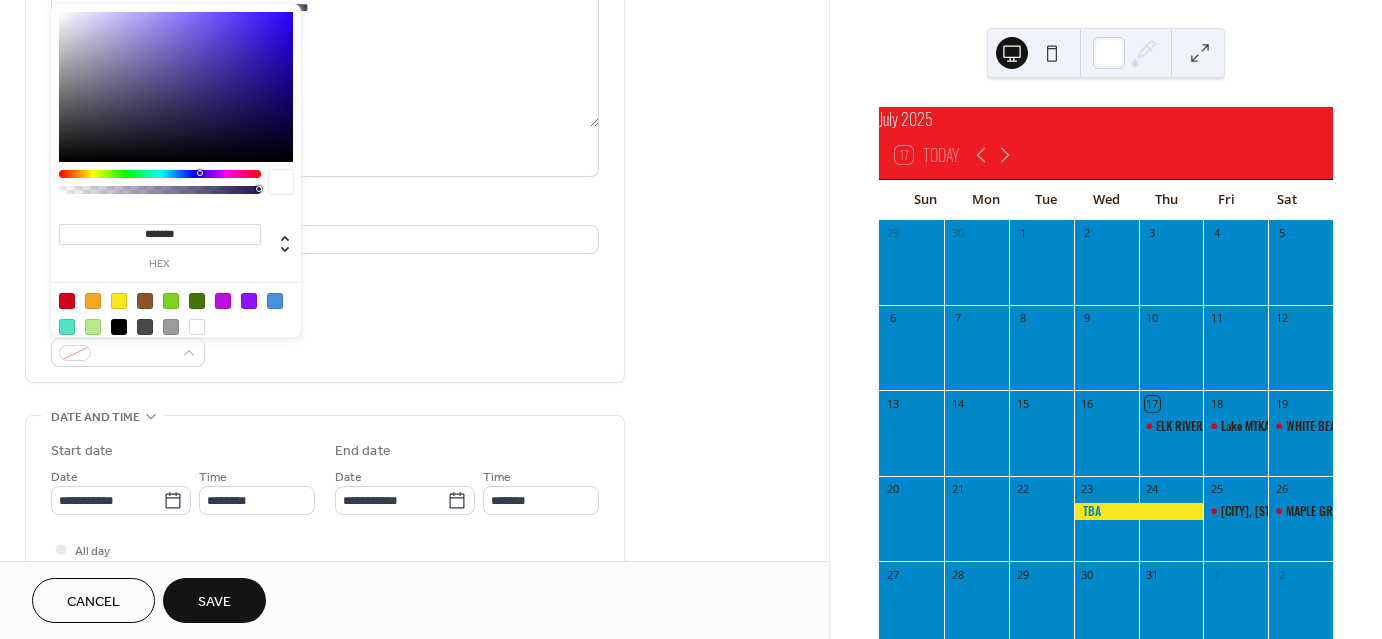 click at bounding box center (67, 301) 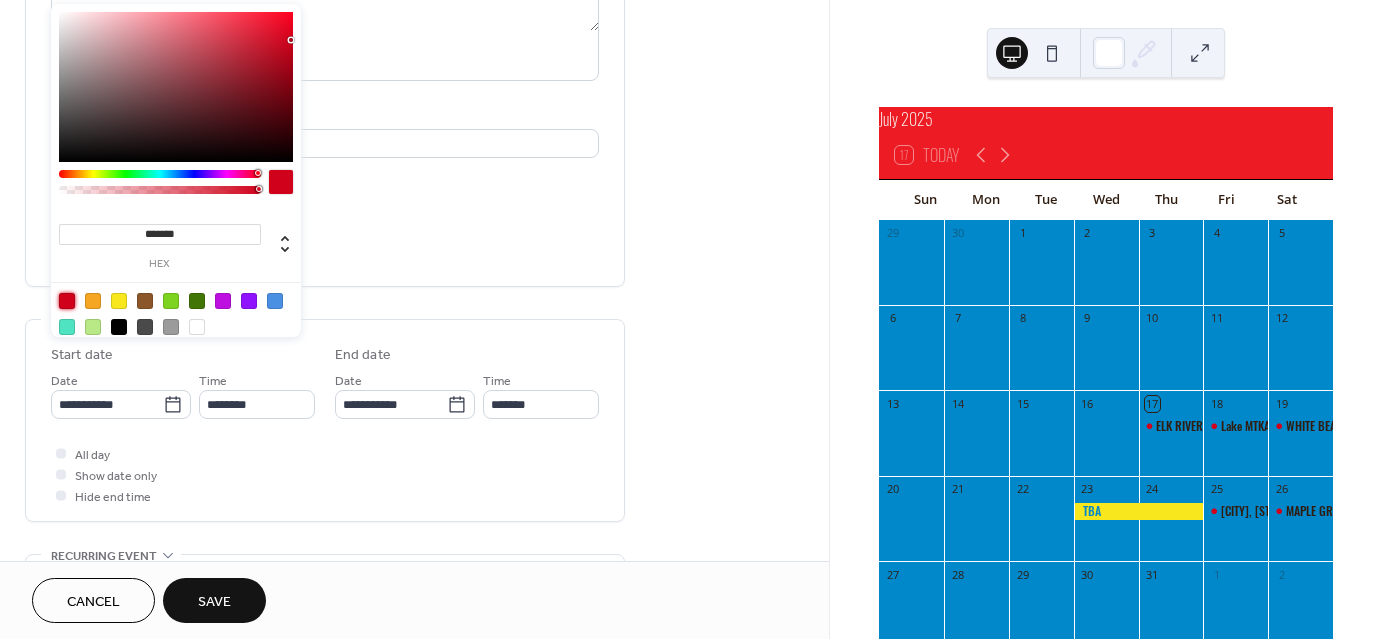 scroll, scrollTop: 312, scrollLeft: 0, axis: vertical 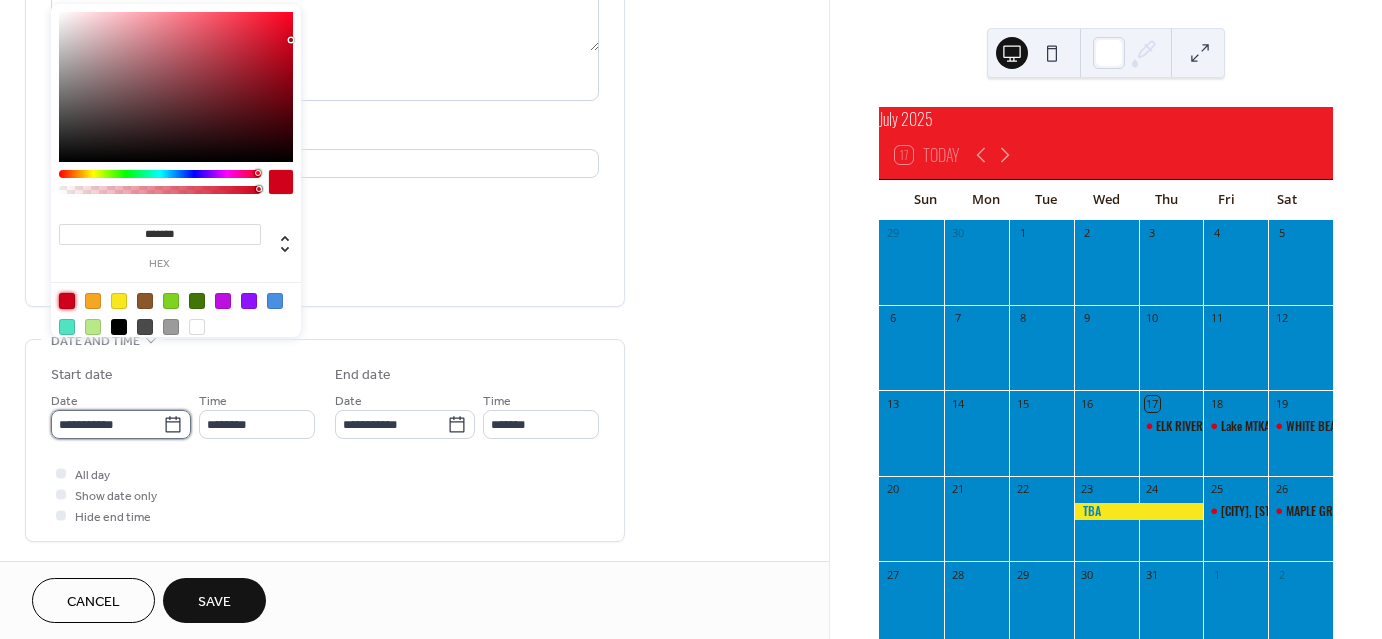 click on "**********" at bounding box center (107, 424) 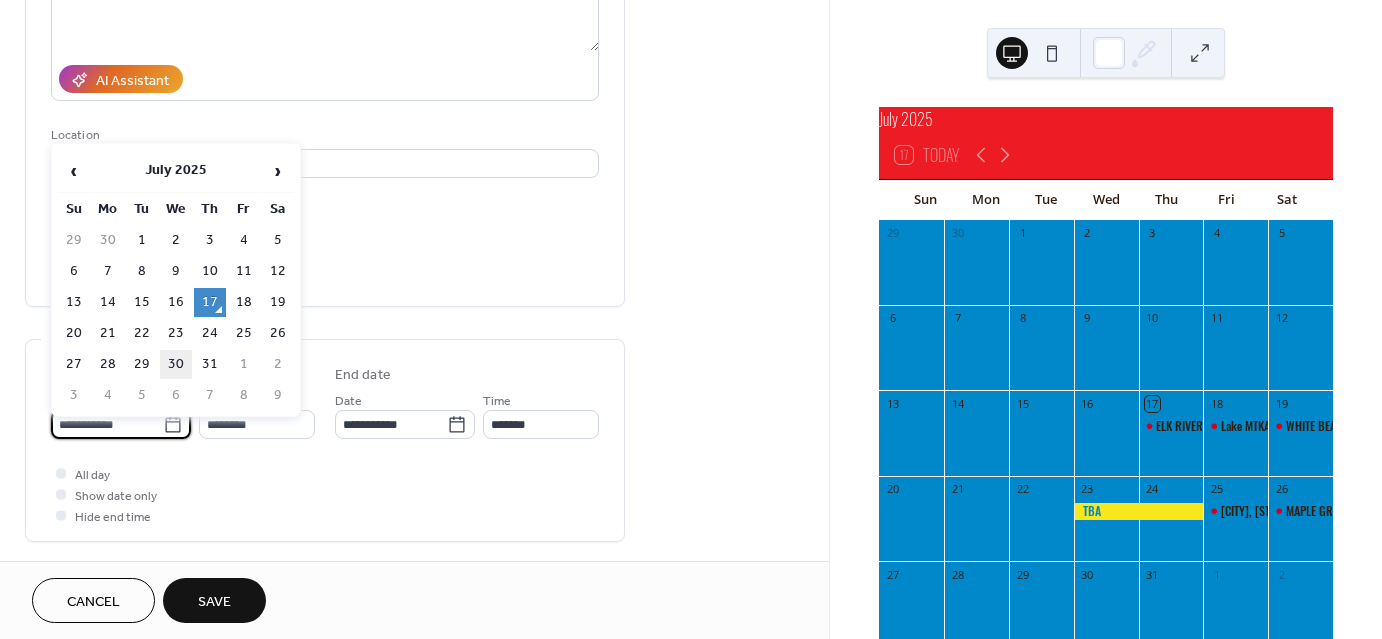 click on "30" at bounding box center [176, 364] 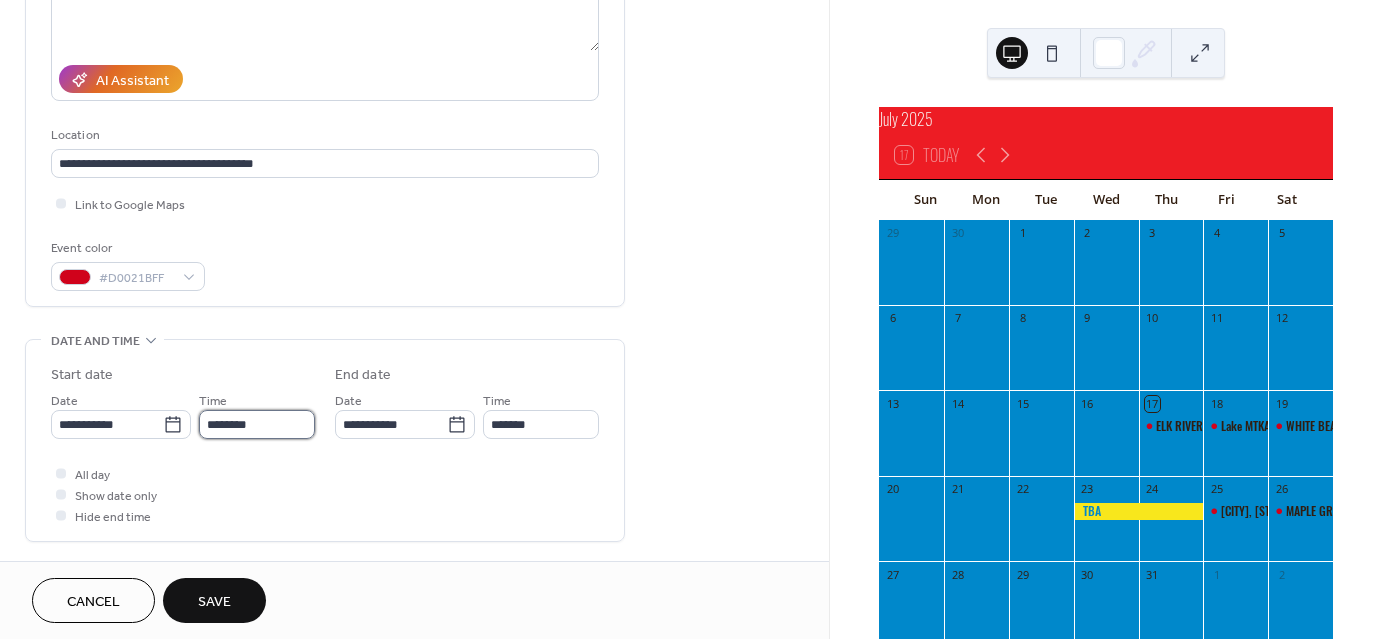 click on "********" at bounding box center [257, 424] 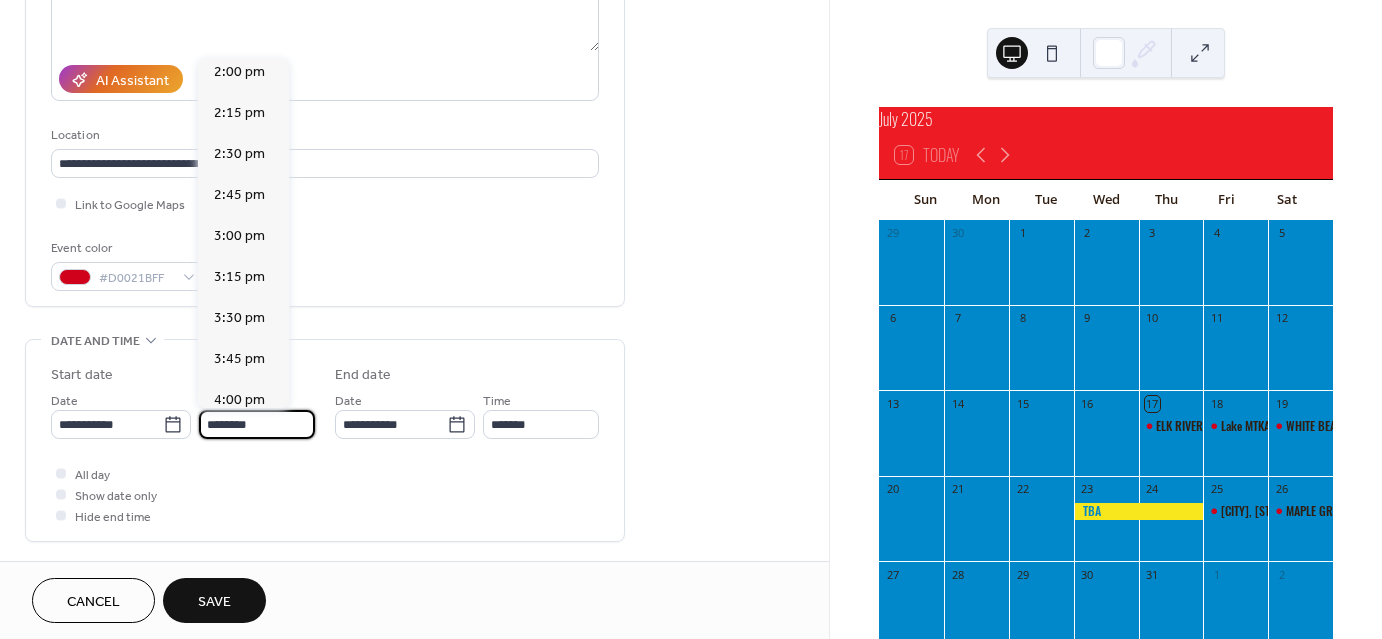 scroll, scrollTop: 2317, scrollLeft: 0, axis: vertical 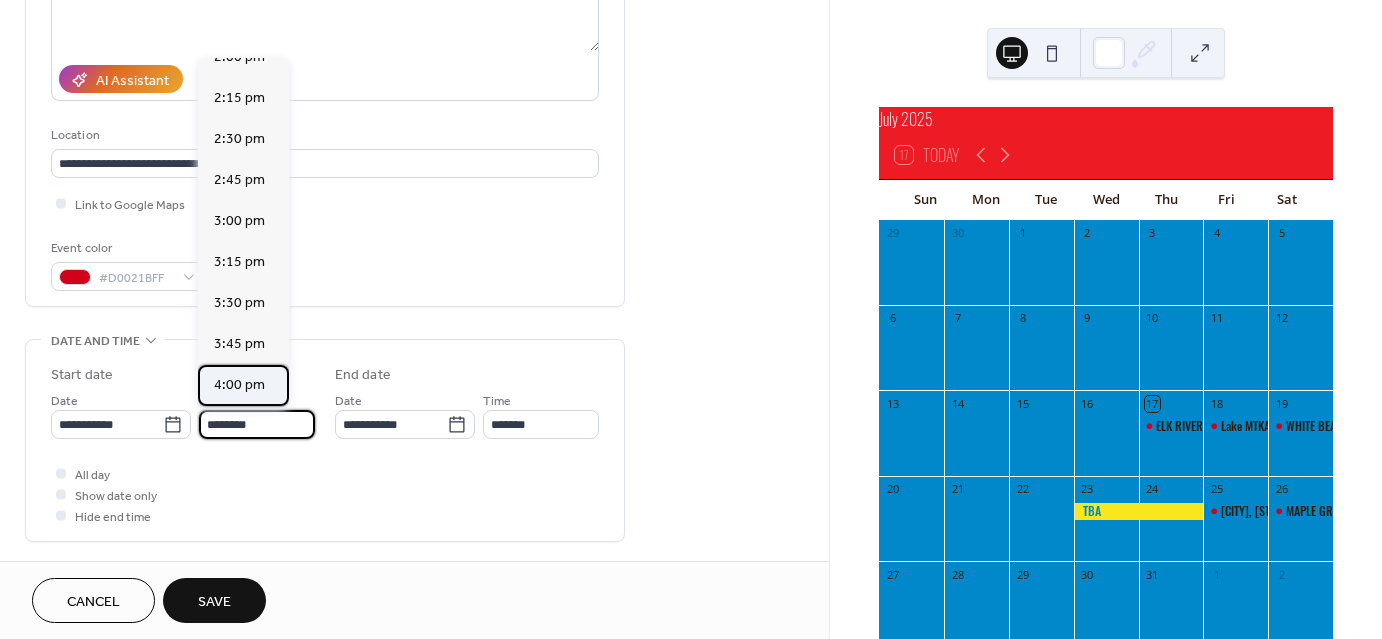 click on "4:00 pm" at bounding box center [239, 385] 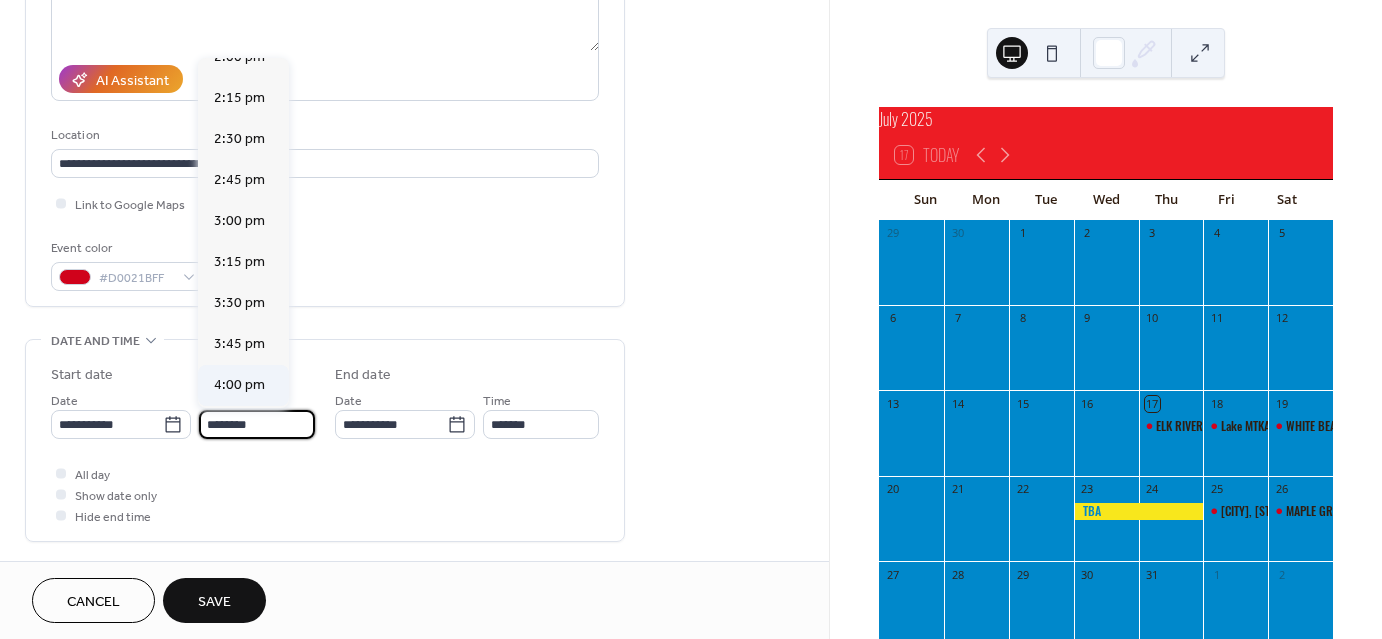 type on "*******" 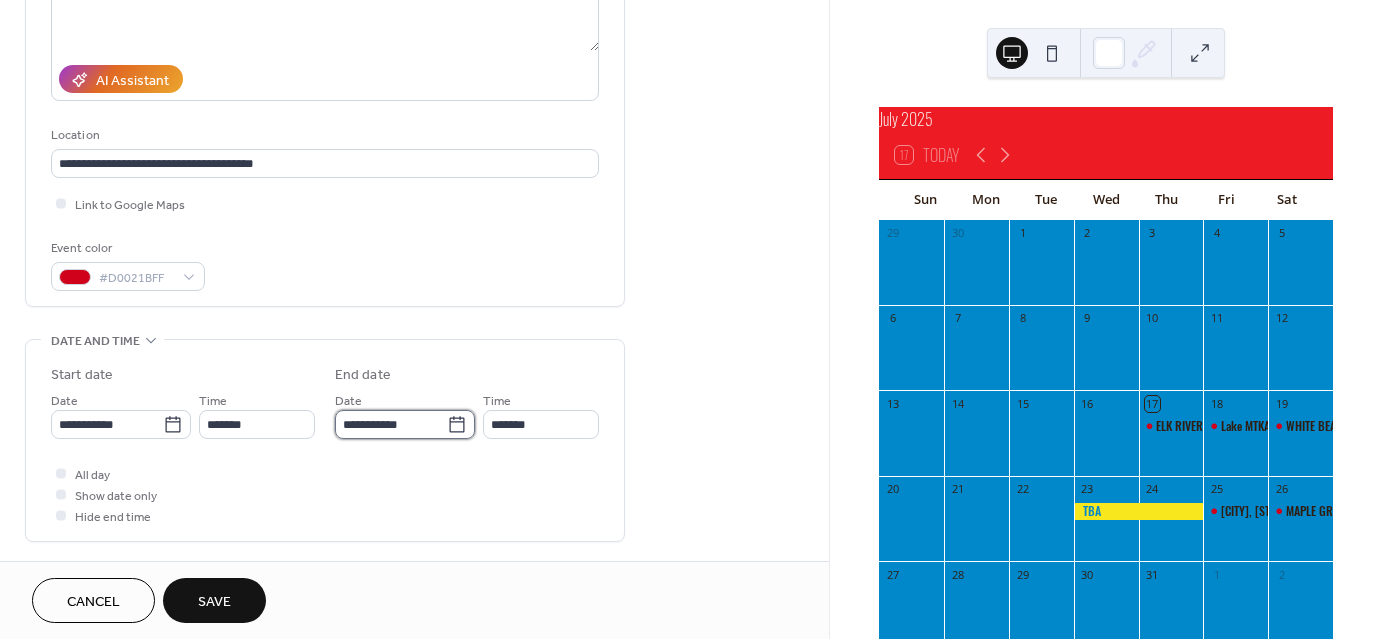 click on "**********" at bounding box center [391, 424] 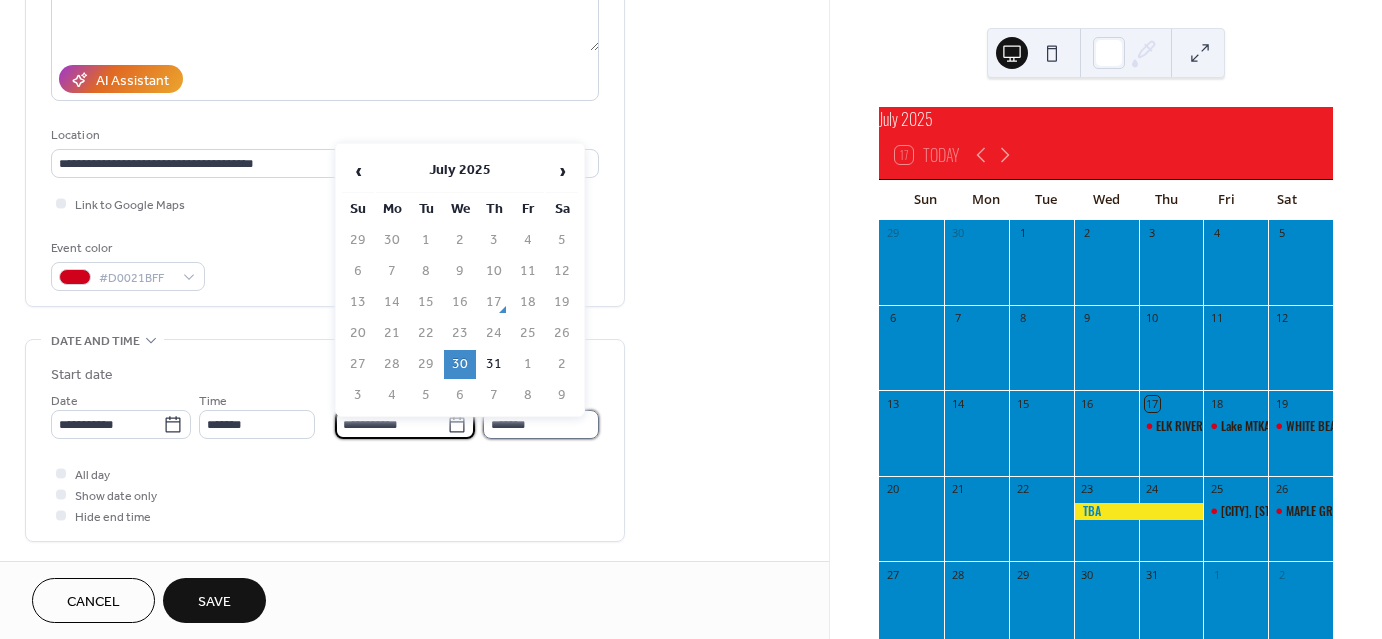 click on "*******" at bounding box center [541, 424] 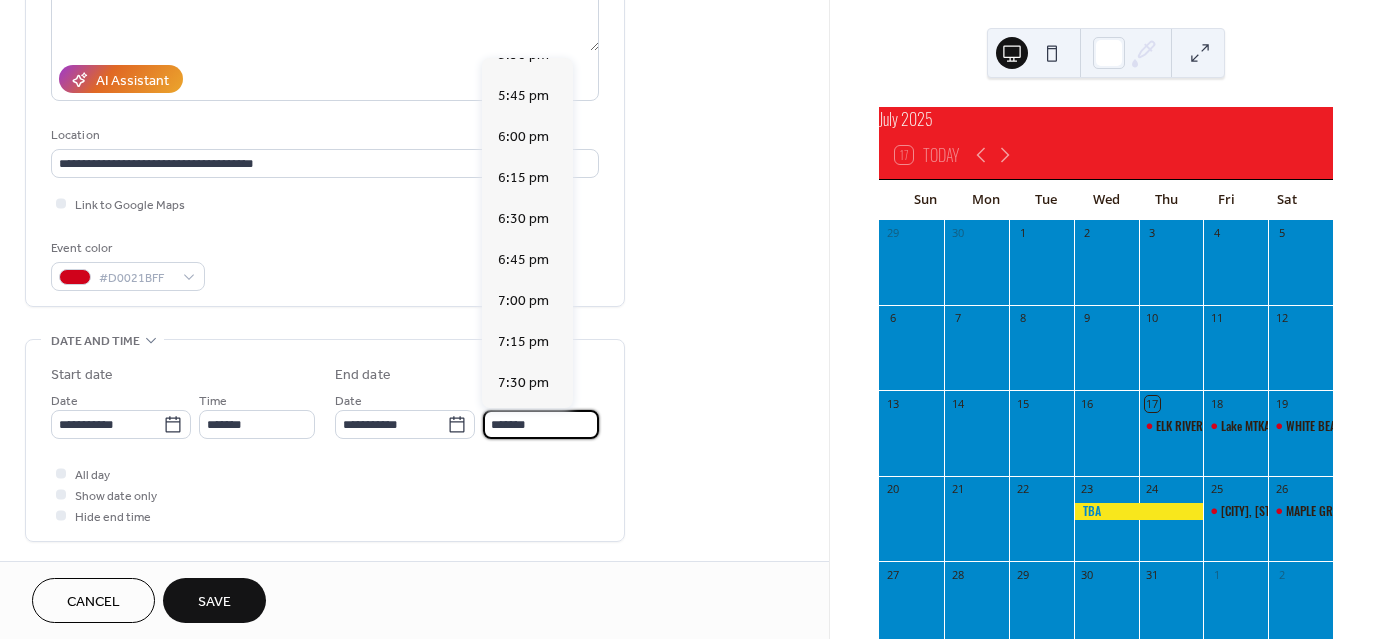 scroll, scrollTop: 247, scrollLeft: 0, axis: vertical 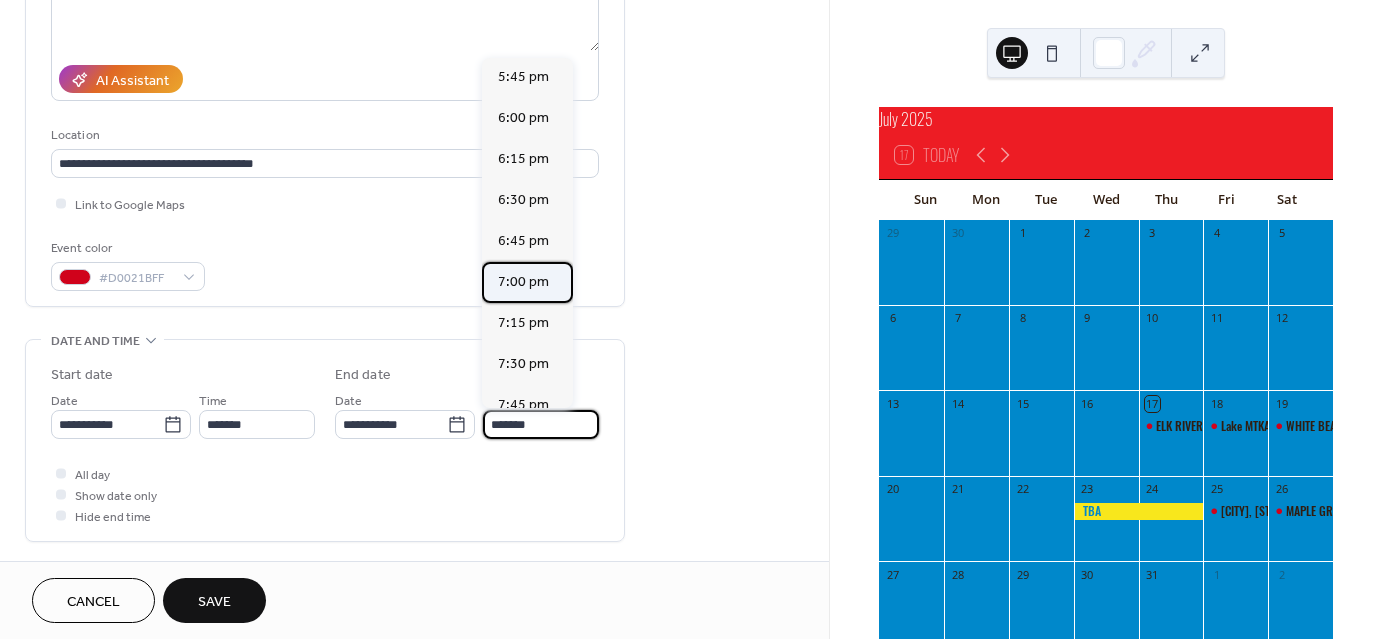 click on "7:00 pm" at bounding box center (523, 282) 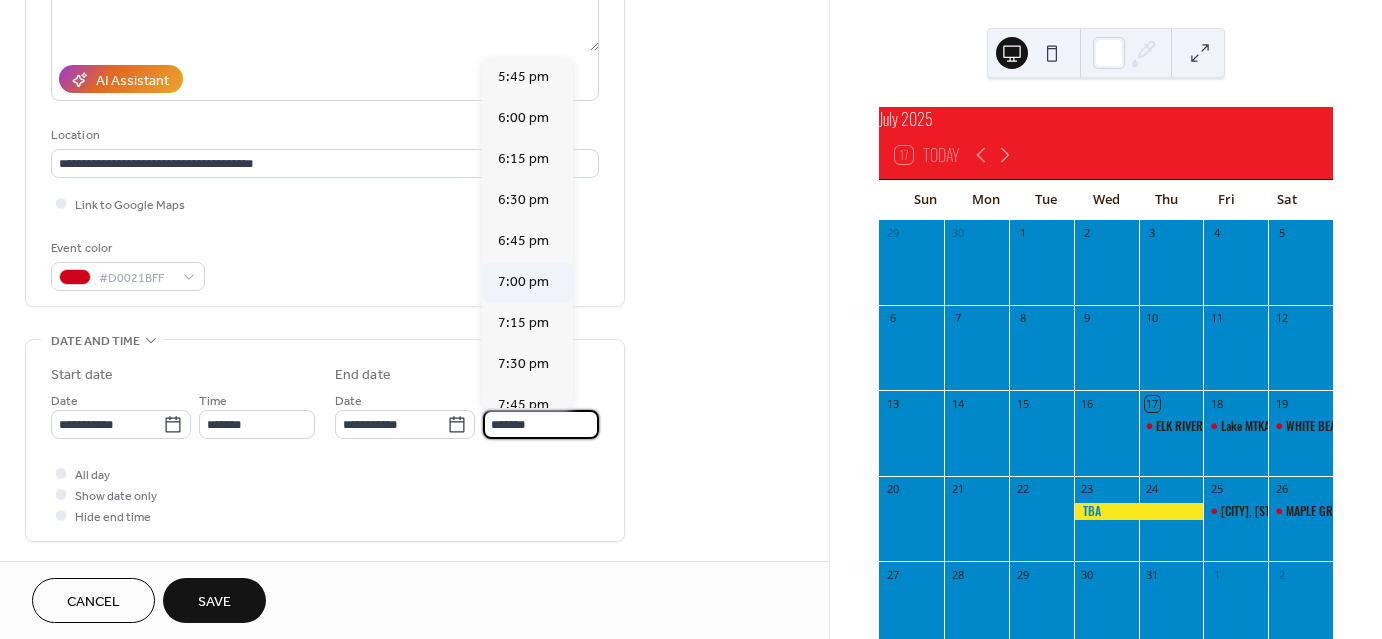 type on "*******" 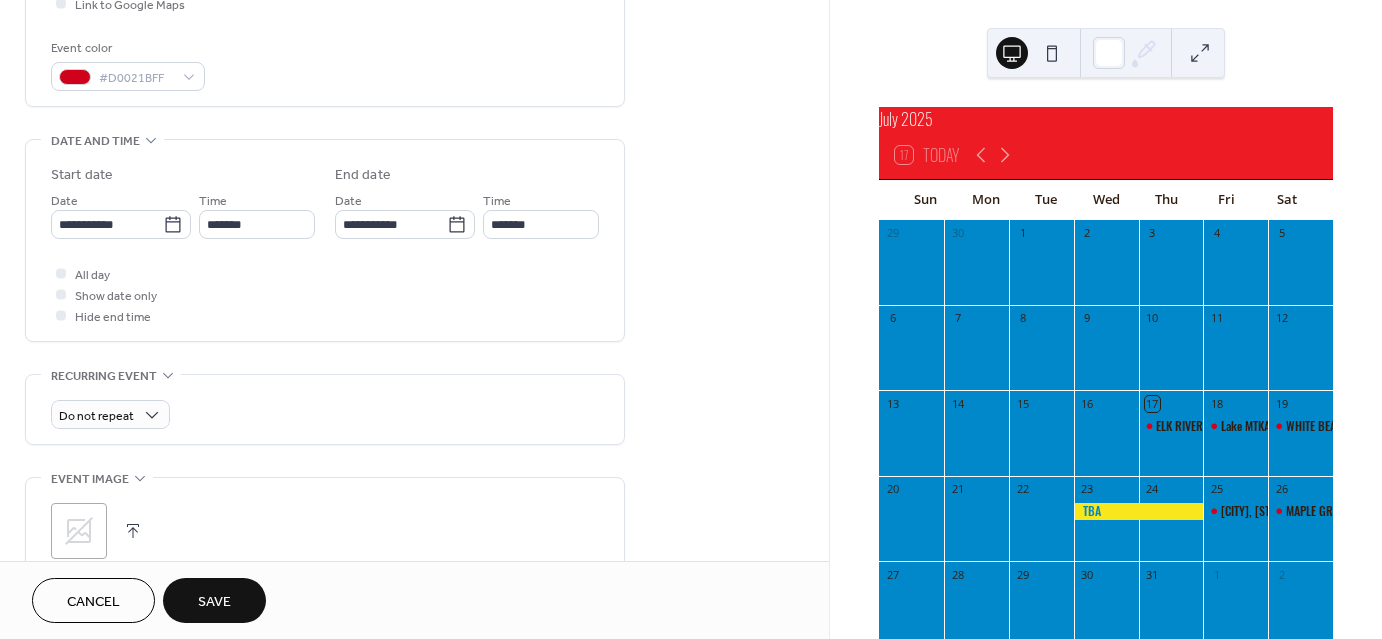 scroll, scrollTop: 520, scrollLeft: 0, axis: vertical 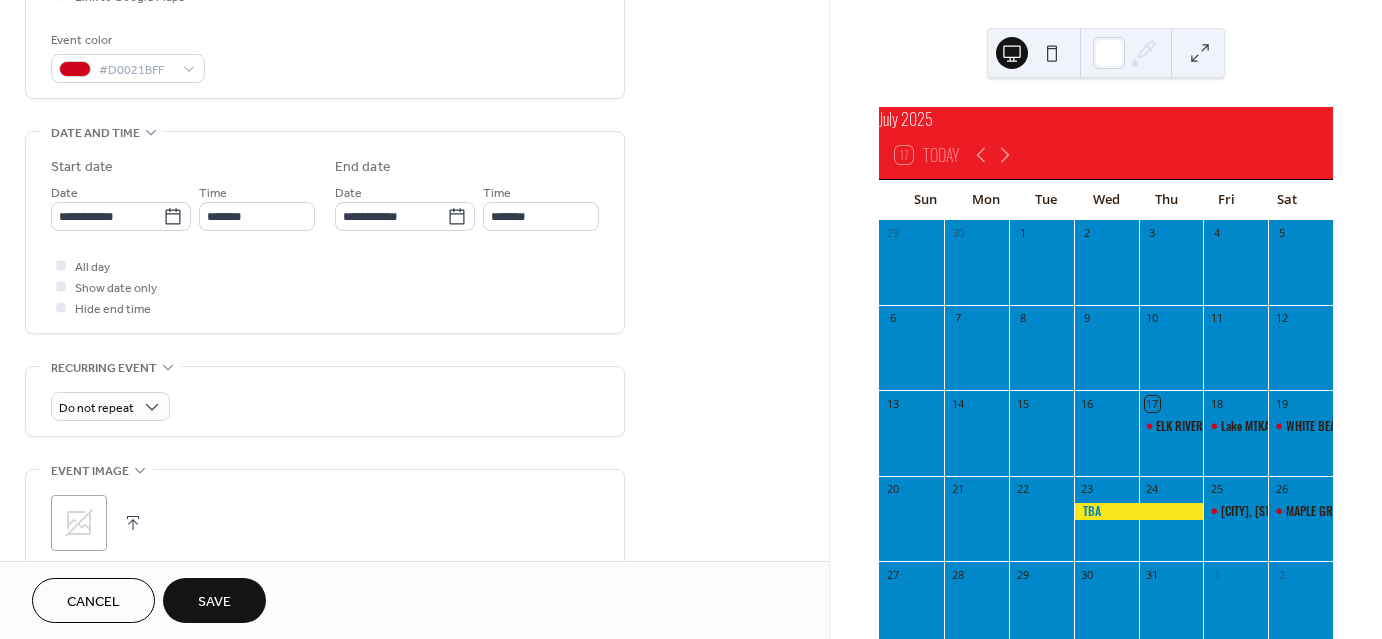 click on "Save" at bounding box center (214, 602) 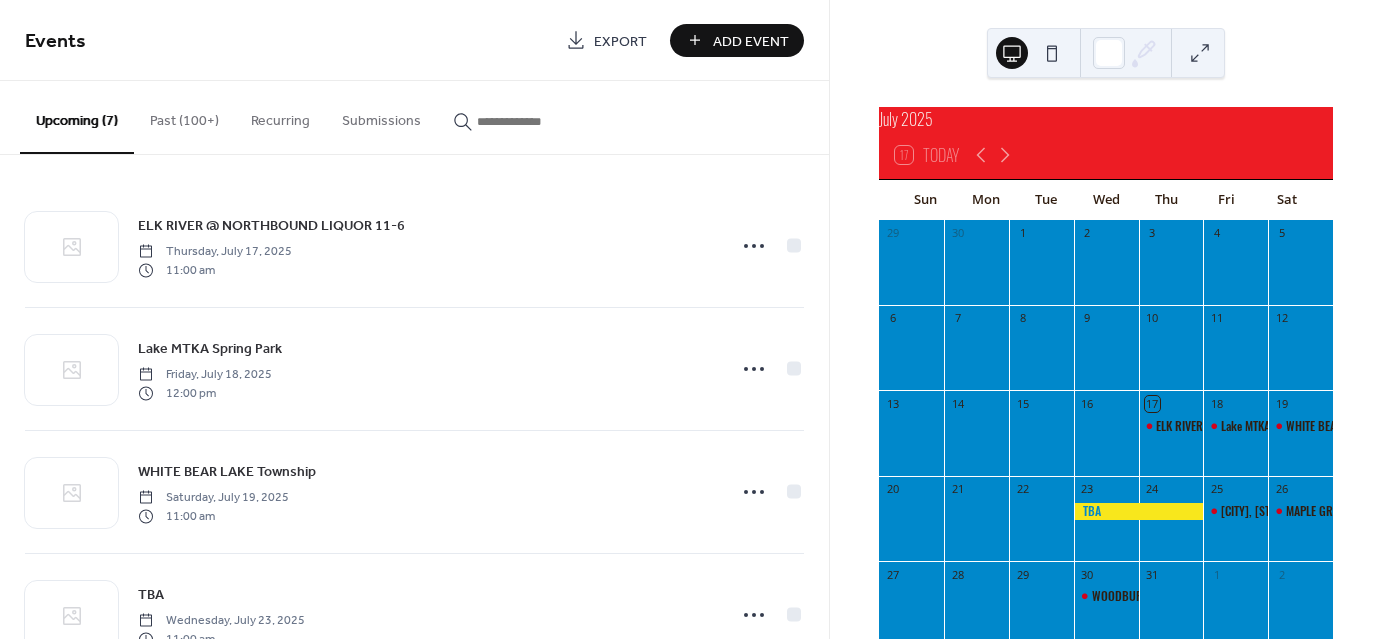 click on "Add Event" at bounding box center [751, 41] 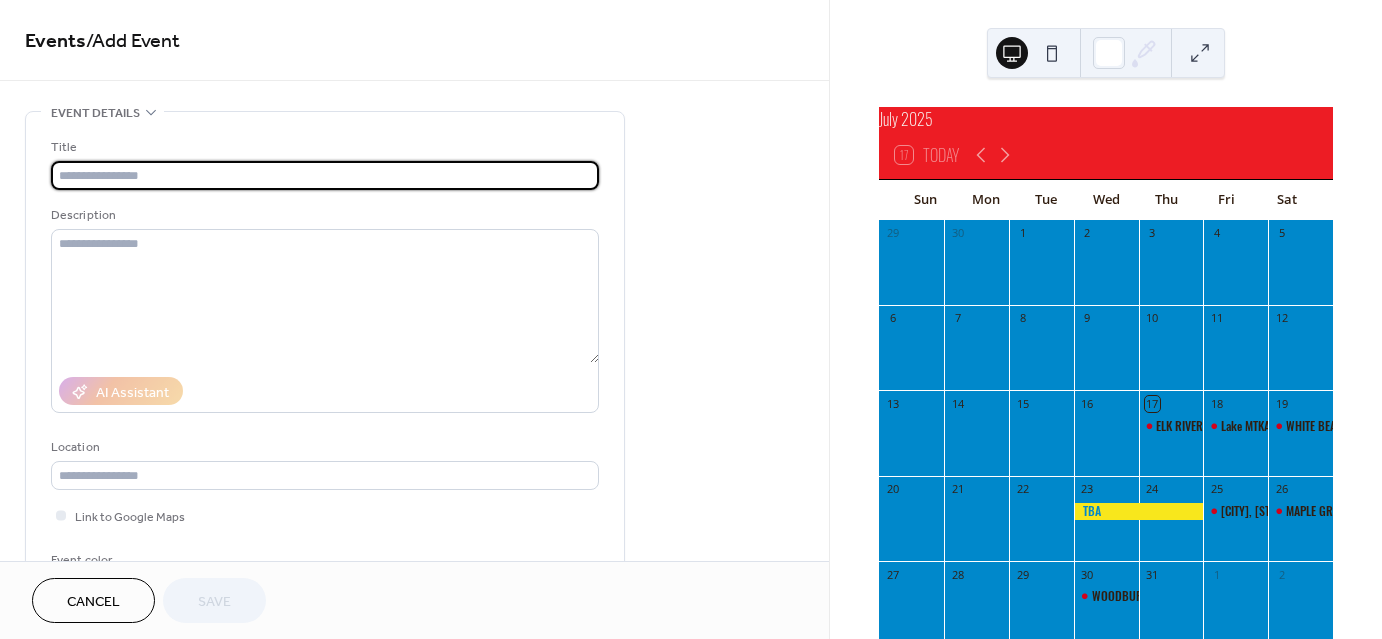click at bounding box center (325, 175) 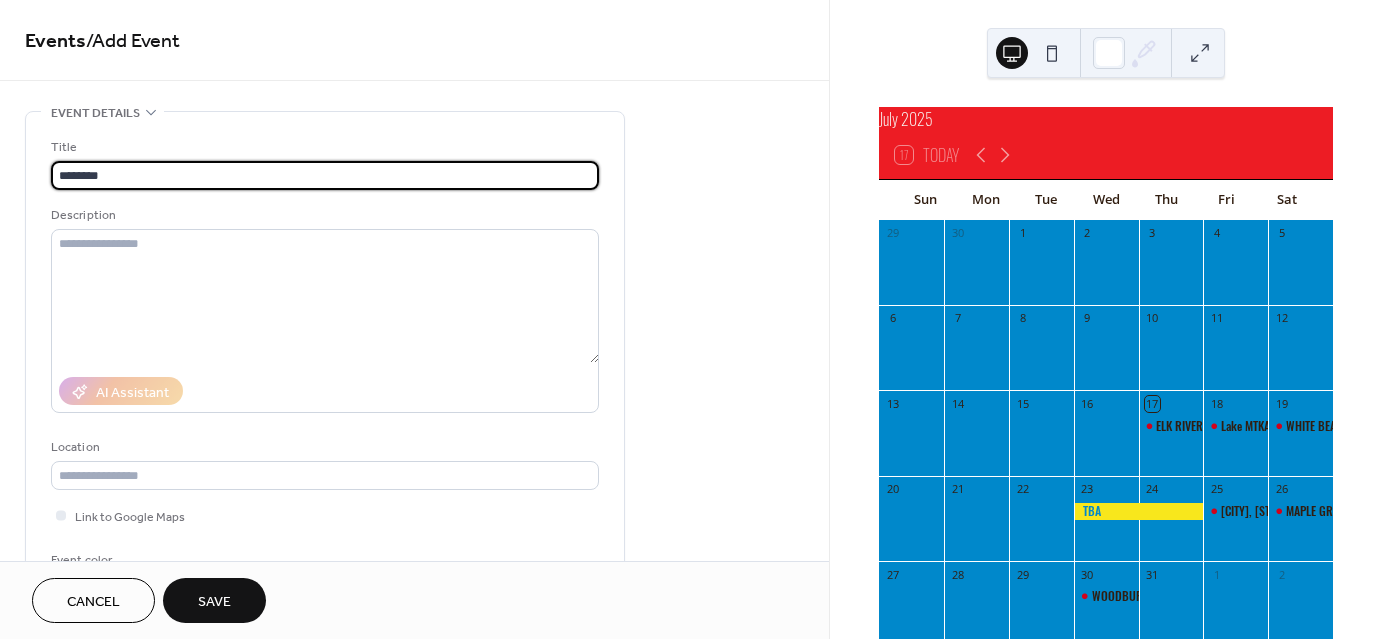 type on "********" 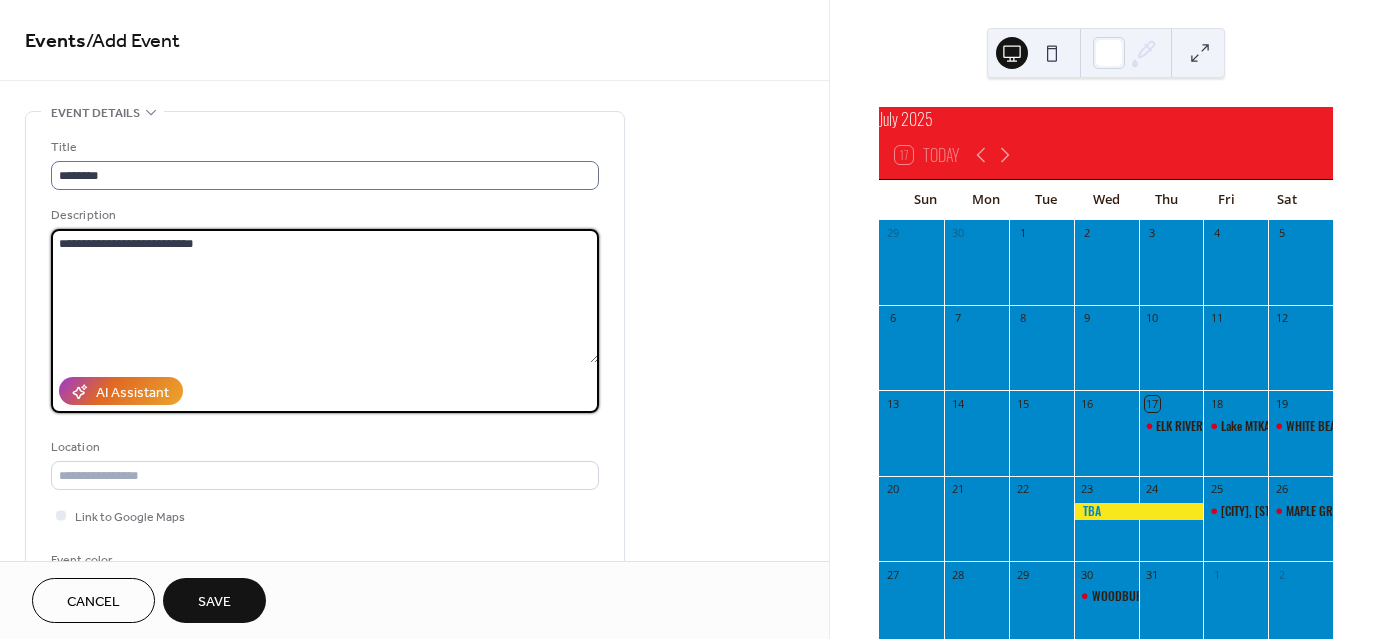 type on "**********" 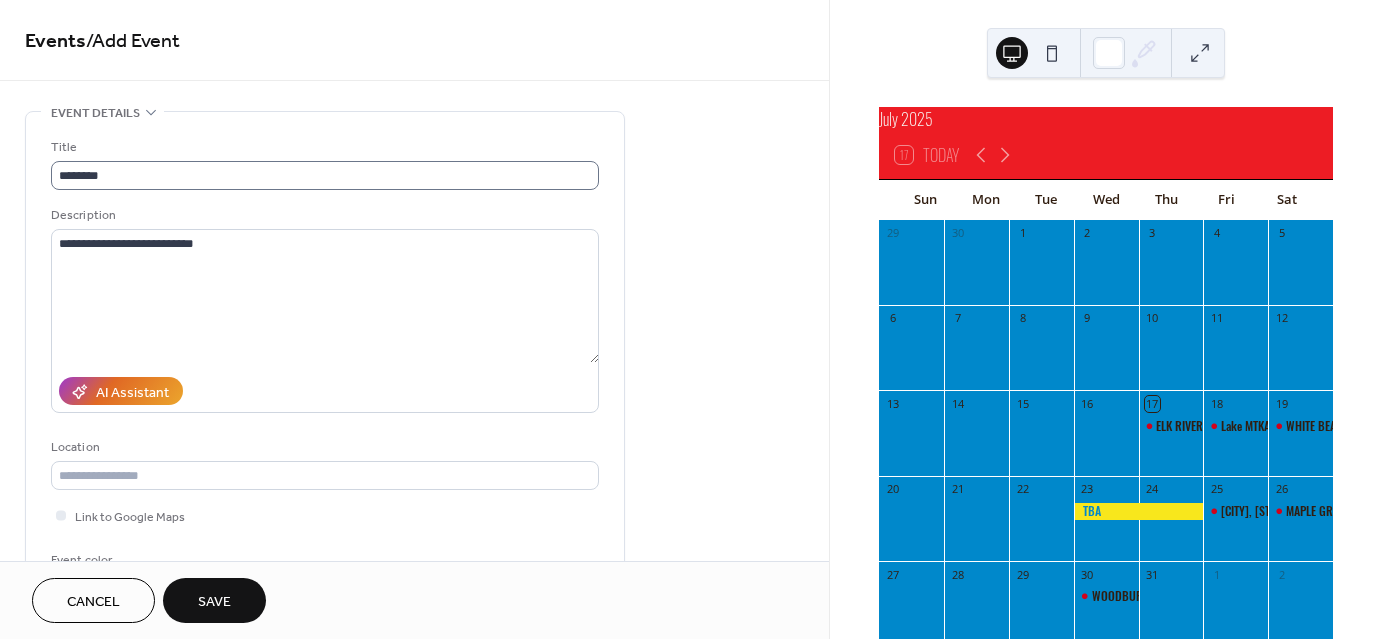 type 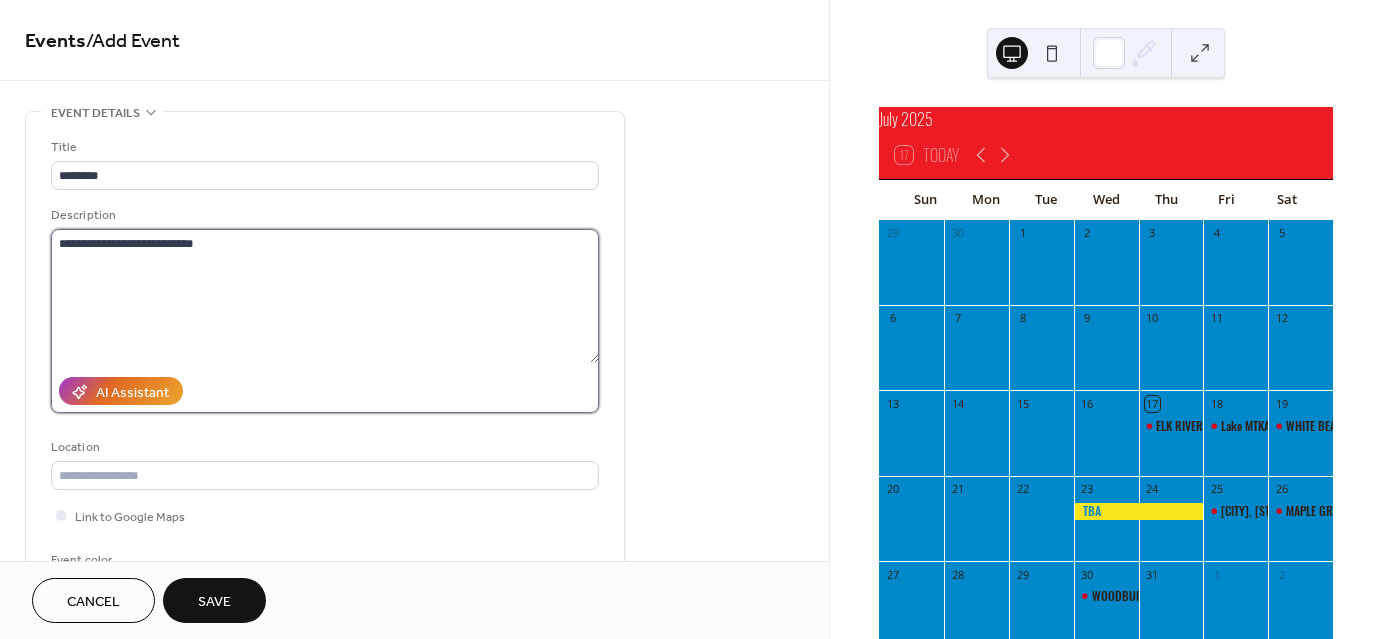 click on "**********" at bounding box center [325, 296] 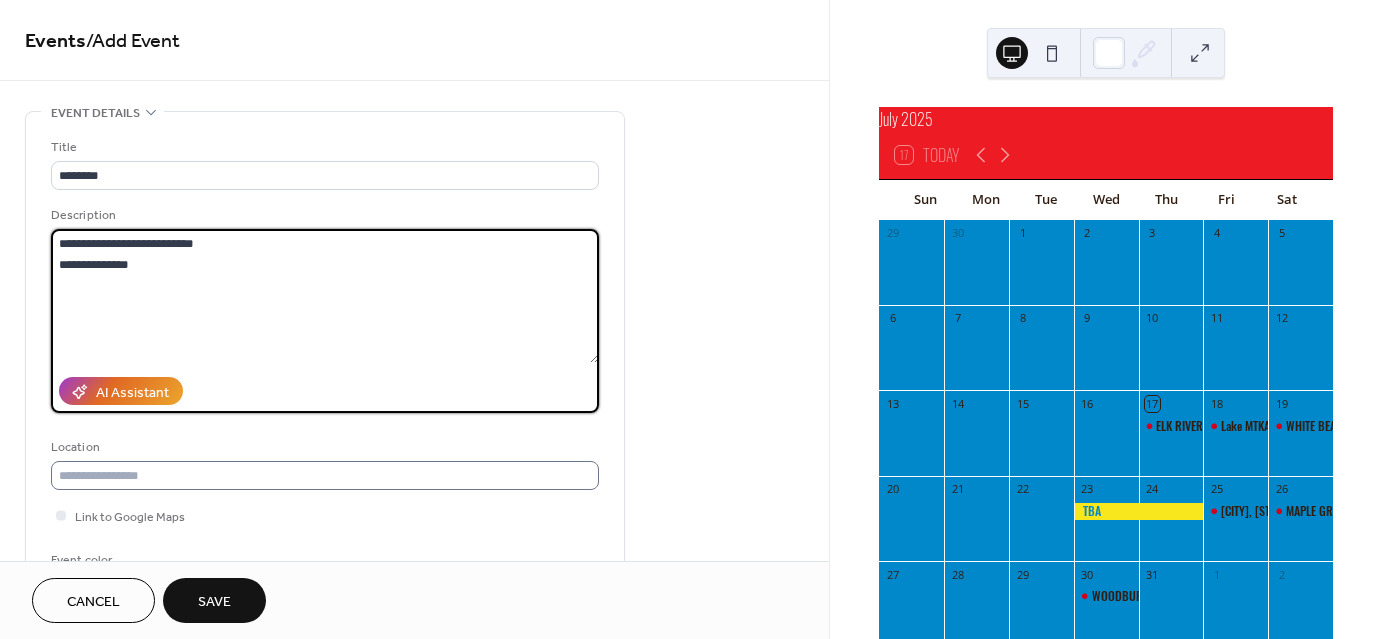 type on "**********" 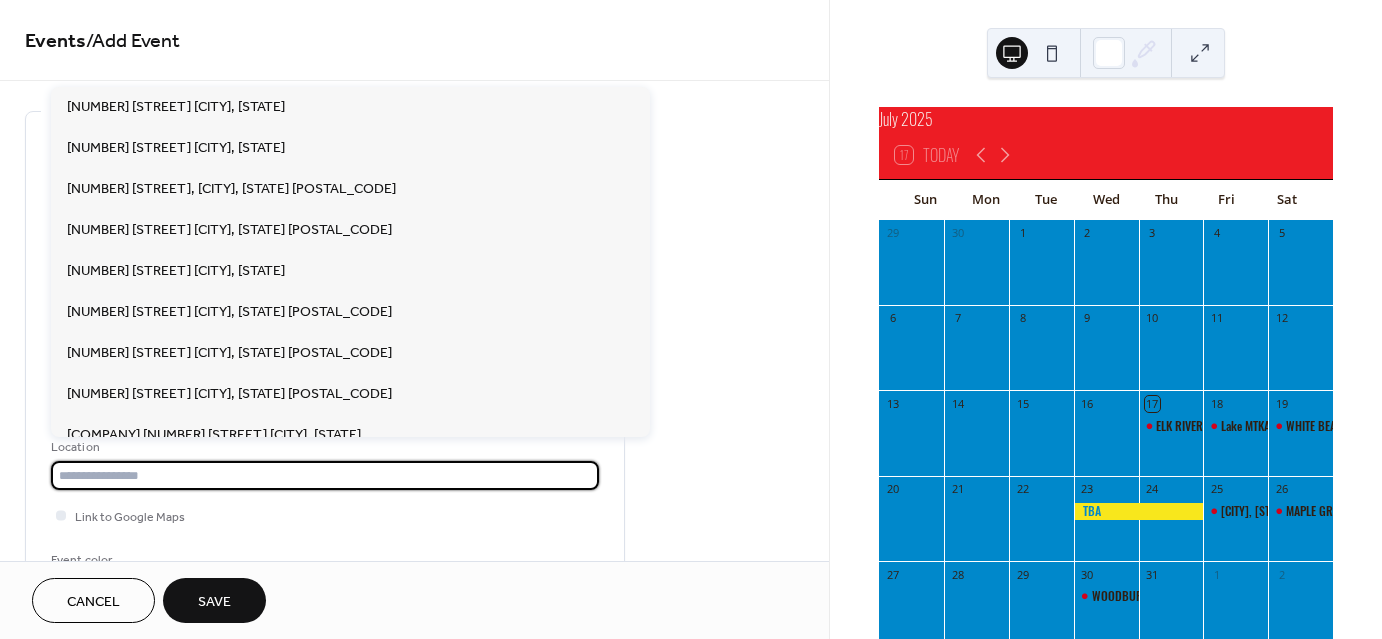 click at bounding box center (325, 475) 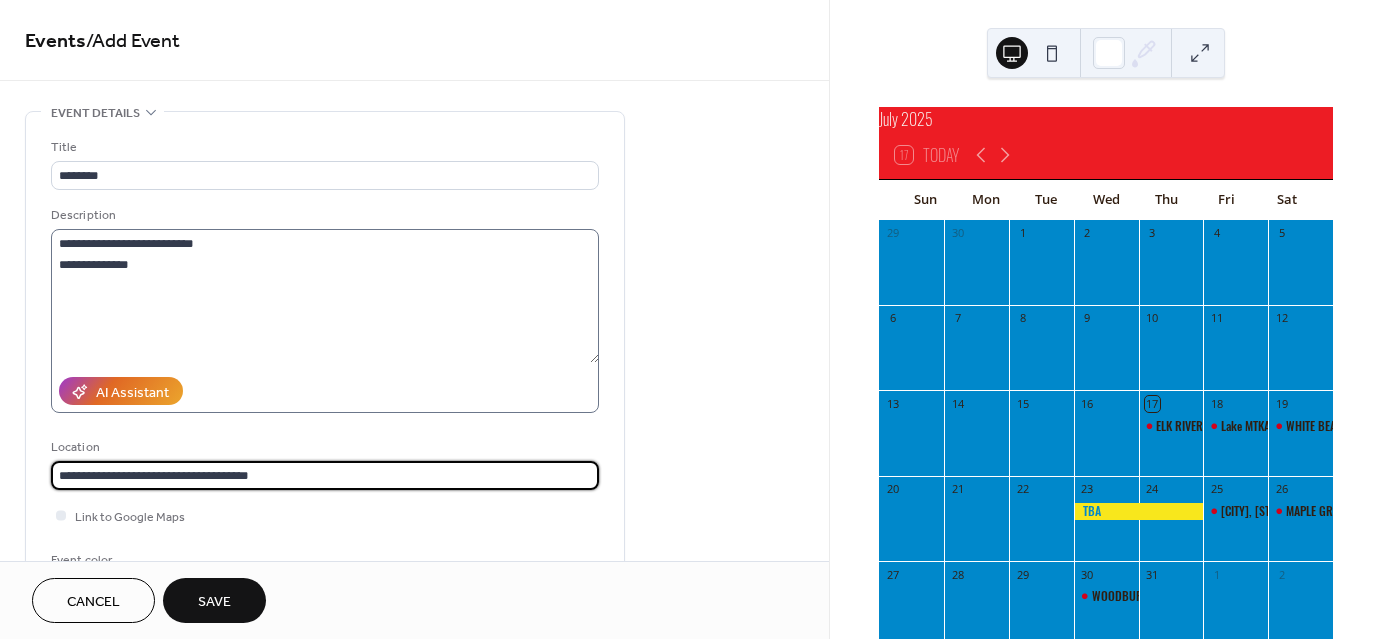 type on "**********" 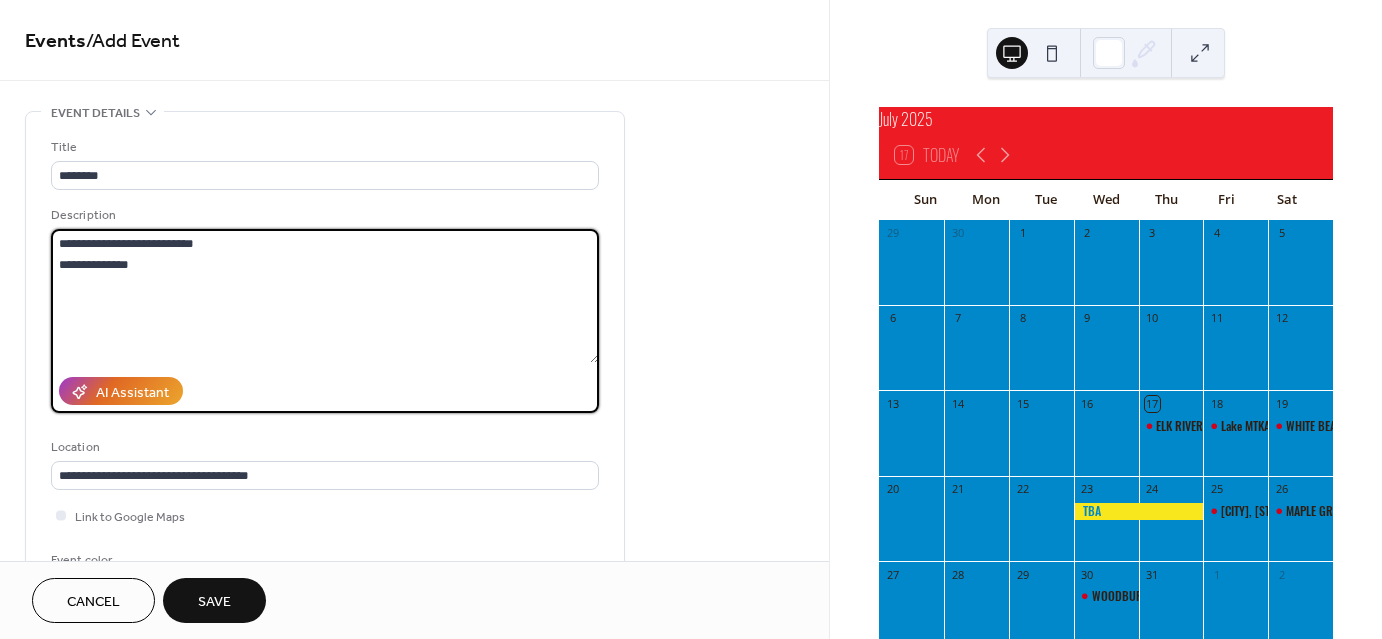 drag, startPoint x: 160, startPoint y: 267, endPoint x: 20, endPoint y: 253, distance: 140.69826 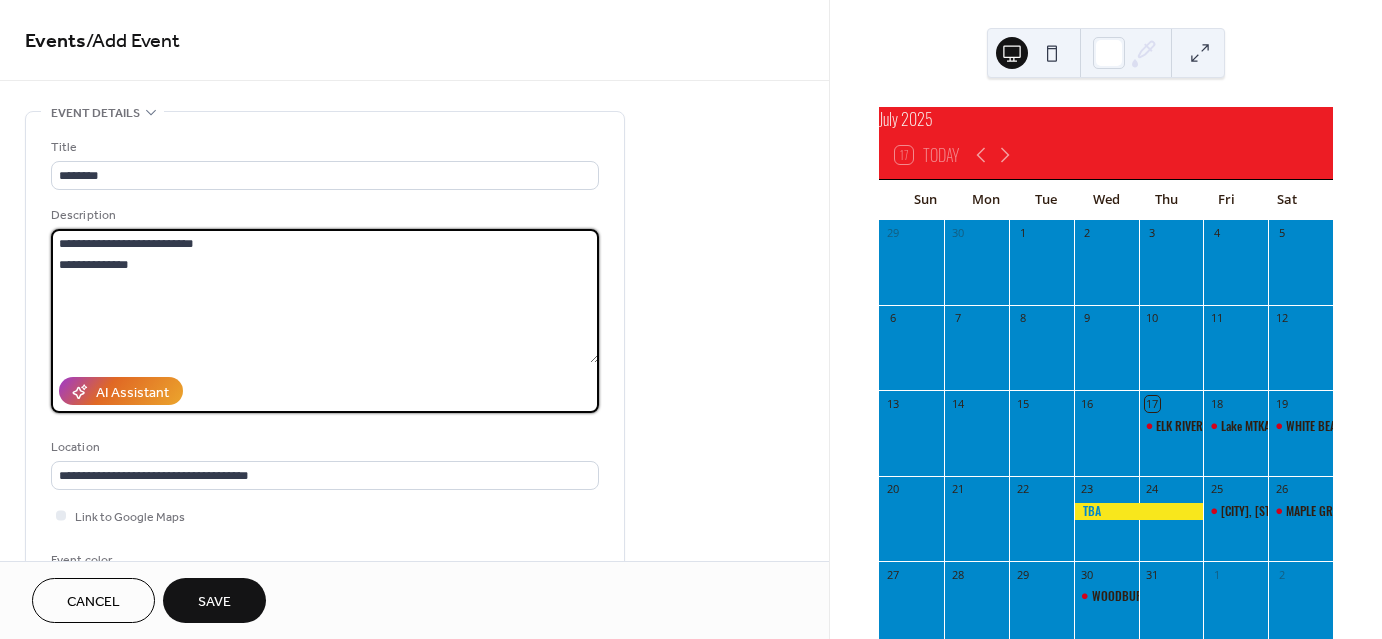 click on "**********" at bounding box center [414, 873] 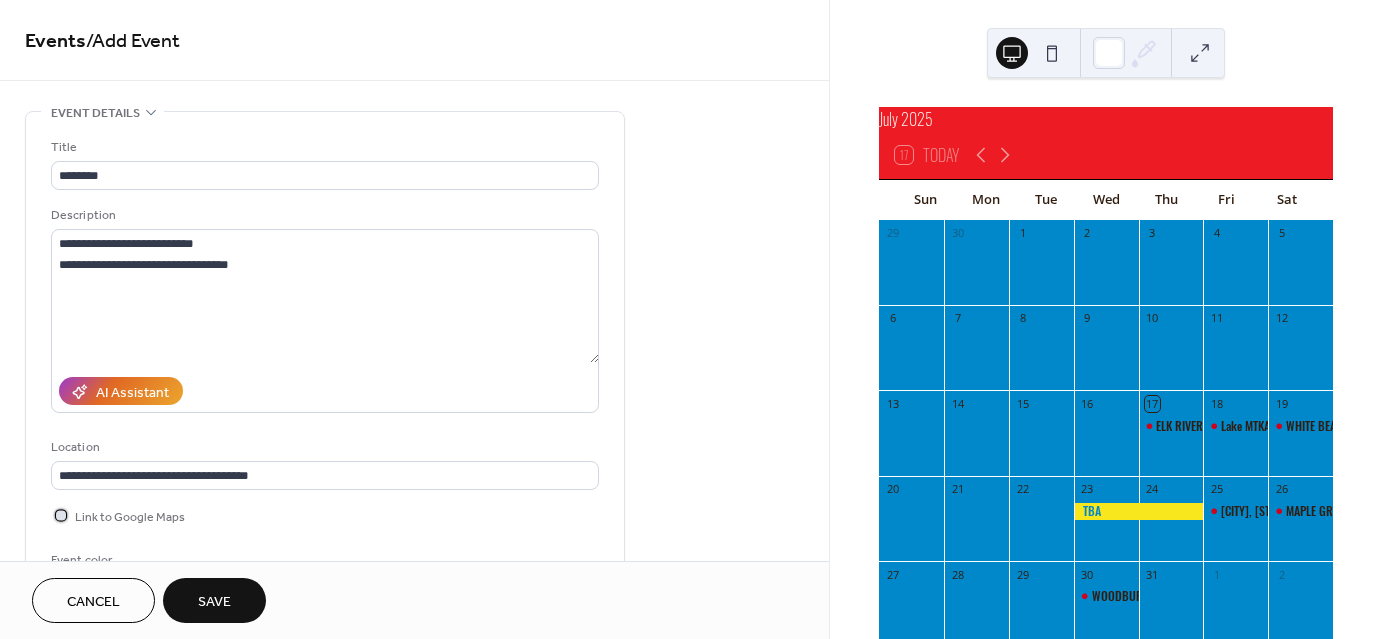 click at bounding box center (61, 515) 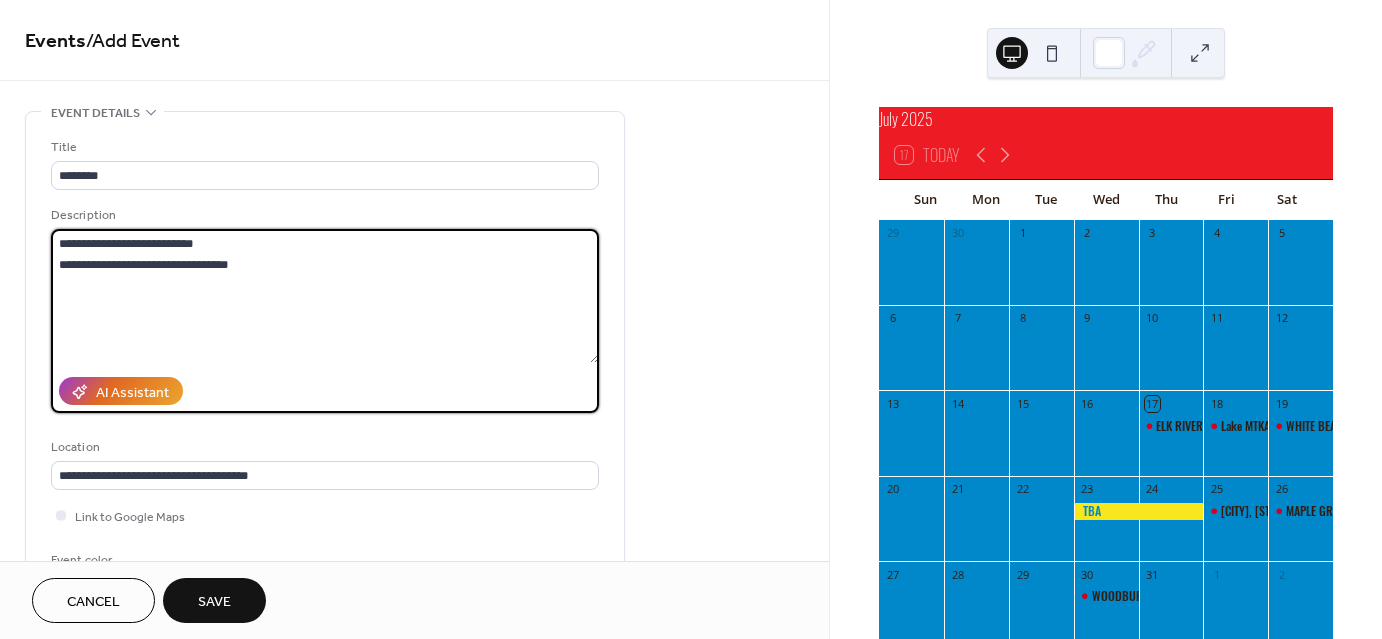 click on "**********" at bounding box center [325, 296] 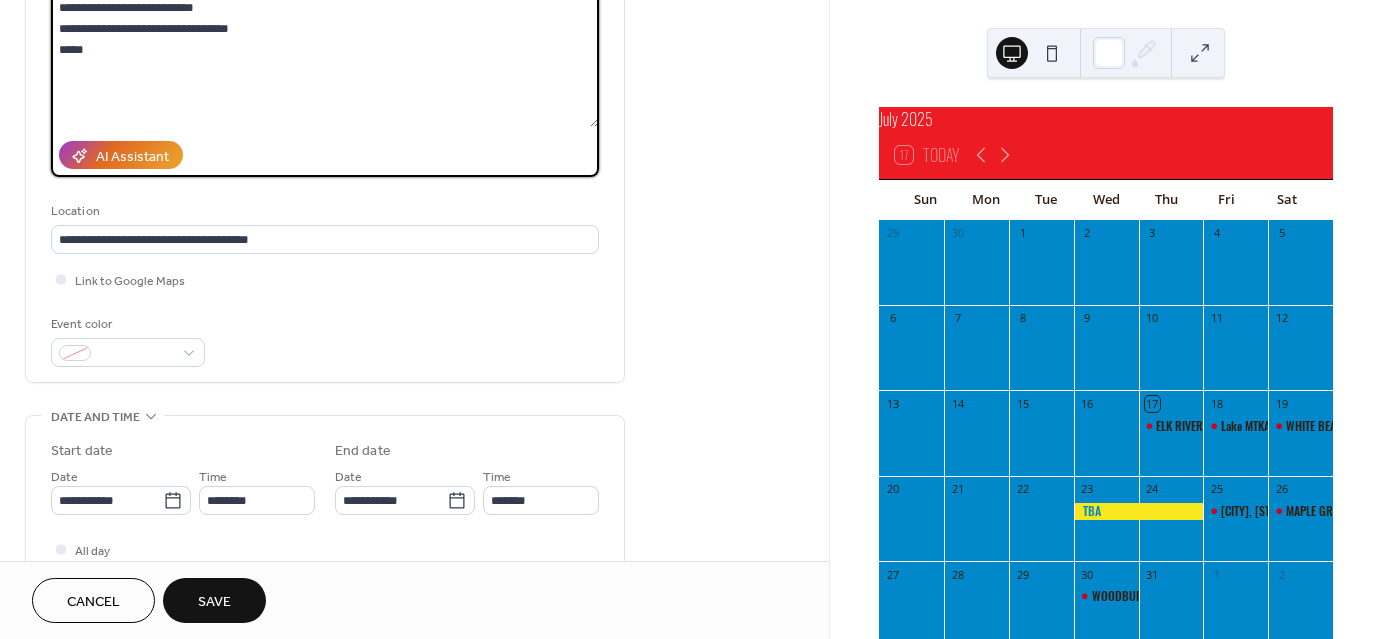 scroll, scrollTop: 237, scrollLeft: 0, axis: vertical 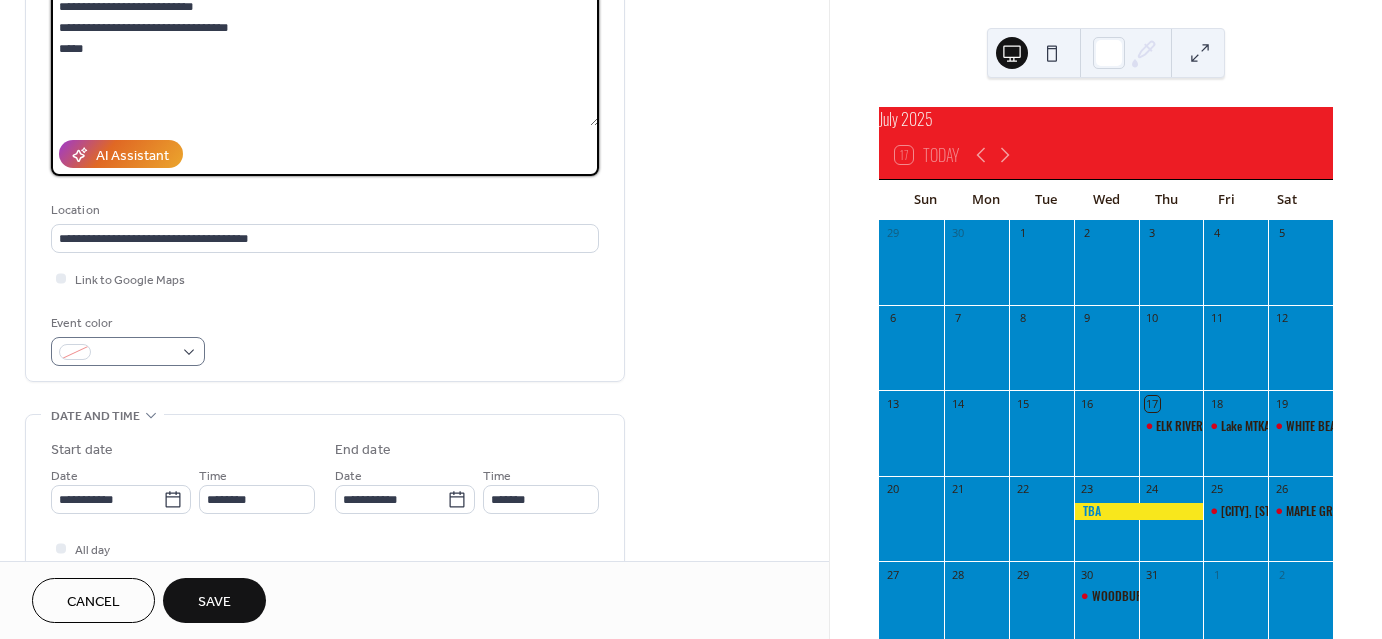 type on "**********" 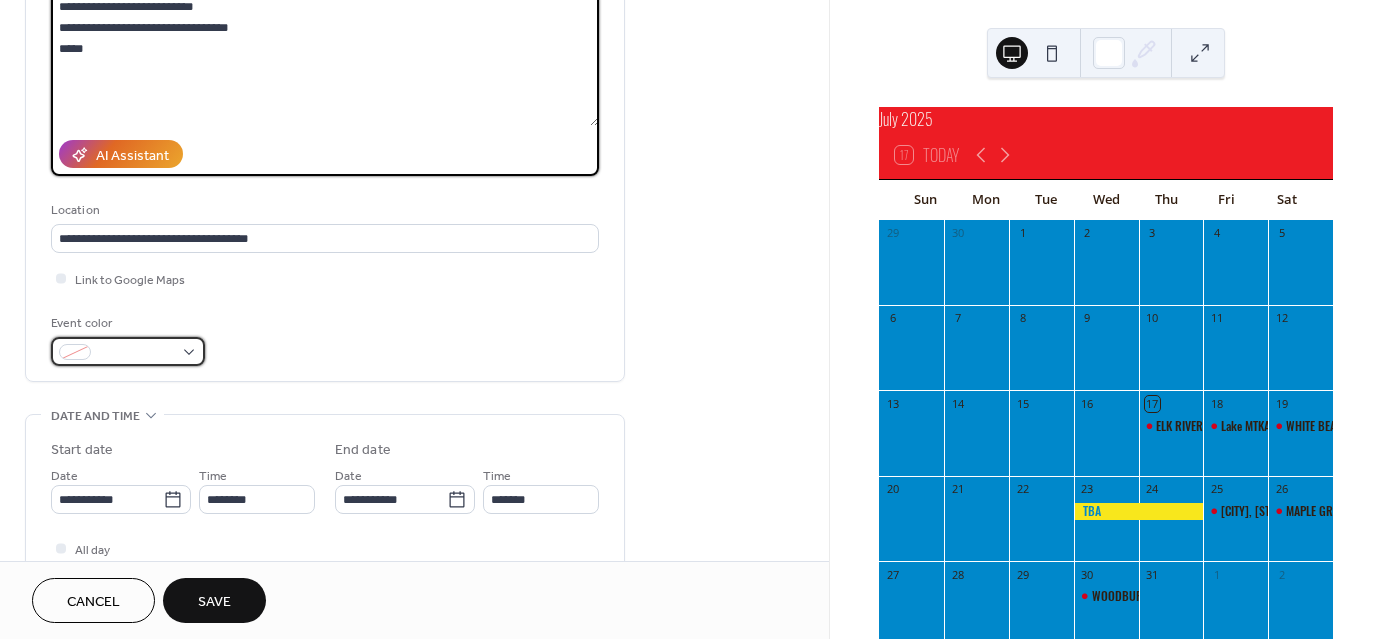 click at bounding box center (136, 353) 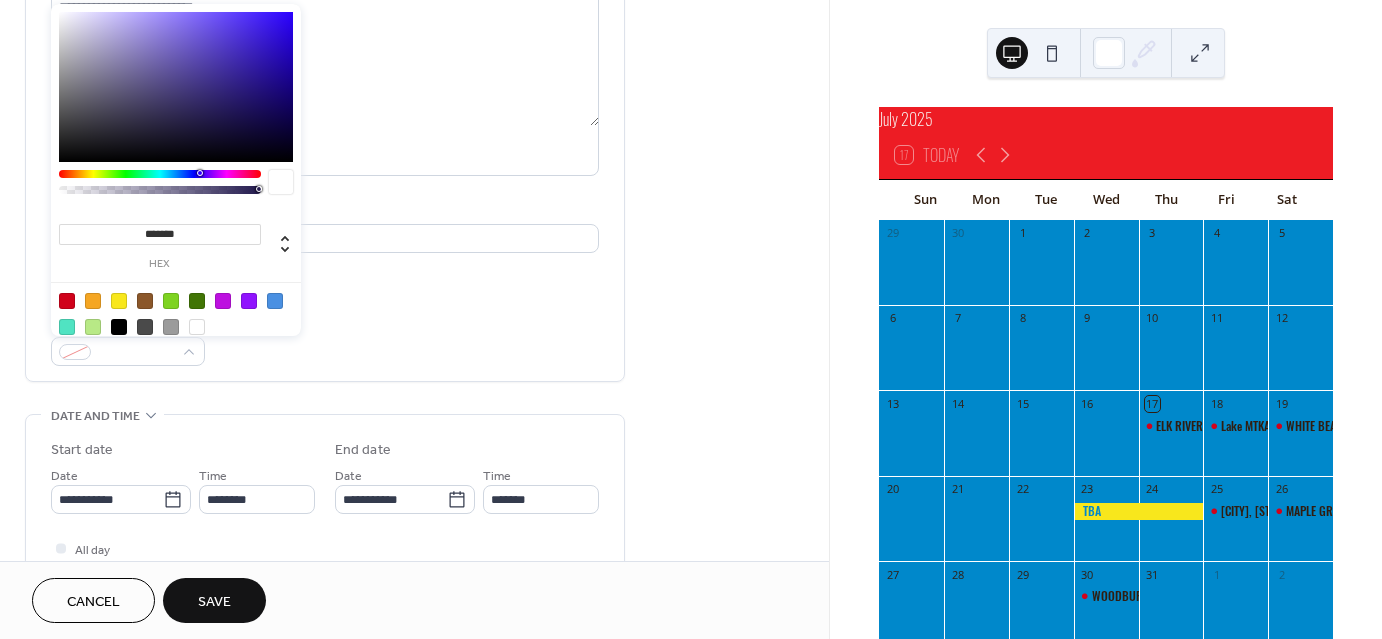 click at bounding box center (67, 301) 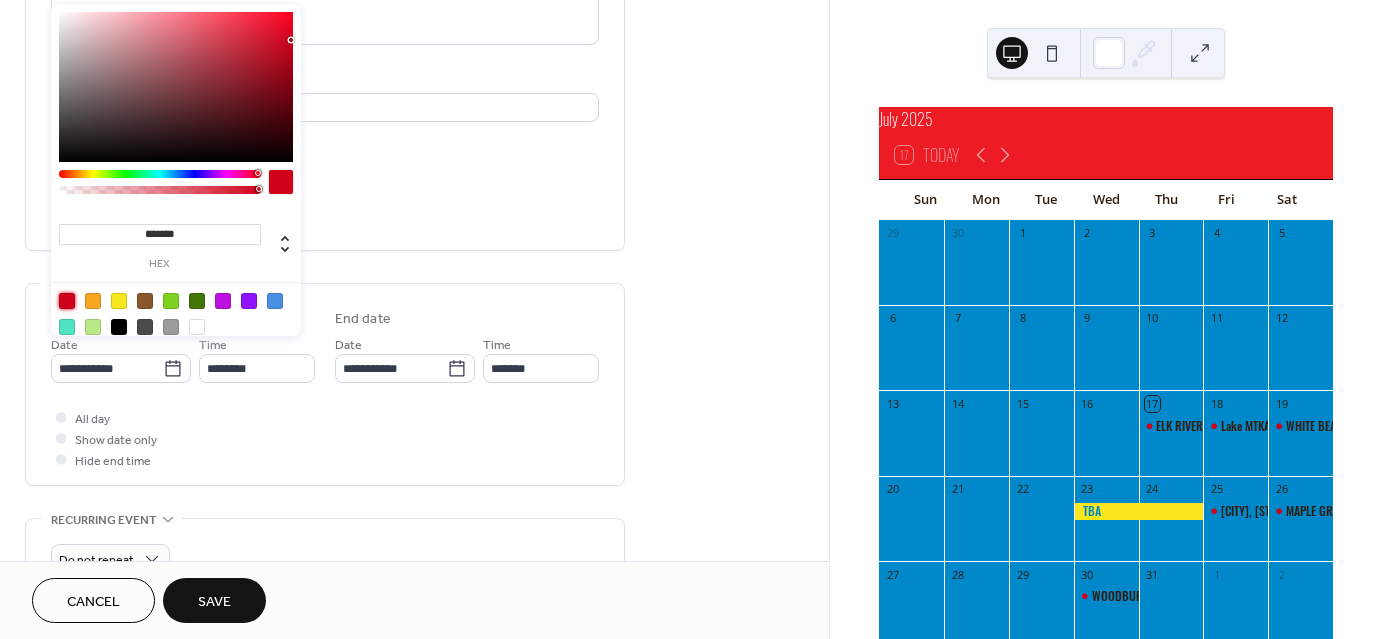 scroll, scrollTop: 372, scrollLeft: 0, axis: vertical 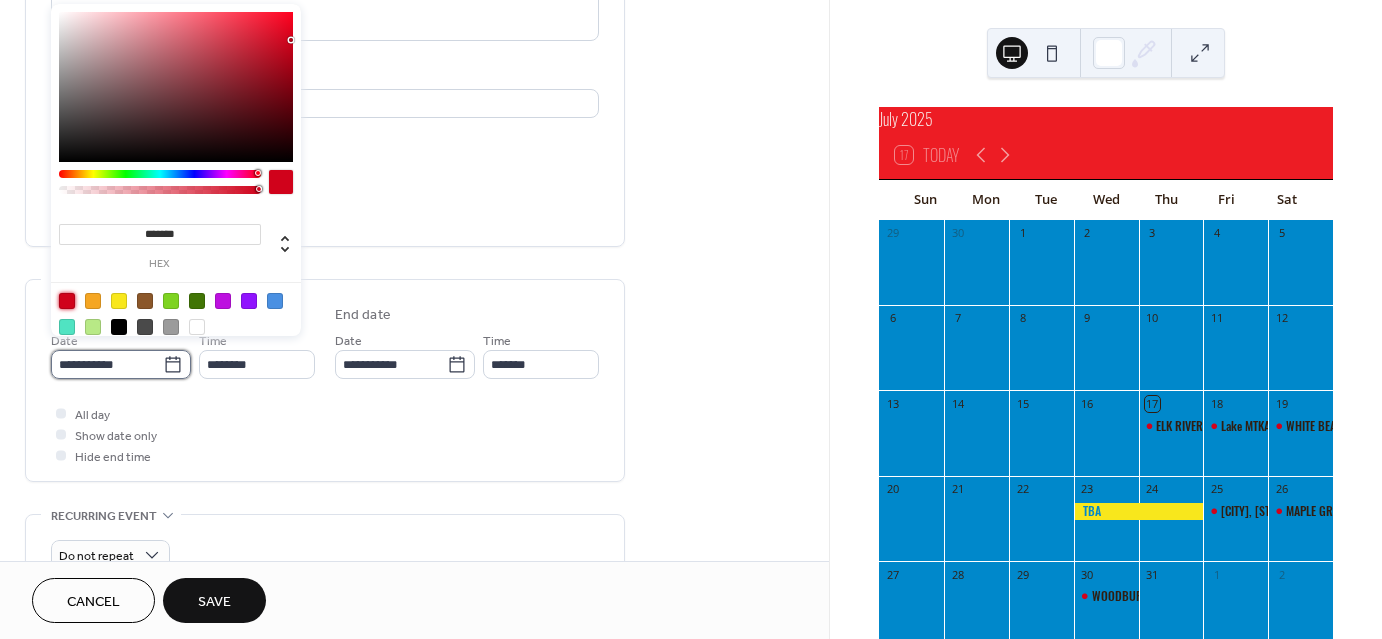 click on "**********" at bounding box center [107, 364] 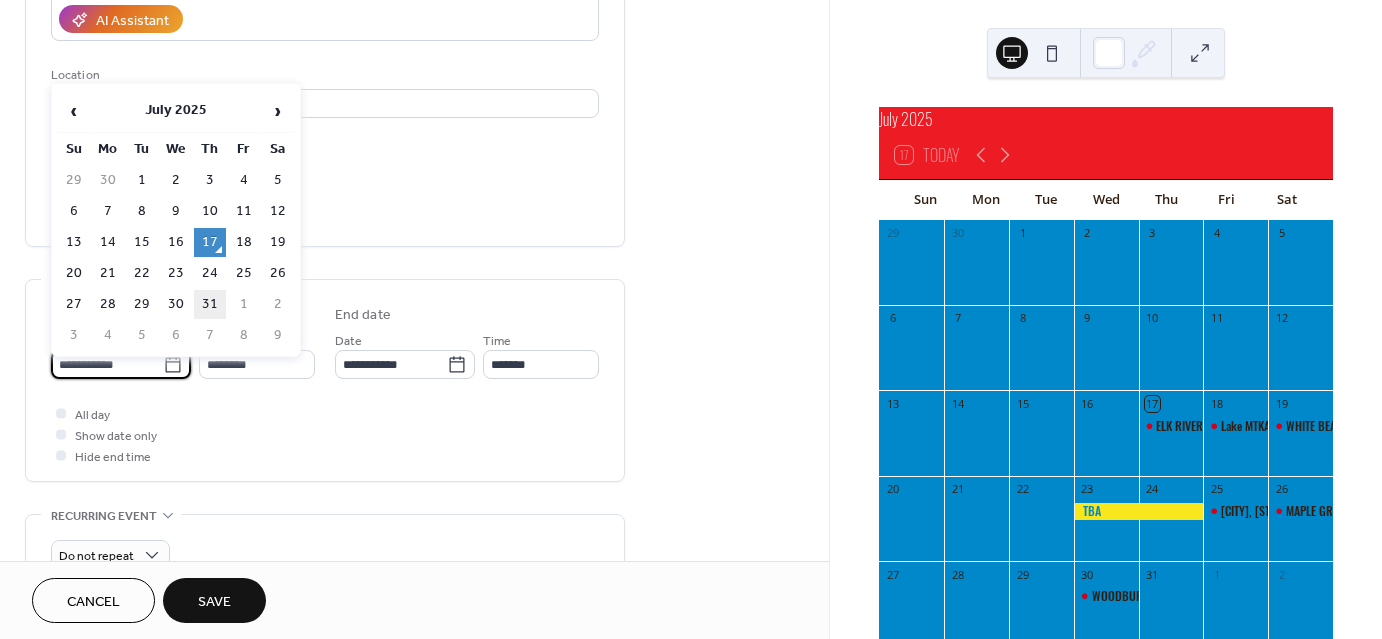 click on "31" at bounding box center (210, 304) 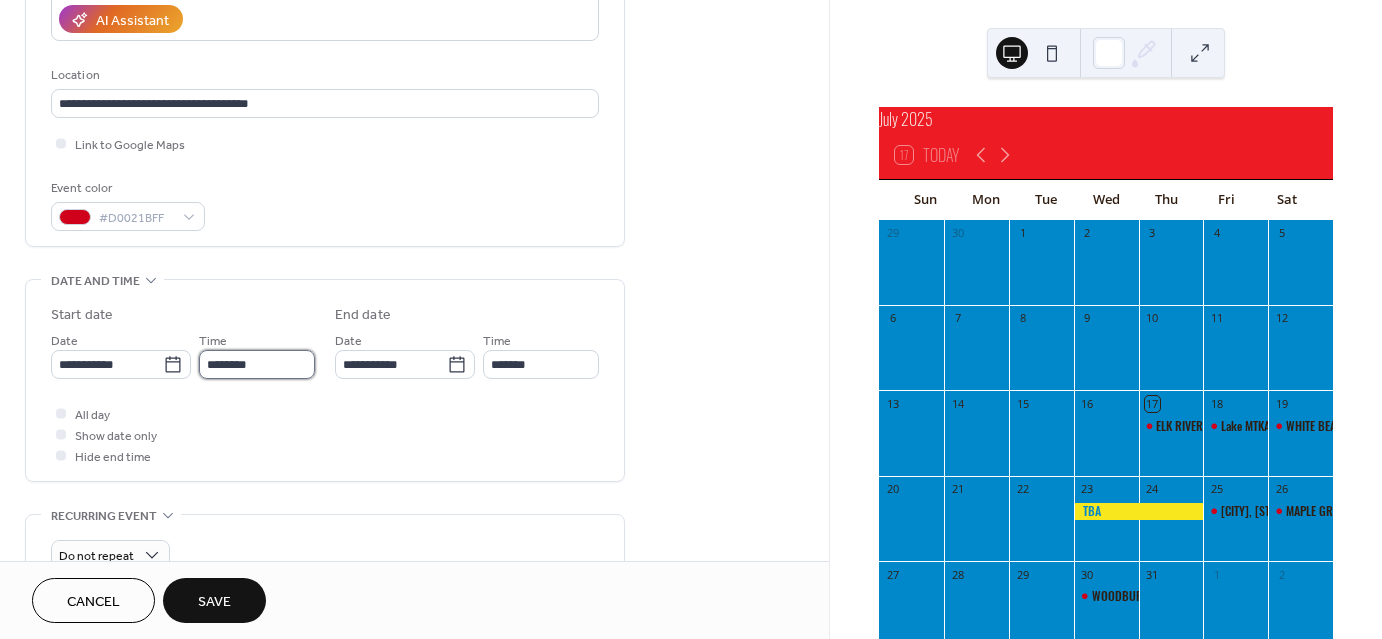 click on "********" at bounding box center [257, 364] 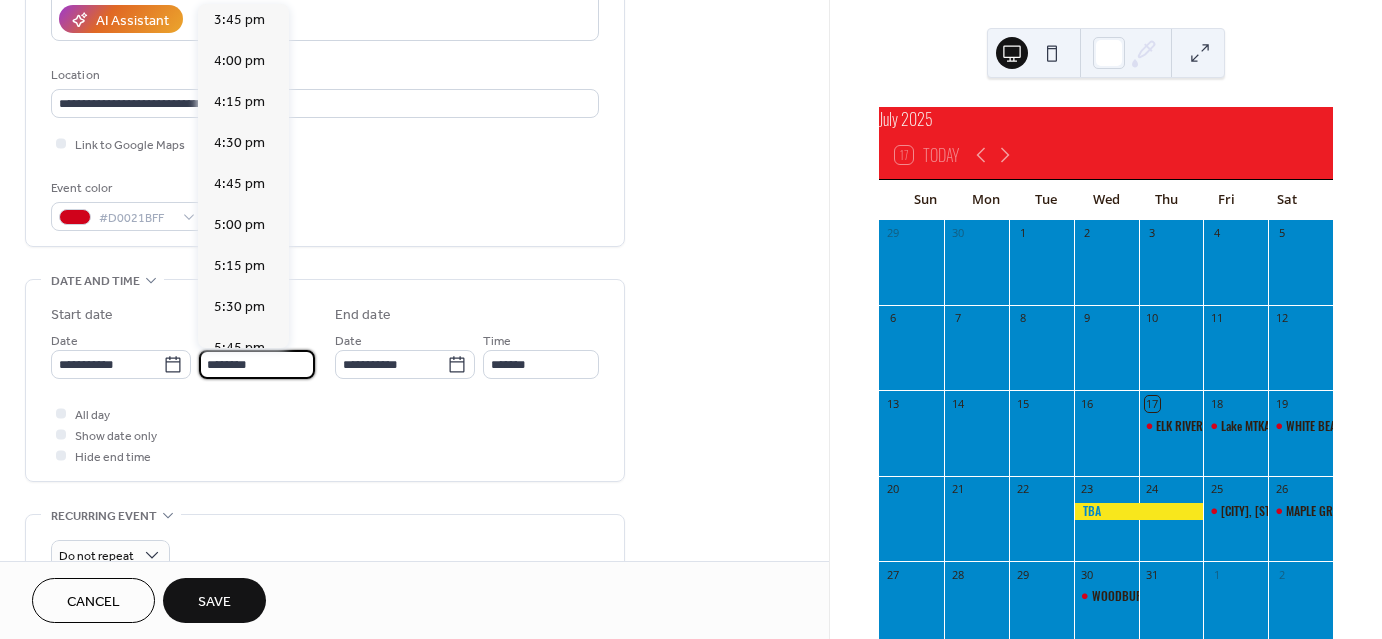 scroll, scrollTop: 2588, scrollLeft: 0, axis: vertical 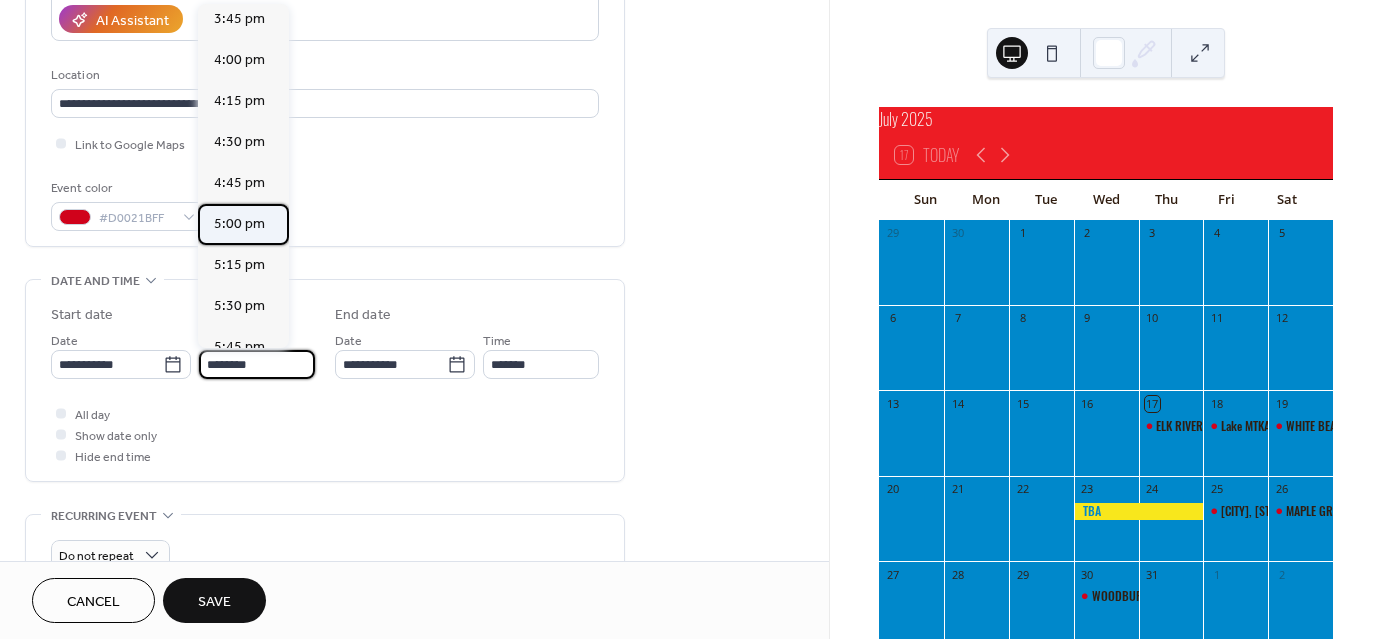 click on "5:00 pm" at bounding box center [239, 224] 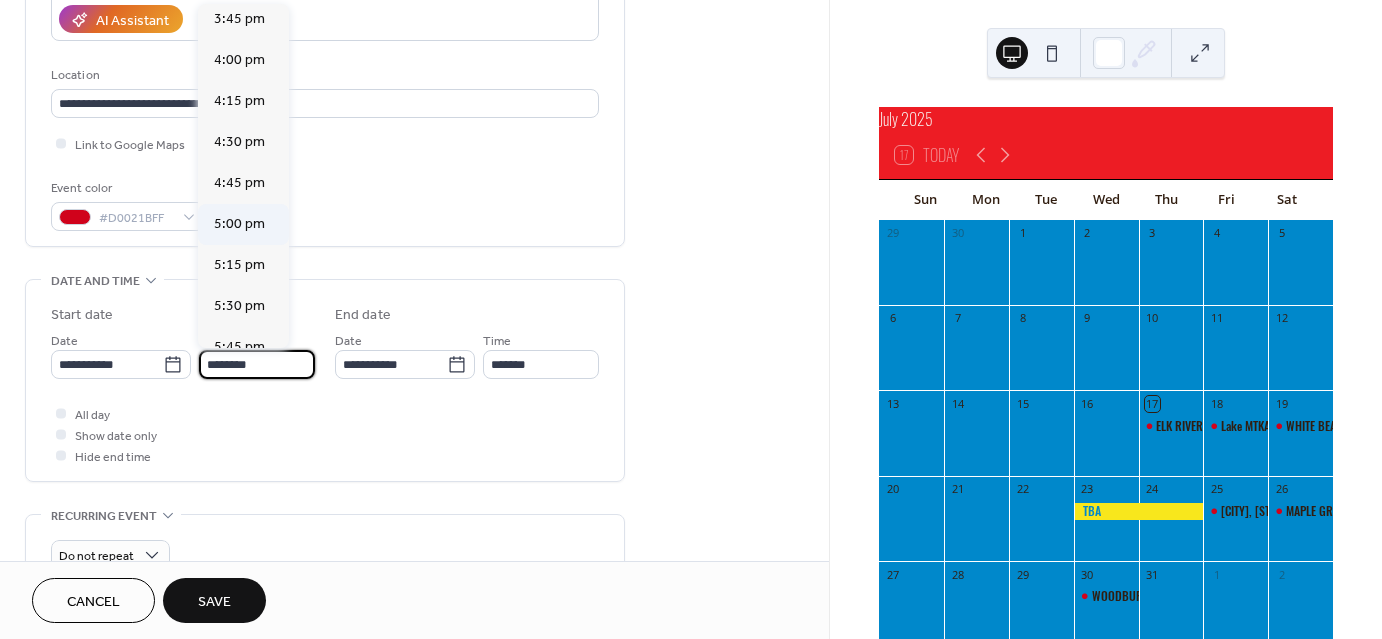 type on "*******" 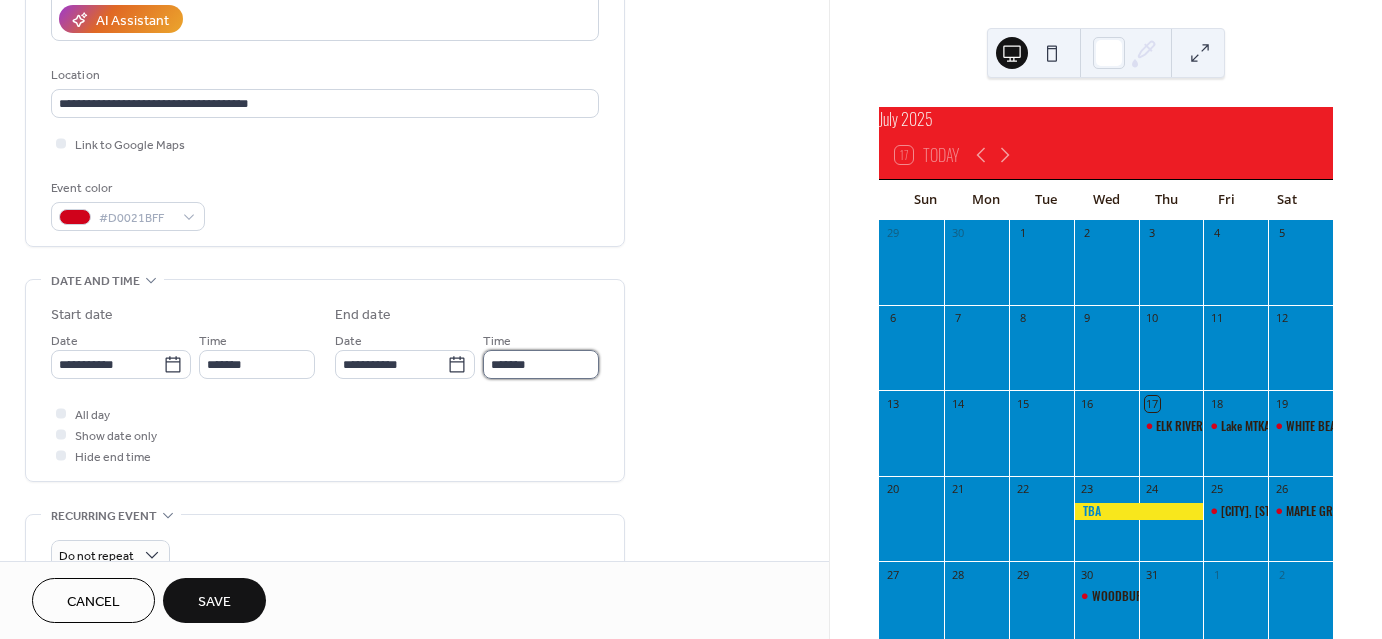 click on "*******" at bounding box center (541, 364) 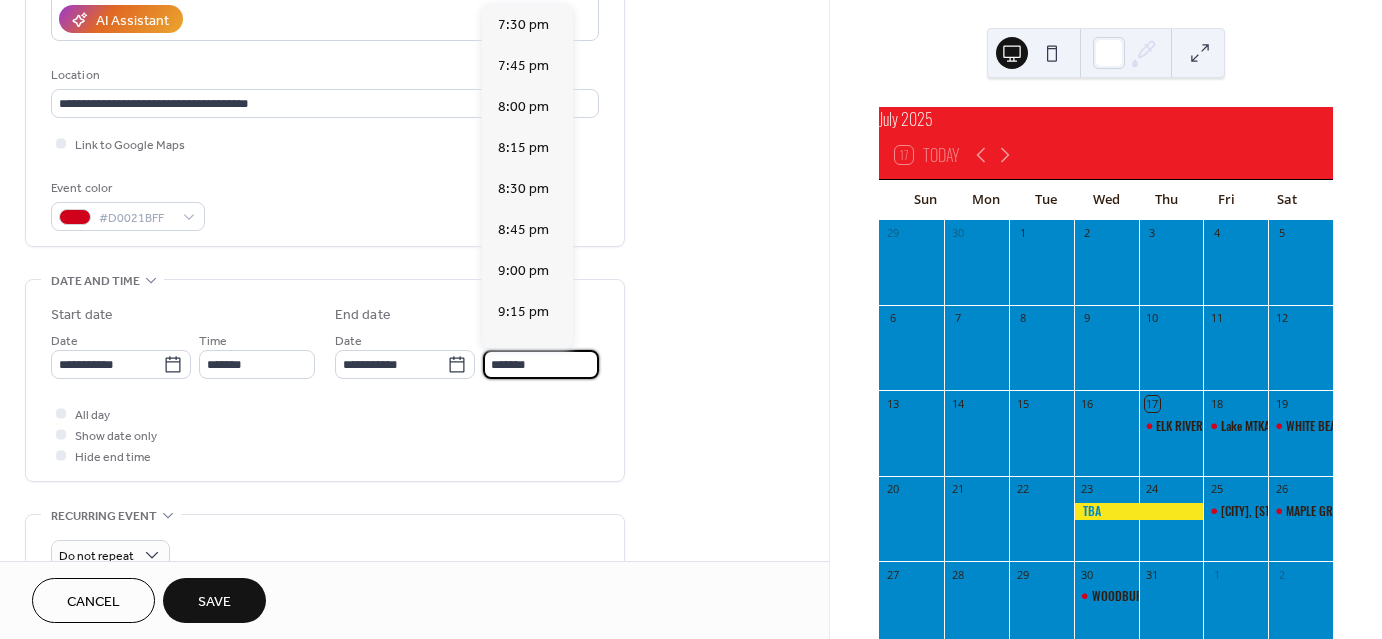 scroll, scrollTop: 399, scrollLeft: 0, axis: vertical 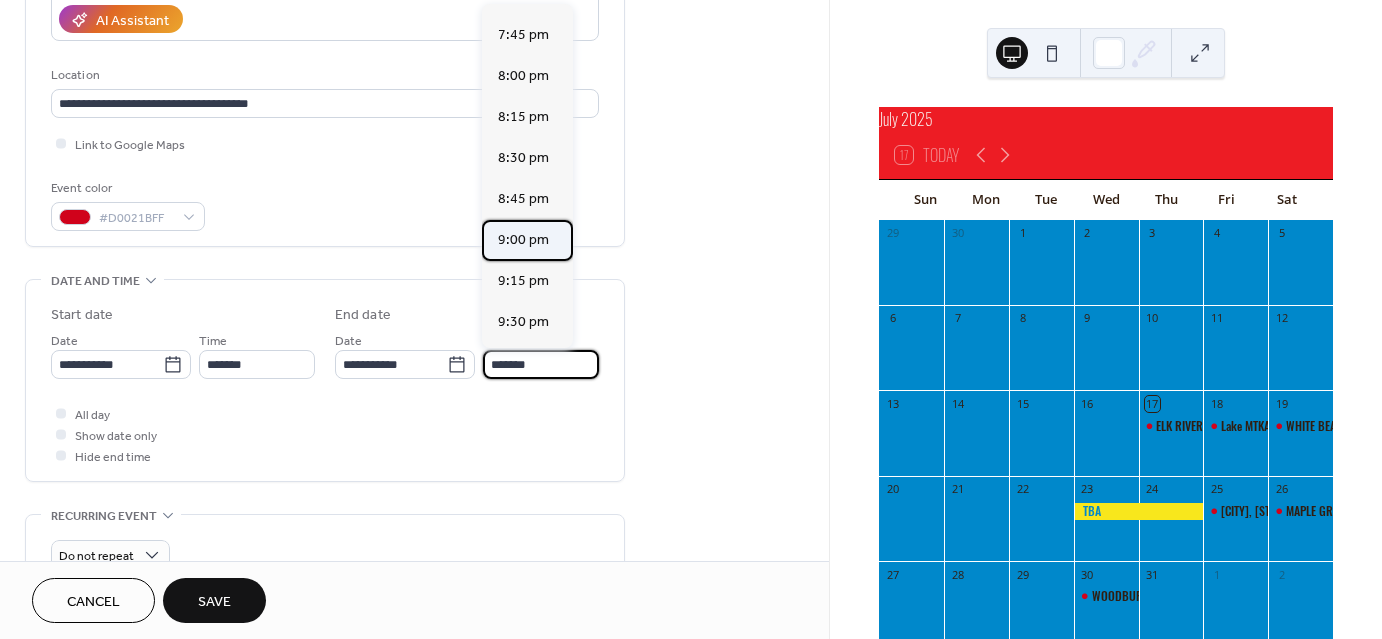 click on "9:00 pm" at bounding box center [523, 240] 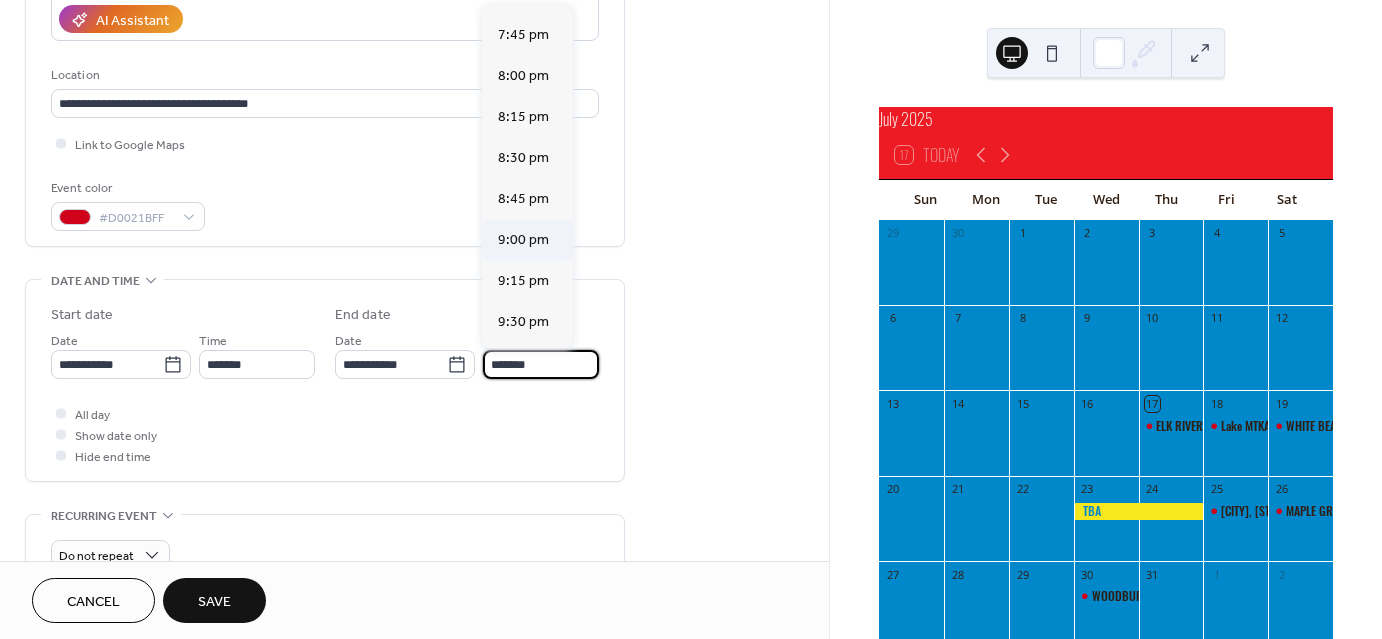 type on "*******" 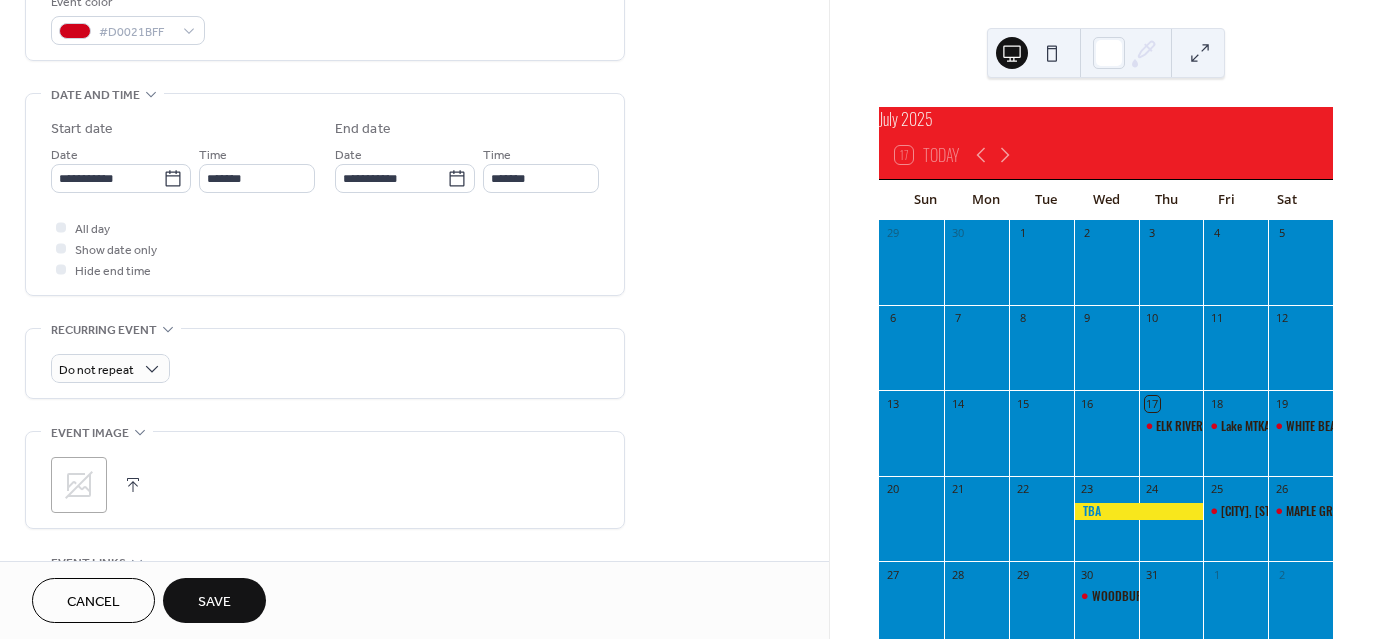 scroll, scrollTop: 559, scrollLeft: 0, axis: vertical 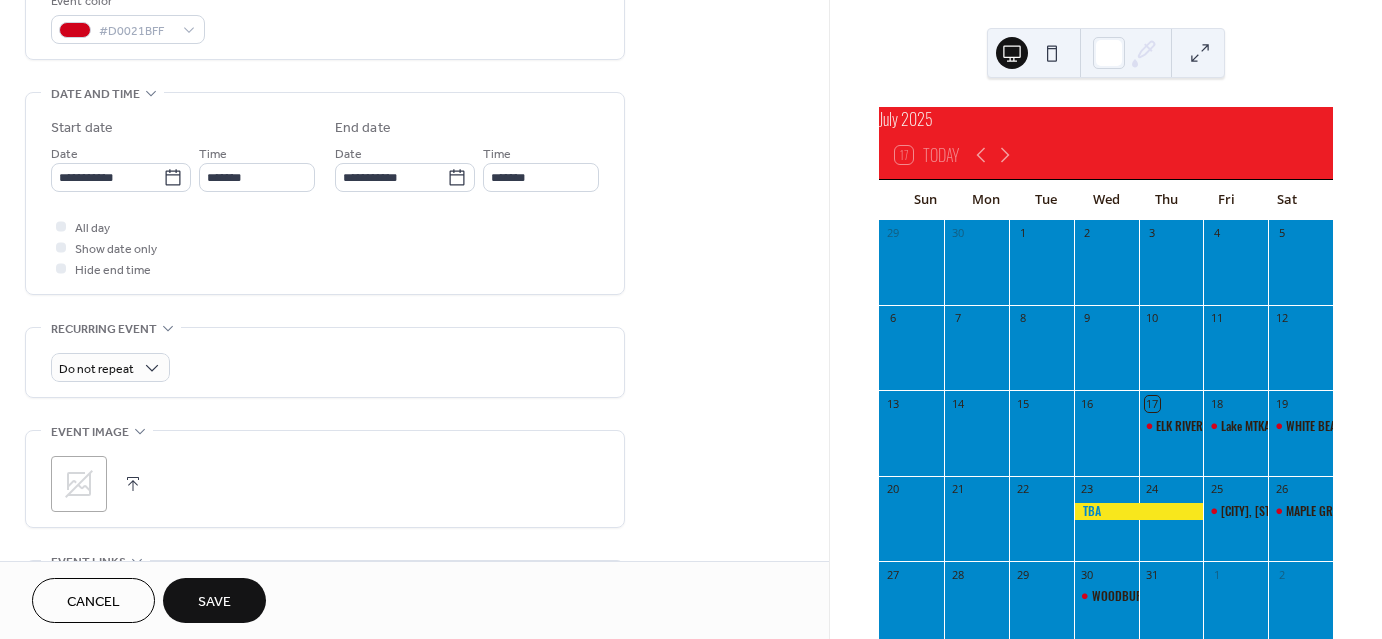 click on "Save" at bounding box center (214, 602) 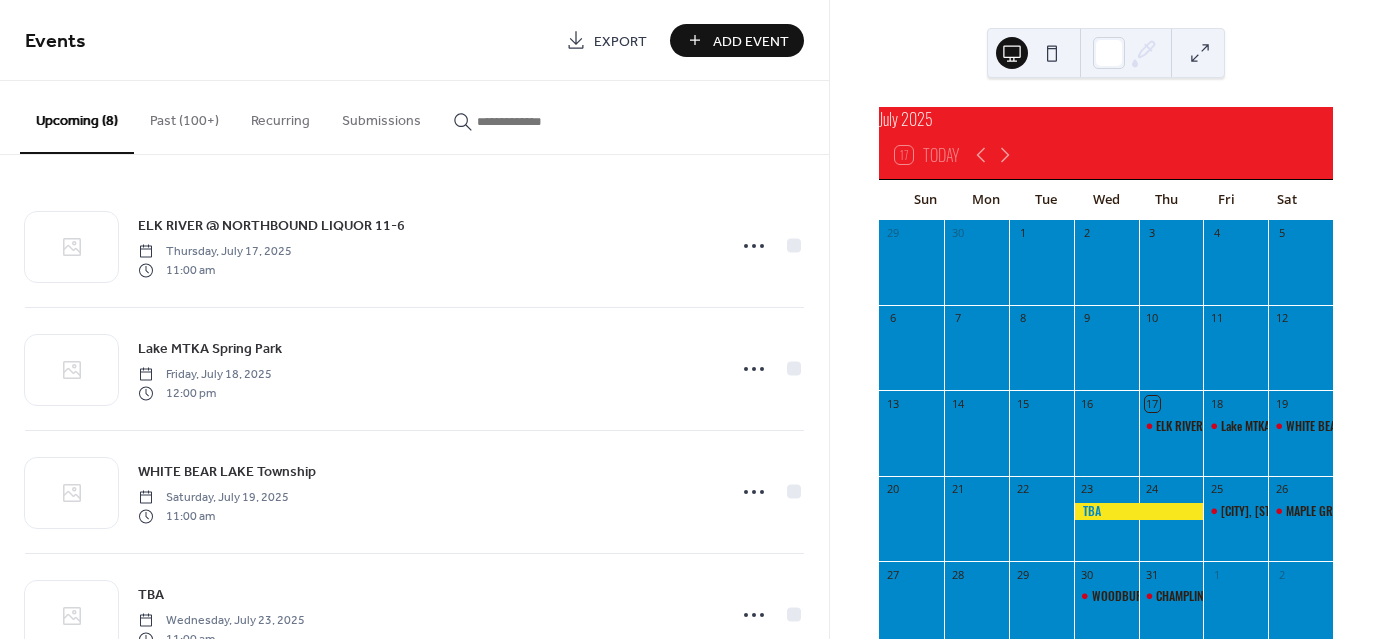 click on "Add Event" at bounding box center (751, 41) 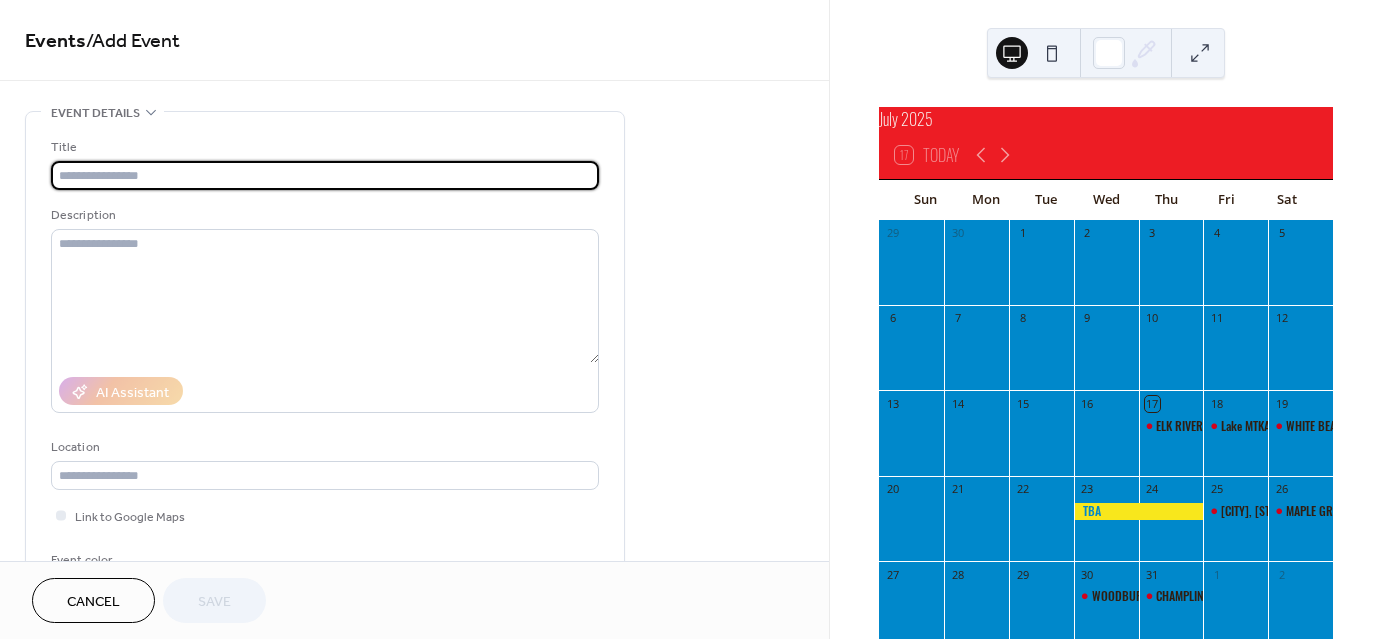 click at bounding box center (325, 175) 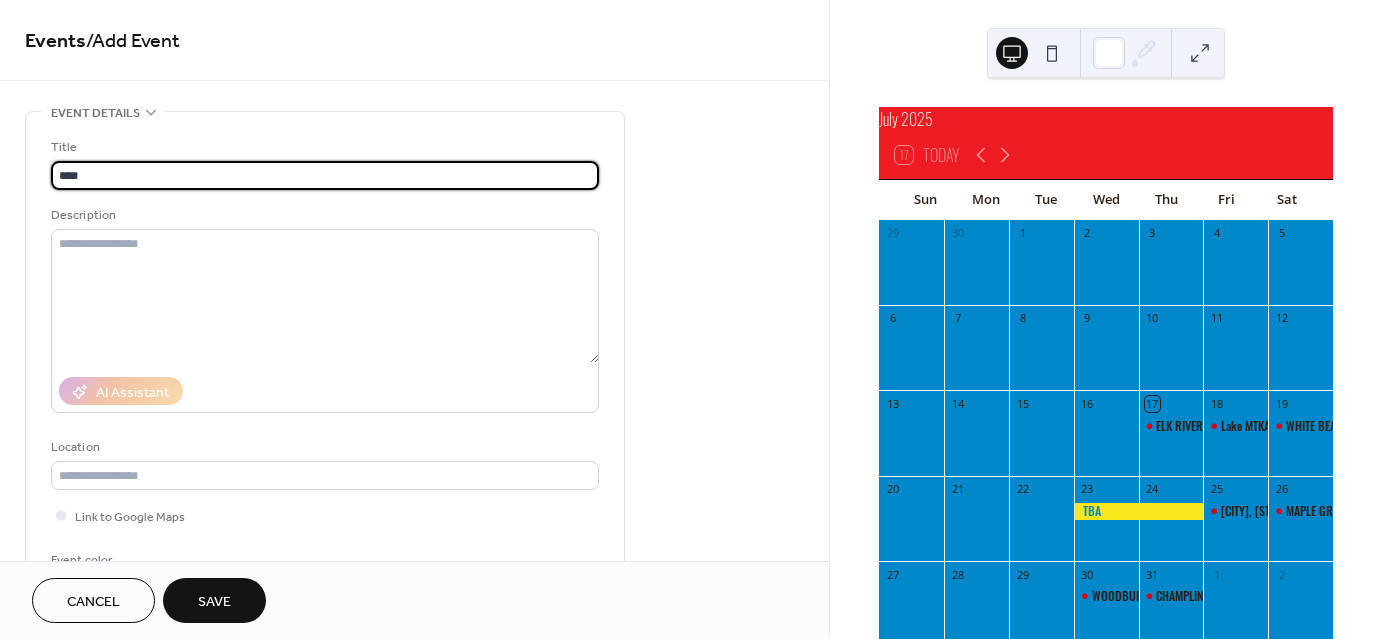 type on "****" 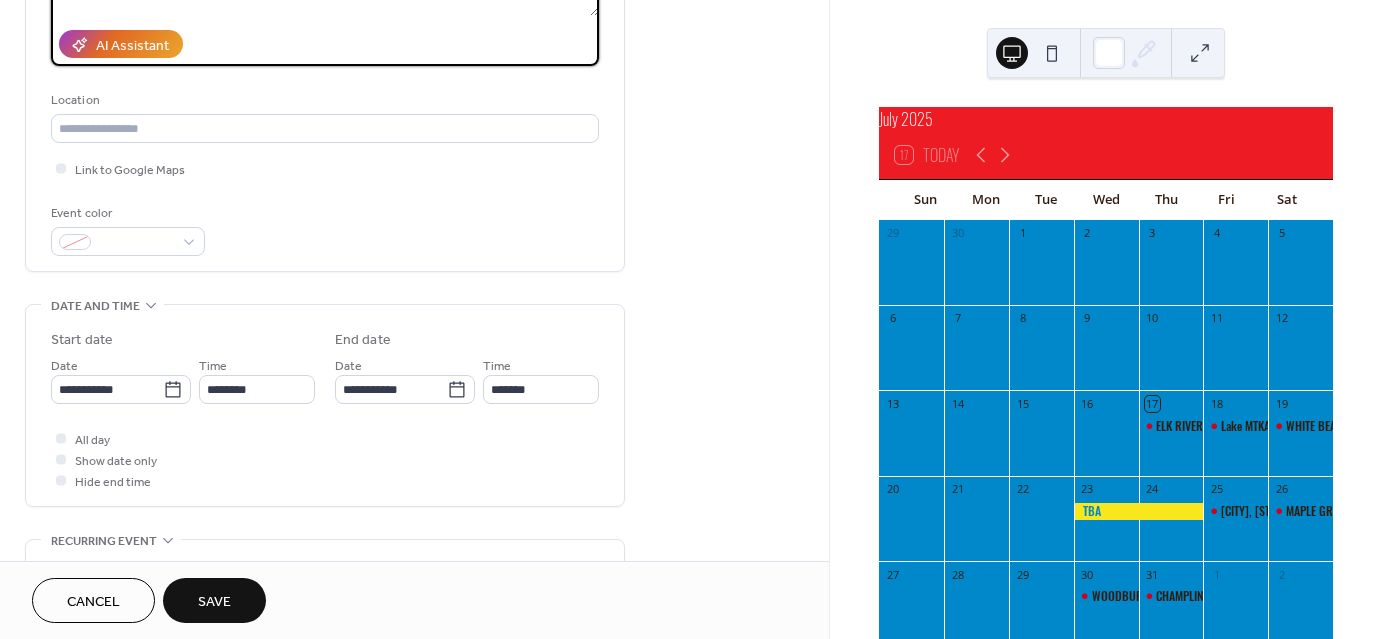 scroll, scrollTop: 358, scrollLeft: 0, axis: vertical 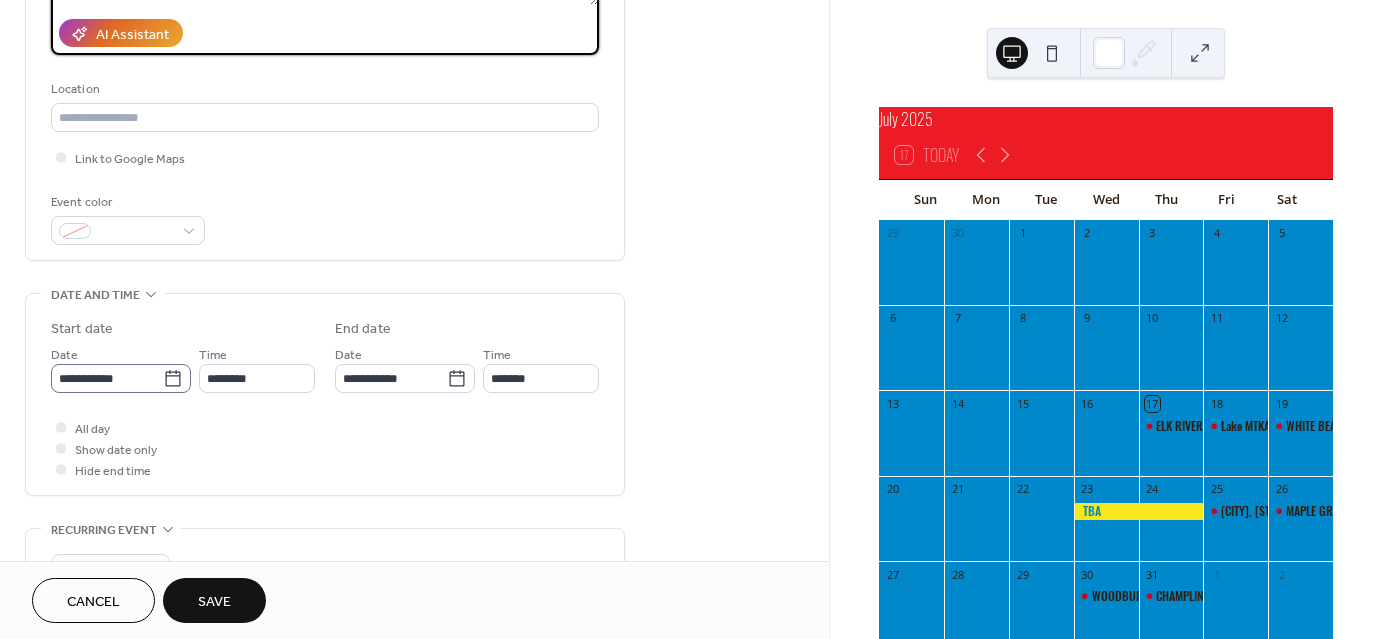 type on "**********" 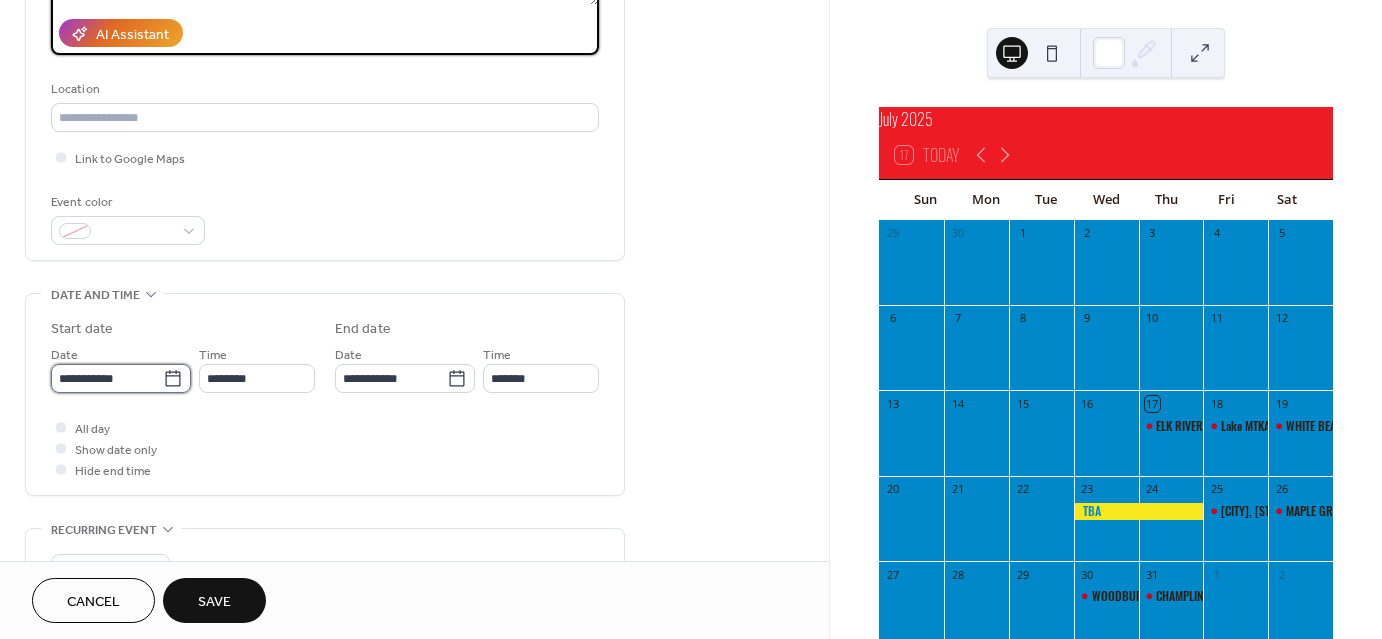 click on "**********" at bounding box center (107, 378) 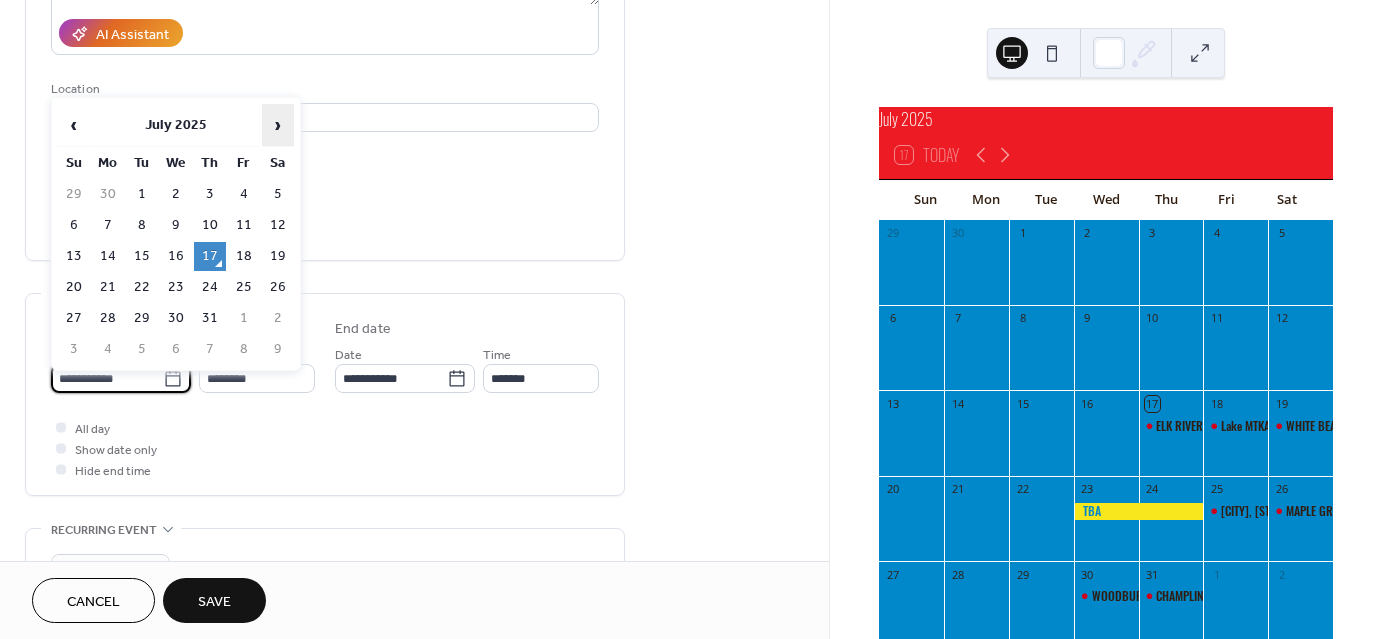 click on "›" at bounding box center [278, 125] 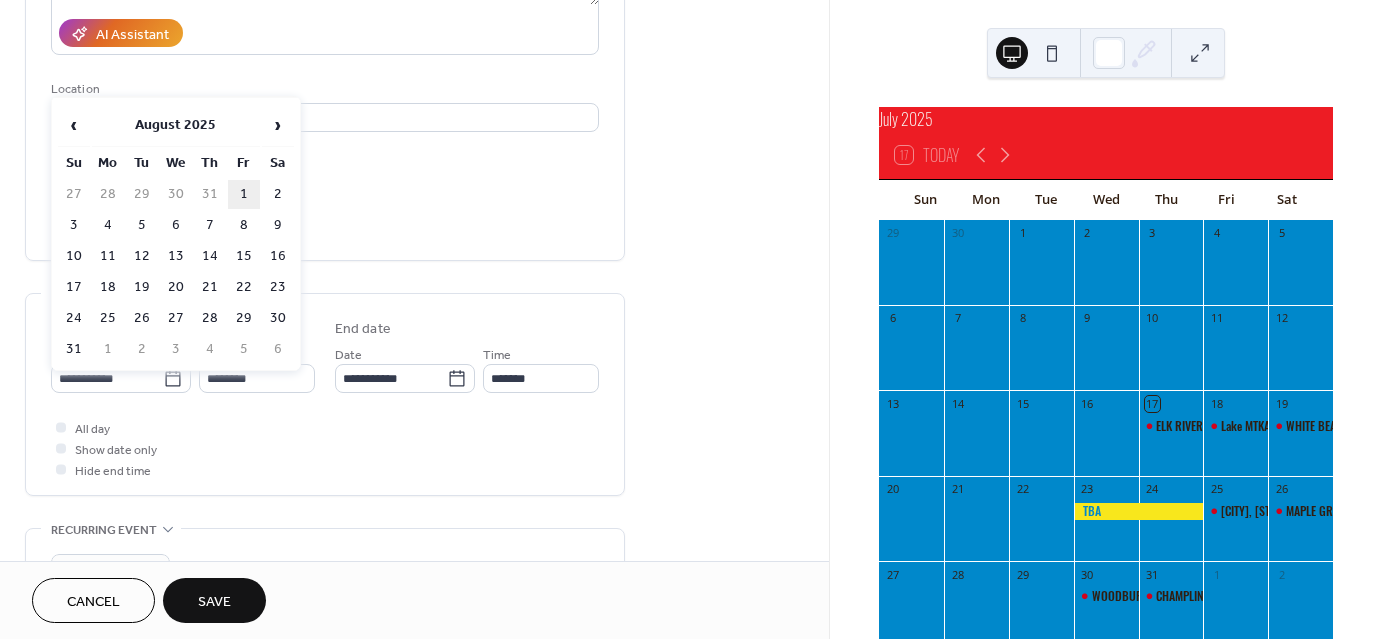 click on "1" at bounding box center (244, 194) 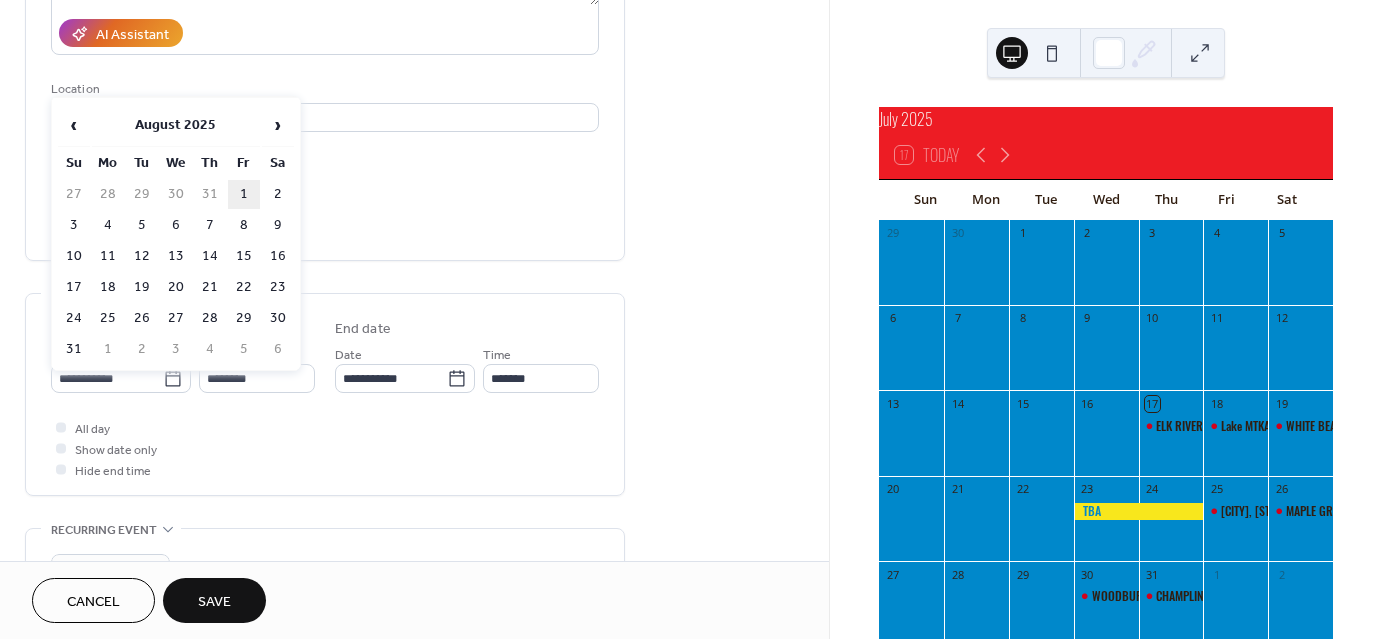 type on "**********" 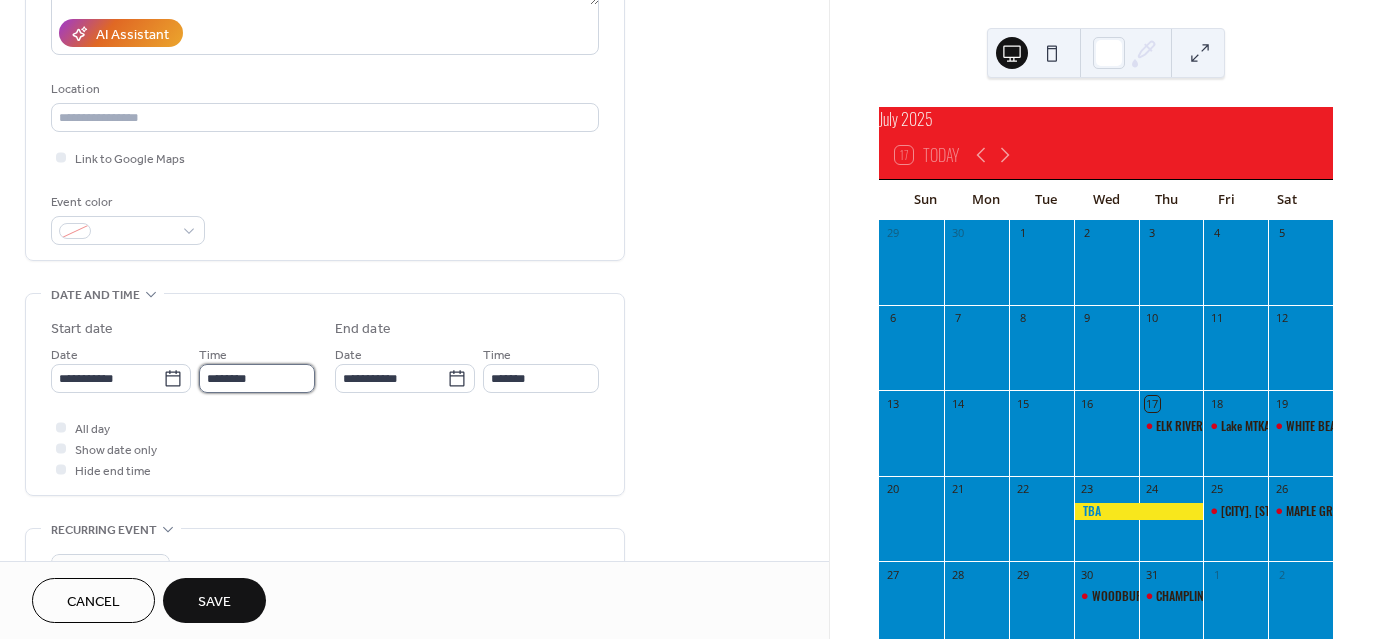 click on "********" at bounding box center (257, 378) 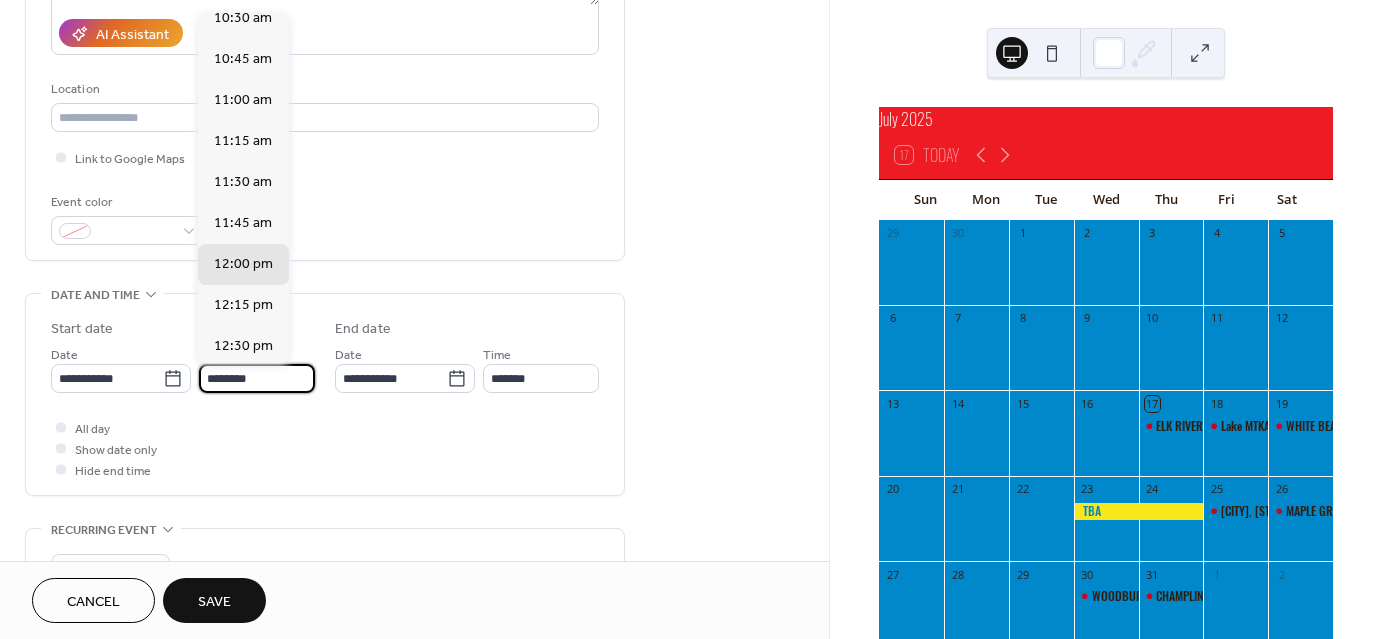 scroll, scrollTop: 1736, scrollLeft: 0, axis: vertical 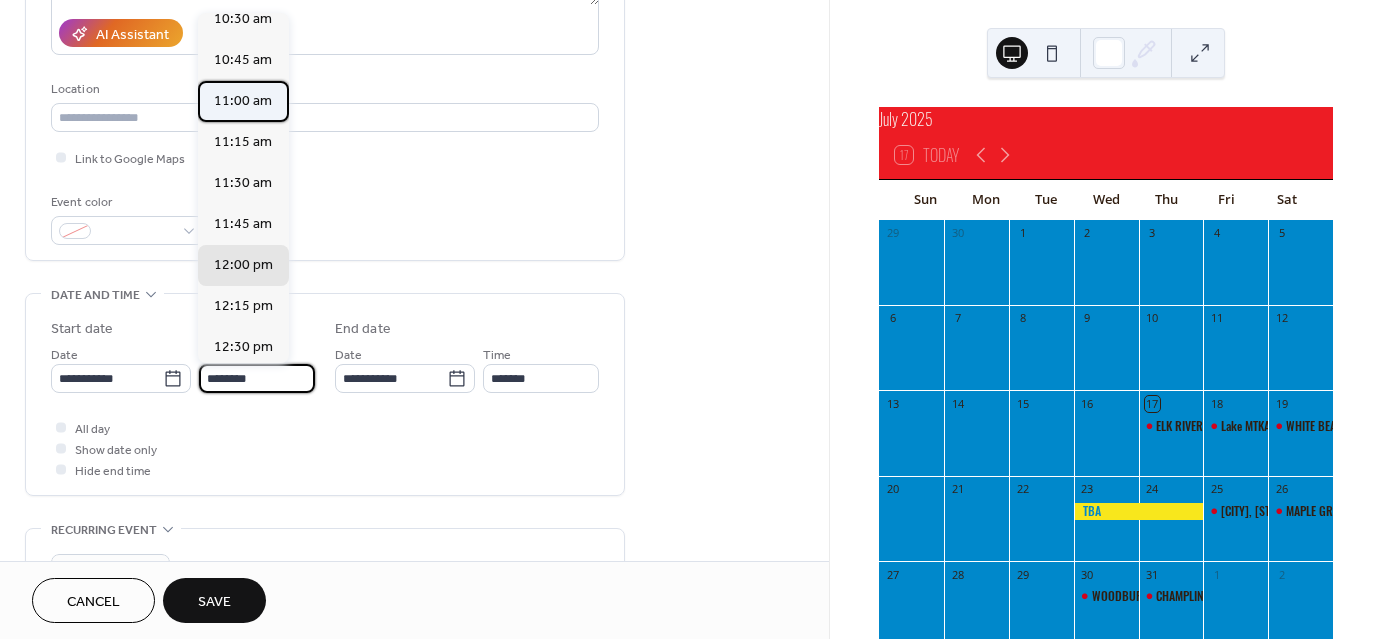 click on "11:00 am" at bounding box center (243, 100) 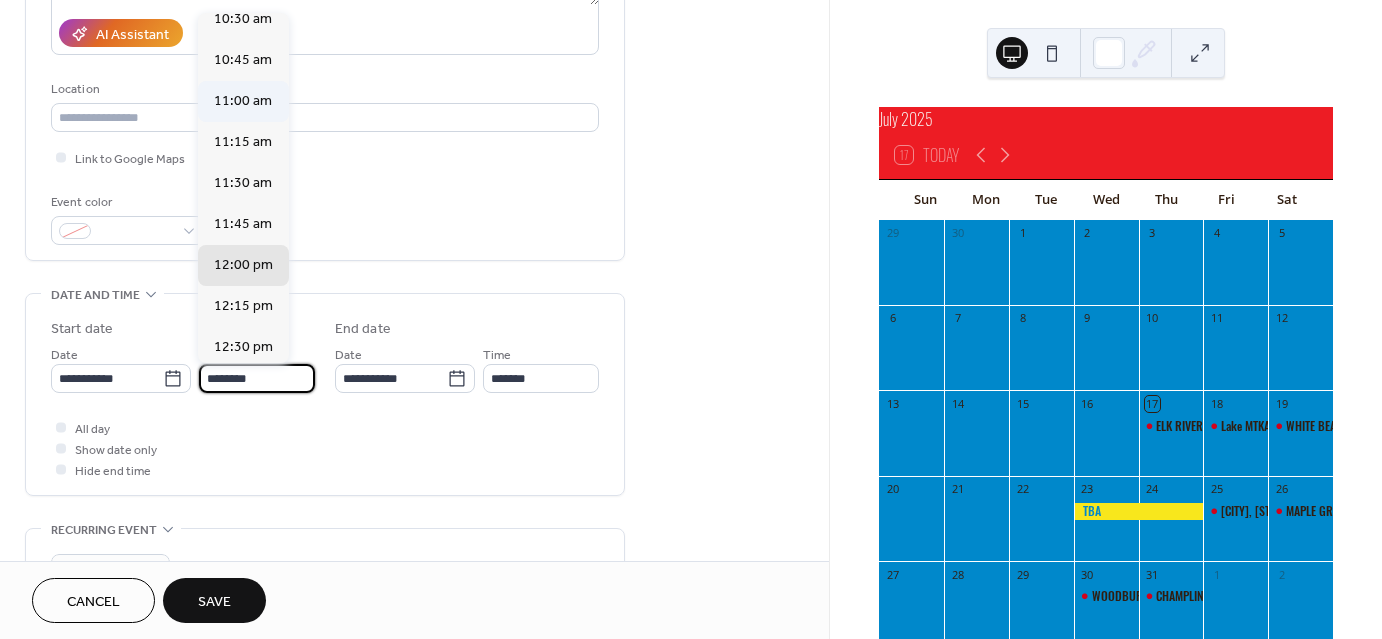 type on "********" 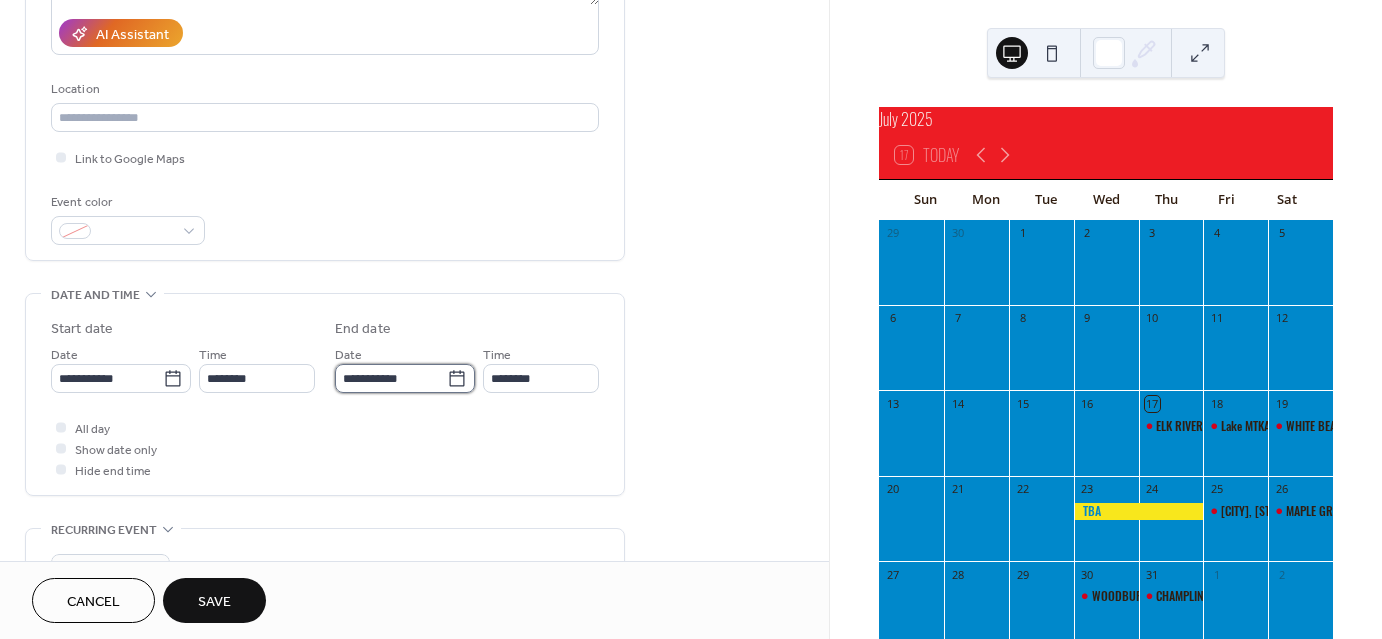 click on "**********" at bounding box center [391, 378] 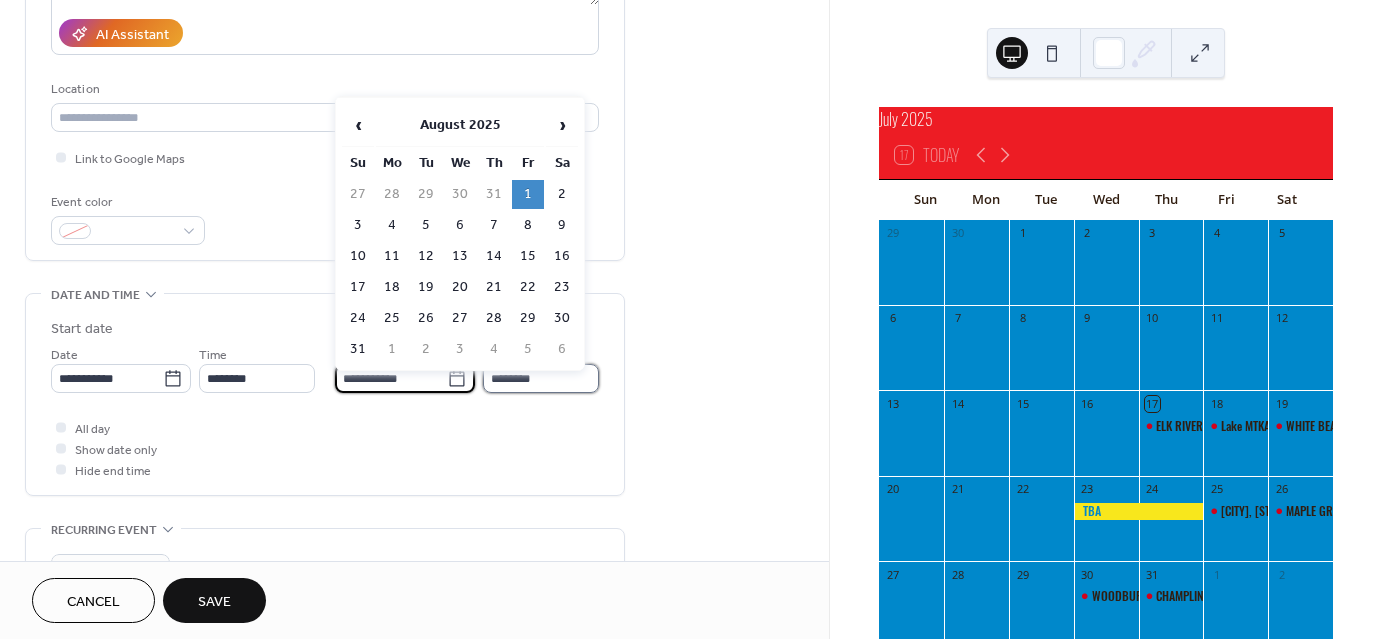 click on "********" at bounding box center (541, 378) 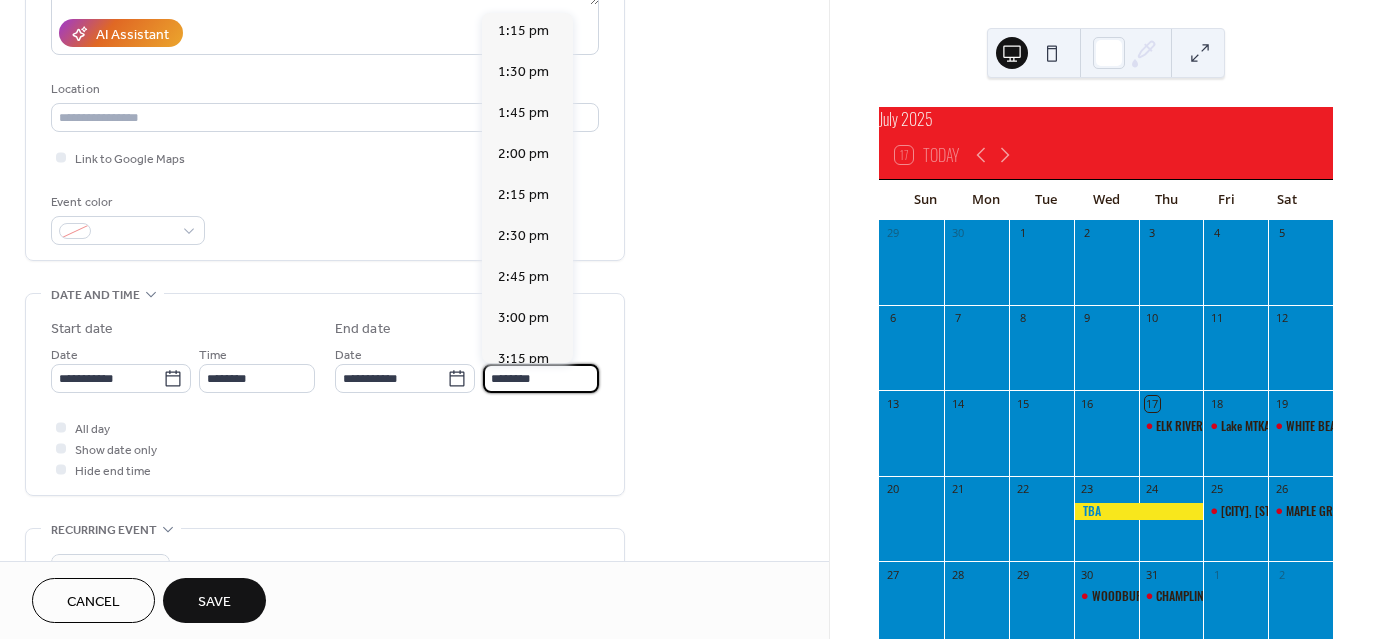 scroll, scrollTop: 383, scrollLeft: 0, axis: vertical 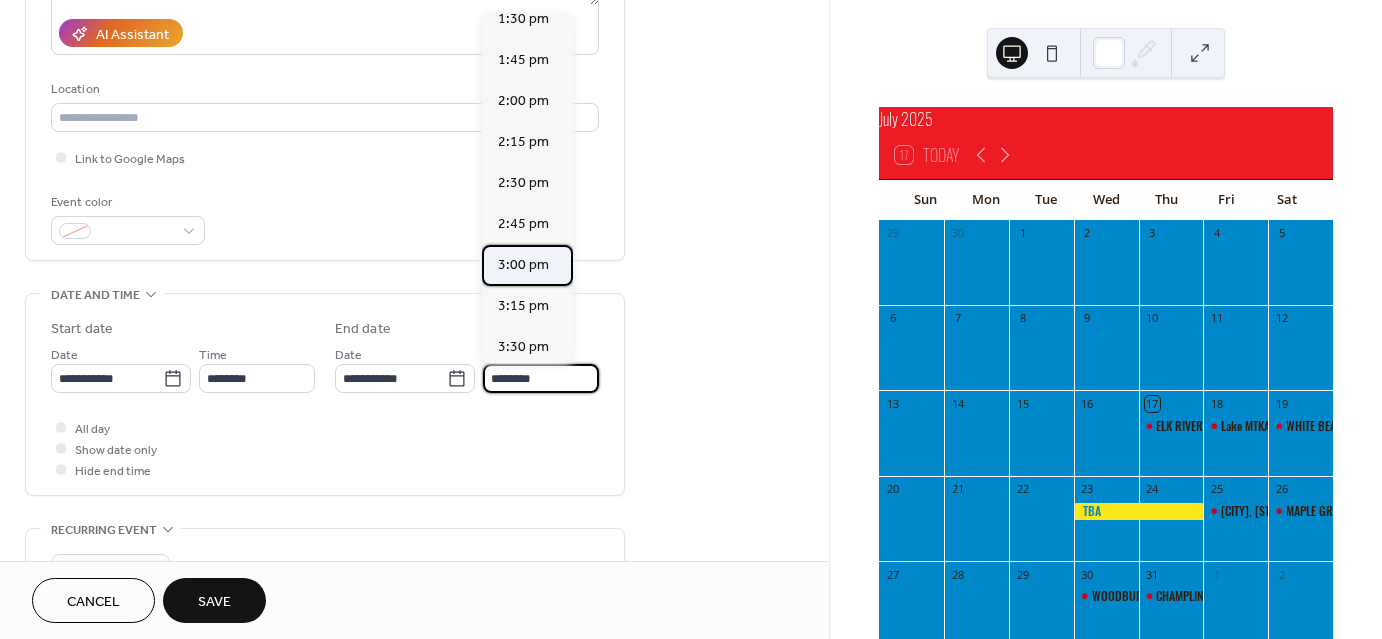 click on "3:00 pm" at bounding box center (523, 264) 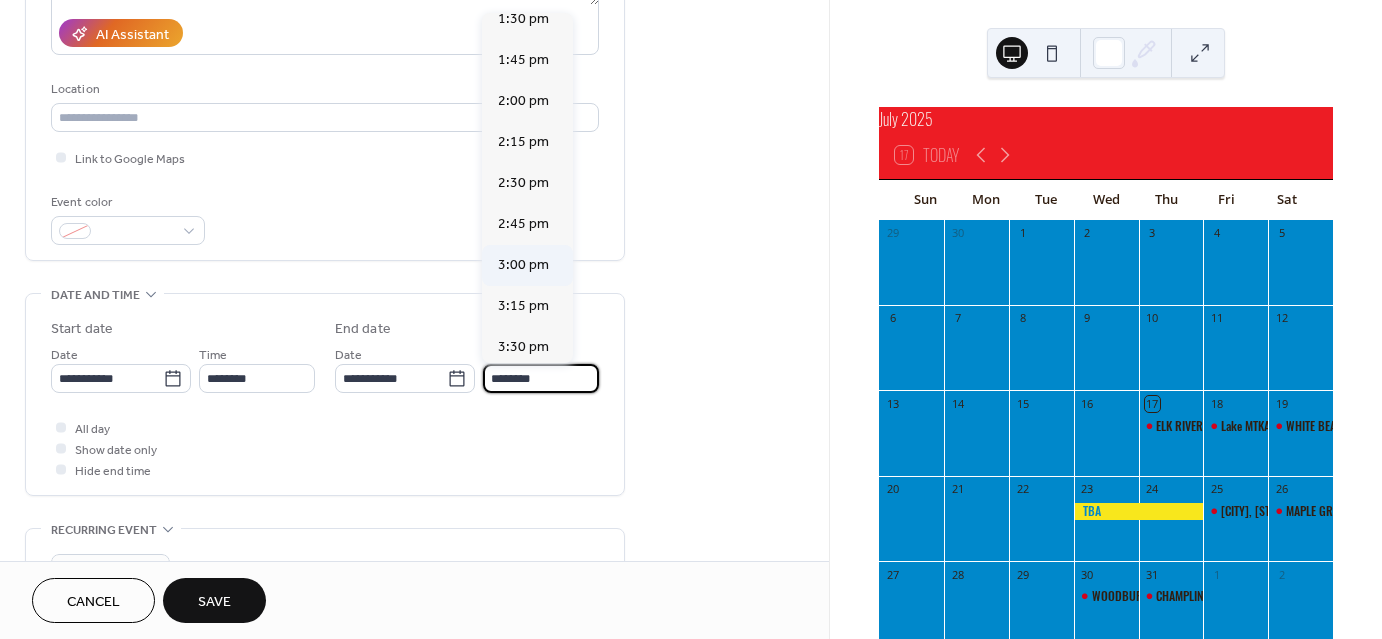 type on "*******" 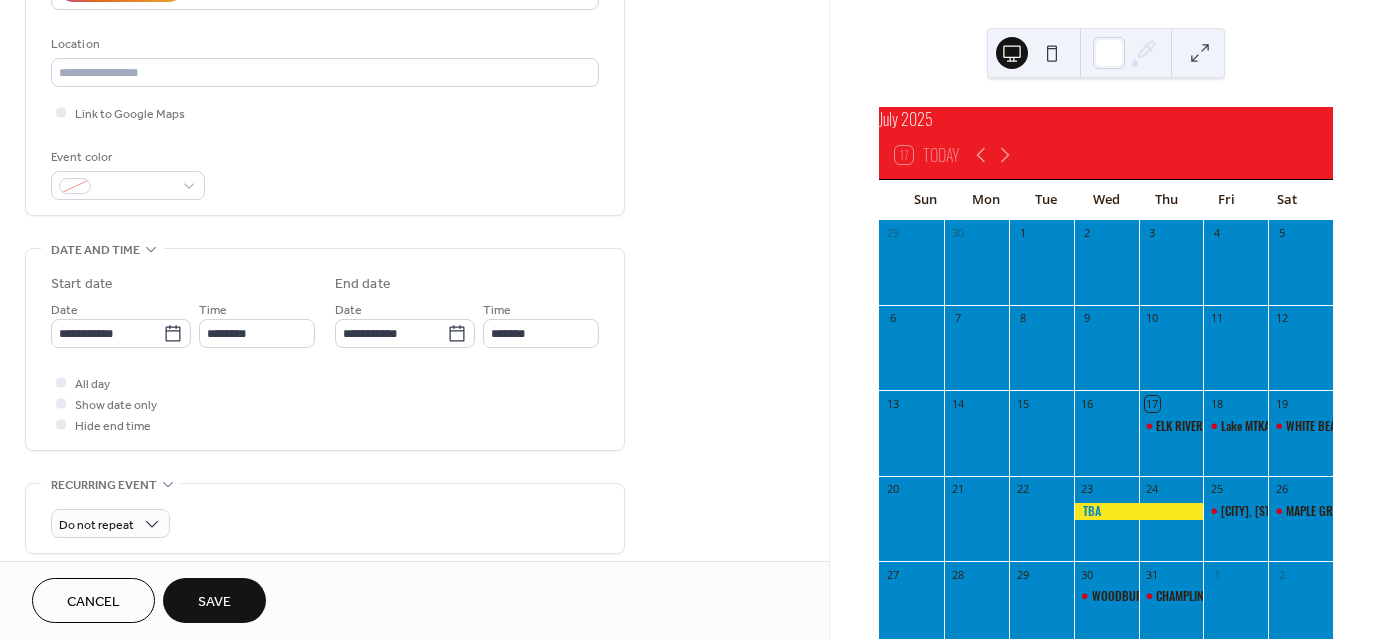 scroll, scrollTop: 376, scrollLeft: 0, axis: vertical 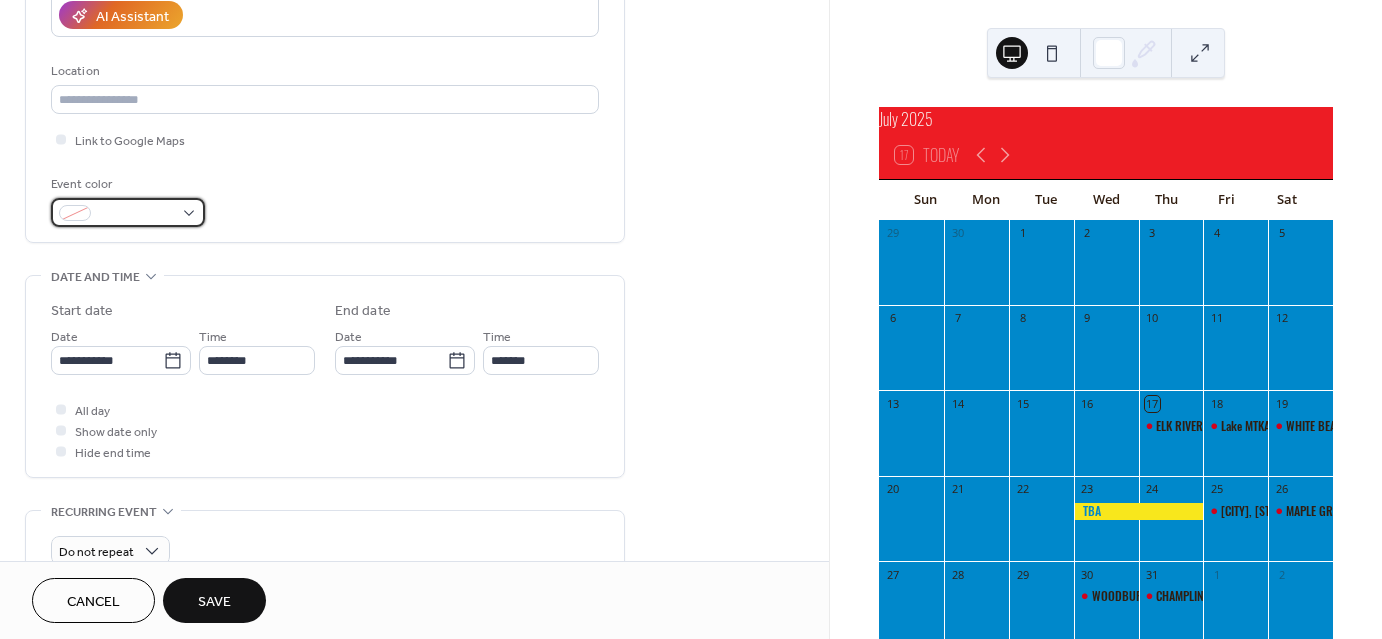 click at bounding box center [136, 214] 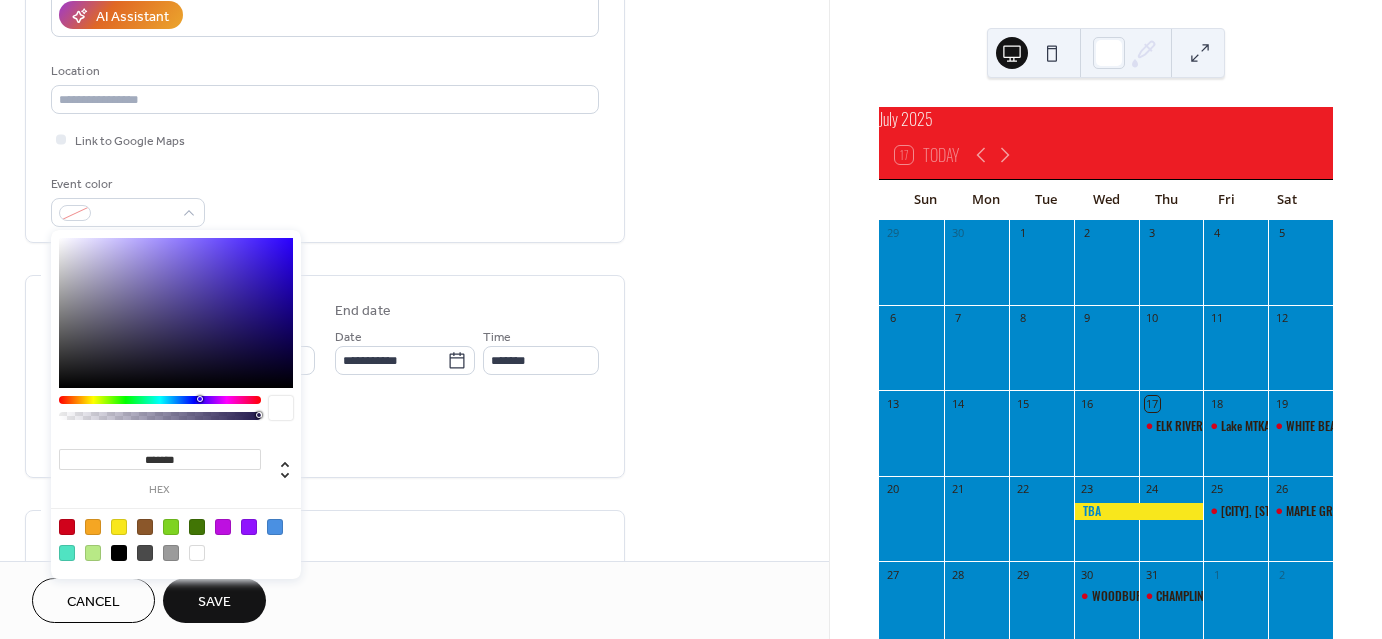 click at bounding box center [119, 527] 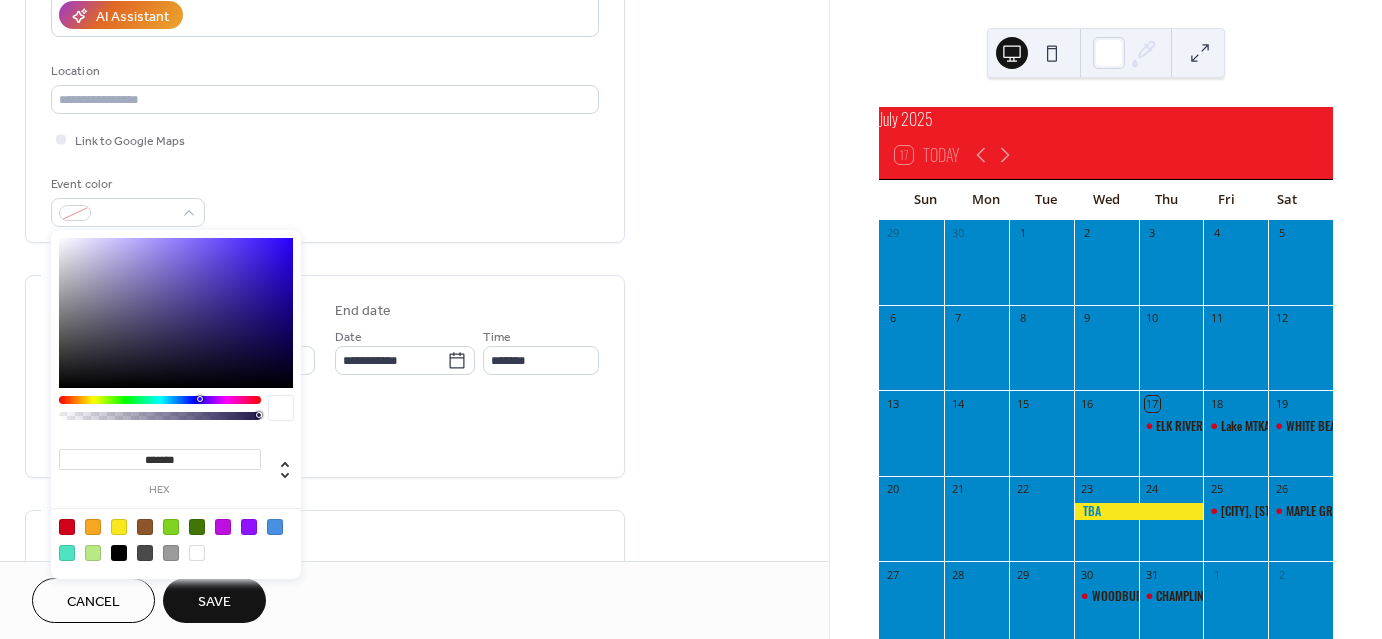 type on "*******" 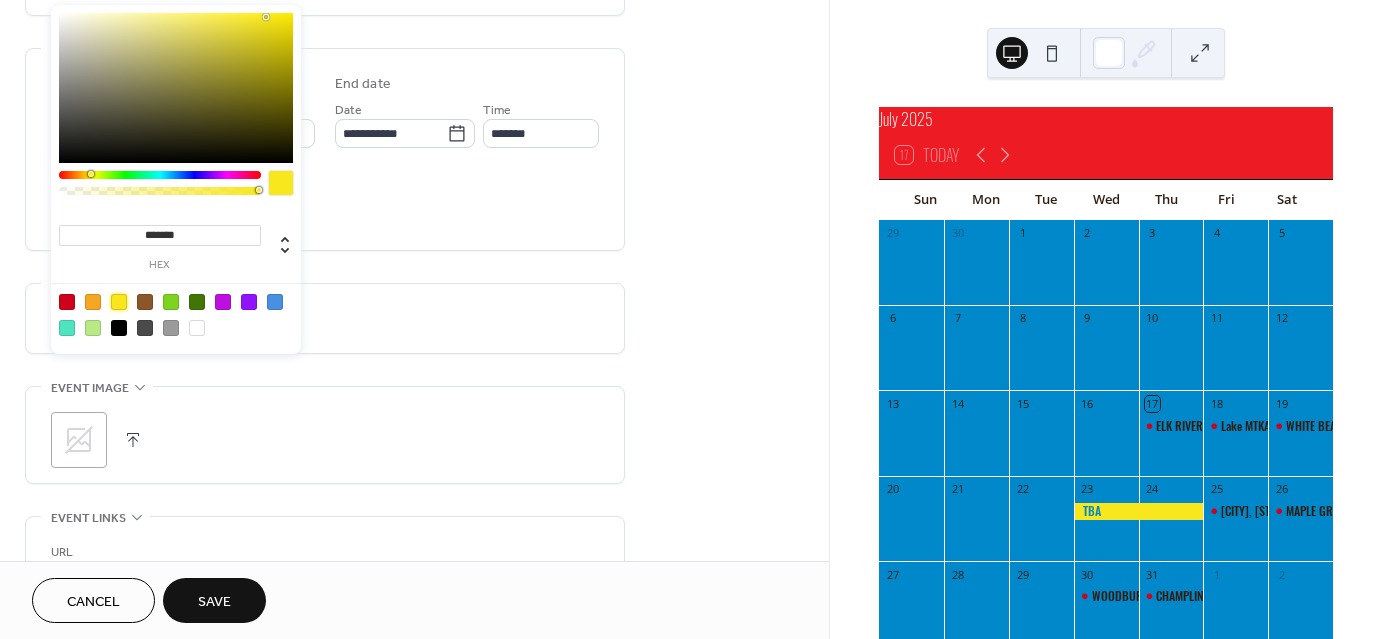 scroll, scrollTop: 604, scrollLeft: 0, axis: vertical 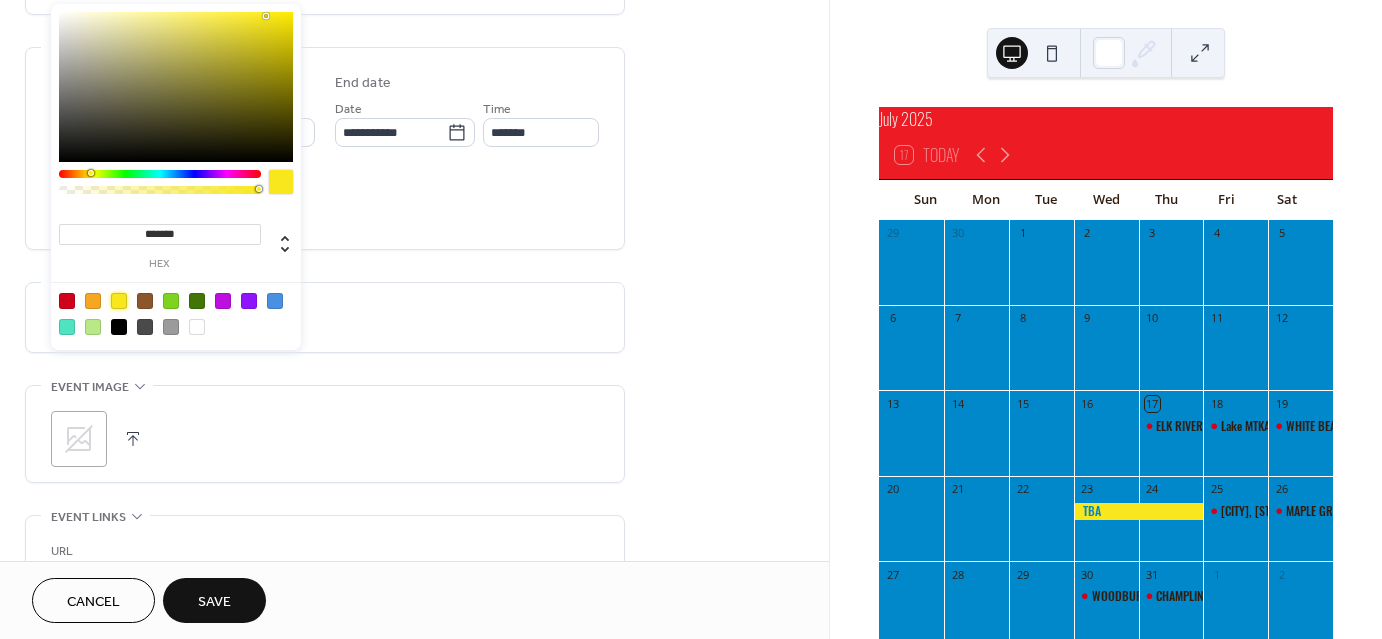 click on "Save" at bounding box center [214, 602] 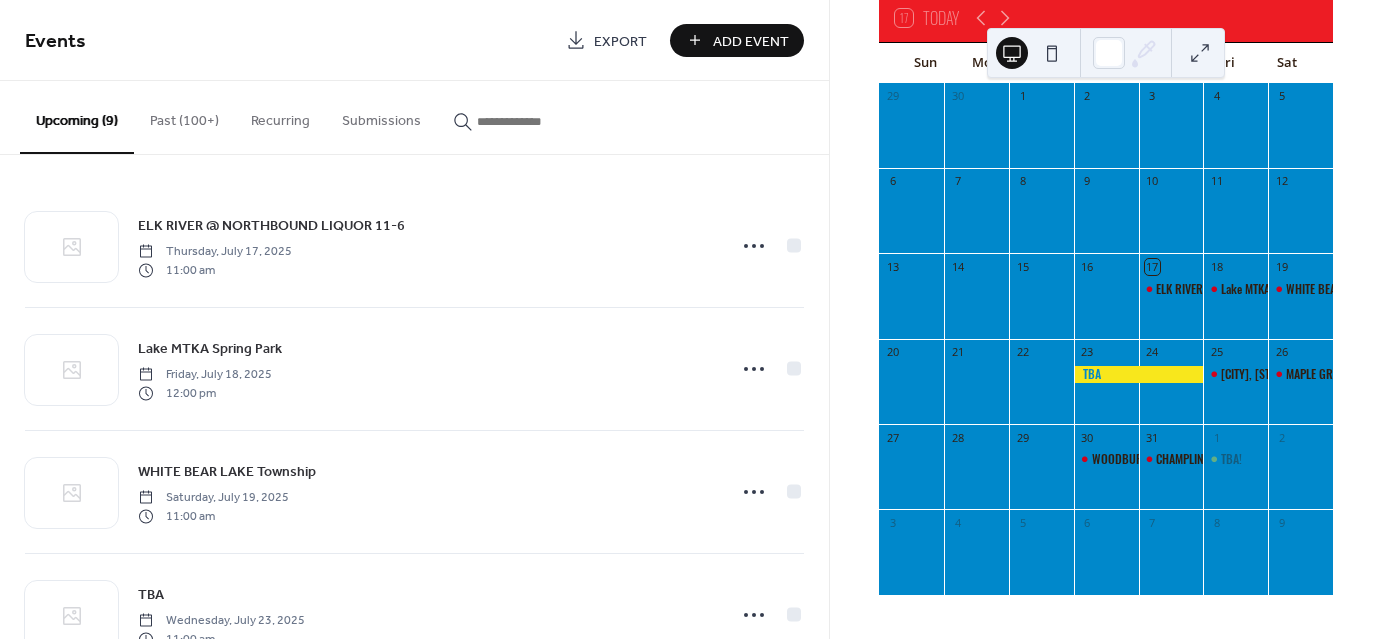 scroll, scrollTop: 152, scrollLeft: 0, axis: vertical 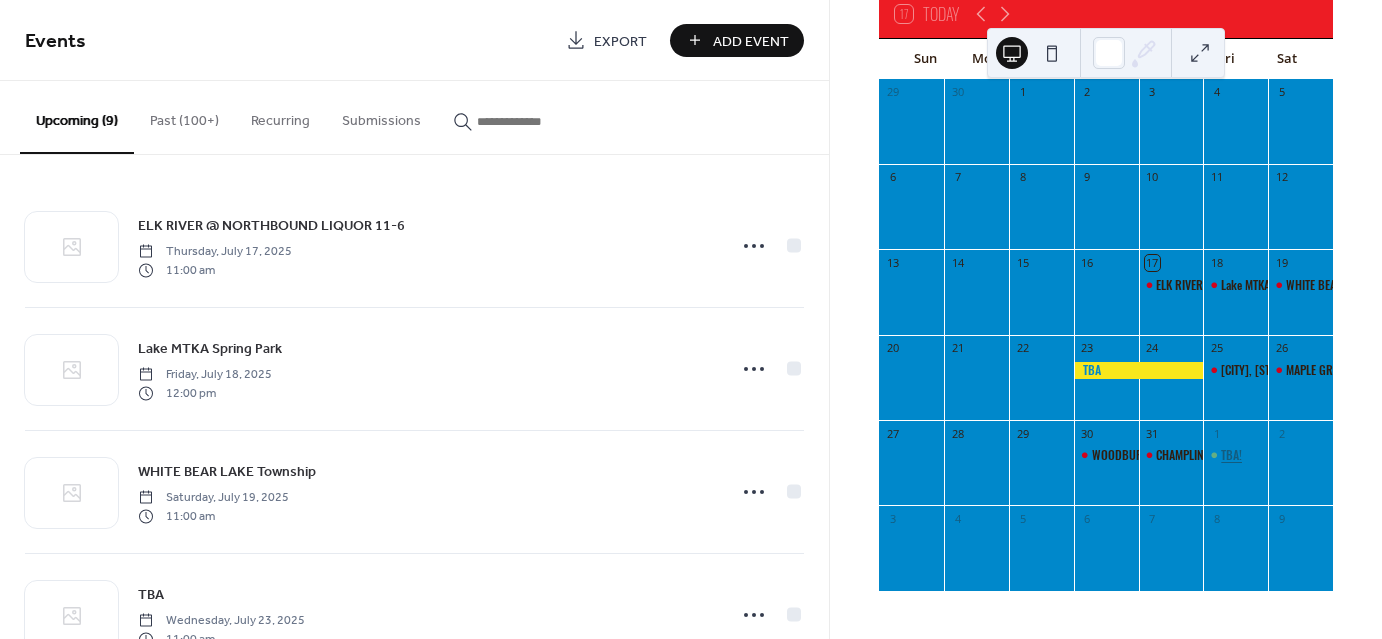 click on "TBA!" at bounding box center [1231, 455] 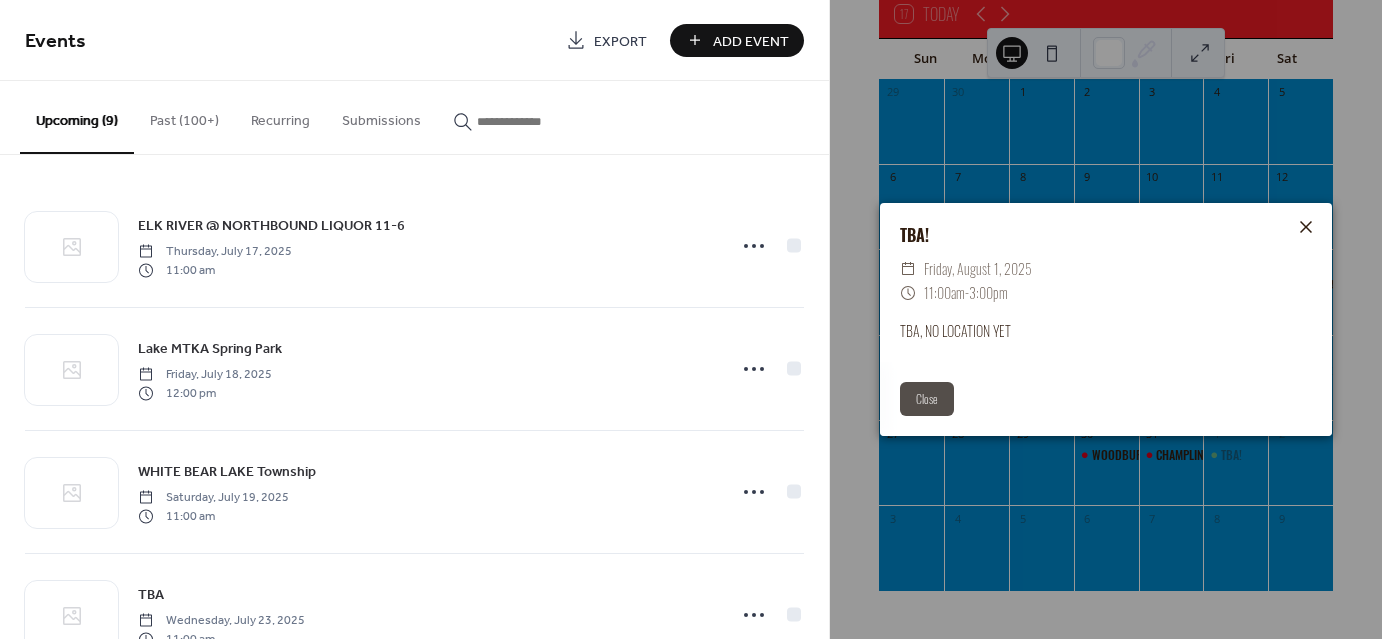 click 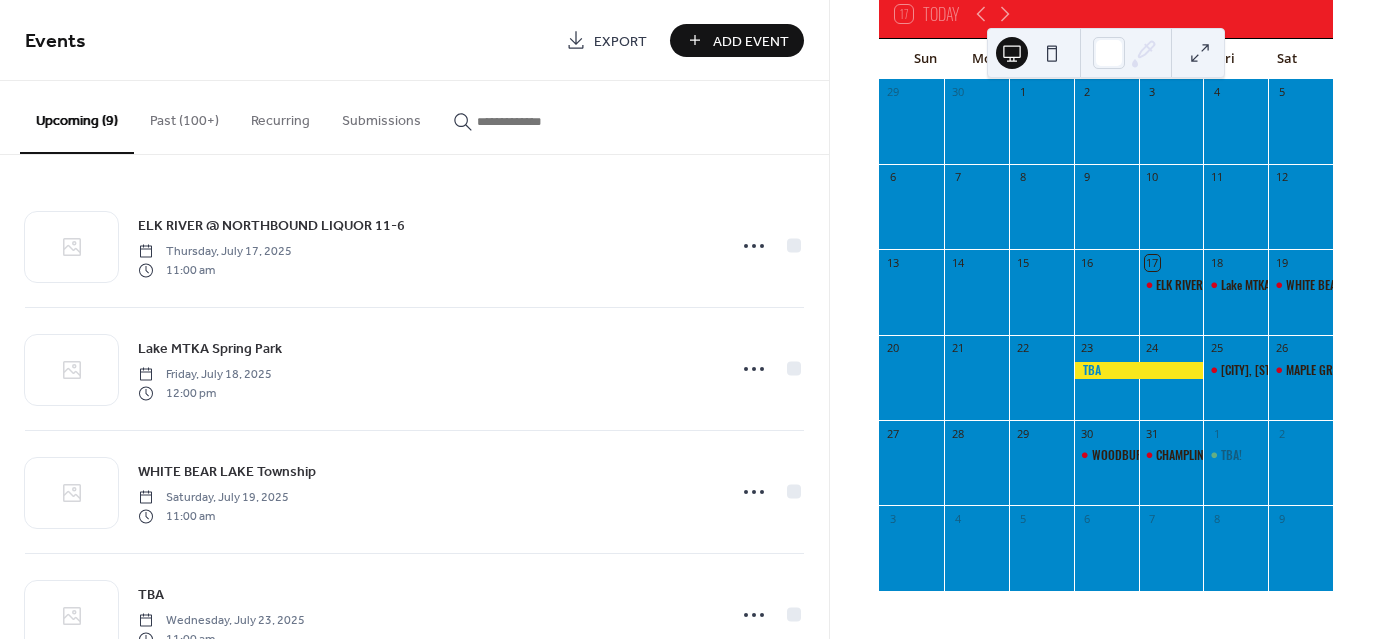 click on "Add Event" at bounding box center [751, 41] 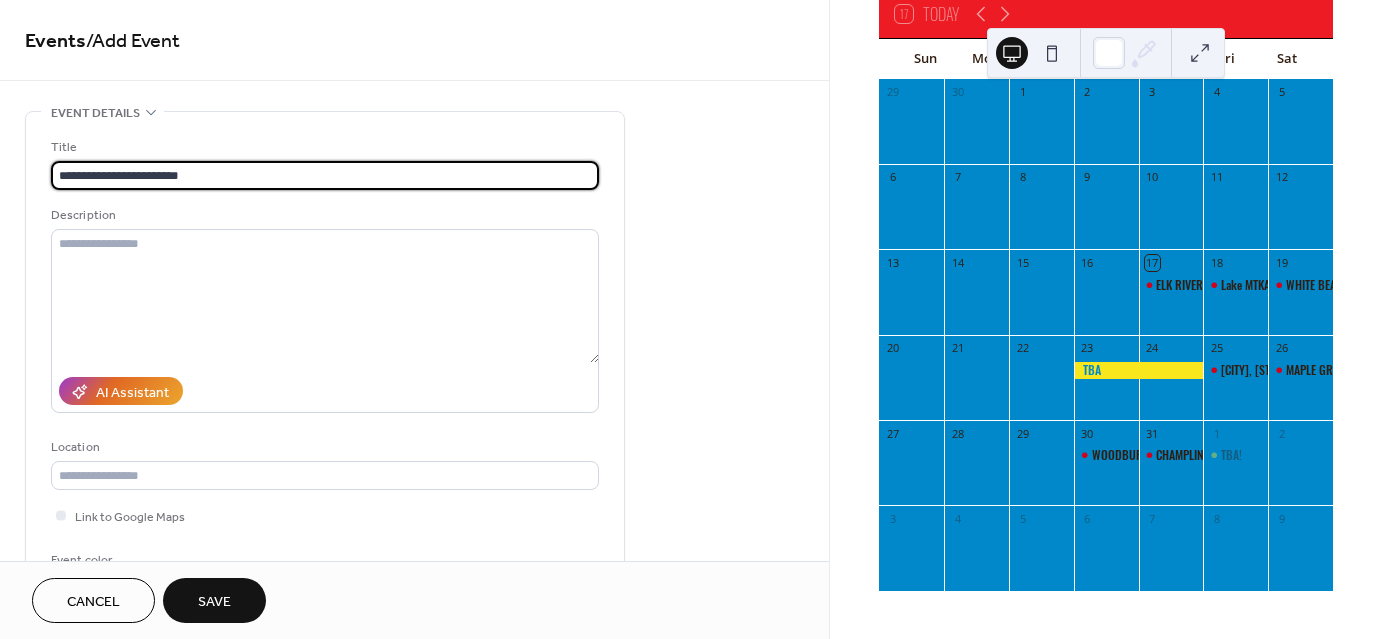 type on "**********" 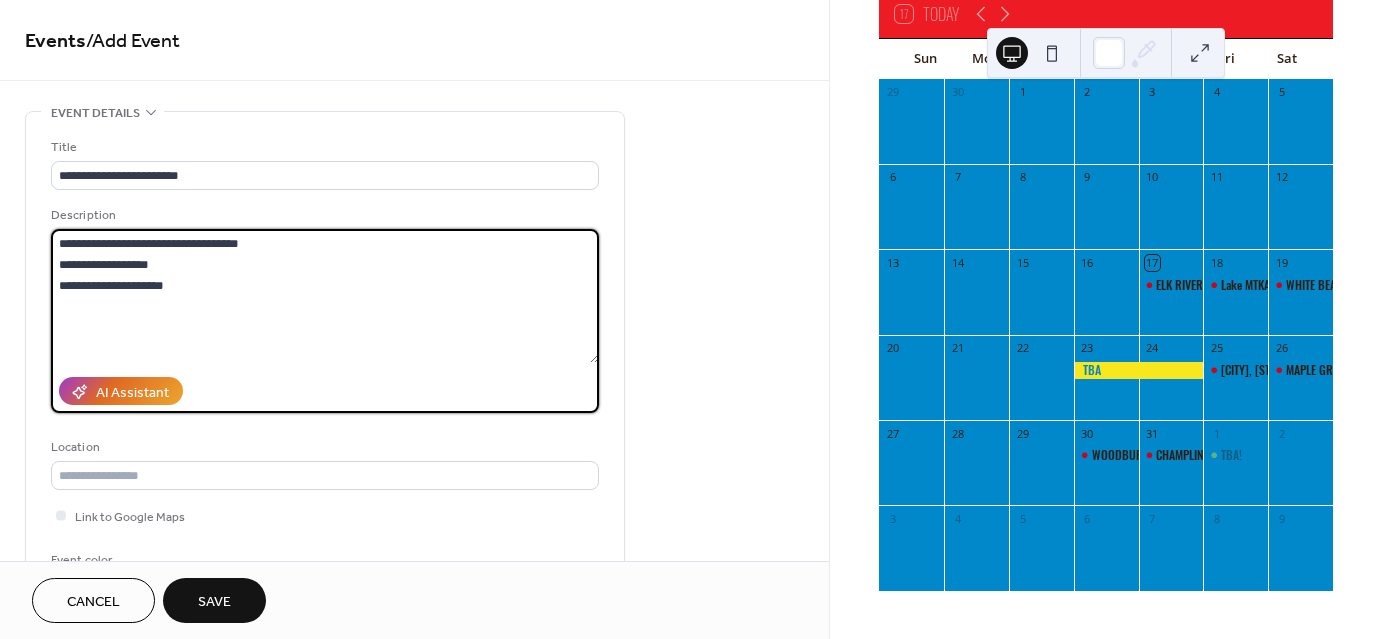 type on "**********" 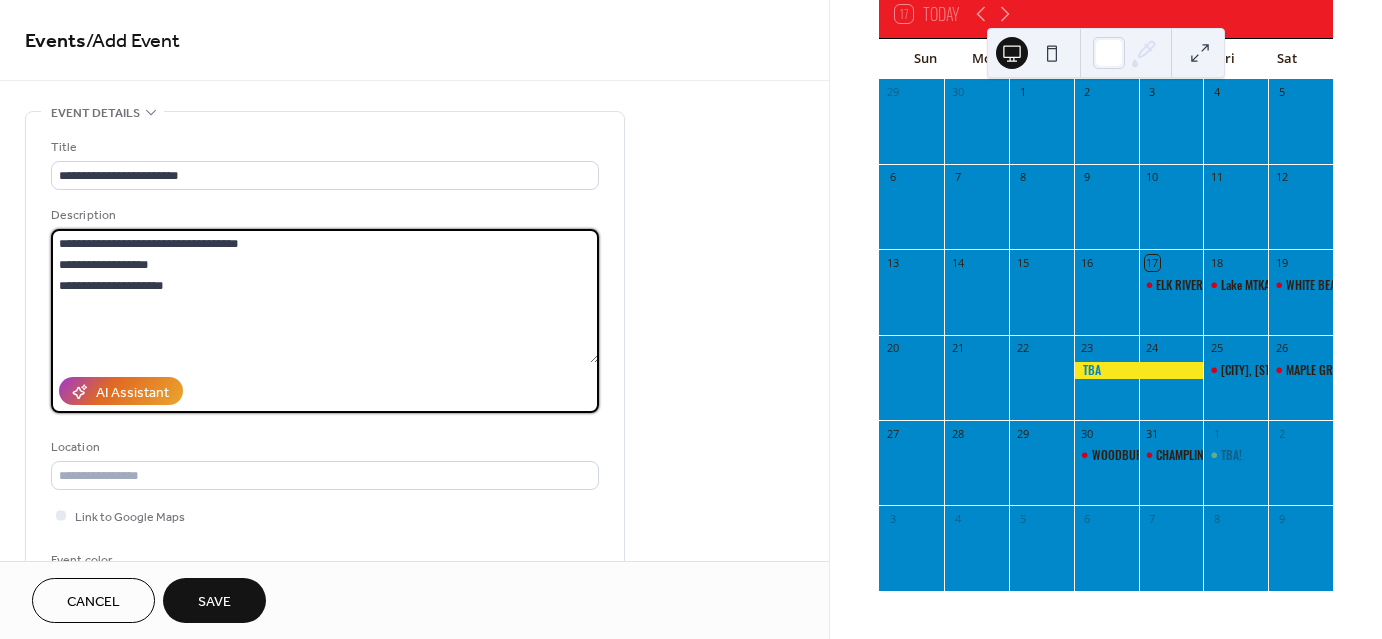 type 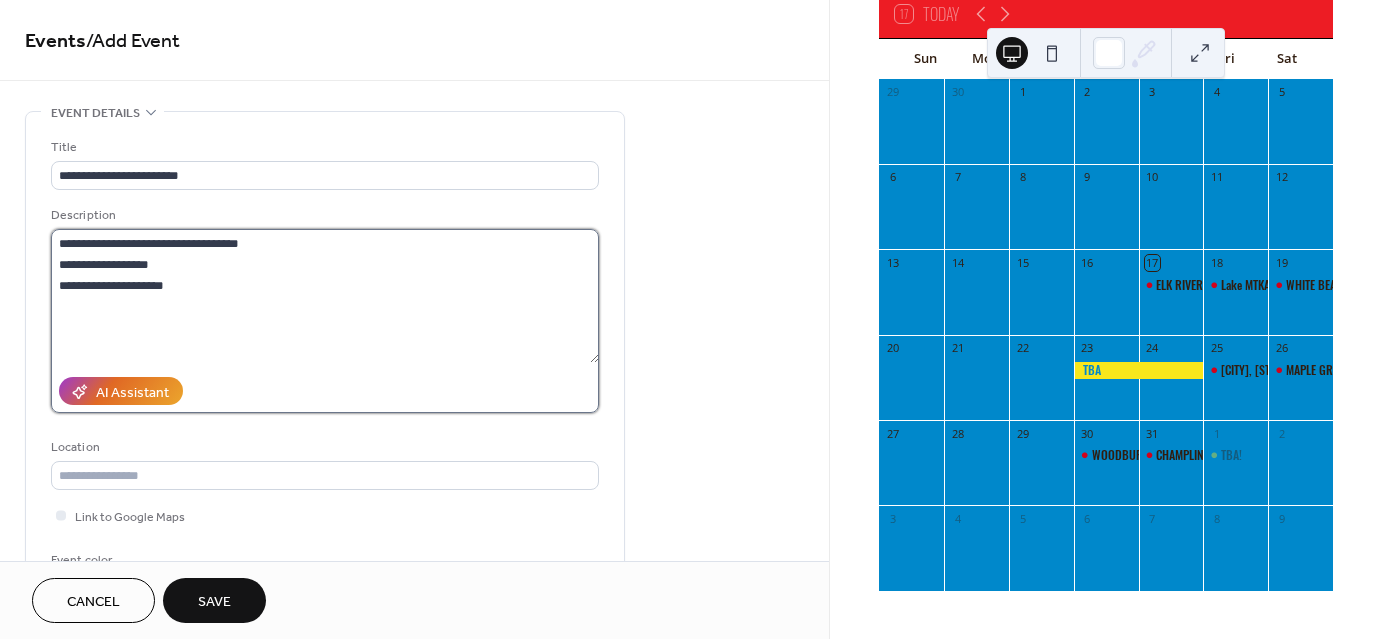 click on "**********" at bounding box center (325, 296) 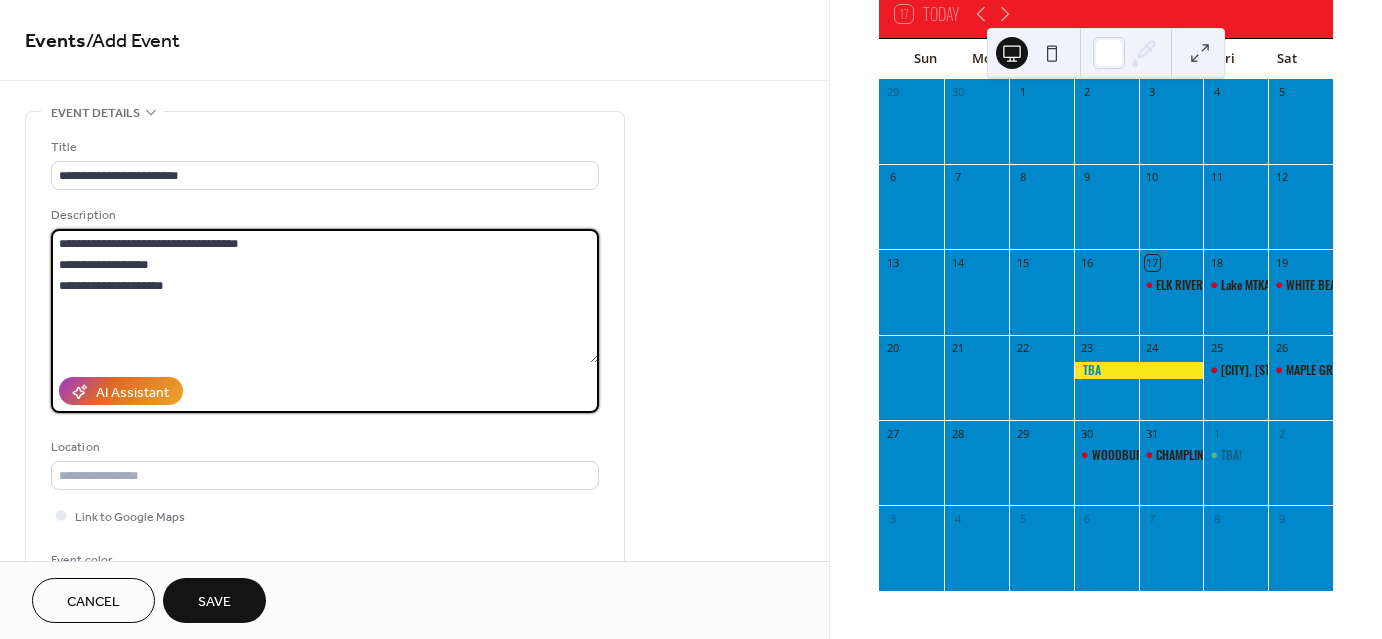 click on "**********" at bounding box center (325, 296) 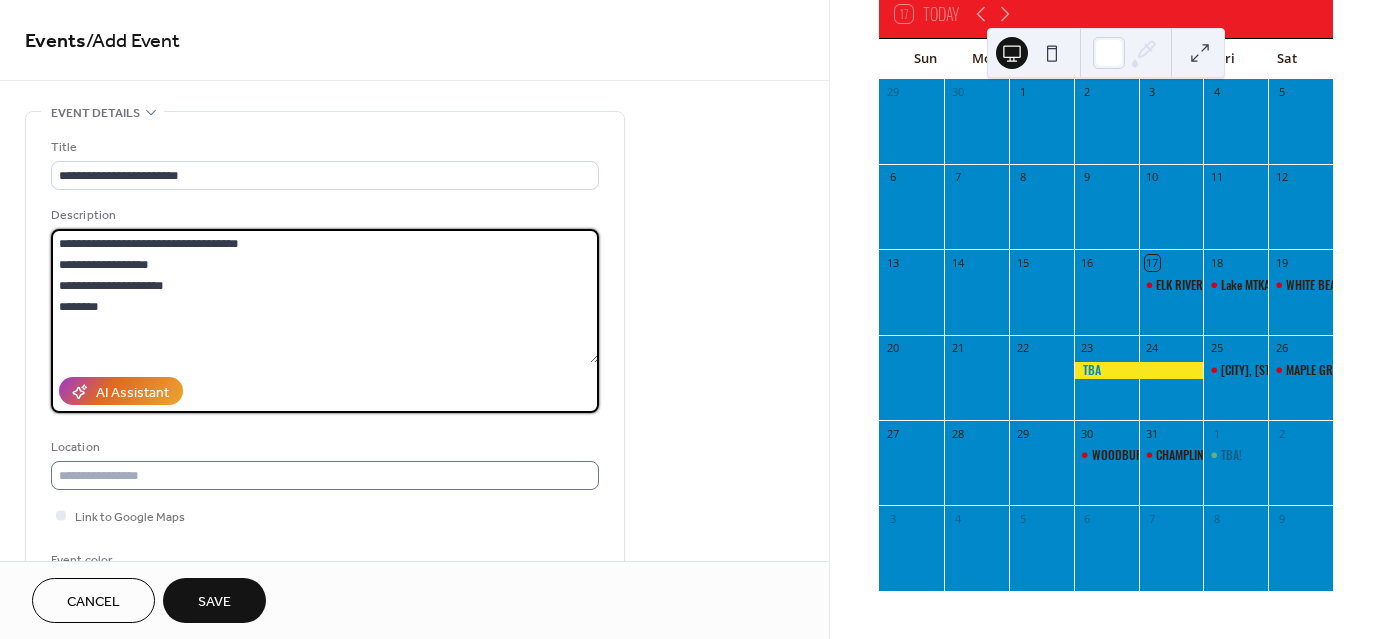 type on "**********" 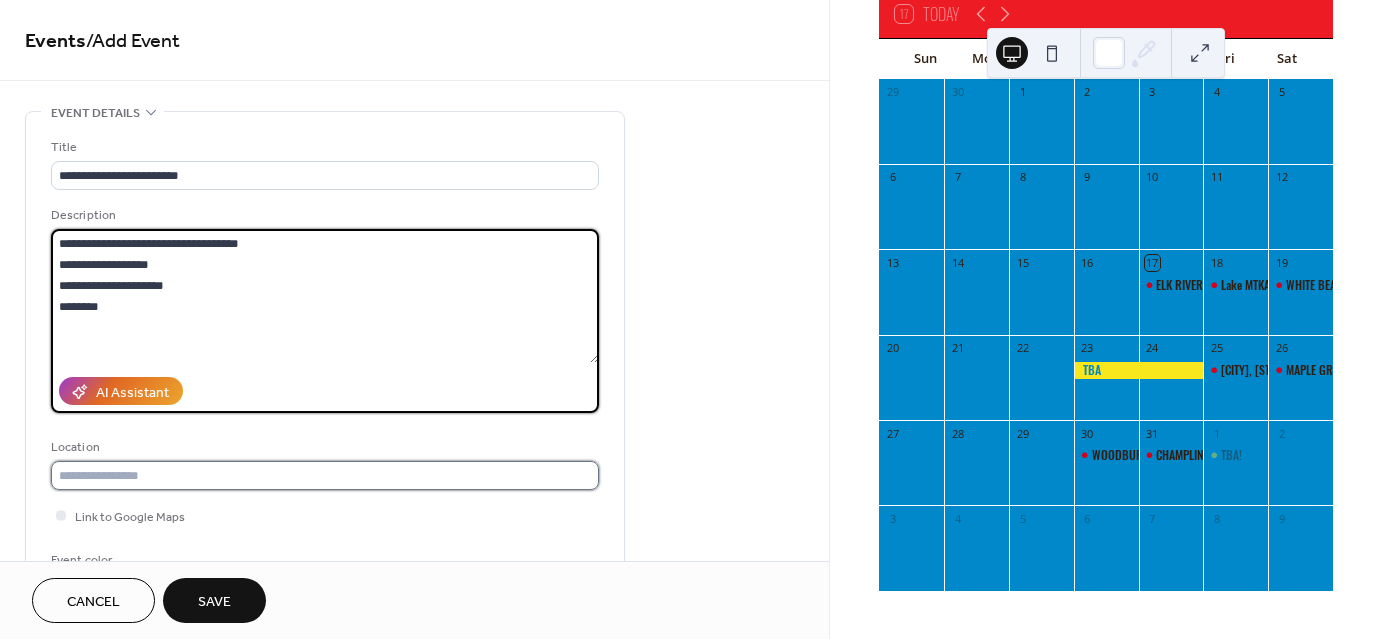 click at bounding box center [325, 475] 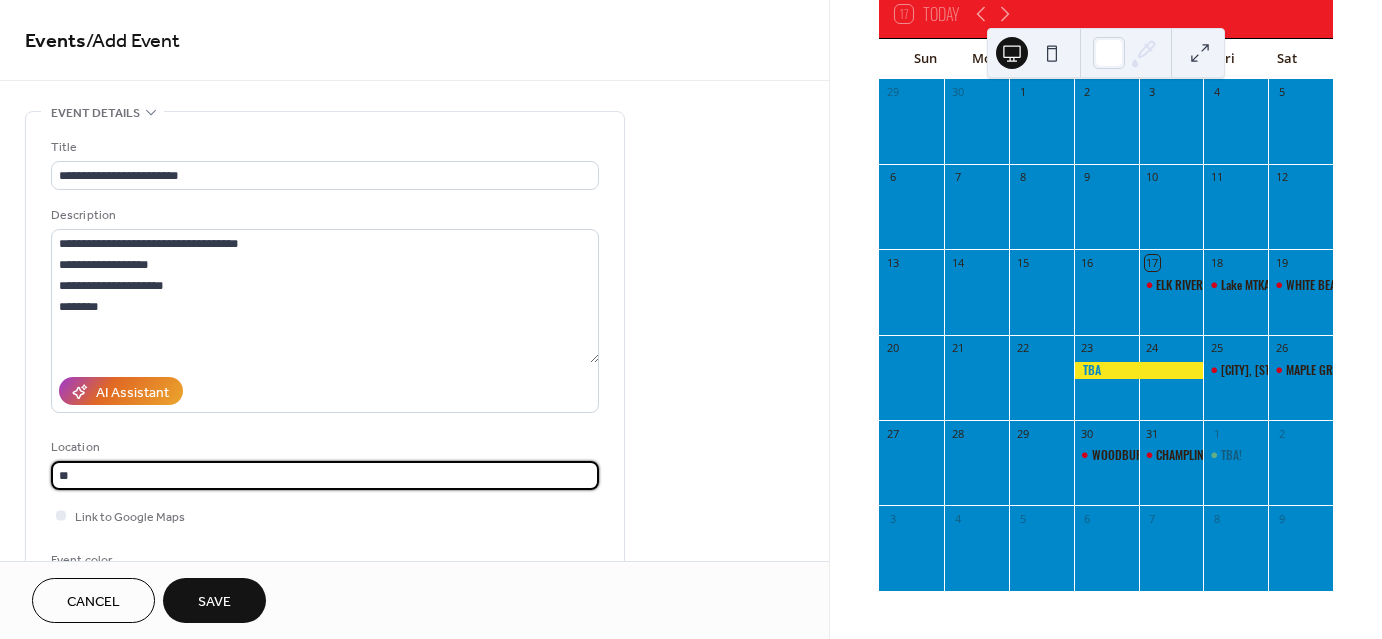 type on "*" 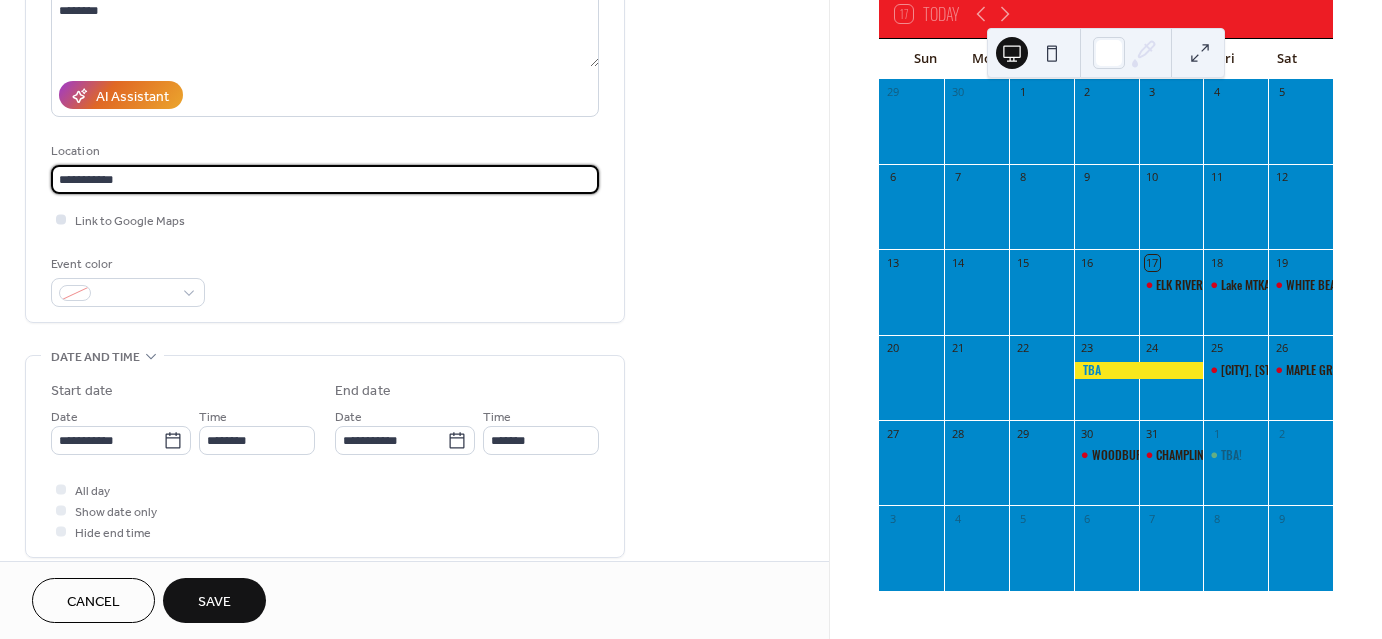 scroll, scrollTop: 298, scrollLeft: 0, axis: vertical 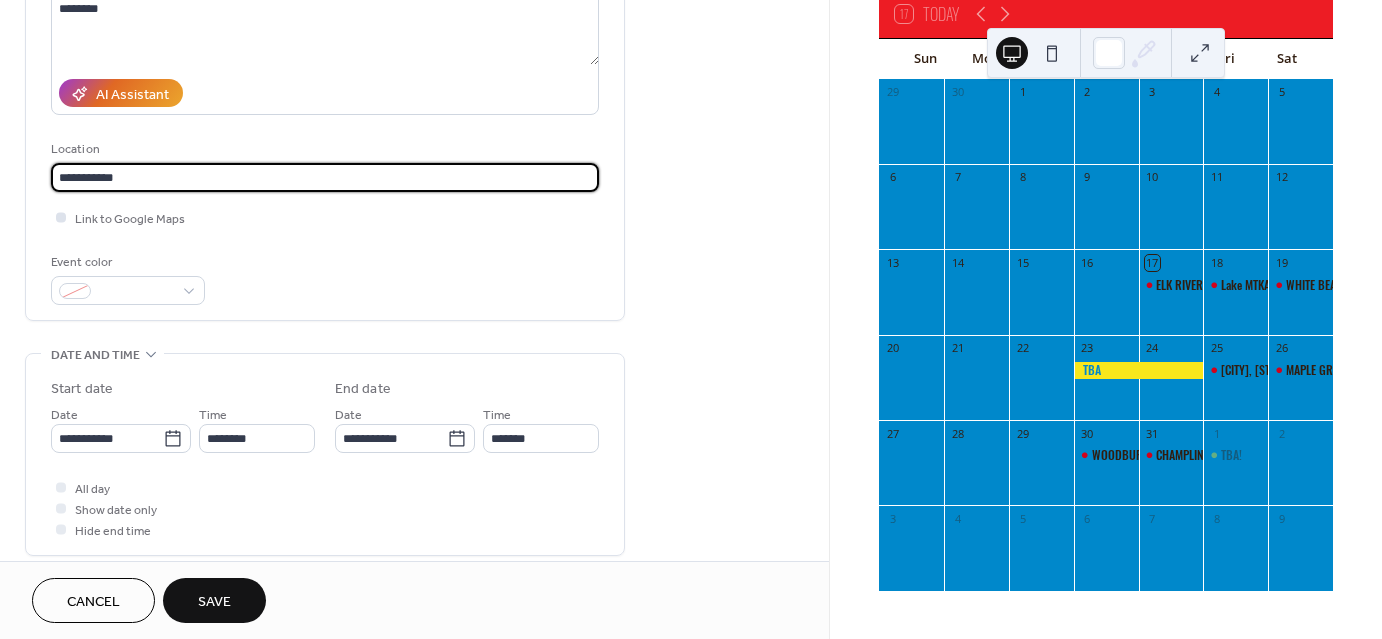 type on "**********" 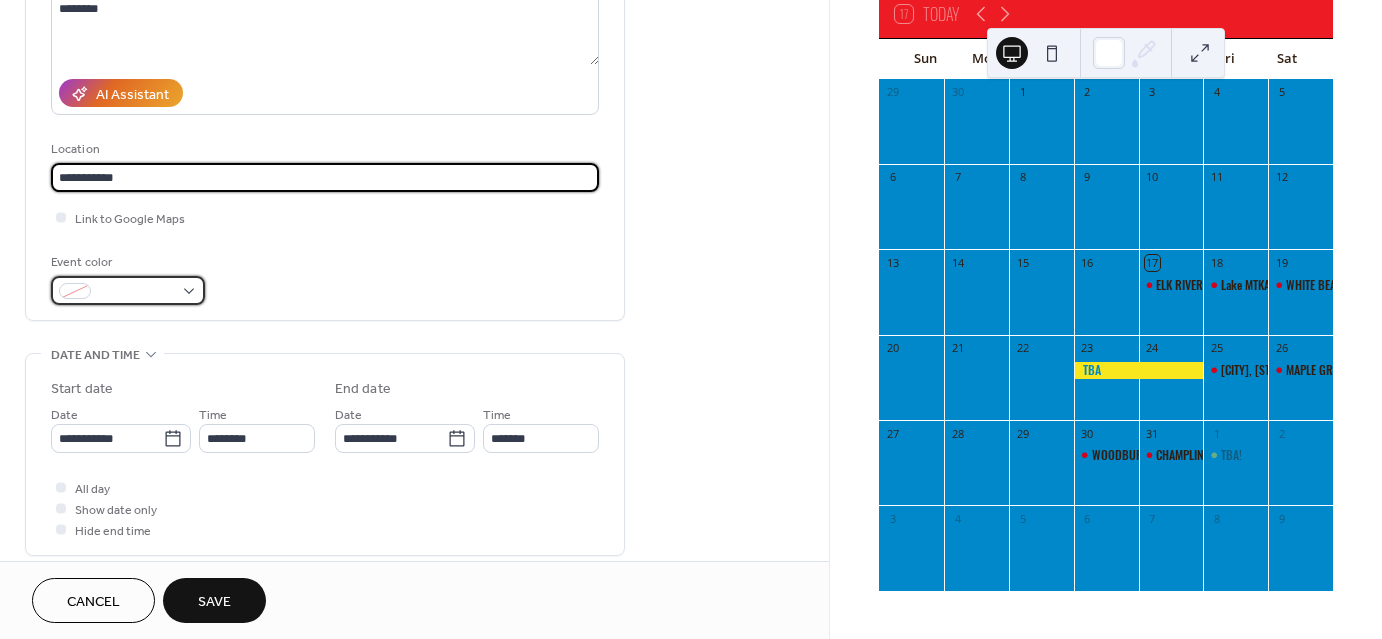 click at bounding box center (136, 292) 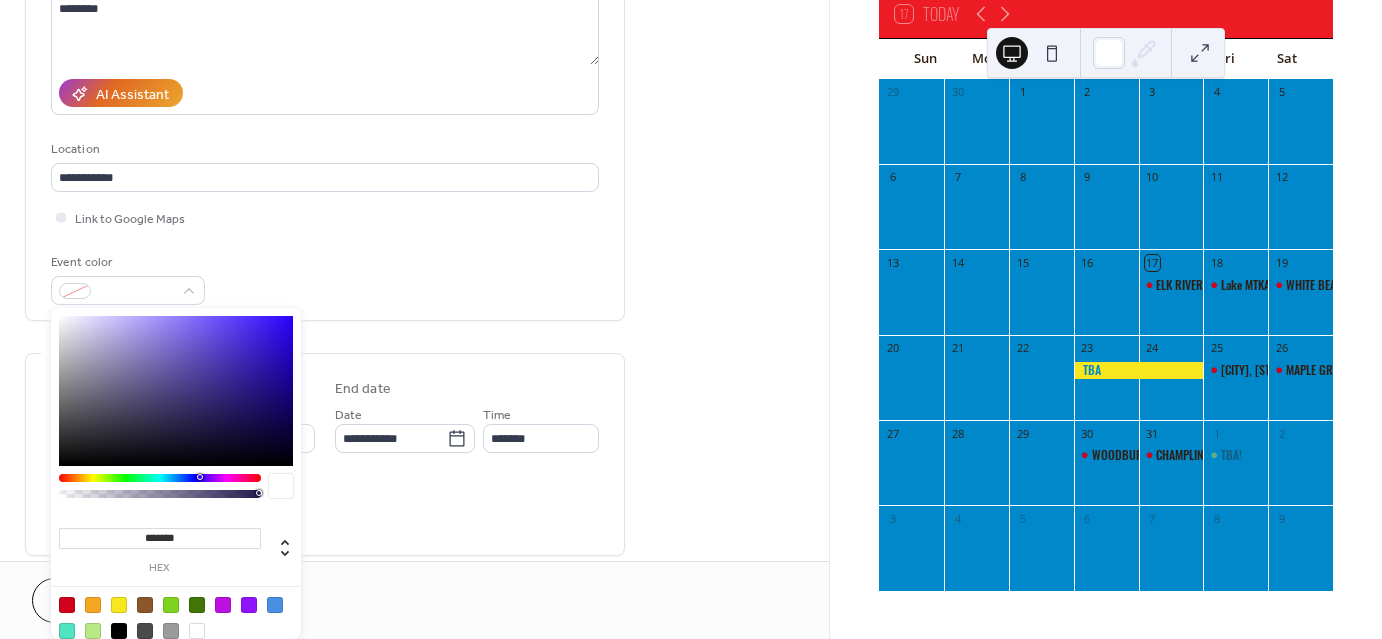 click at bounding box center [67, 605] 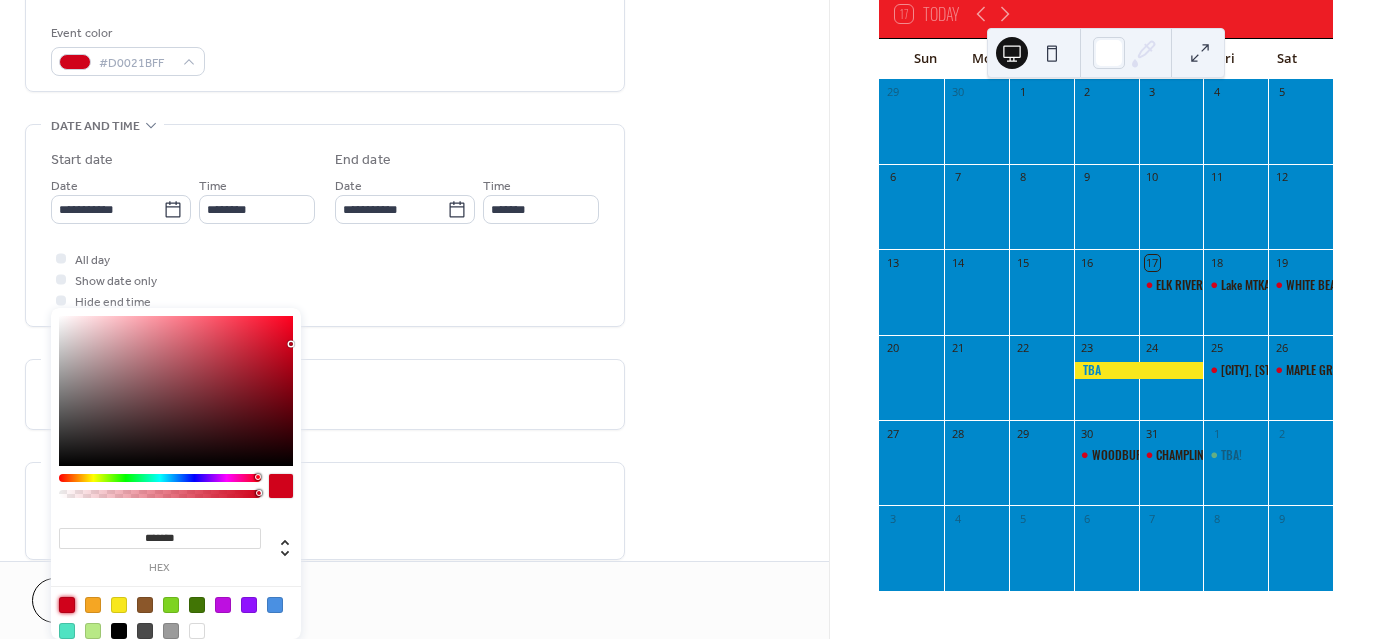 scroll, scrollTop: 531, scrollLeft: 0, axis: vertical 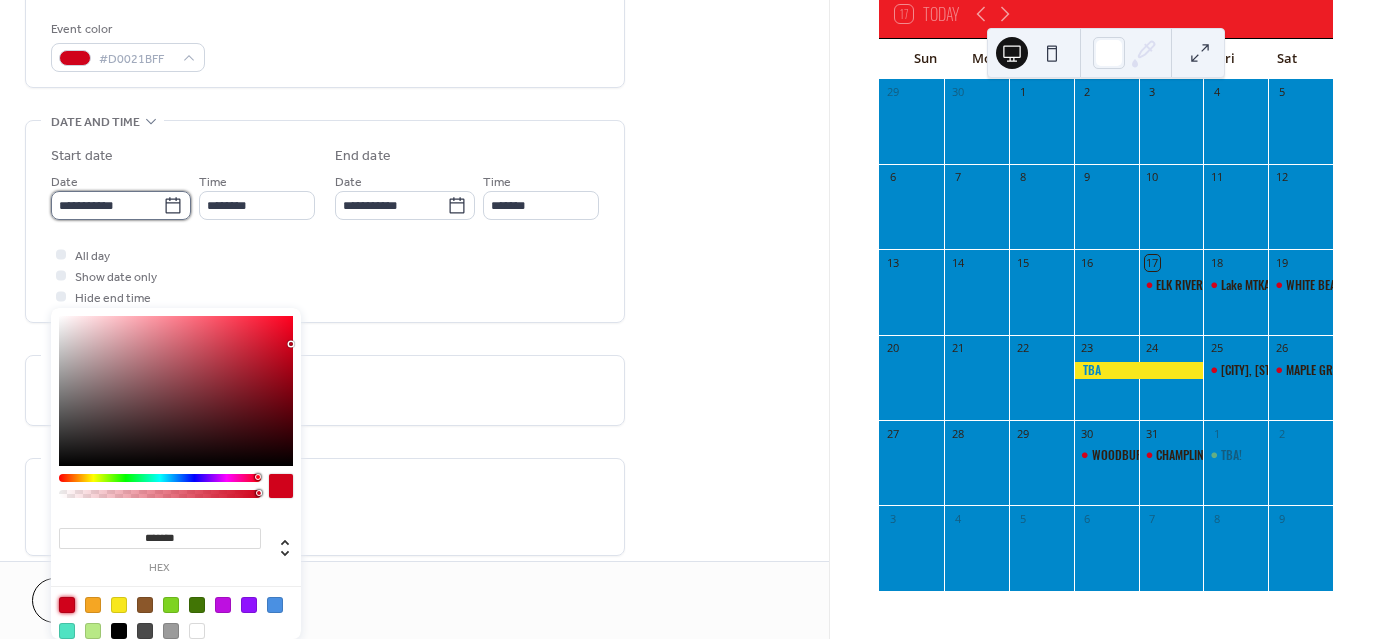 click on "**********" at bounding box center (107, 205) 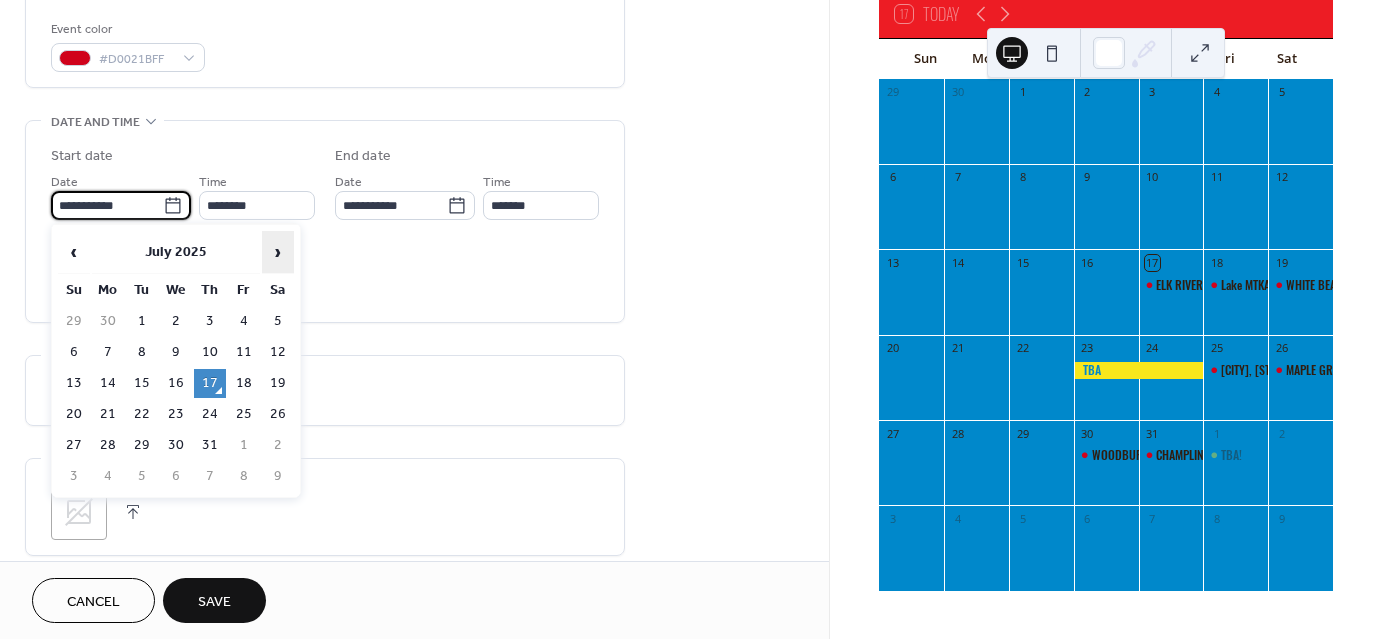 click on "›" at bounding box center [278, 252] 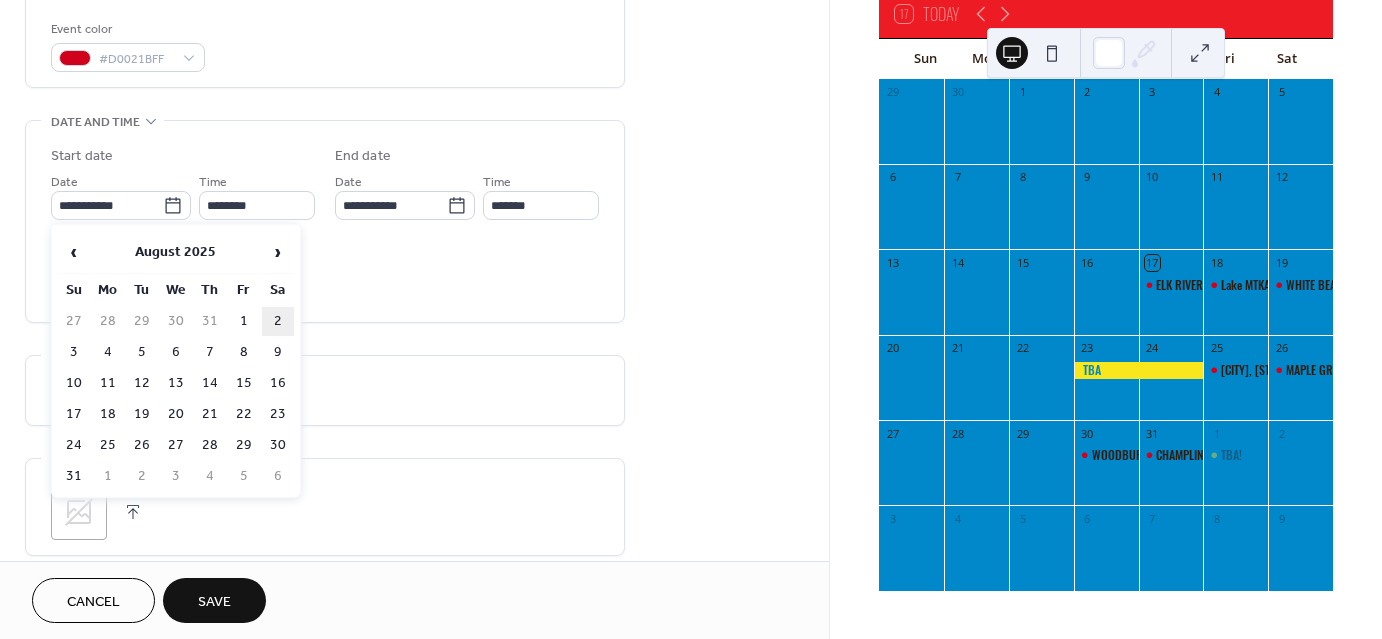 click on "2" at bounding box center (278, 321) 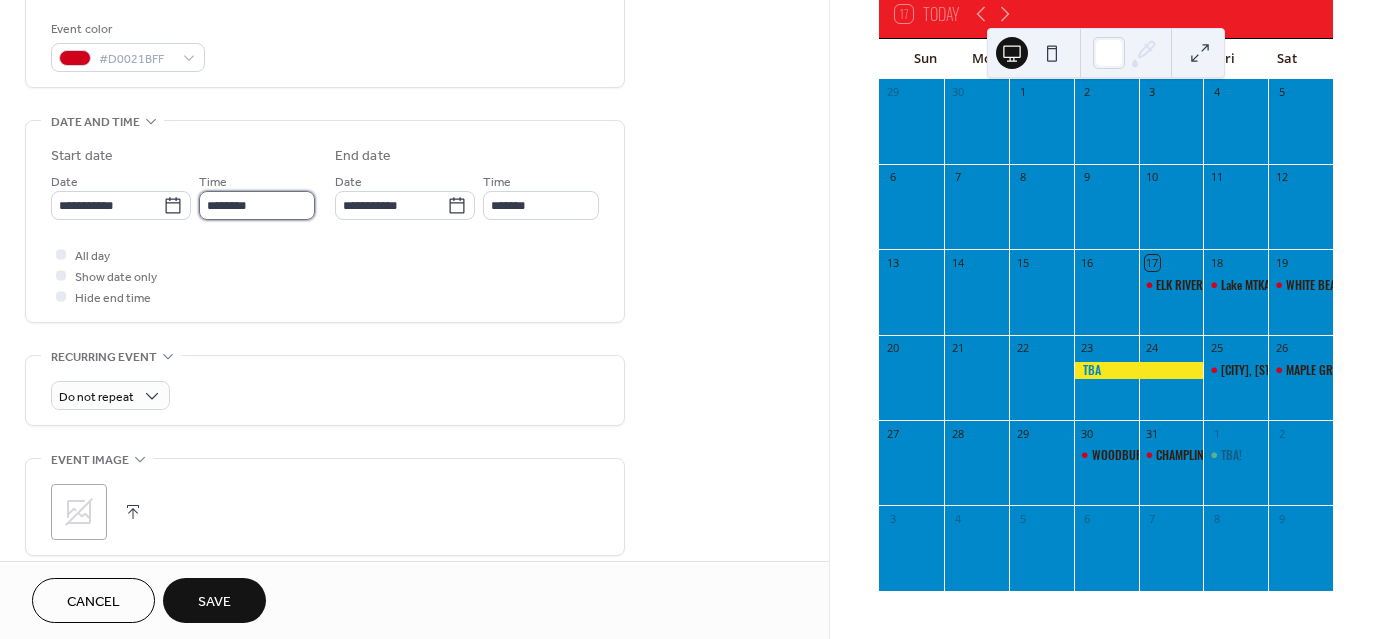 click on "********" at bounding box center (257, 205) 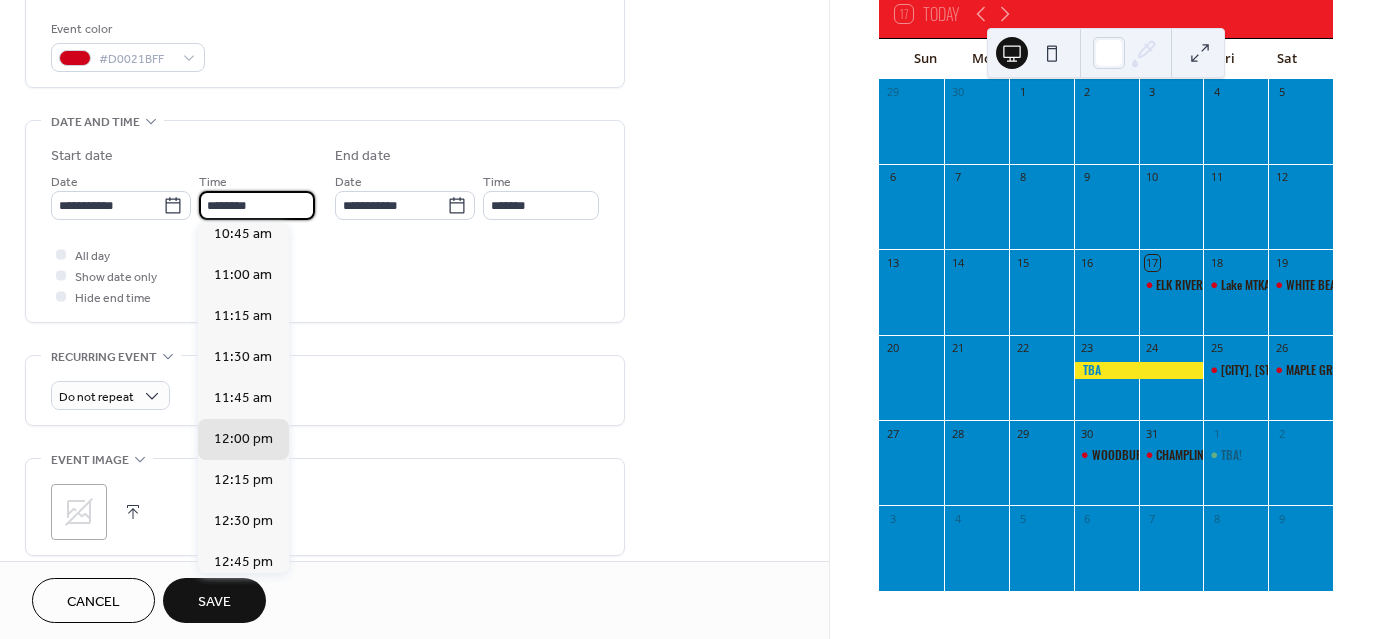 scroll, scrollTop: 1752, scrollLeft: 0, axis: vertical 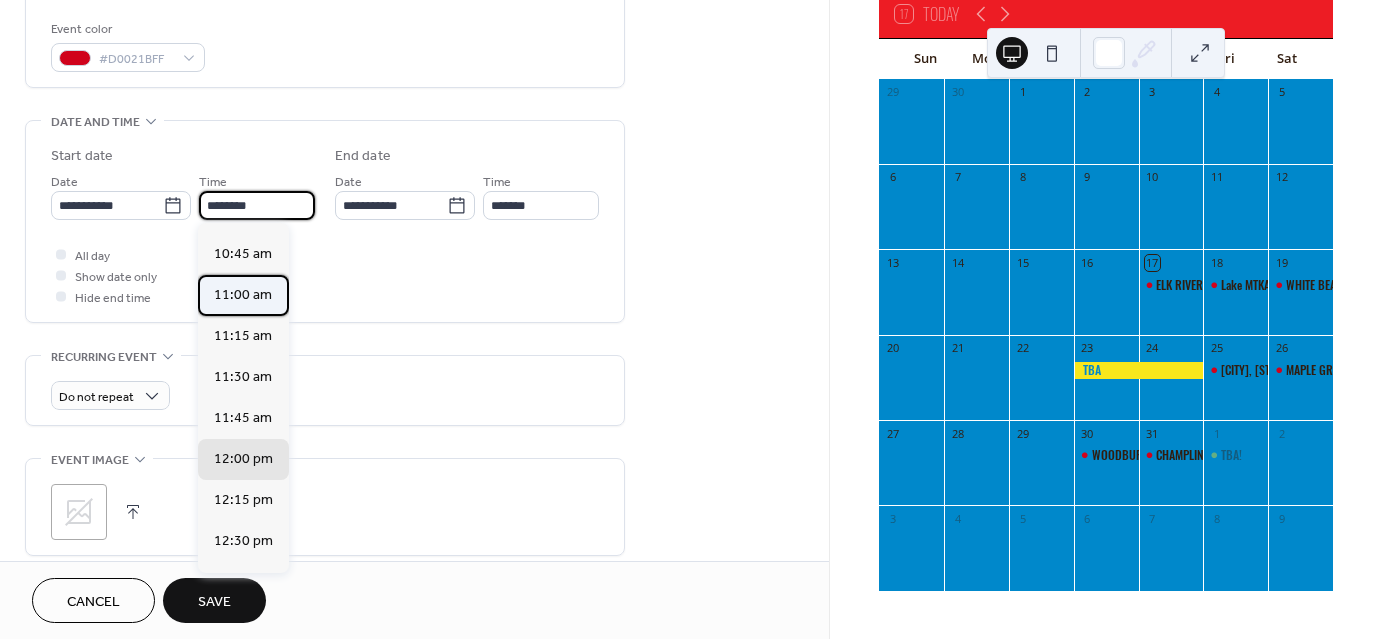 click on "11:00 am" at bounding box center [243, 295] 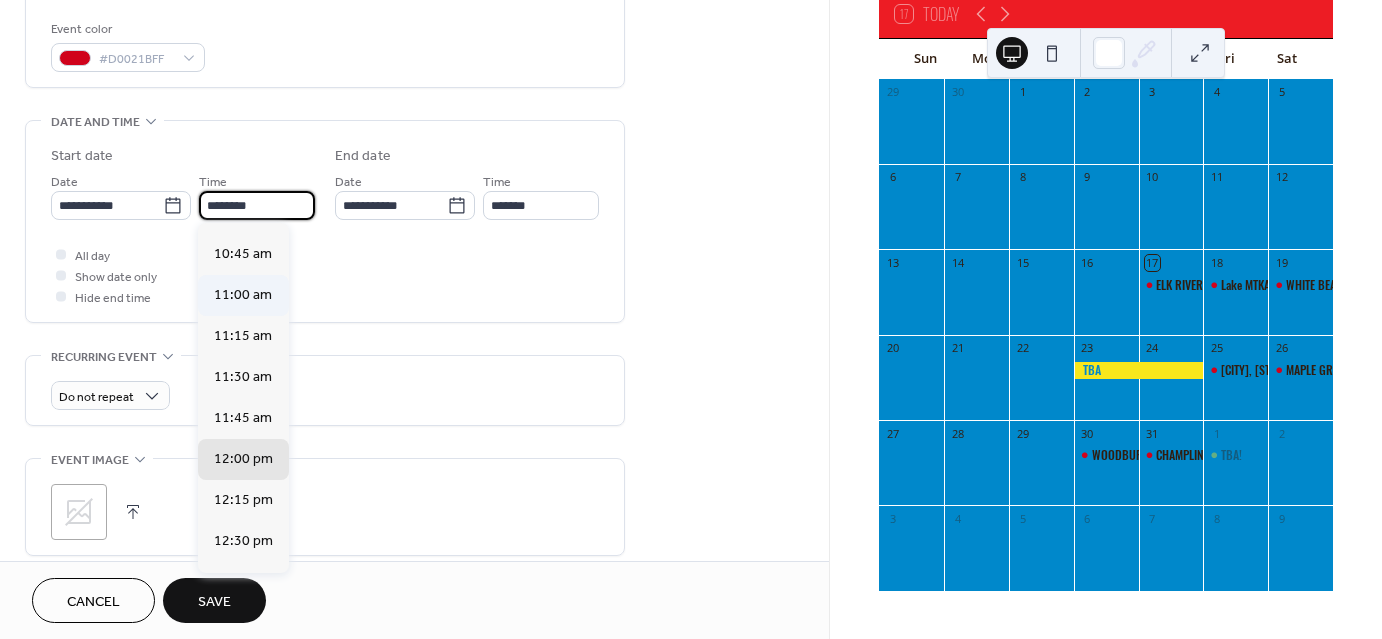 type on "********" 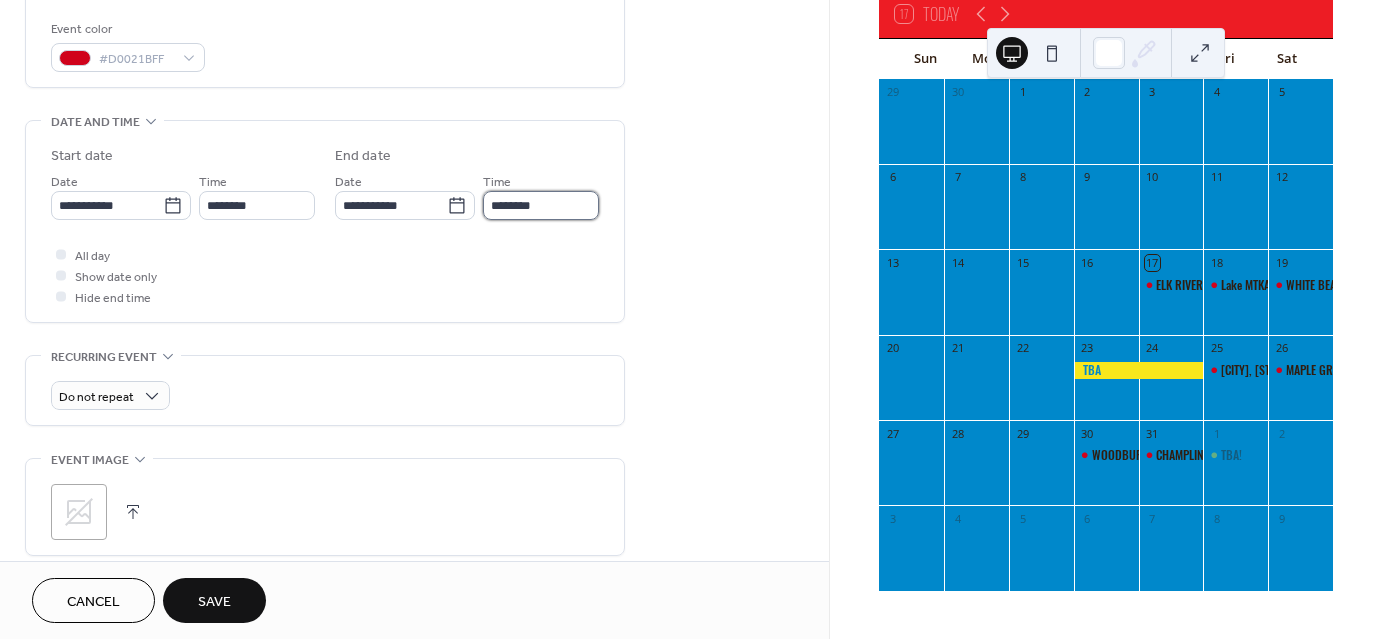 click on "********" at bounding box center (541, 205) 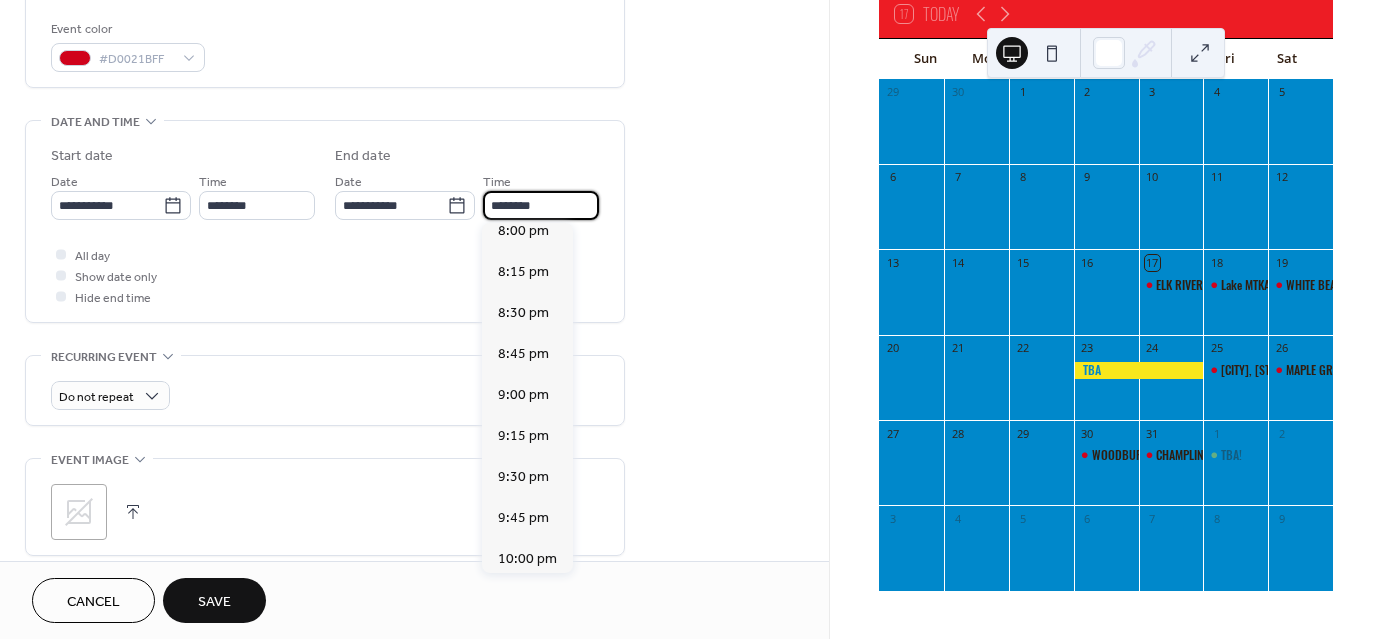 scroll, scrollTop: 1451, scrollLeft: 0, axis: vertical 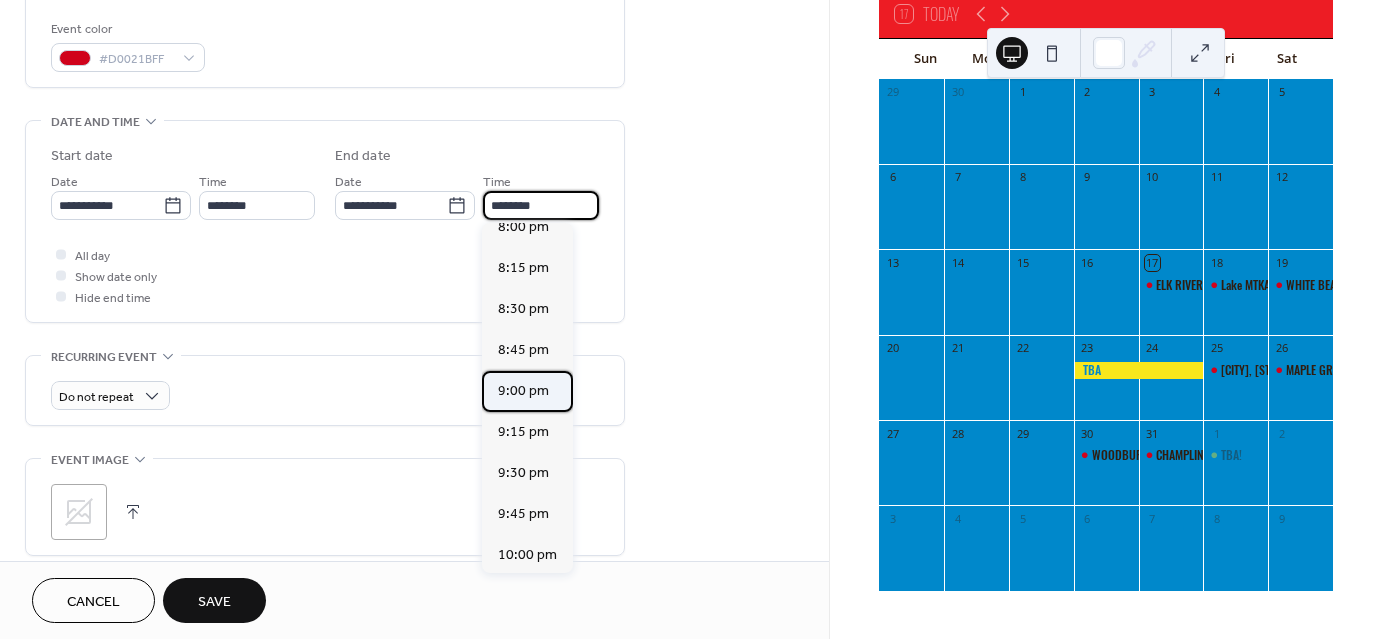 click on "9:00 pm" at bounding box center [523, 391] 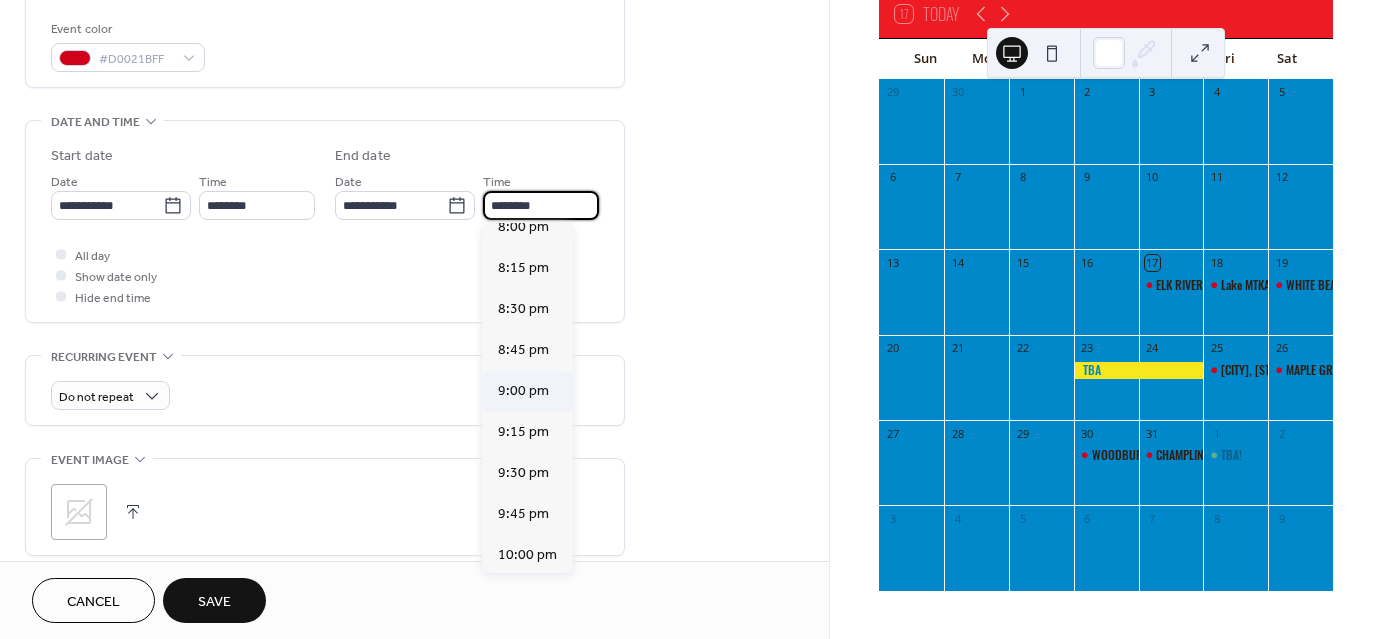 type on "*******" 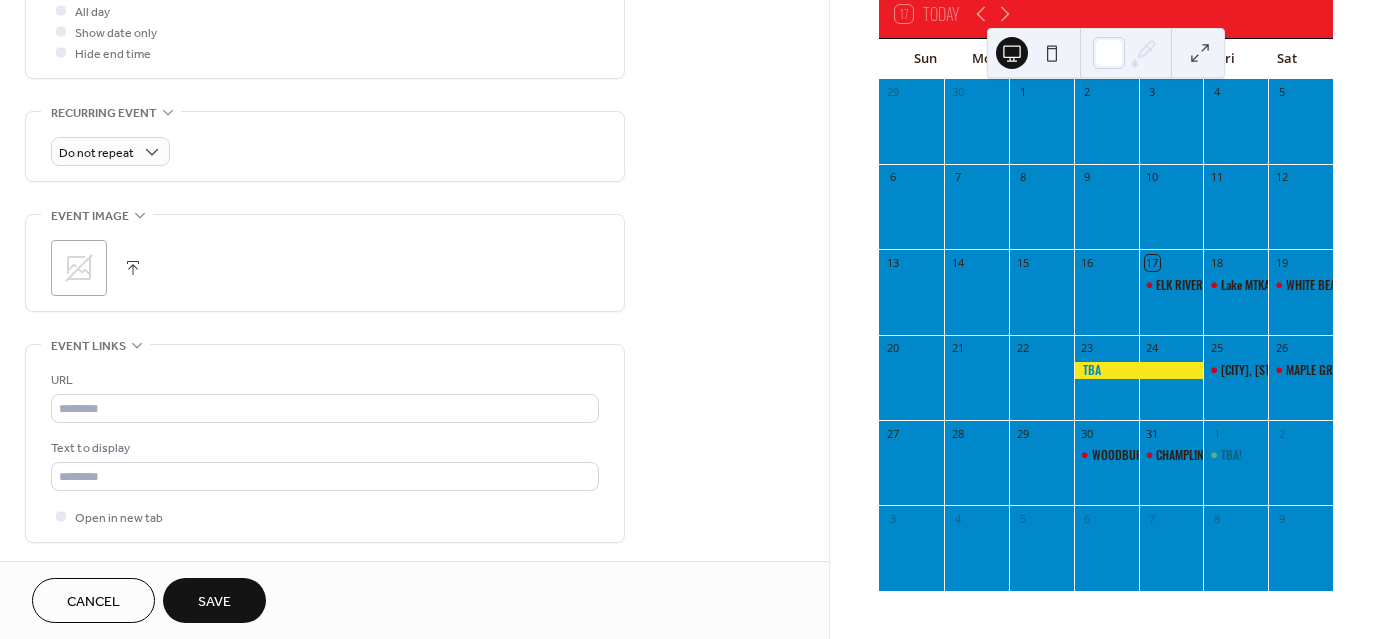 scroll, scrollTop: 778, scrollLeft: 0, axis: vertical 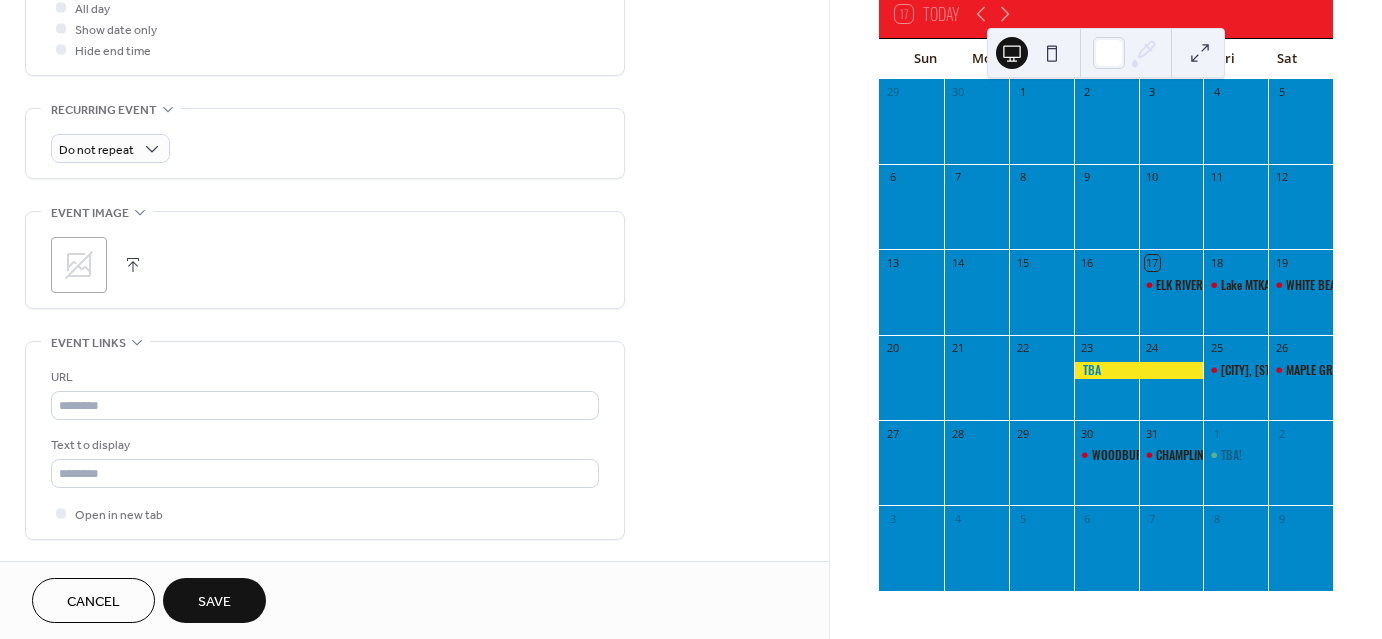click on "Save" at bounding box center (214, 602) 